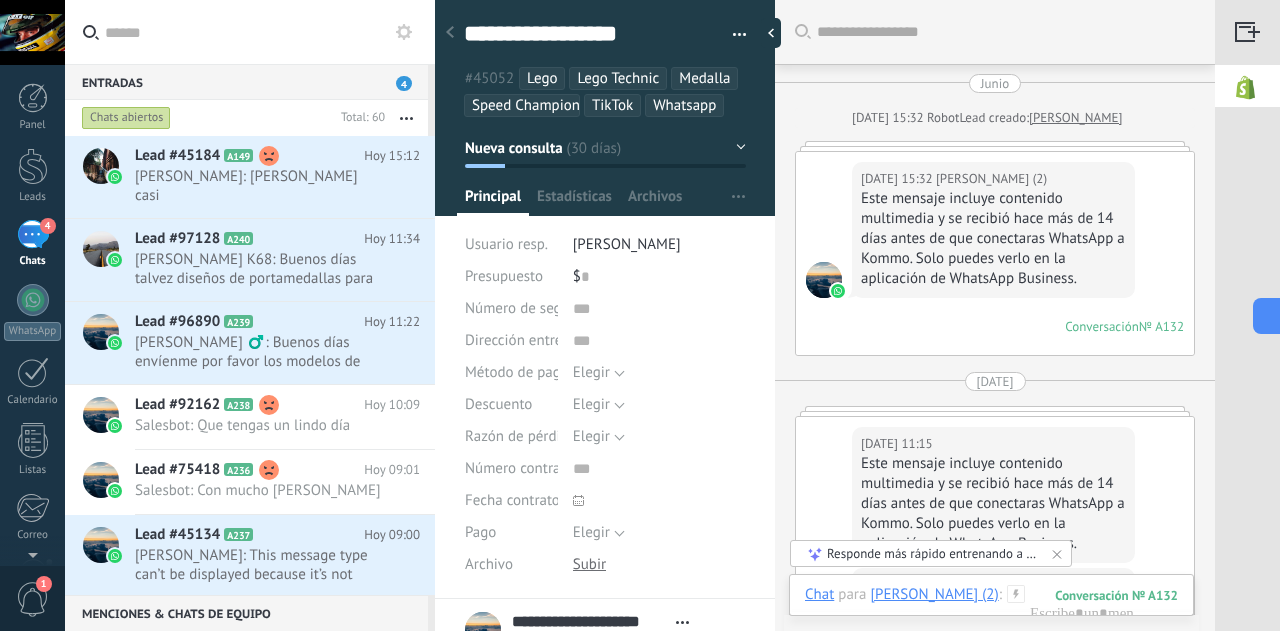 scroll, scrollTop: 0, scrollLeft: 0, axis: both 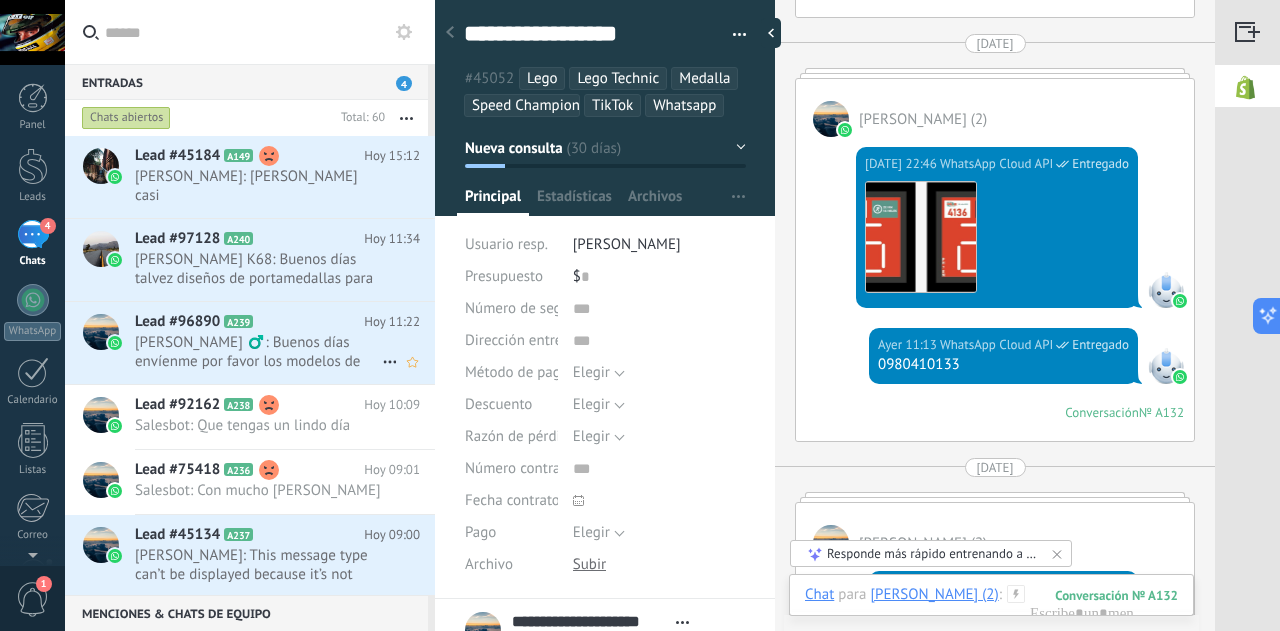 click on "[PERSON_NAME] ‍♂️: Buenos días envíenme por favor los modelos de los medalleros con los que cuenta" at bounding box center (258, 352) 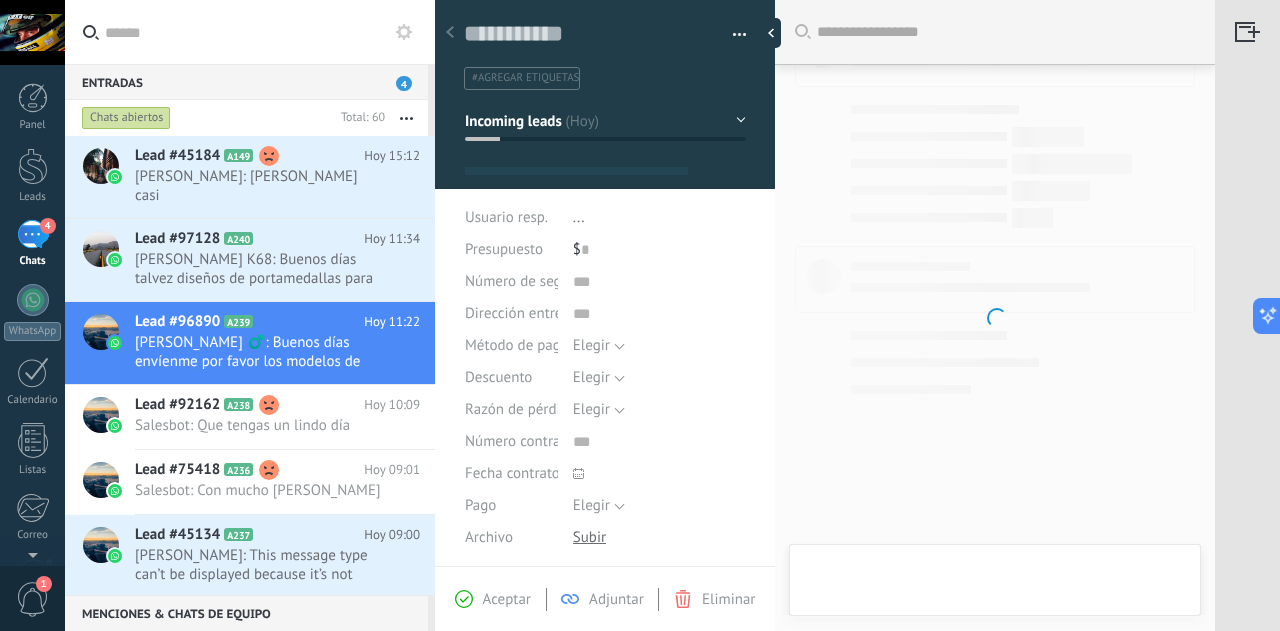 type on "**********" 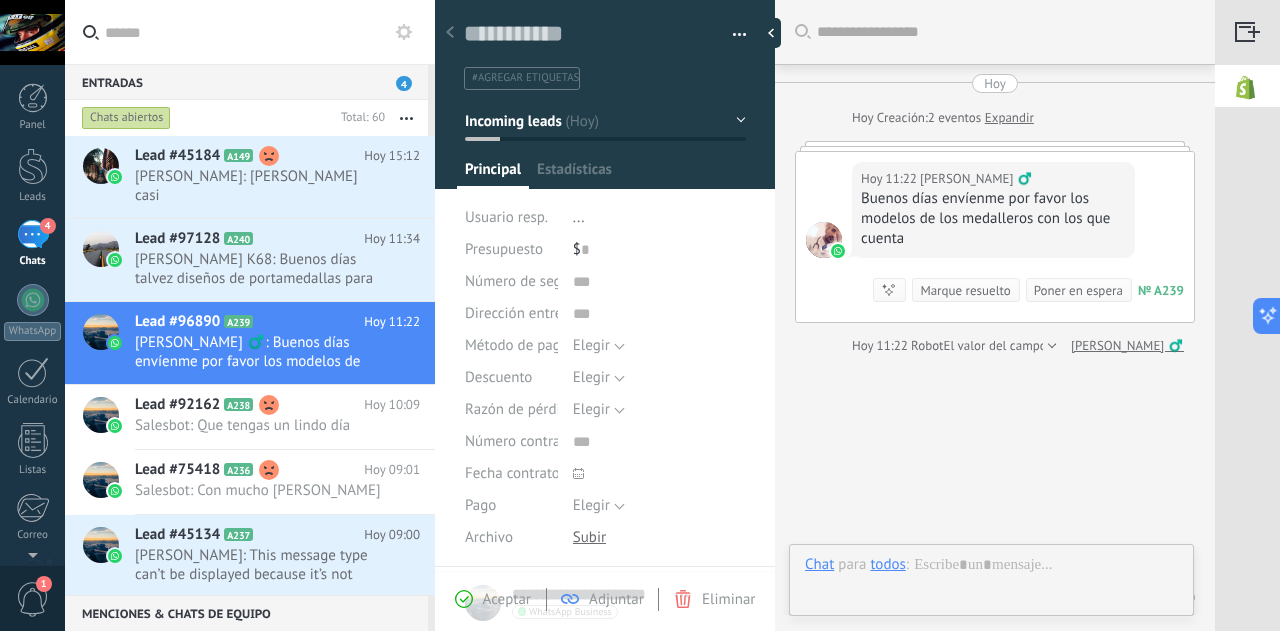 scroll, scrollTop: 0, scrollLeft: 0, axis: both 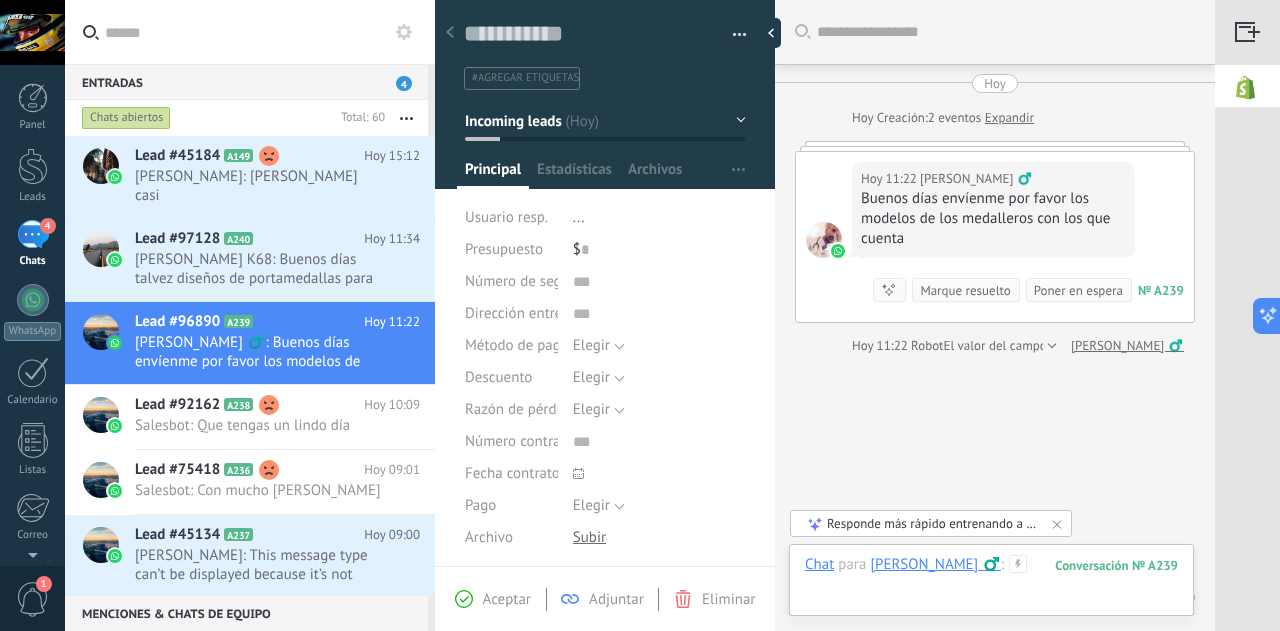 click at bounding box center [991, 585] 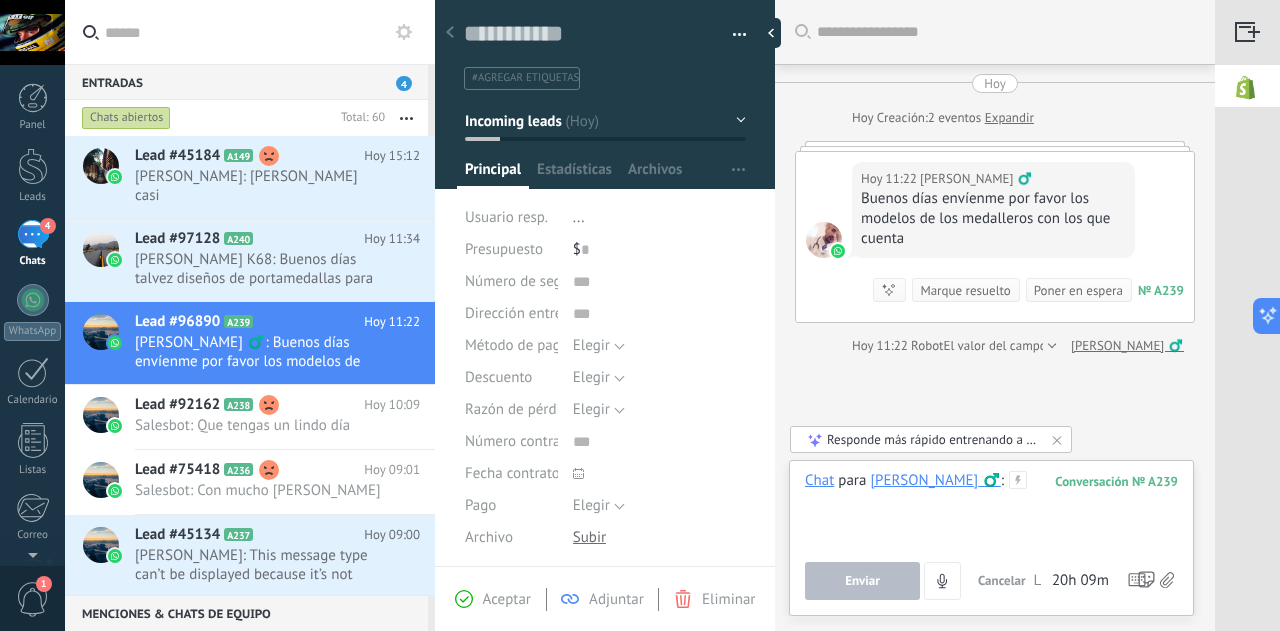 type 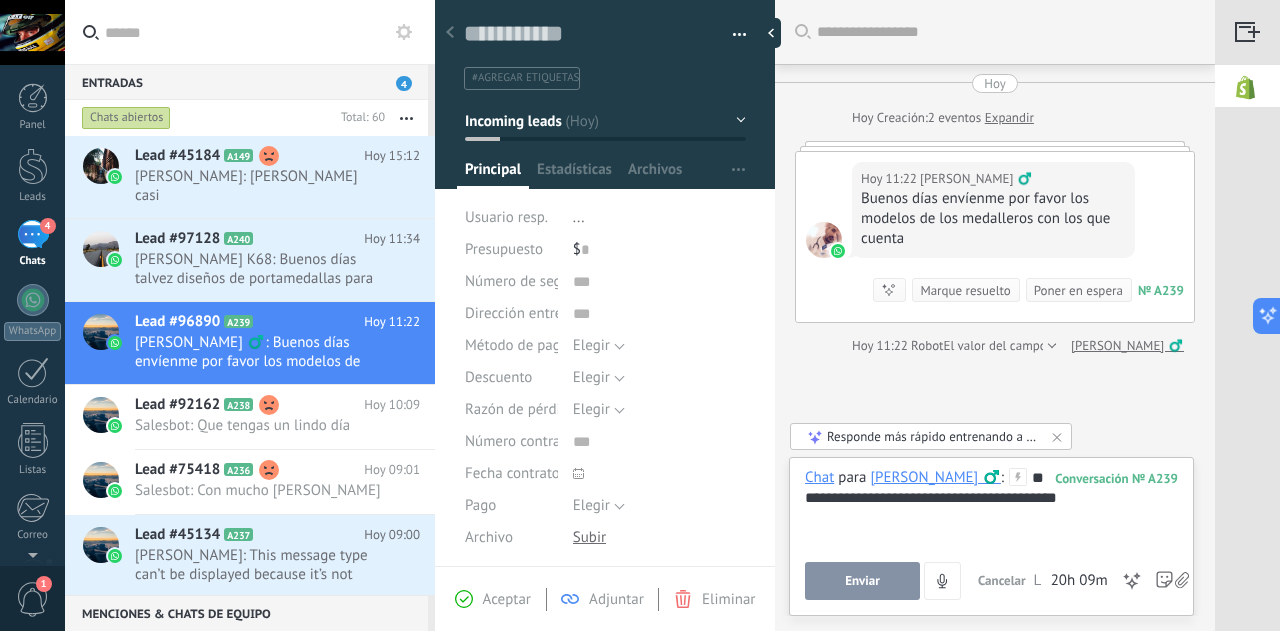 click on "Enviar" at bounding box center [862, 581] 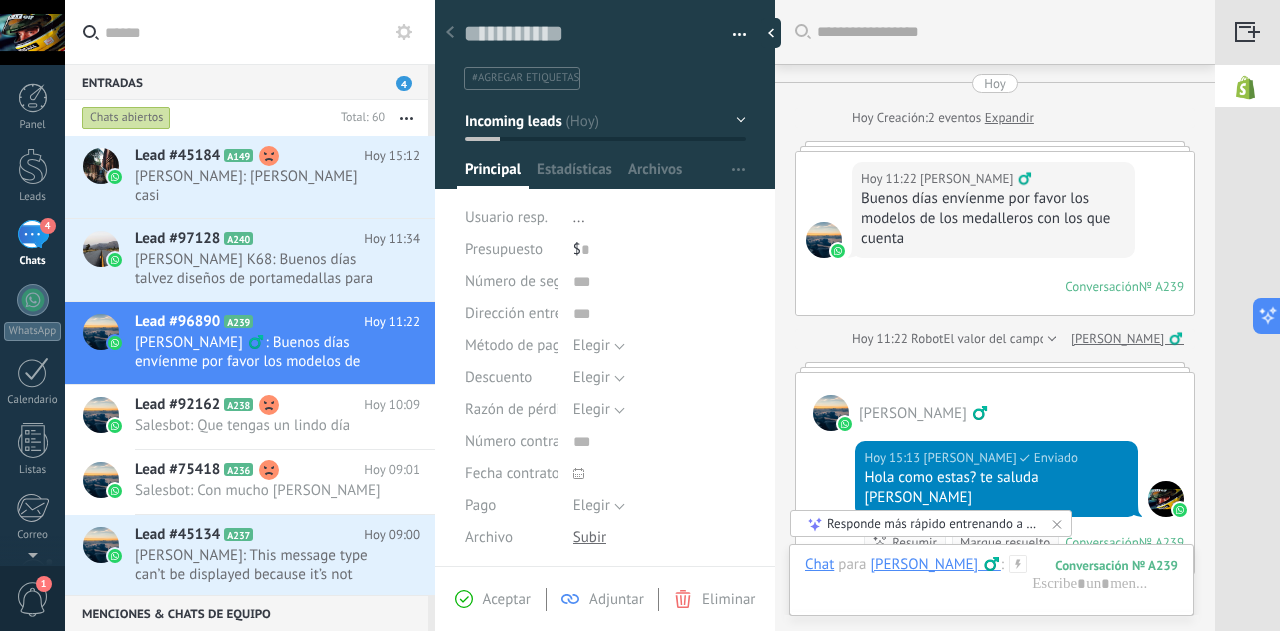 scroll, scrollTop: 52, scrollLeft: 0, axis: vertical 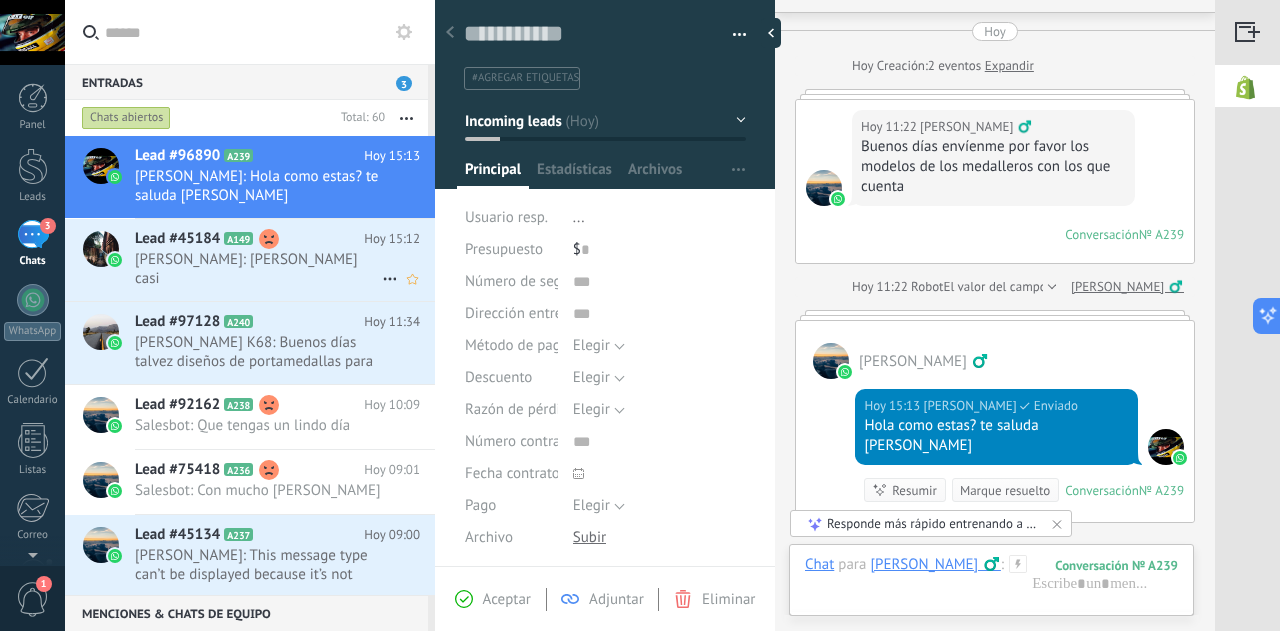 click on "[PERSON_NAME]: [PERSON_NAME] casi" at bounding box center [258, 269] 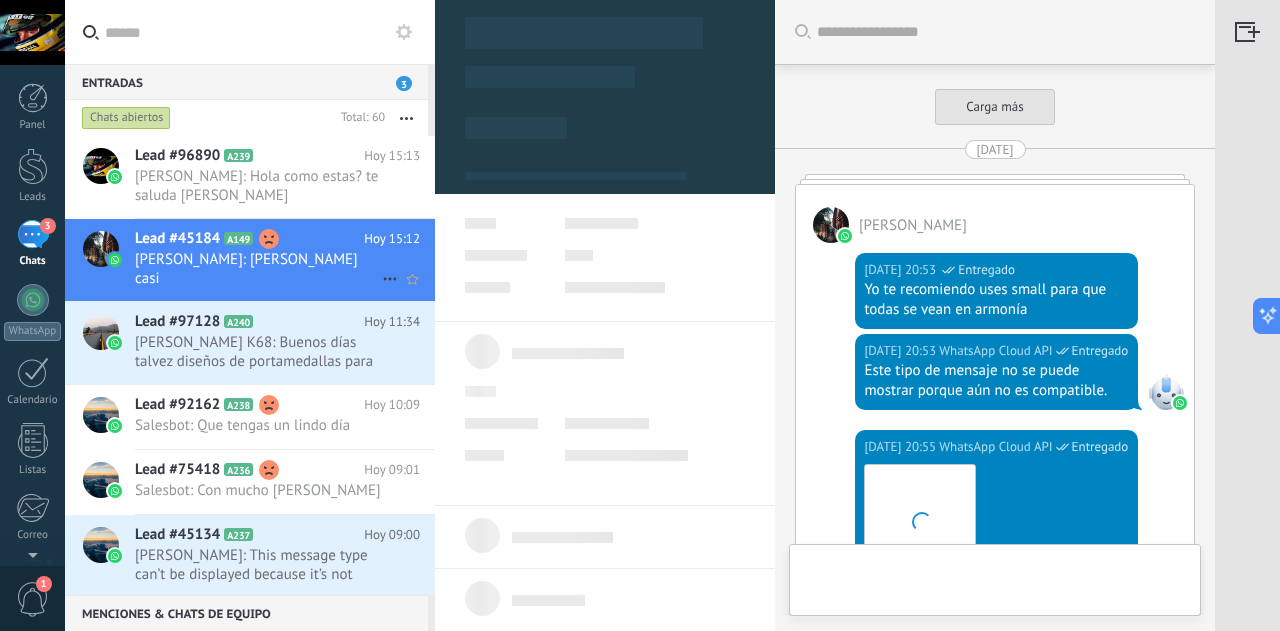 scroll, scrollTop: 3030, scrollLeft: 0, axis: vertical 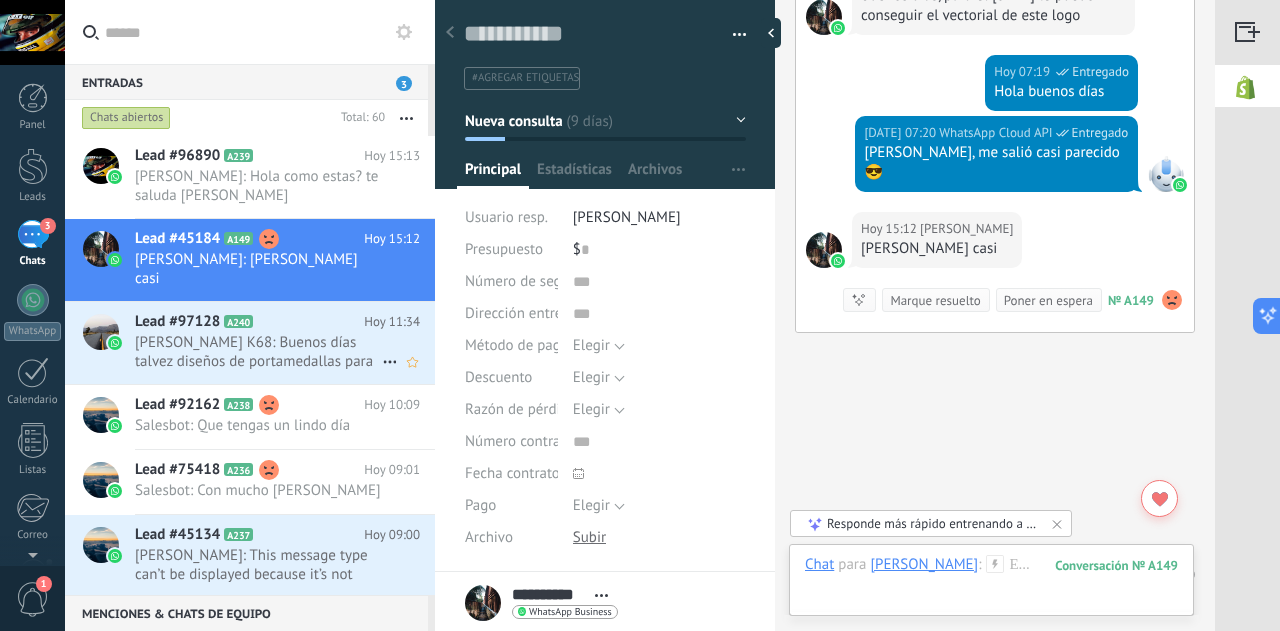 click on "[PERSON_NAME] K68: Buenos días talvez diseños de portamedallas para el ironman" at bounding box center (258, 352) 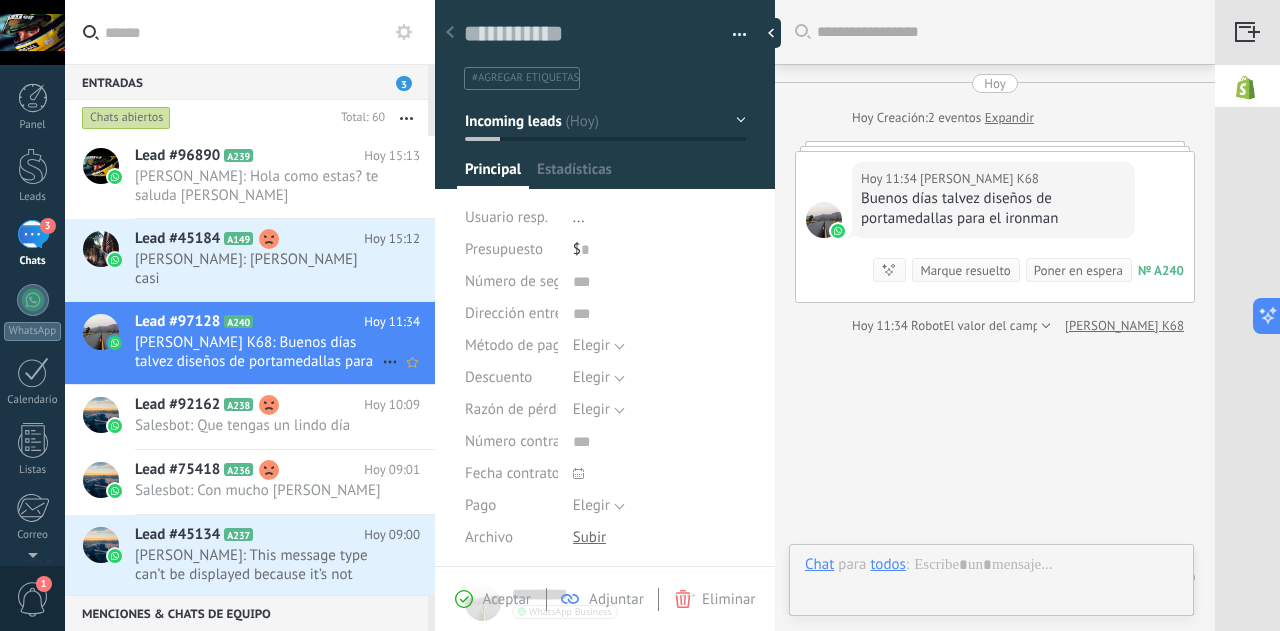 type on "**********" 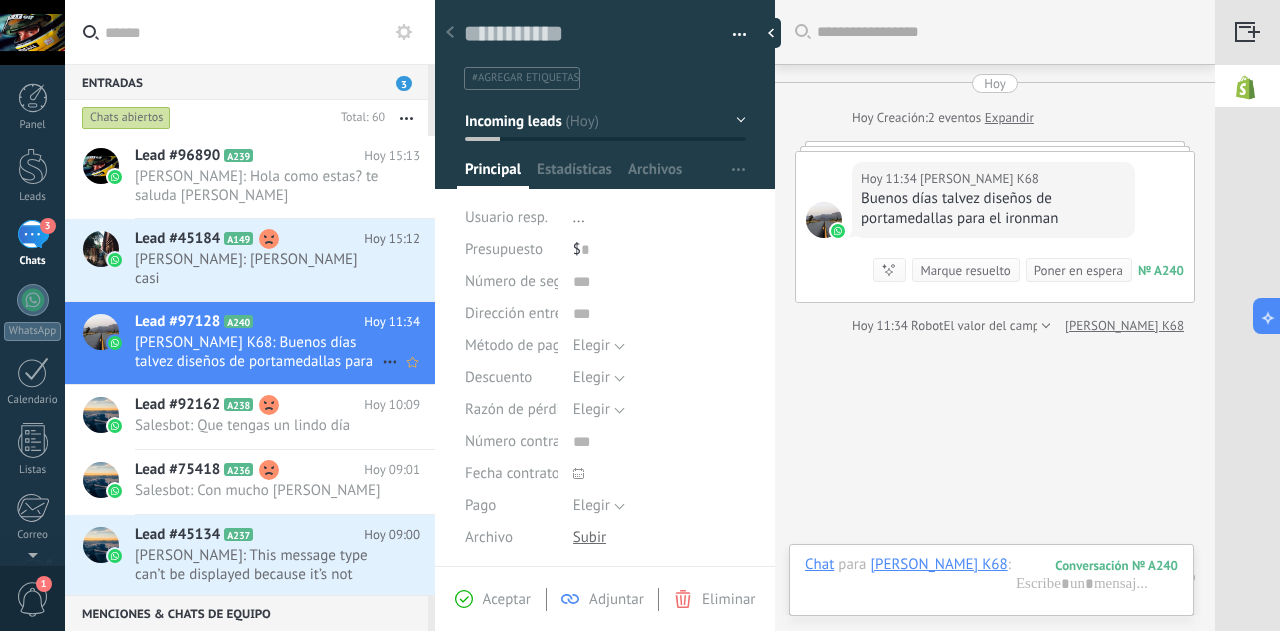 scroll, scrollTop: 52, scrollLeft: 0, axis: vertical 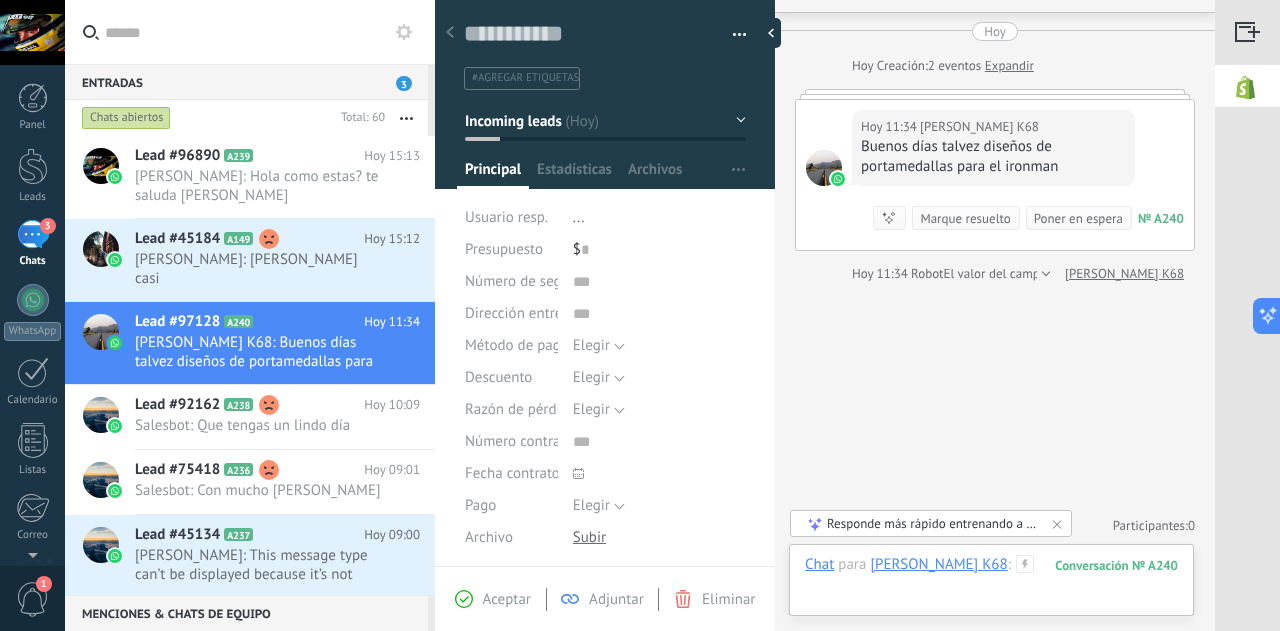 click at bounding box center (991, 585) 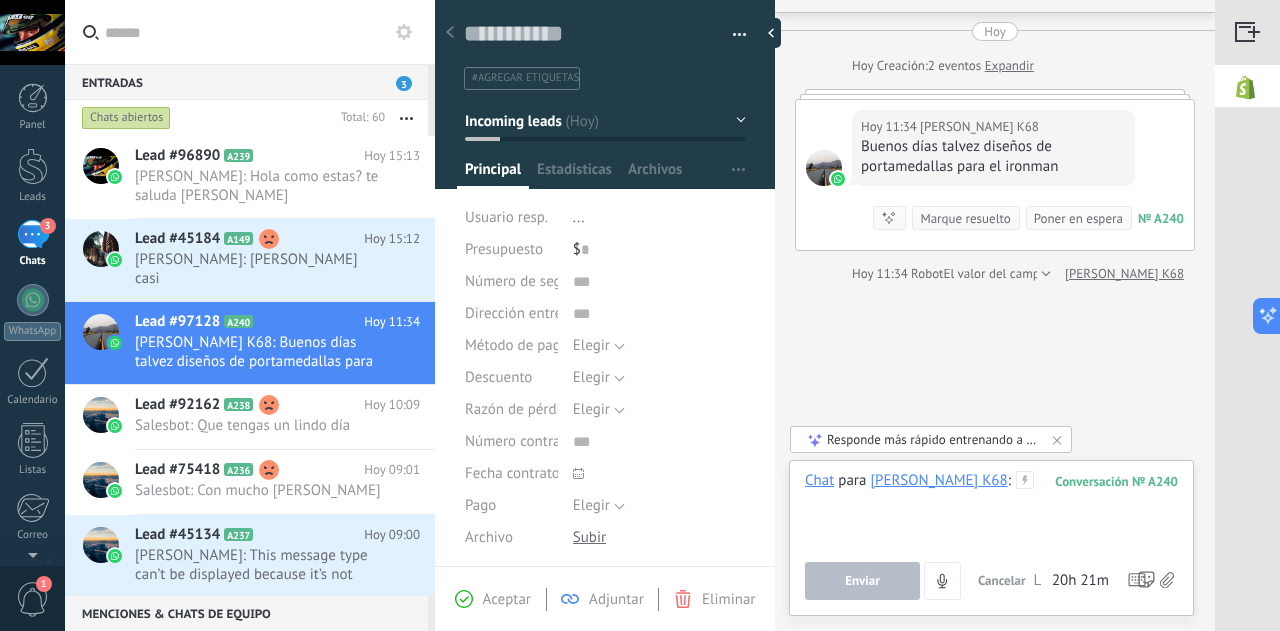 type 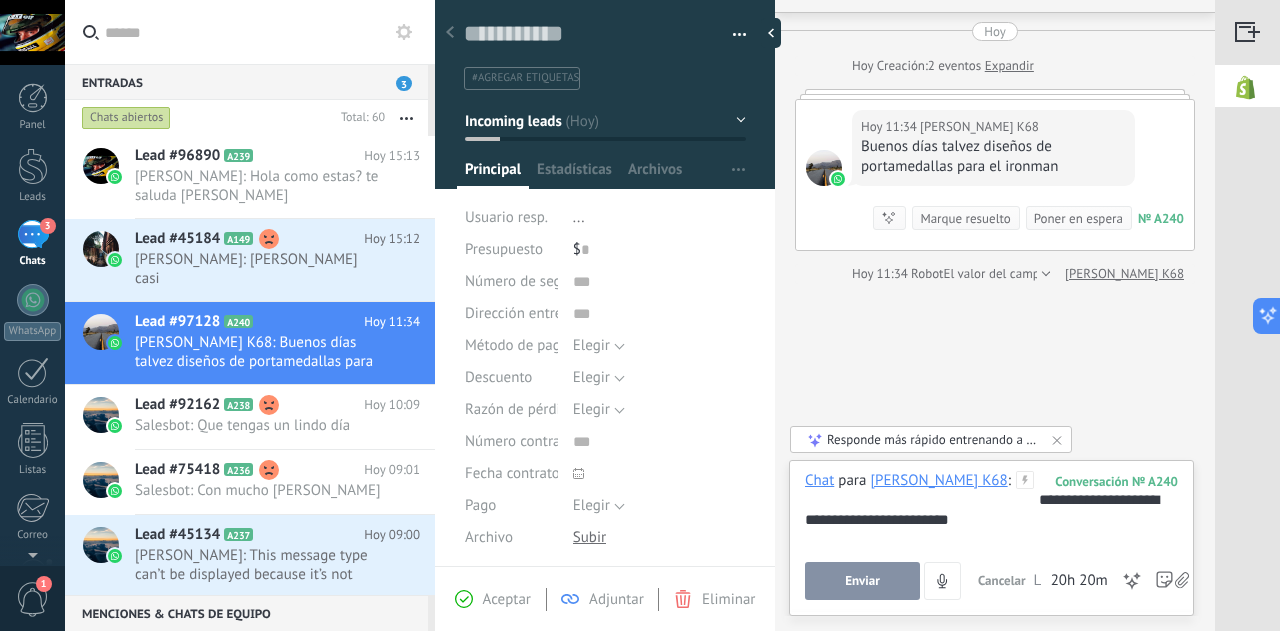 click on "Enviar" at bounding box center [862, 581] 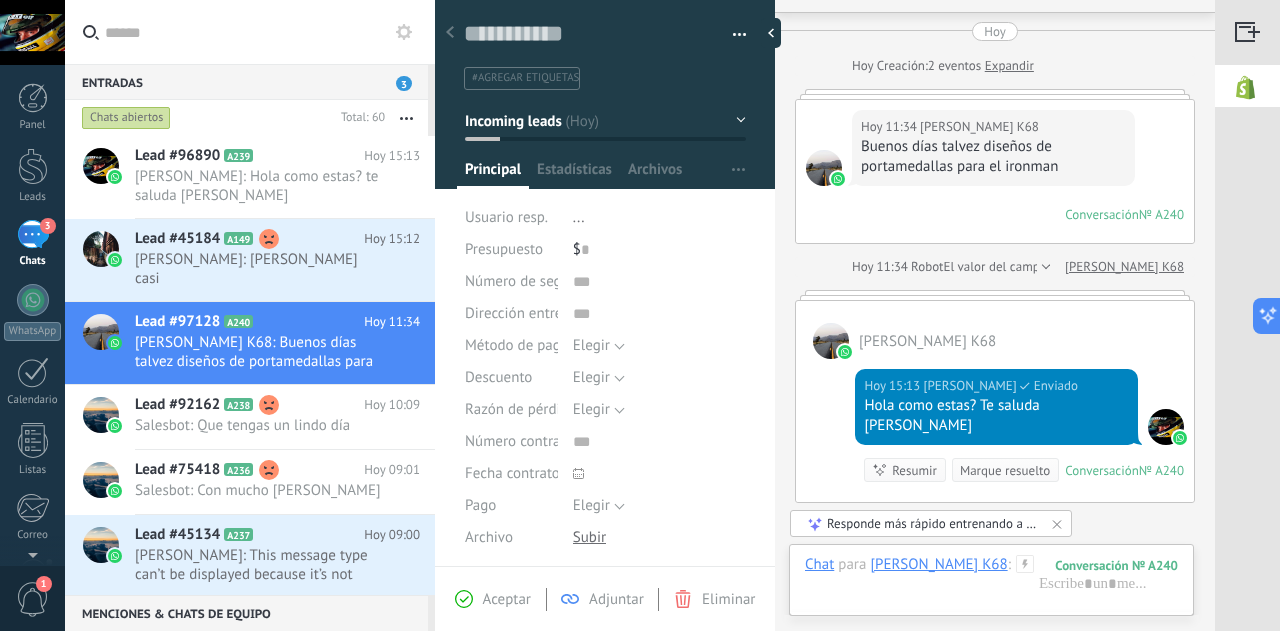 scroll, scrollTop: 32, scrollLeft: 0, axis: vertical 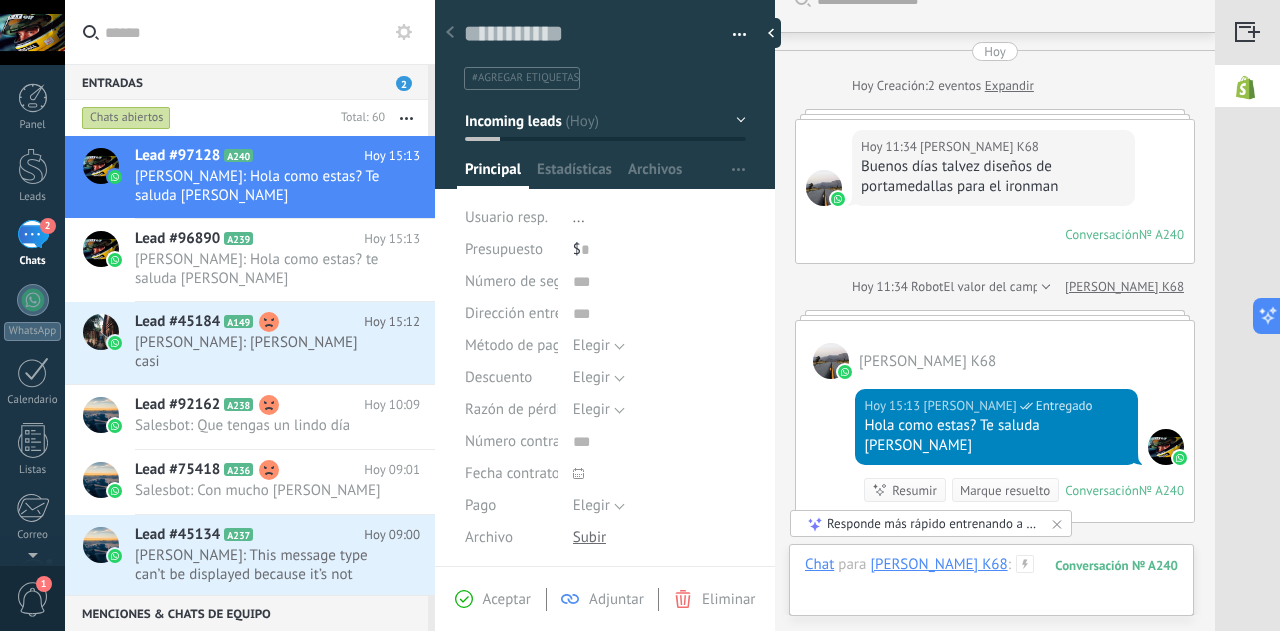 click at bounding box center (991, 585) 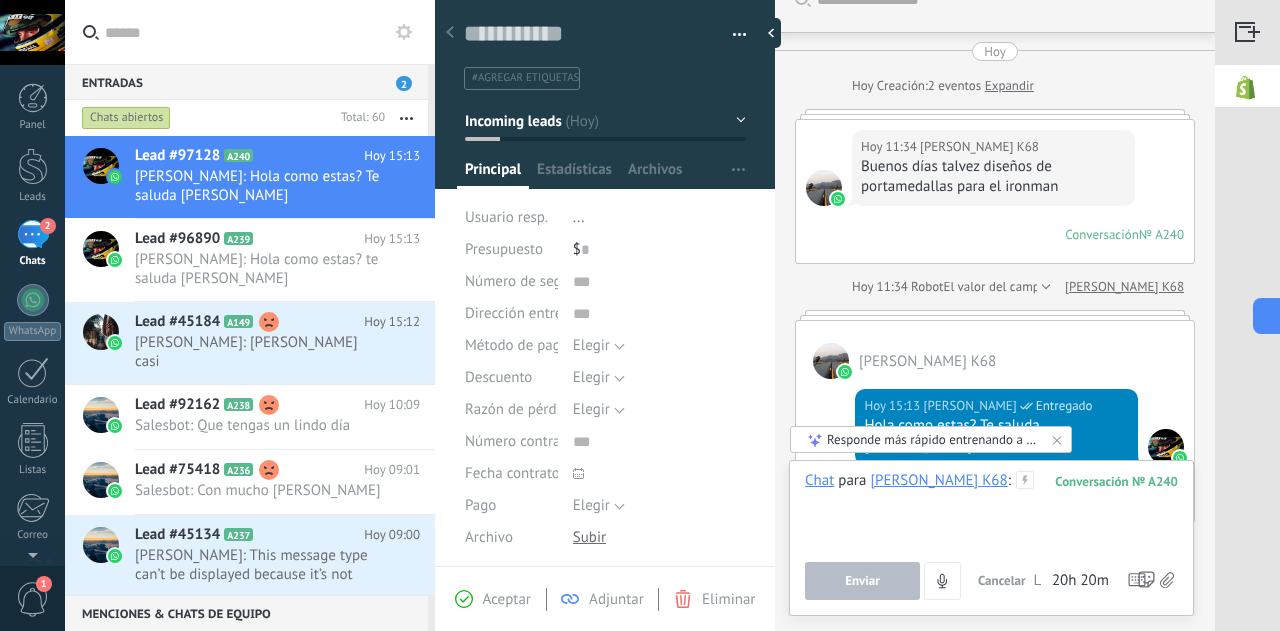 type 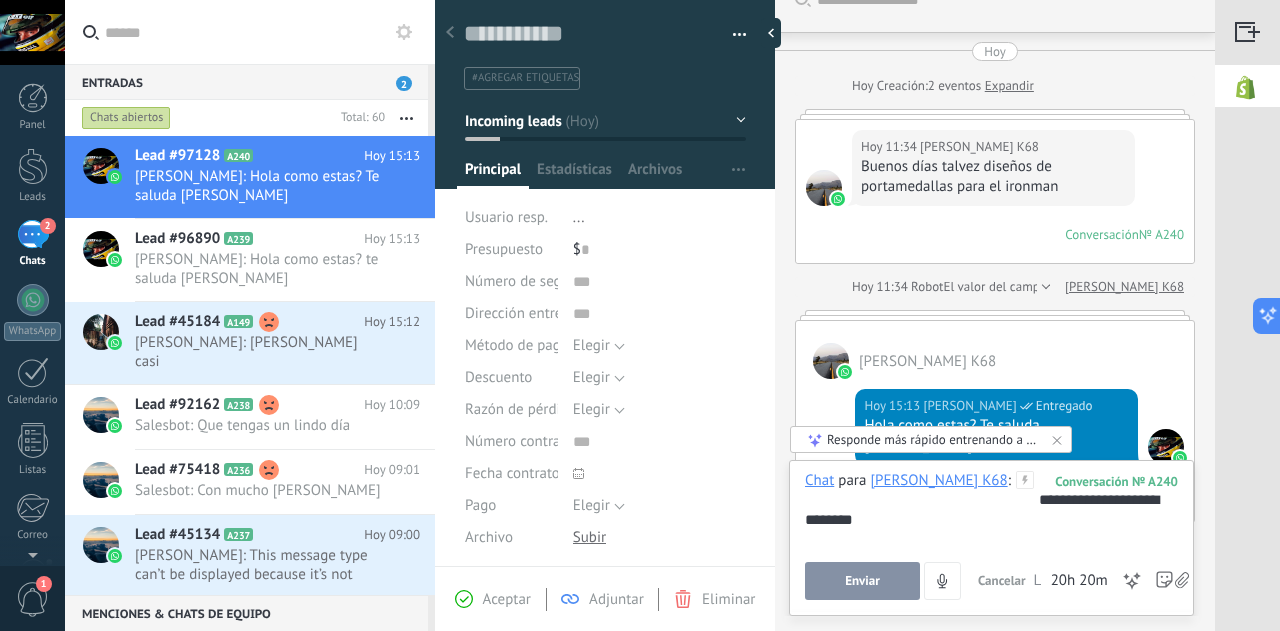 click on "Enviar" at bounding box center (862, 581) 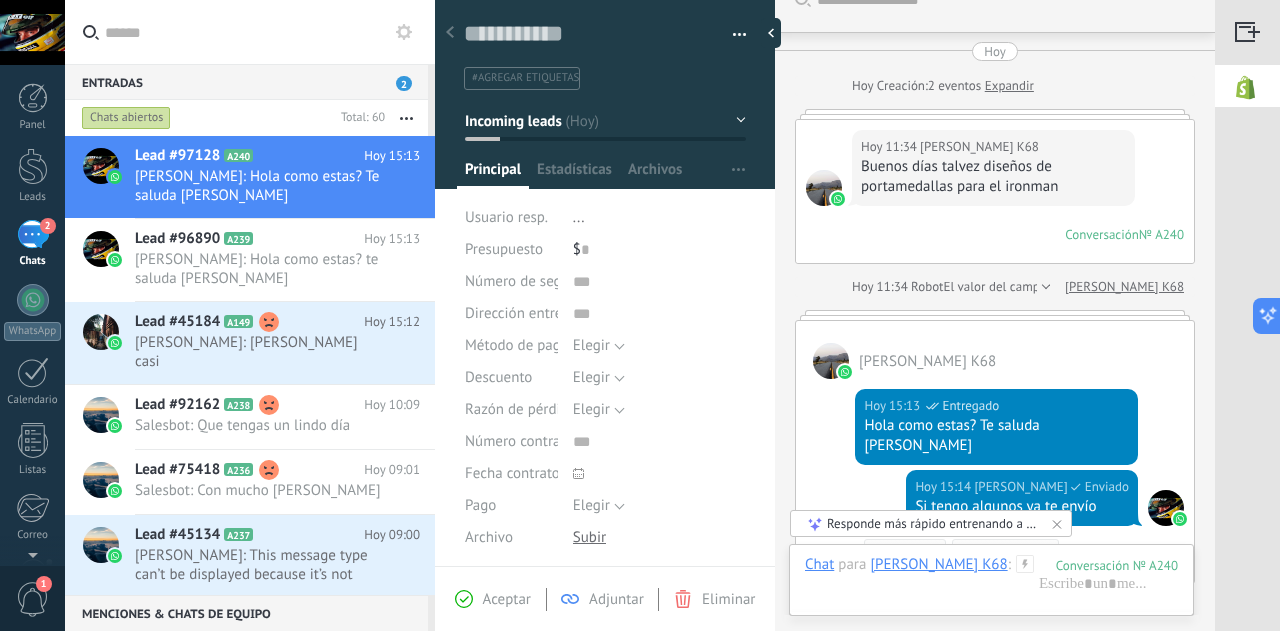 scroll, scrollTop: 330, scrollLeft: 0, axis: vertical 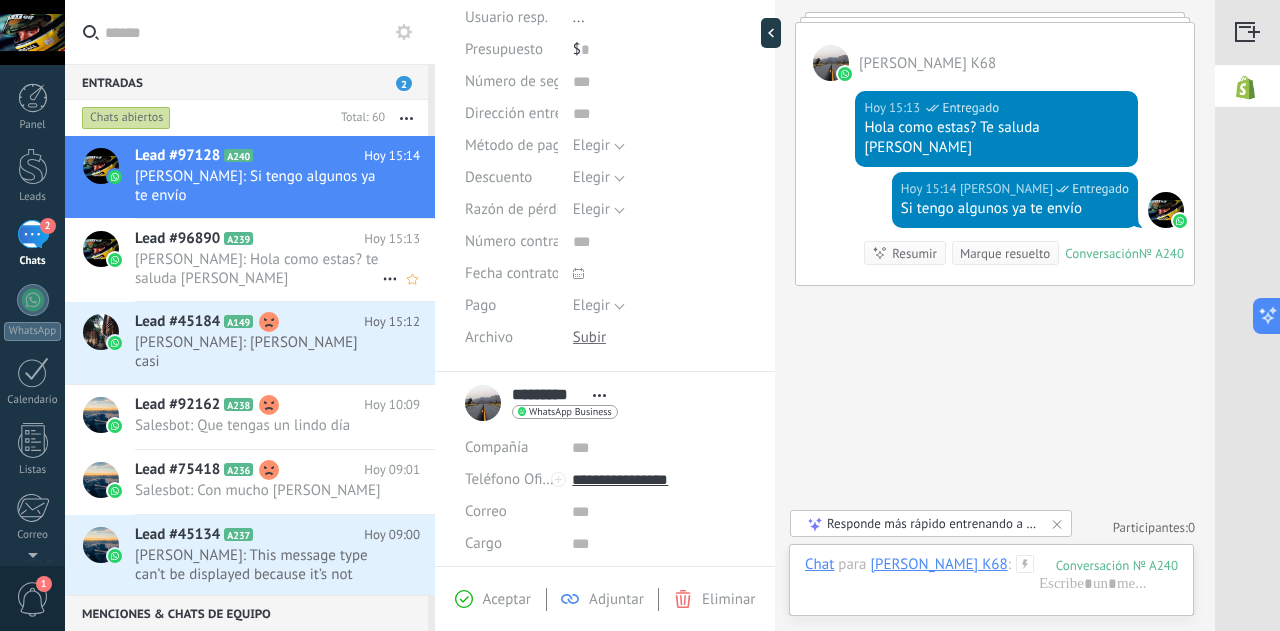 click on "[PERSON_NAME]: Hola como estas? te saluda [PERSON_NAME]" at bounding box center (258, 269) 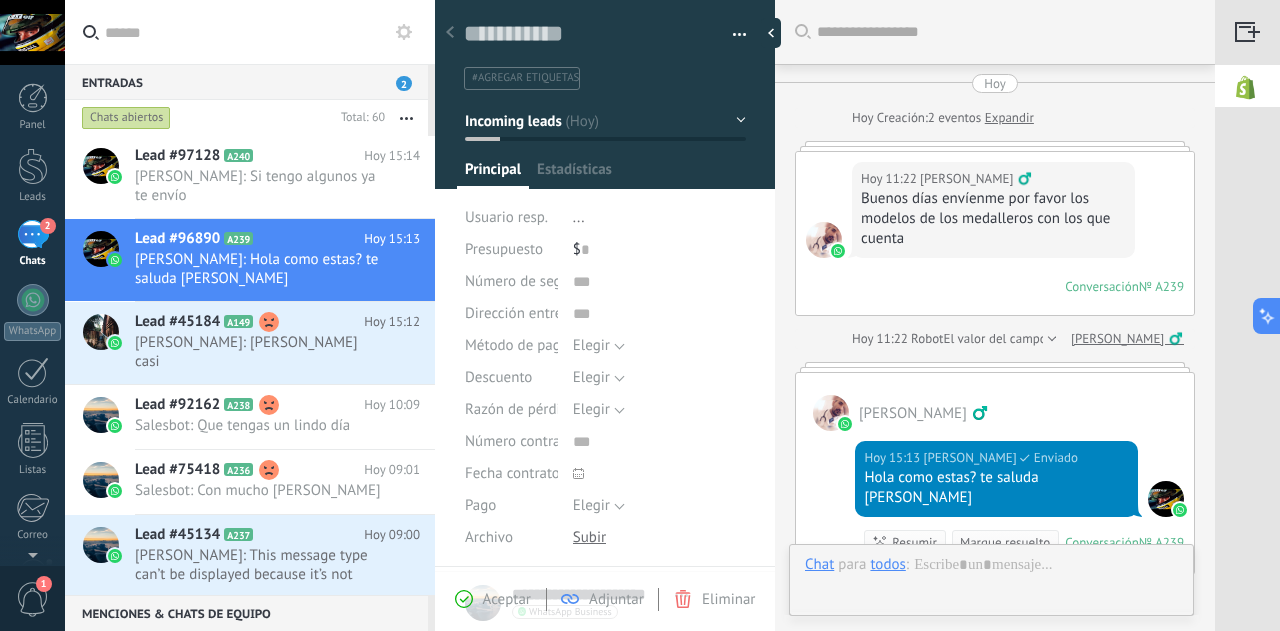 scroll, scrollTop: 30, scrollLeft: 0, axis: vertical 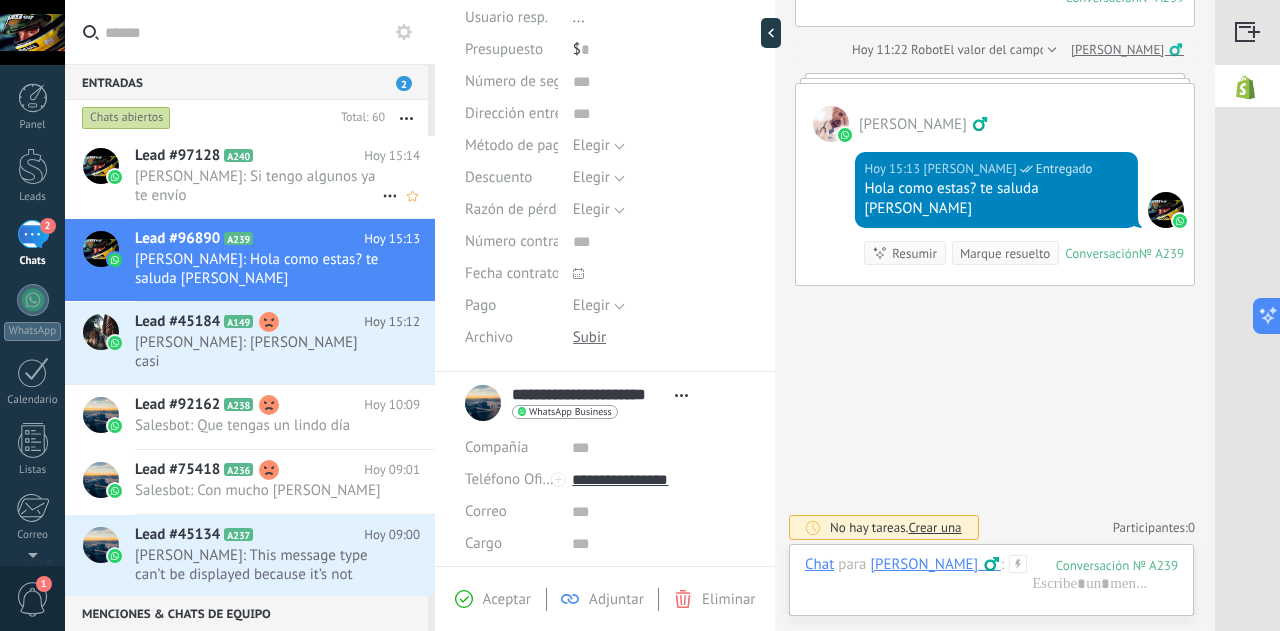 click on "Lead #97128
A240" at bounding box center [249, 156] 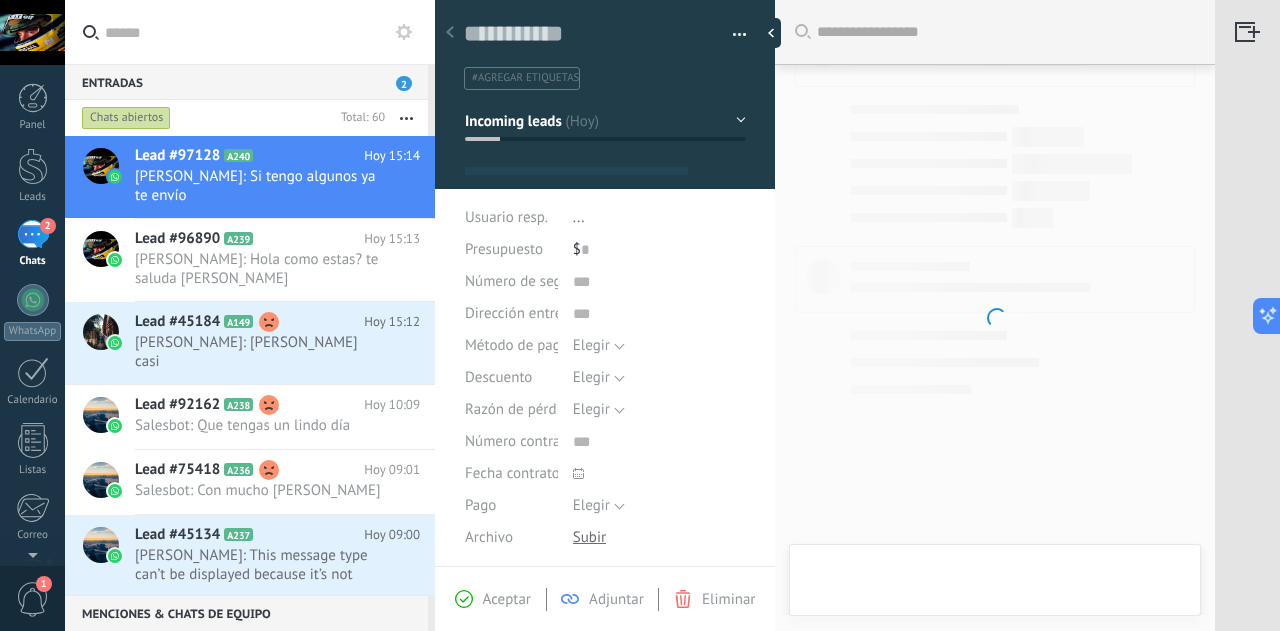 scroll, scrollTop: 240, scrollLeft: 0, axis: vertical 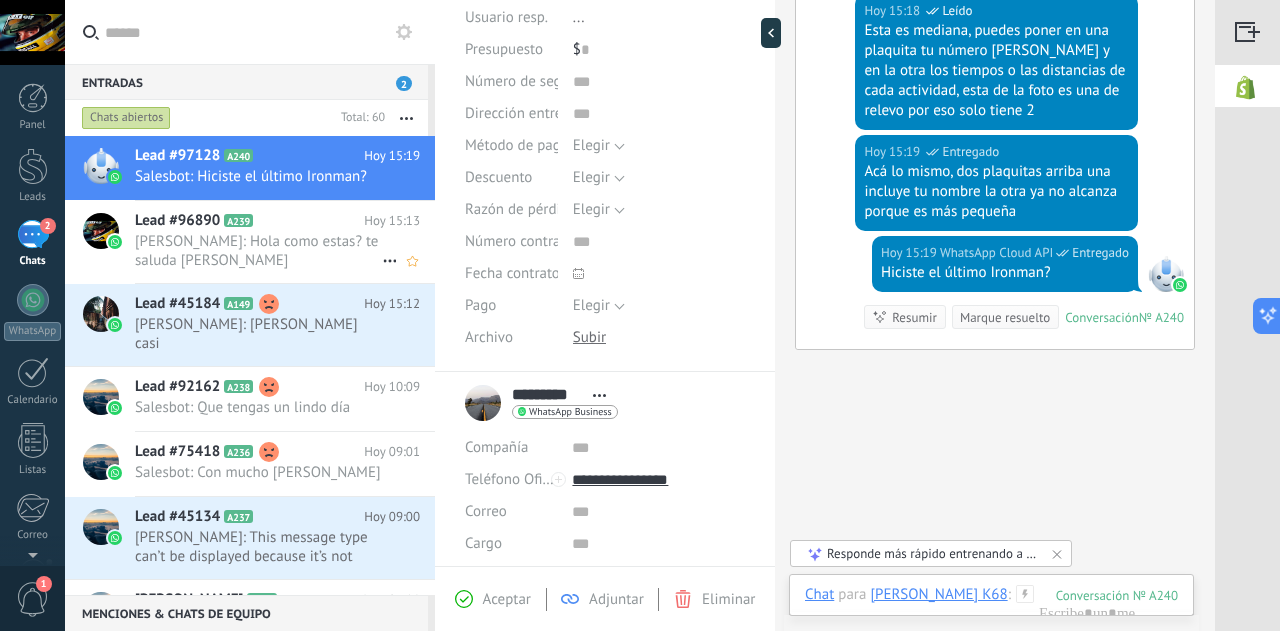 click on "[PERSON_NAME]: Hola como estas? te saluda [PERSON_NAME]" at bounding box center [258, 251] 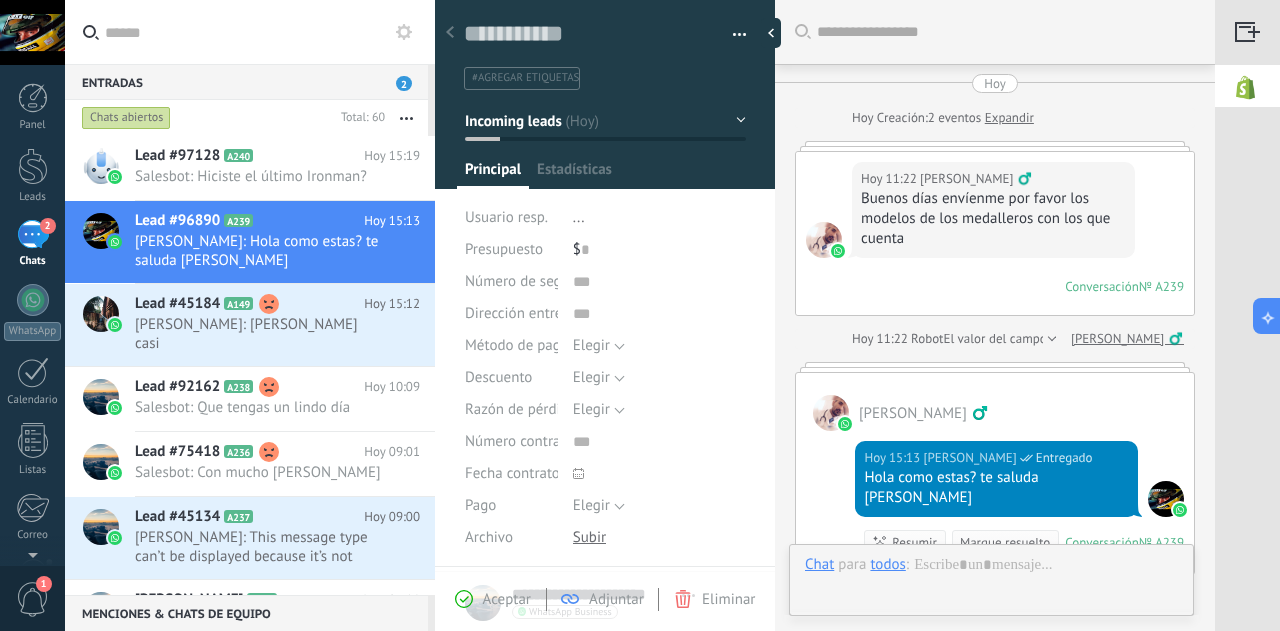 type on "**********" 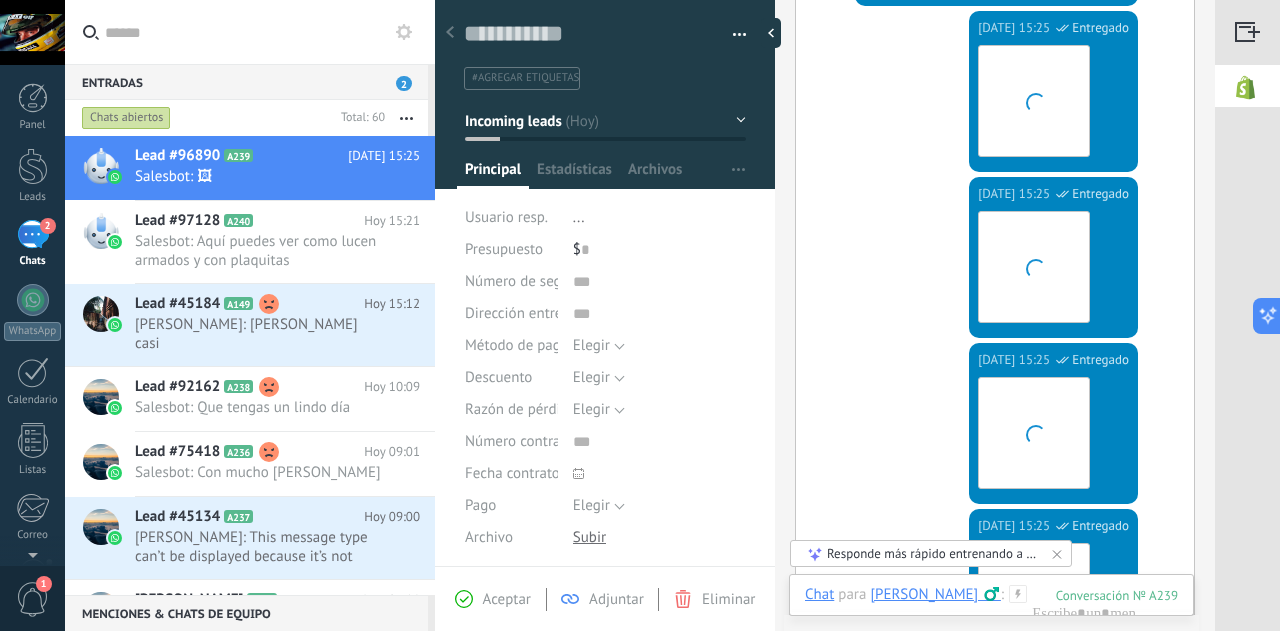 scroll, scrollTop: 2465, scrollLeft: 0, axis: vertical 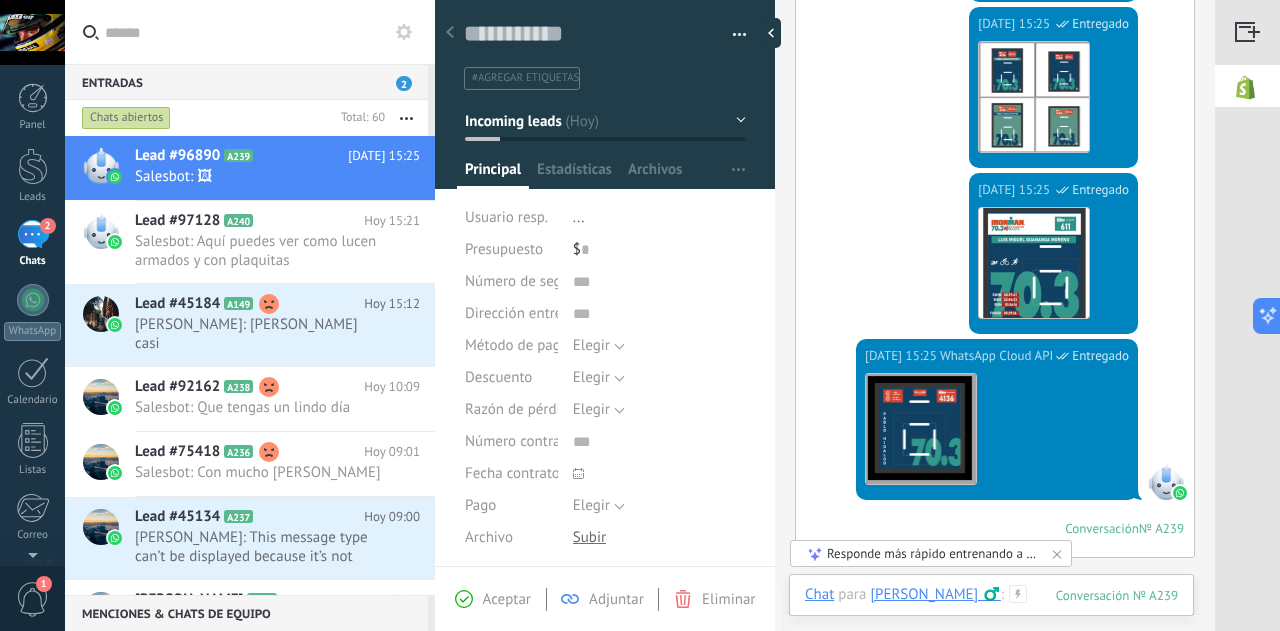 click at bounding box center (991, 615) 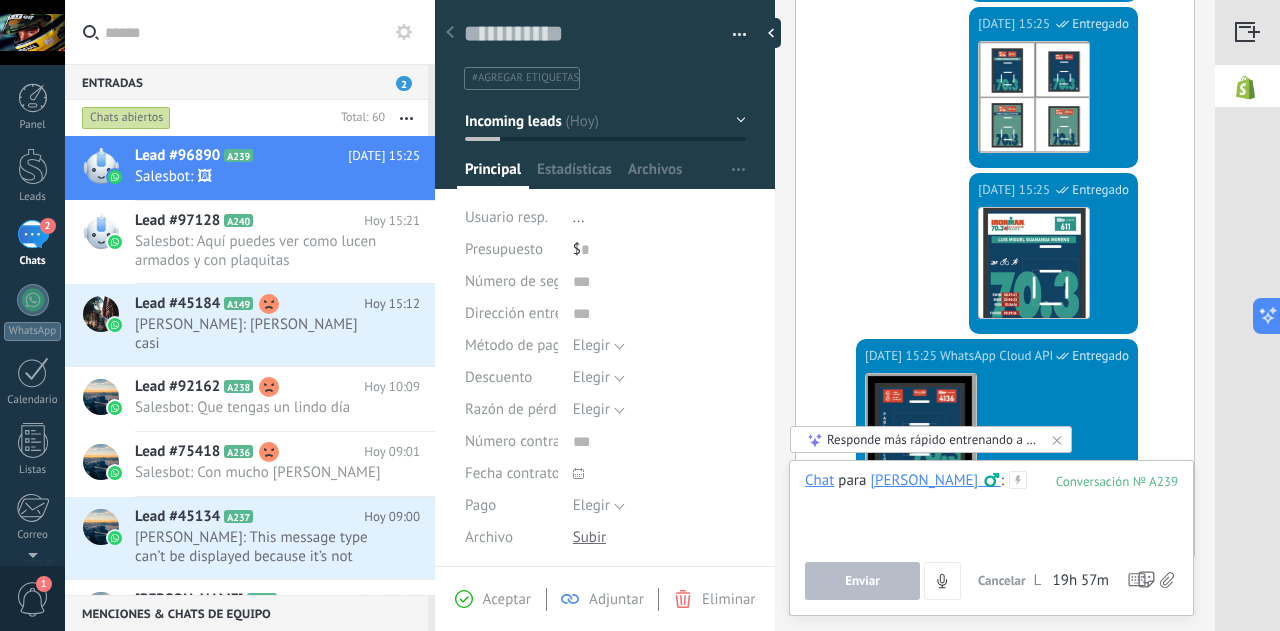 type 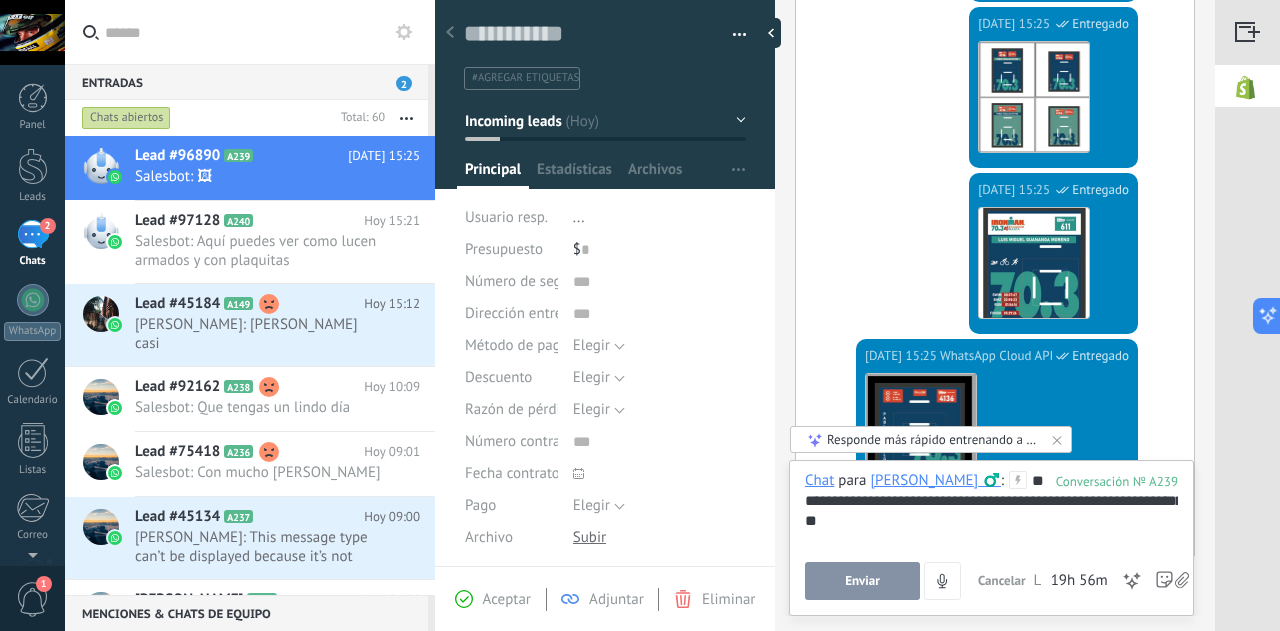 click on "Enviar" at bounding box center (862, 581) 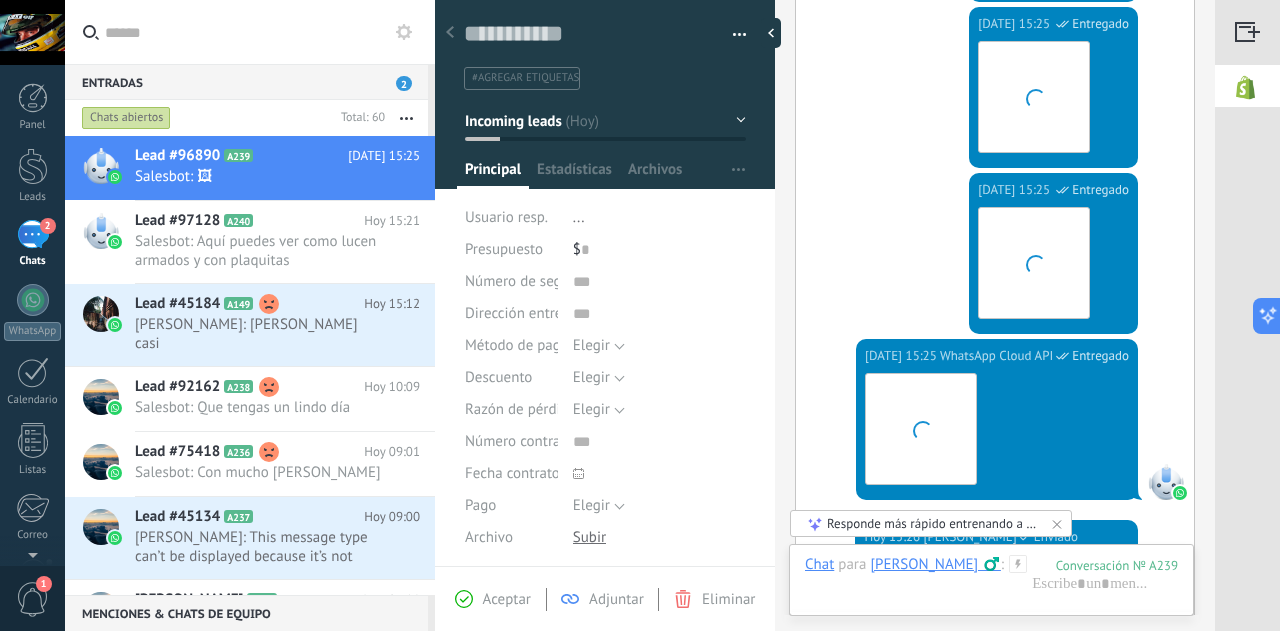 scroll, scrollTop: 2806, scrollLeft: 0, axis: vertical 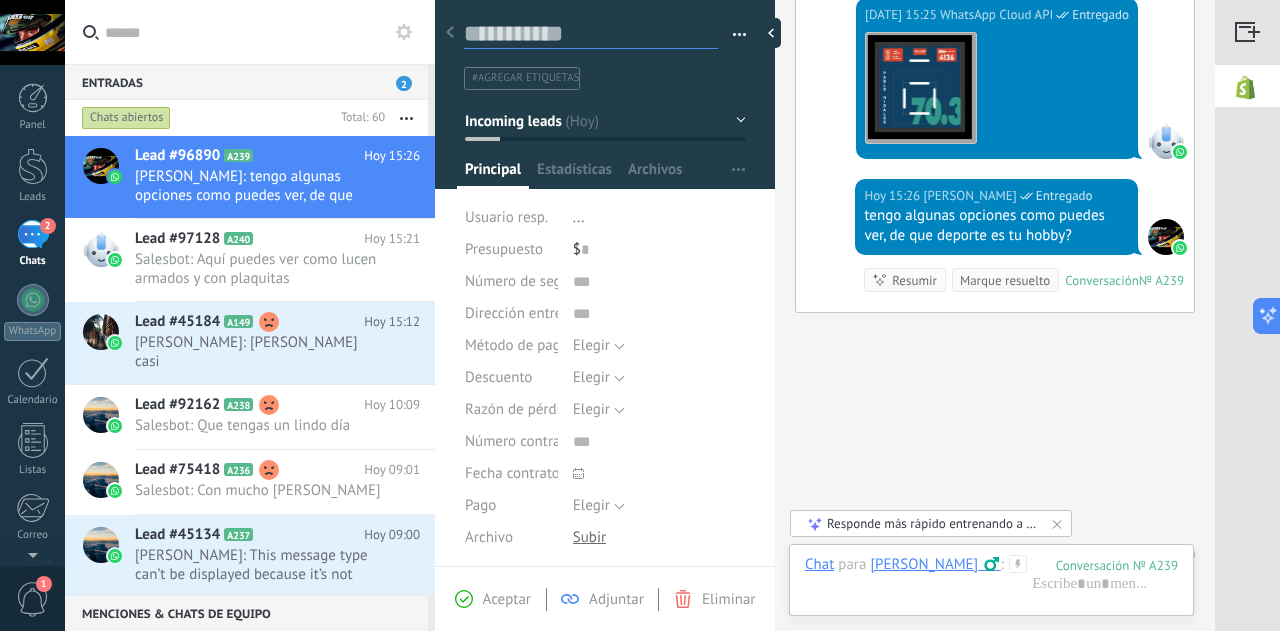 click at bounding box center (591, 34) 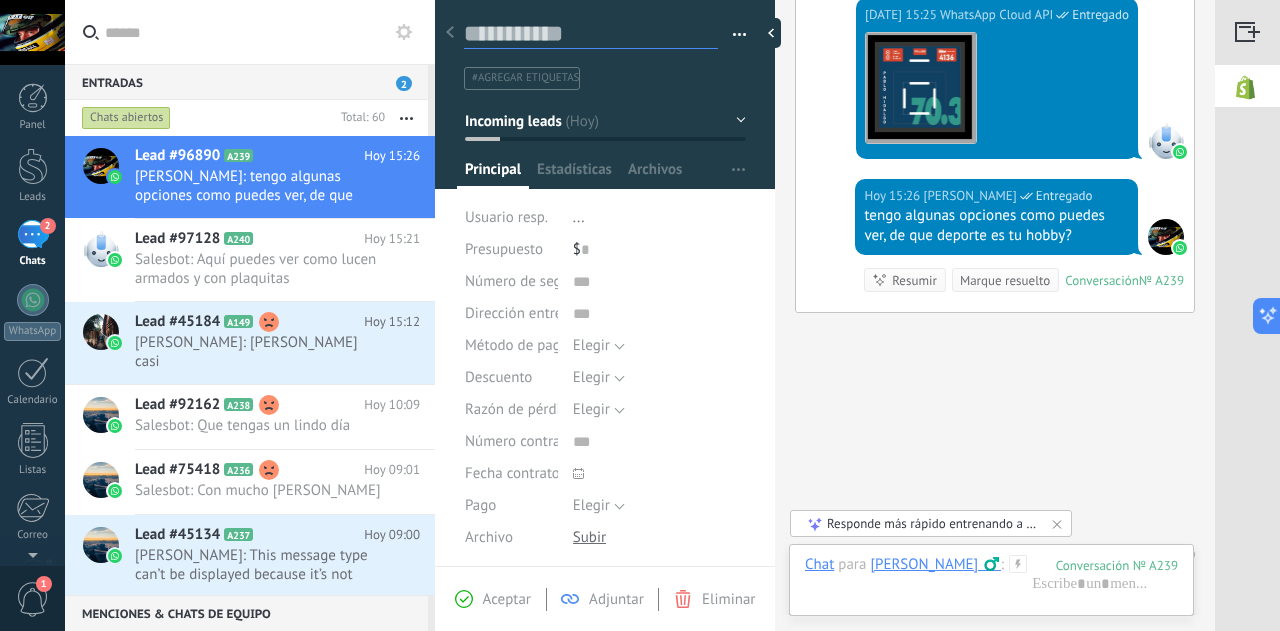 type on "*" 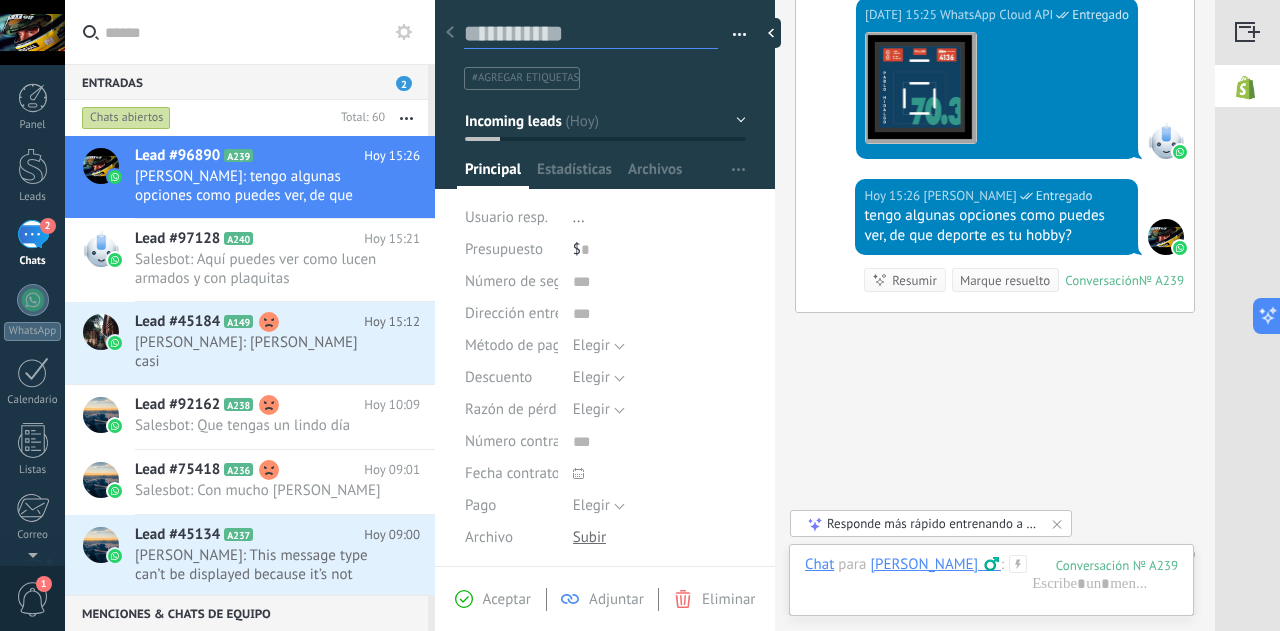 type on "*" 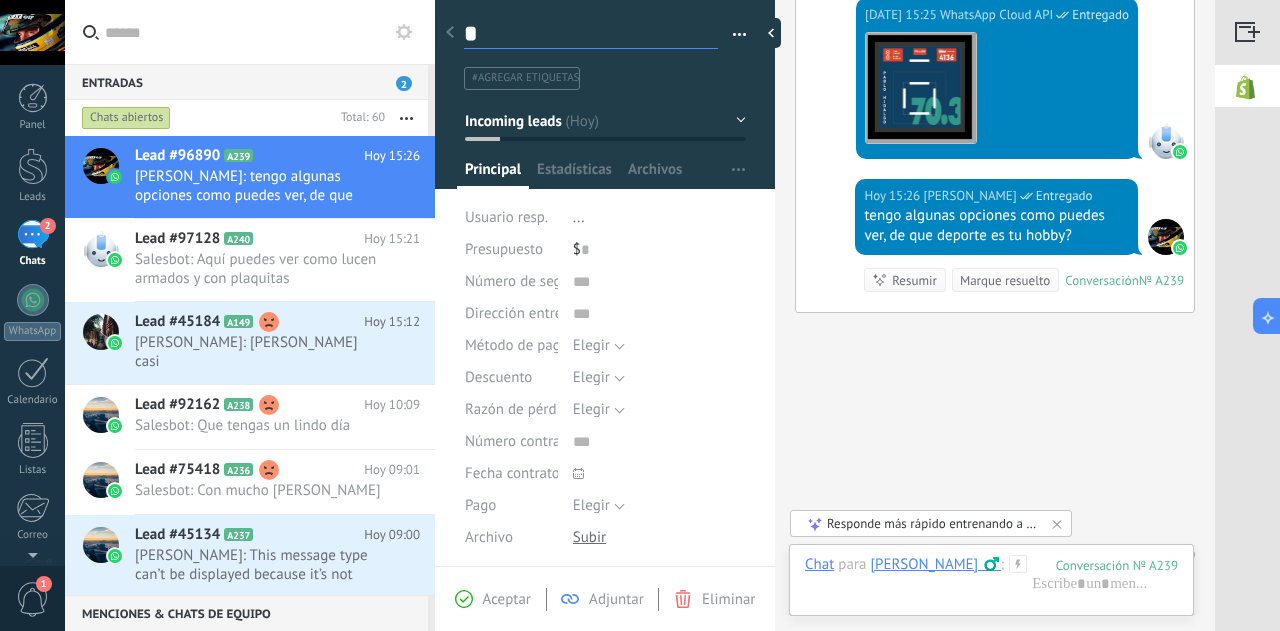 type on "**" 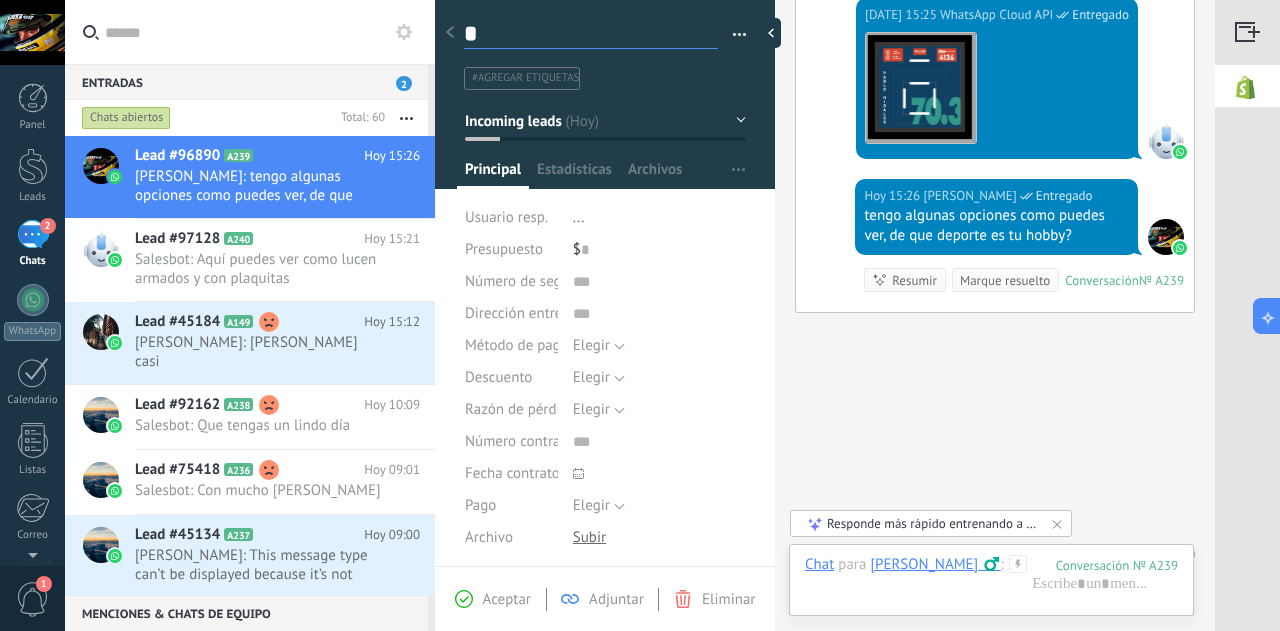 type on "**" 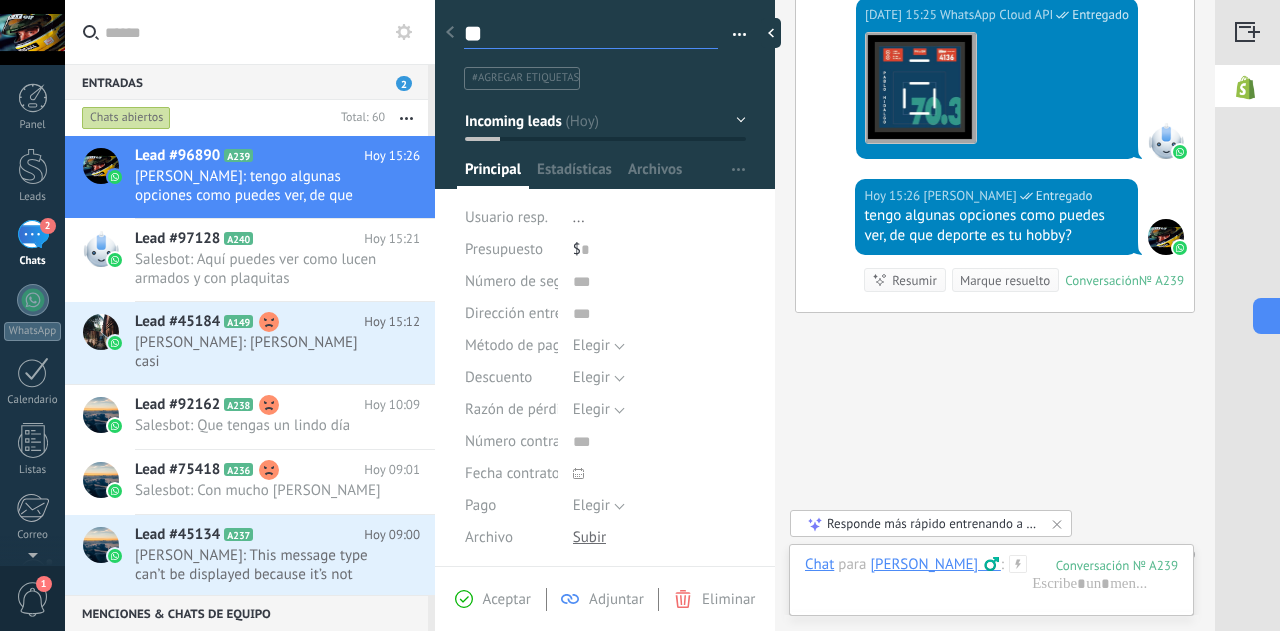 type on "***" 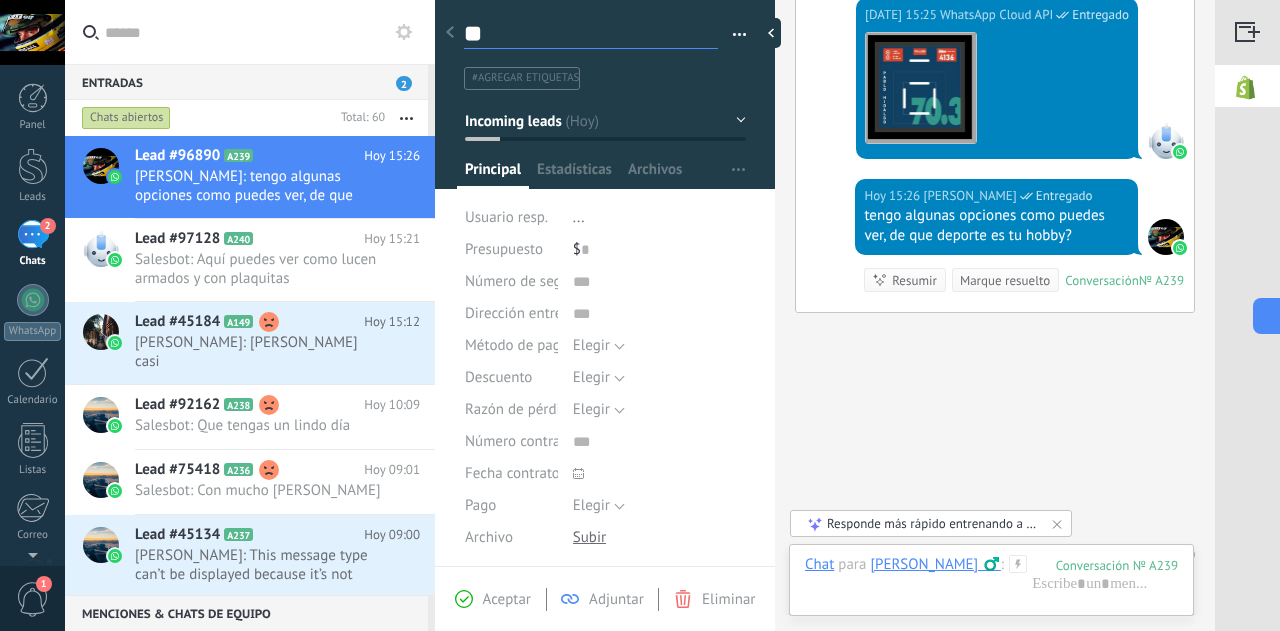 type on "***" 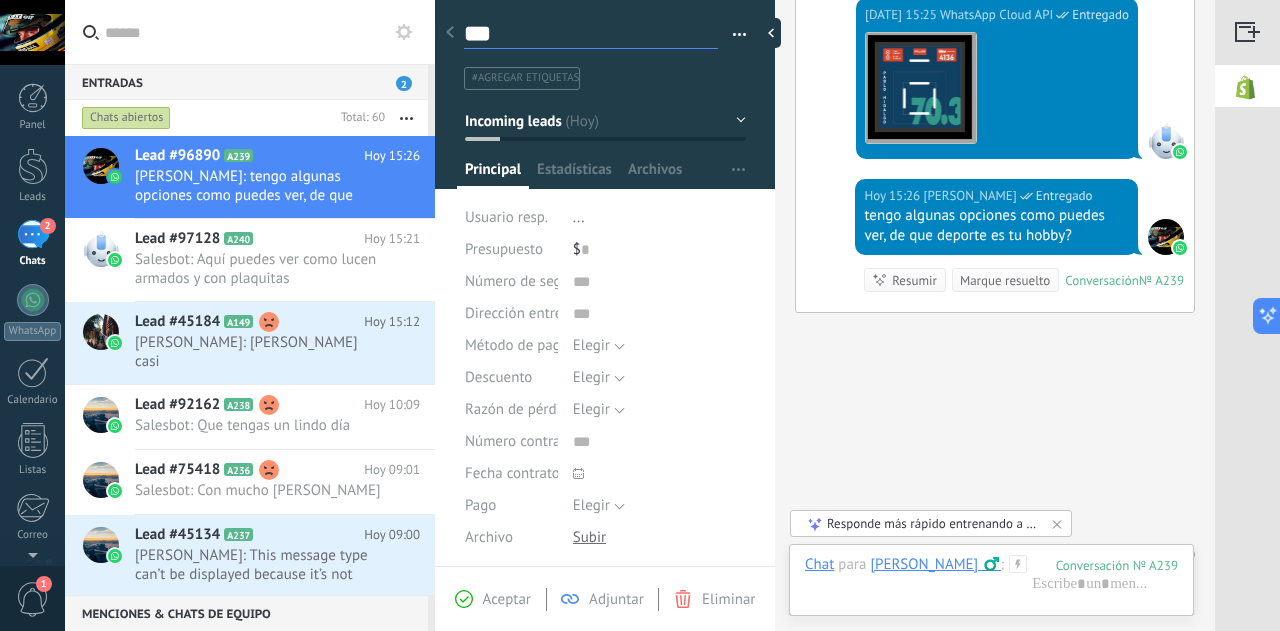 type on "****" 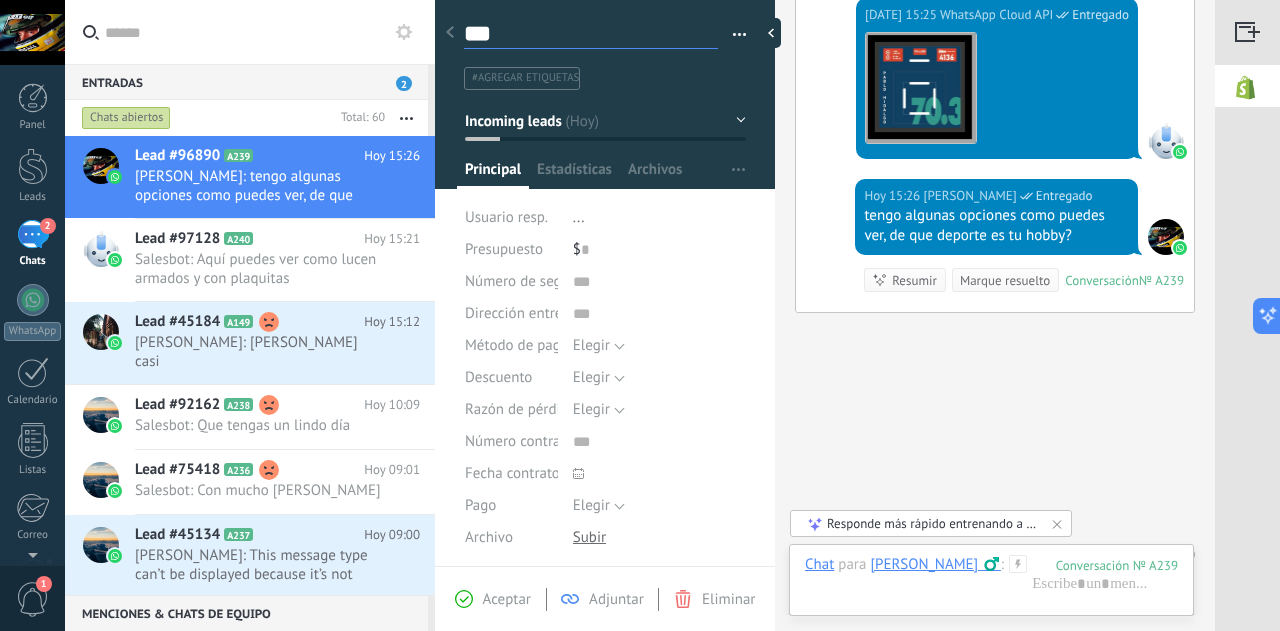 type on "****" 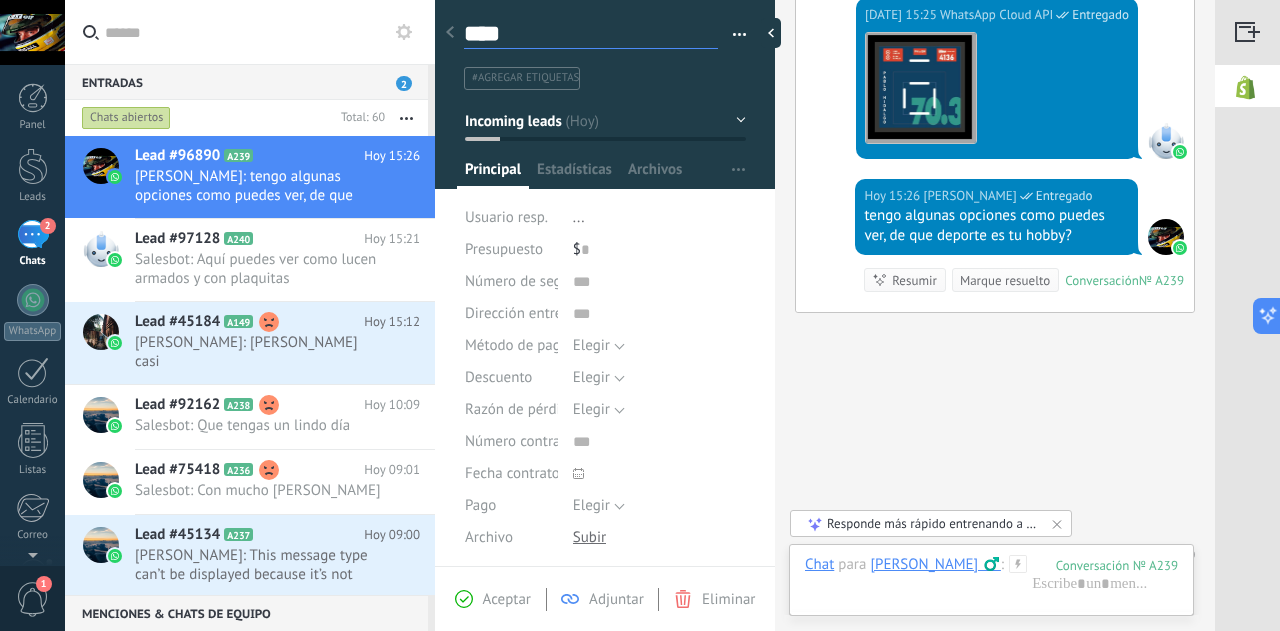 type on "*****" 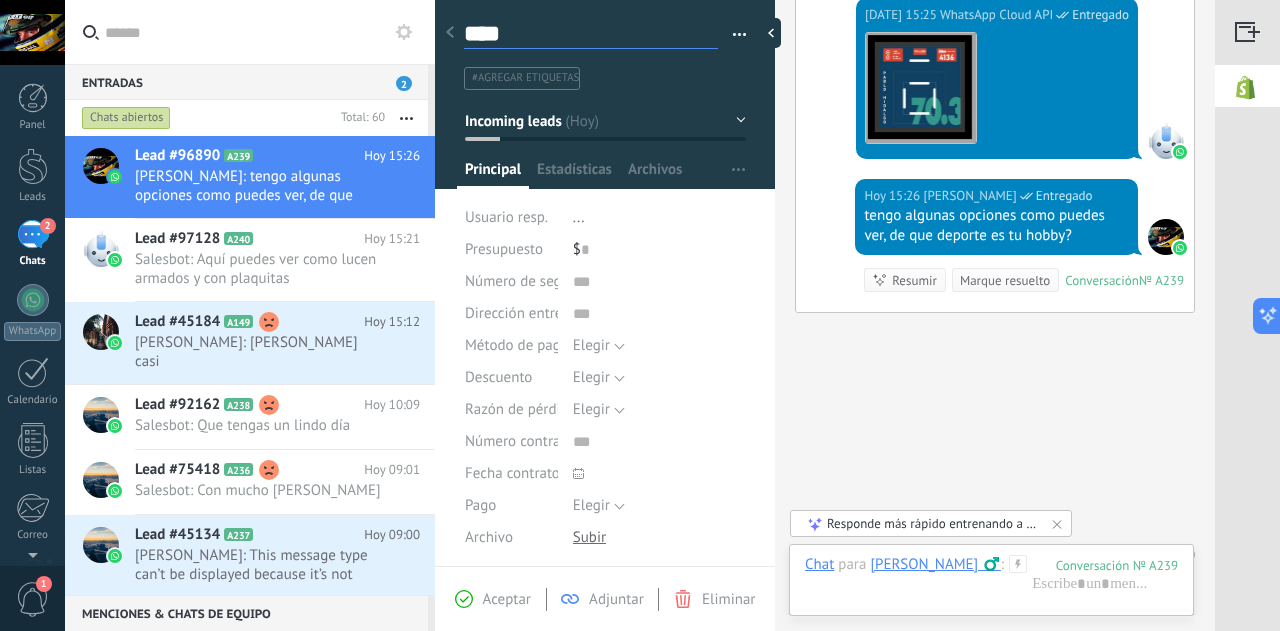 type on "*****" 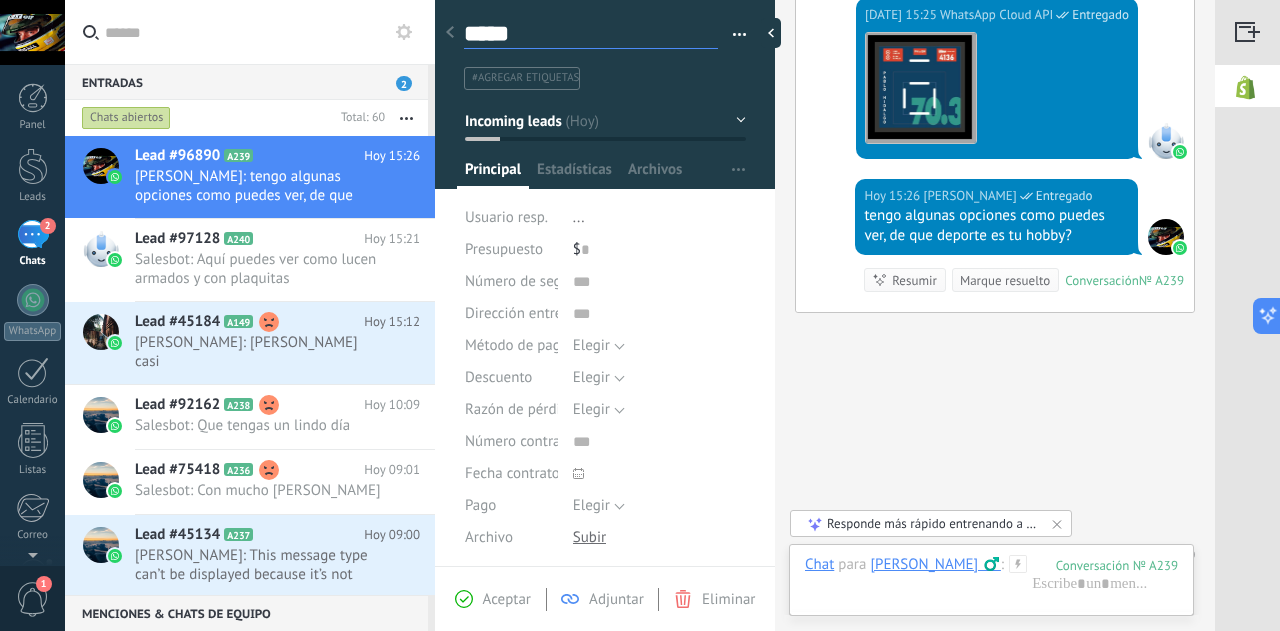 type on "******" 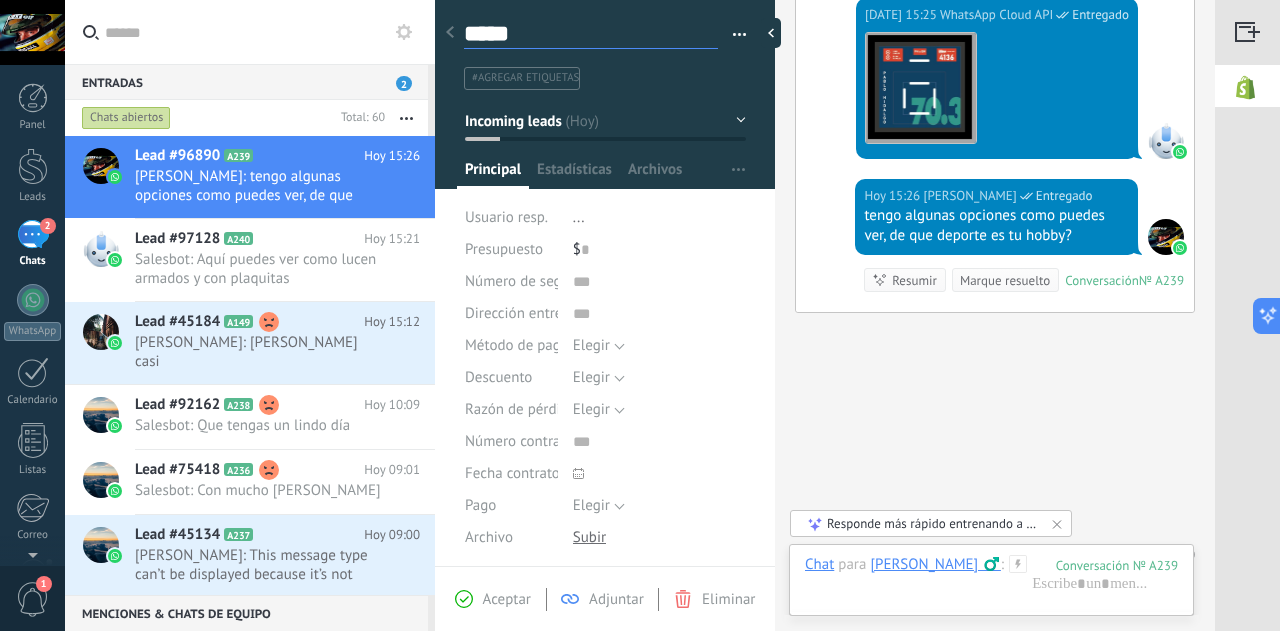 type on "******" 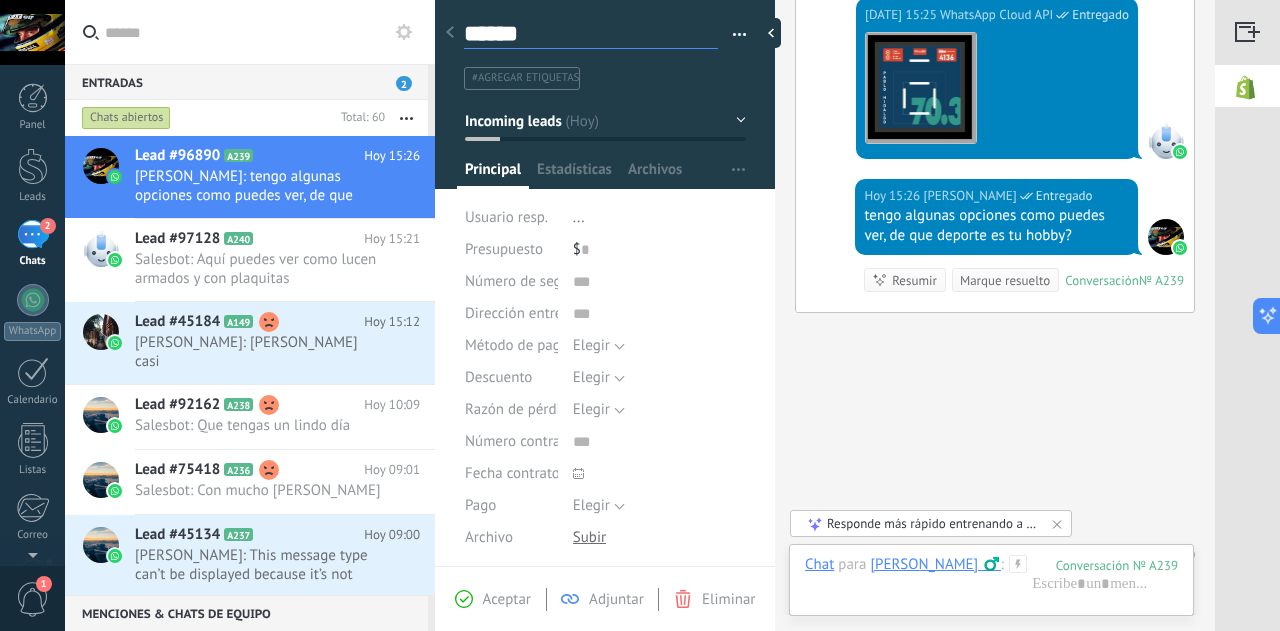 type on "******" 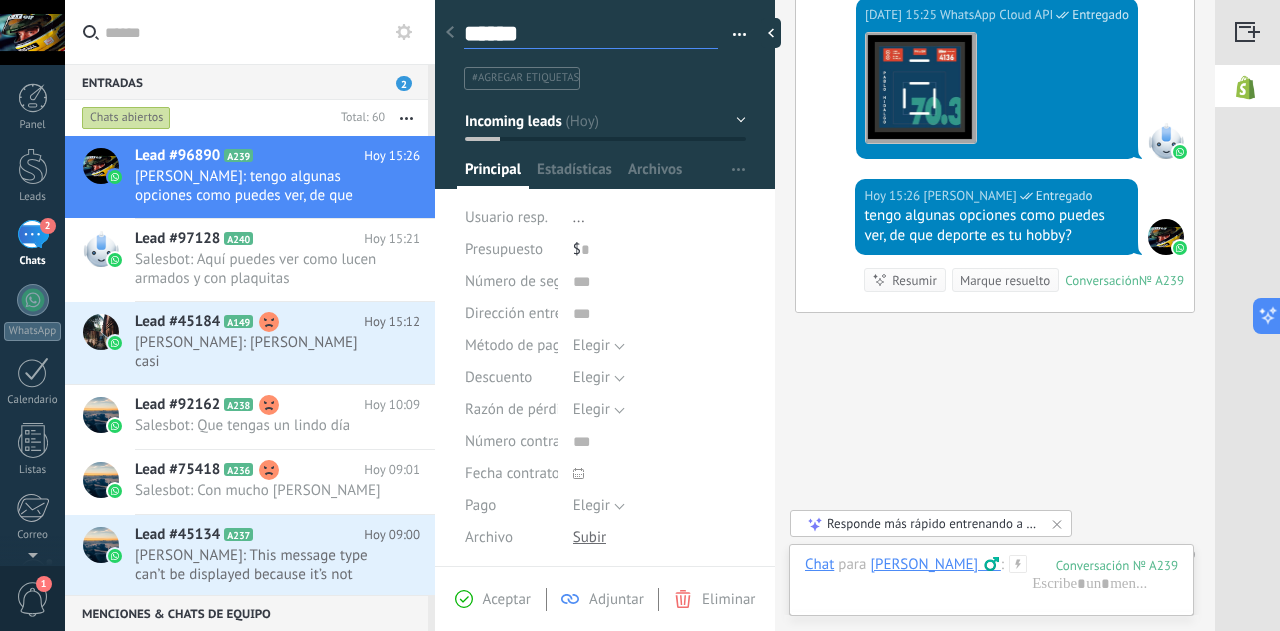 type on "******" 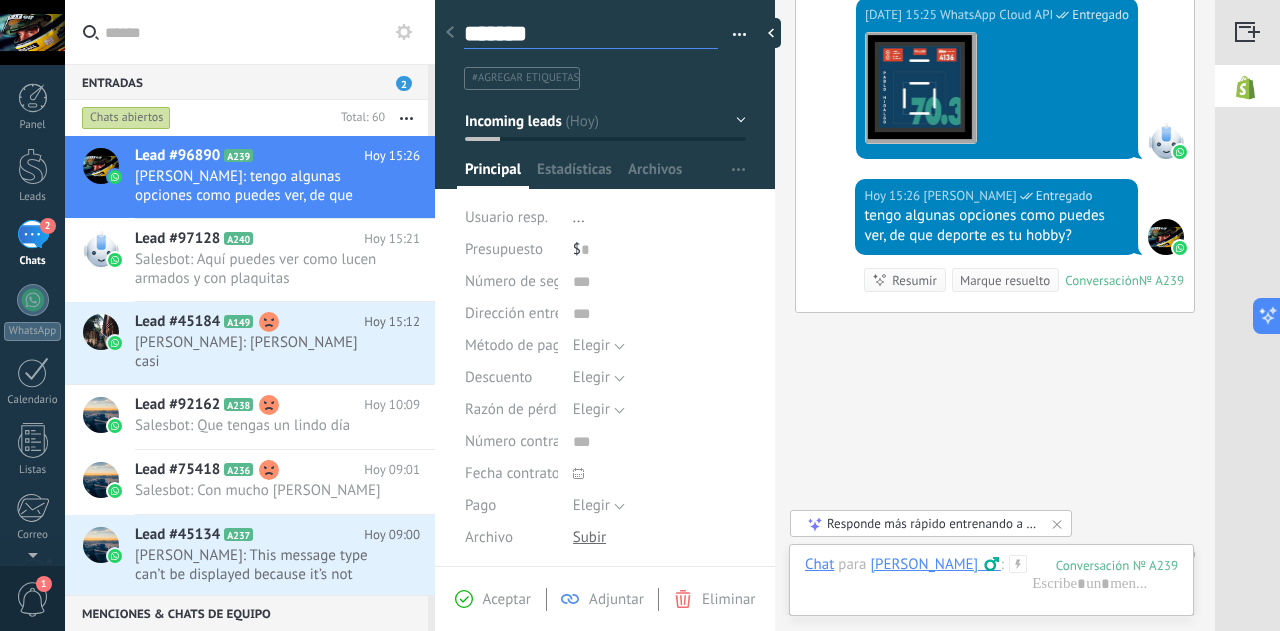 scroll, scrollTop: 30, scrollLeft: 0, axis: vertical 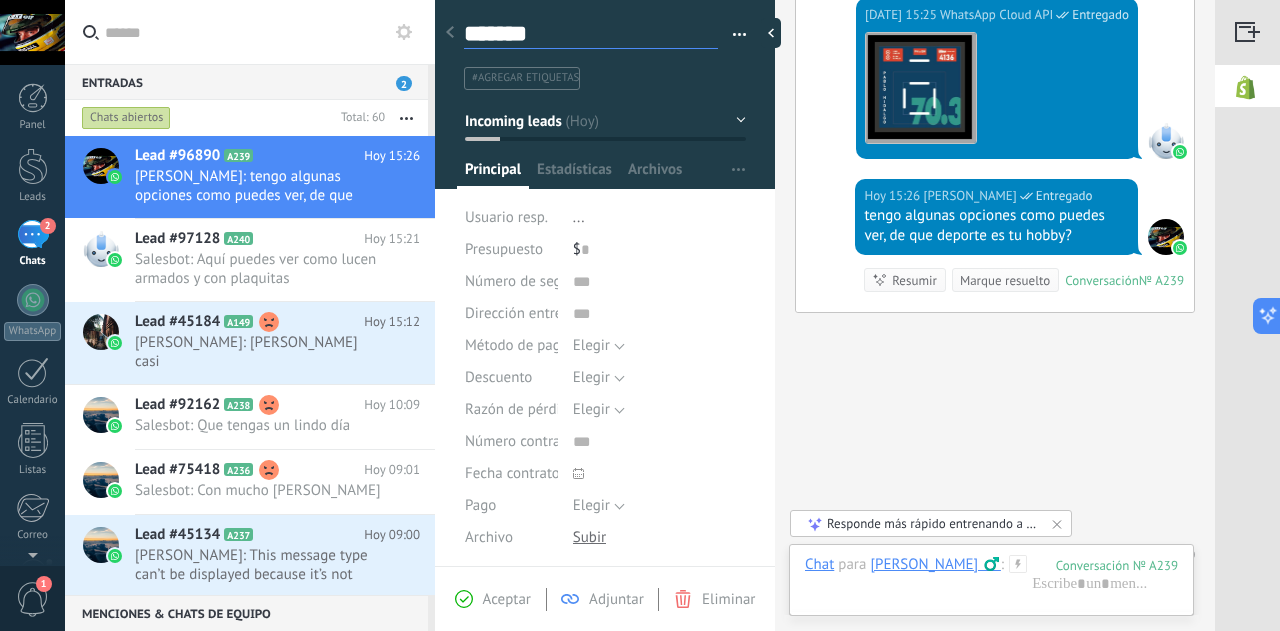 type on "********" 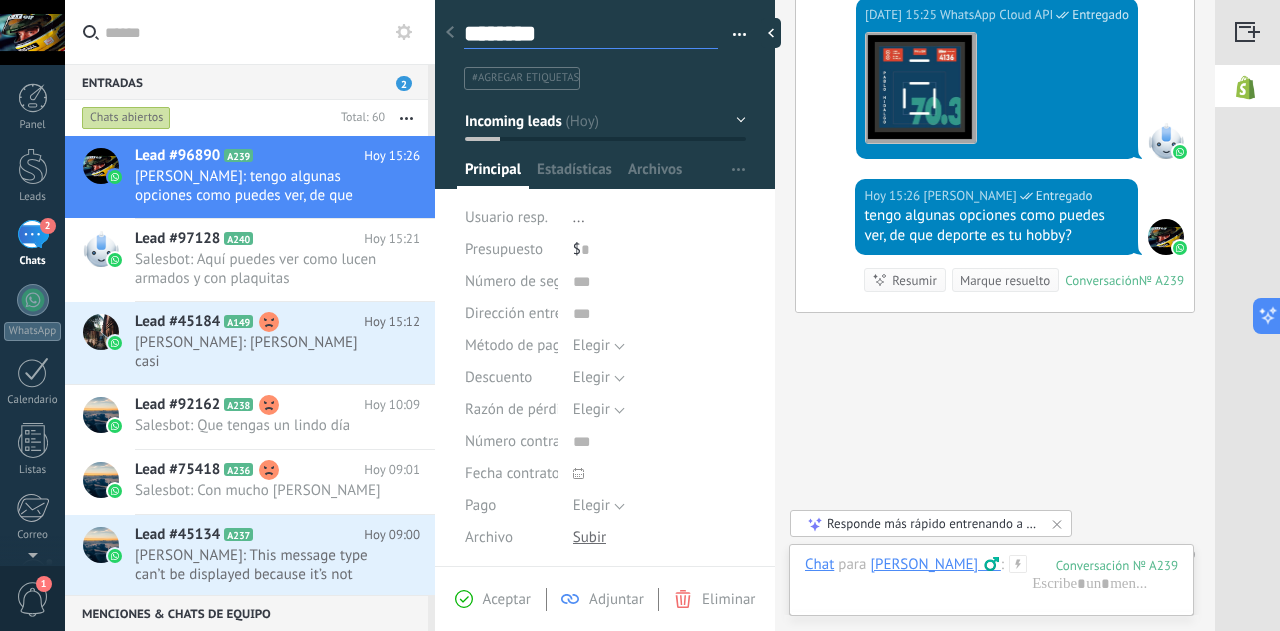 type on "*********" 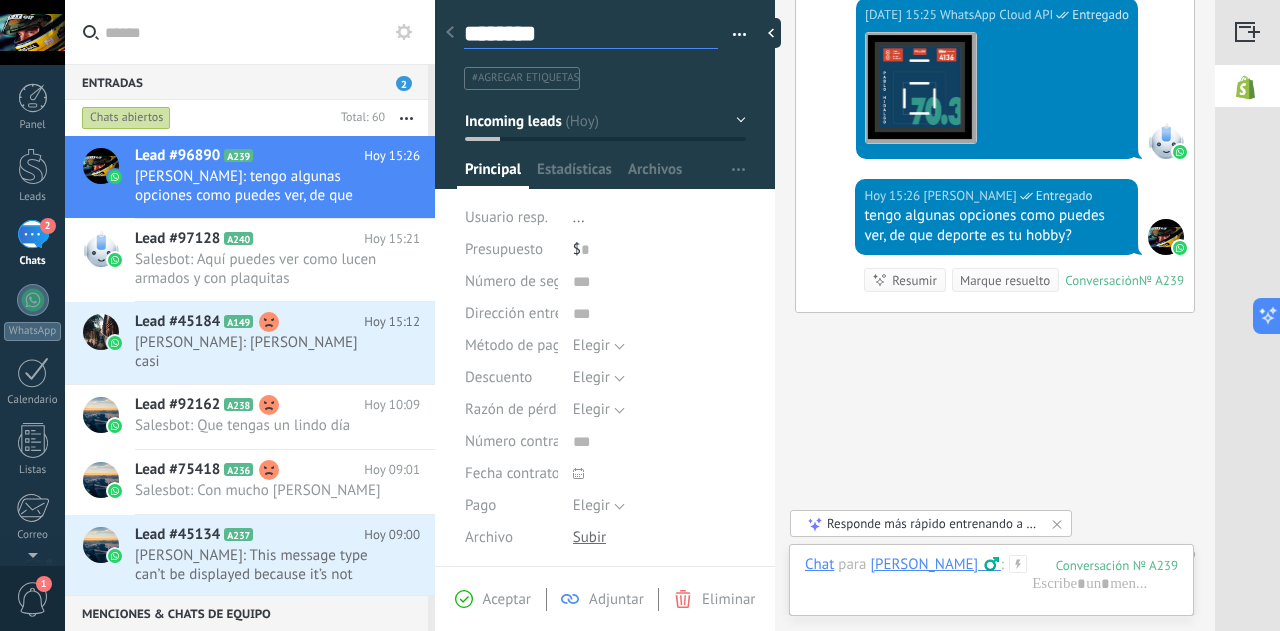 type on "*********" 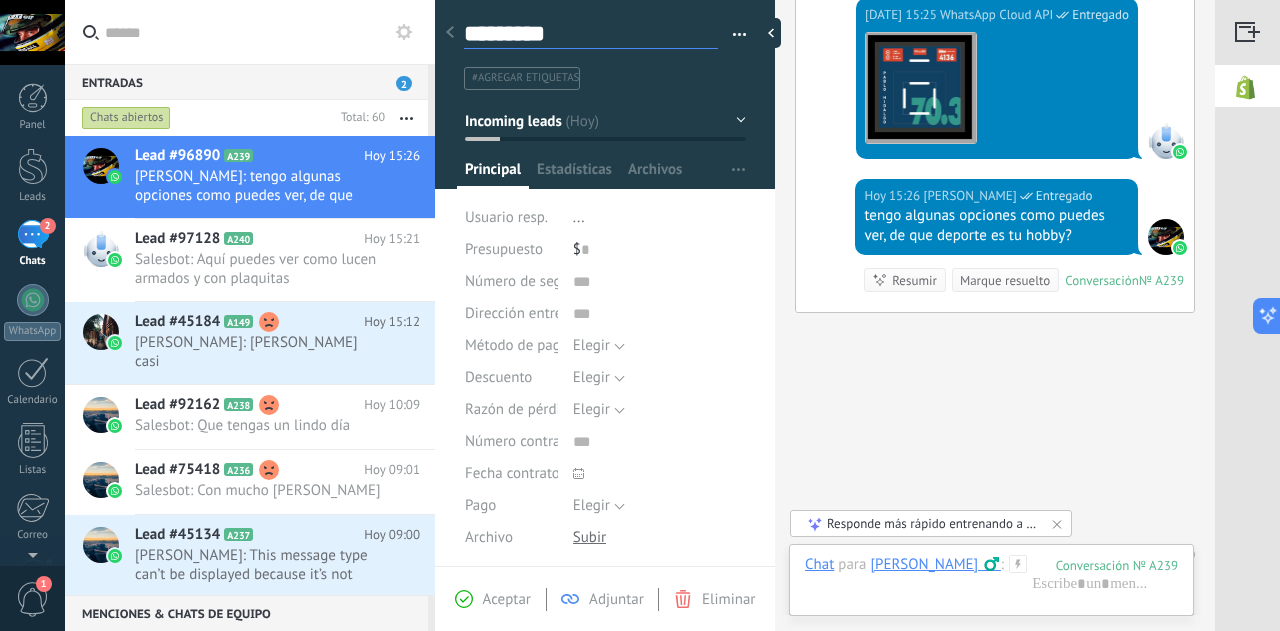 type on "**********" 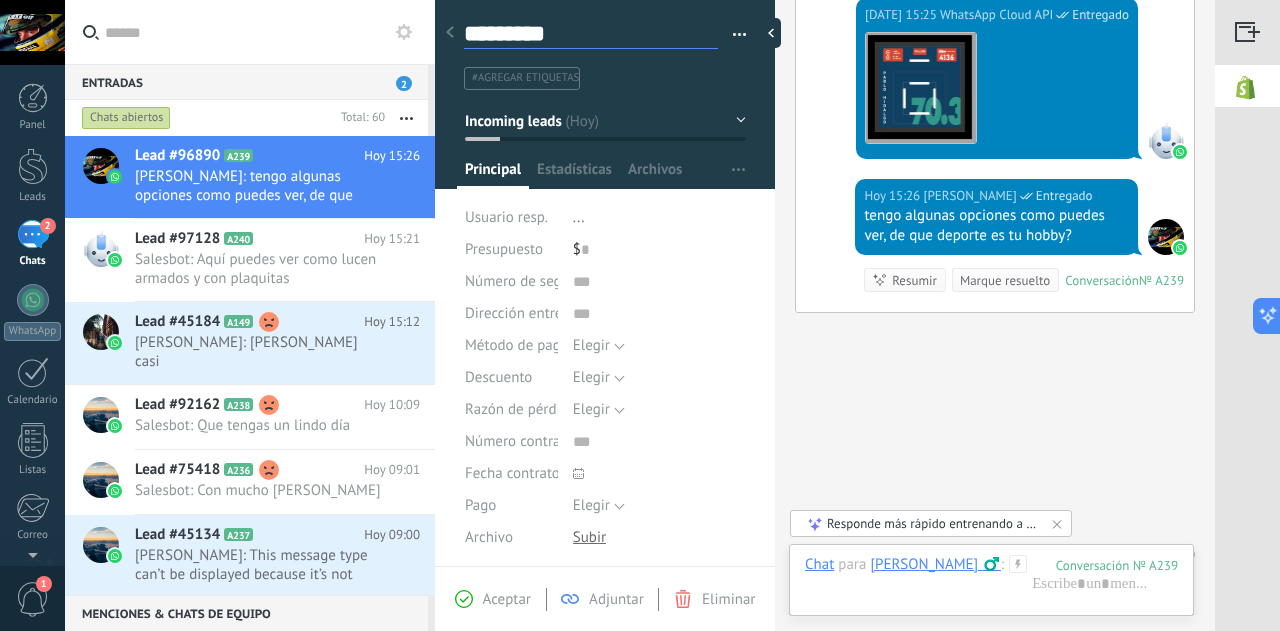 type on "**********" 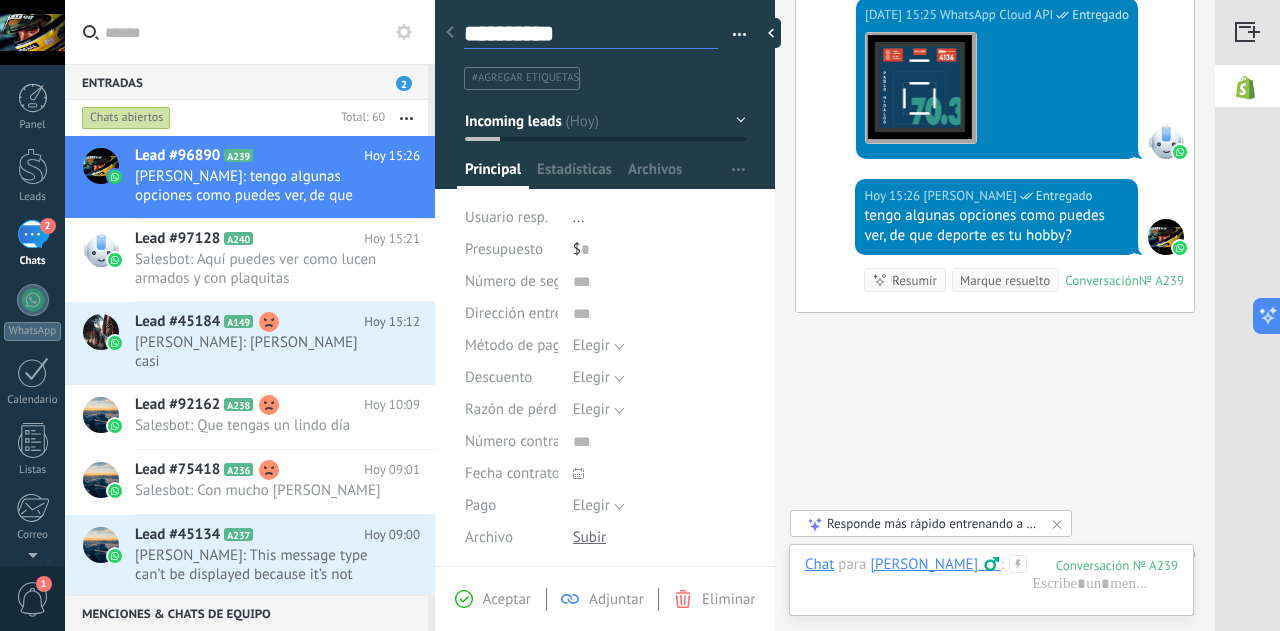 type on "**********" 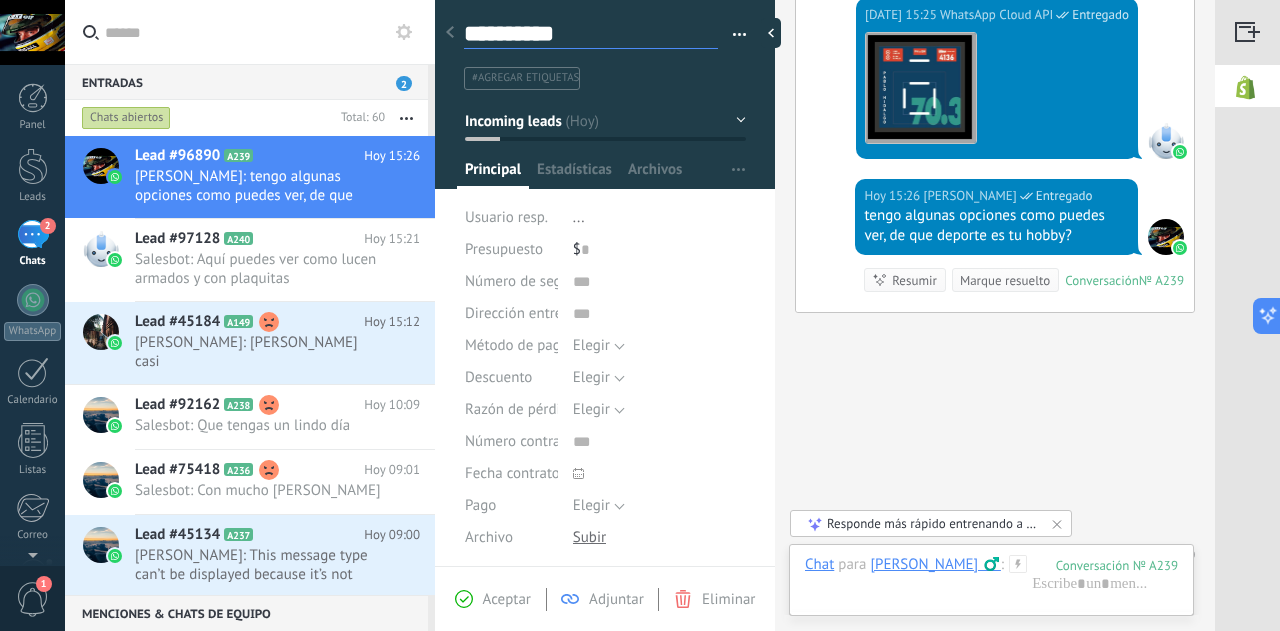 type on "**********" 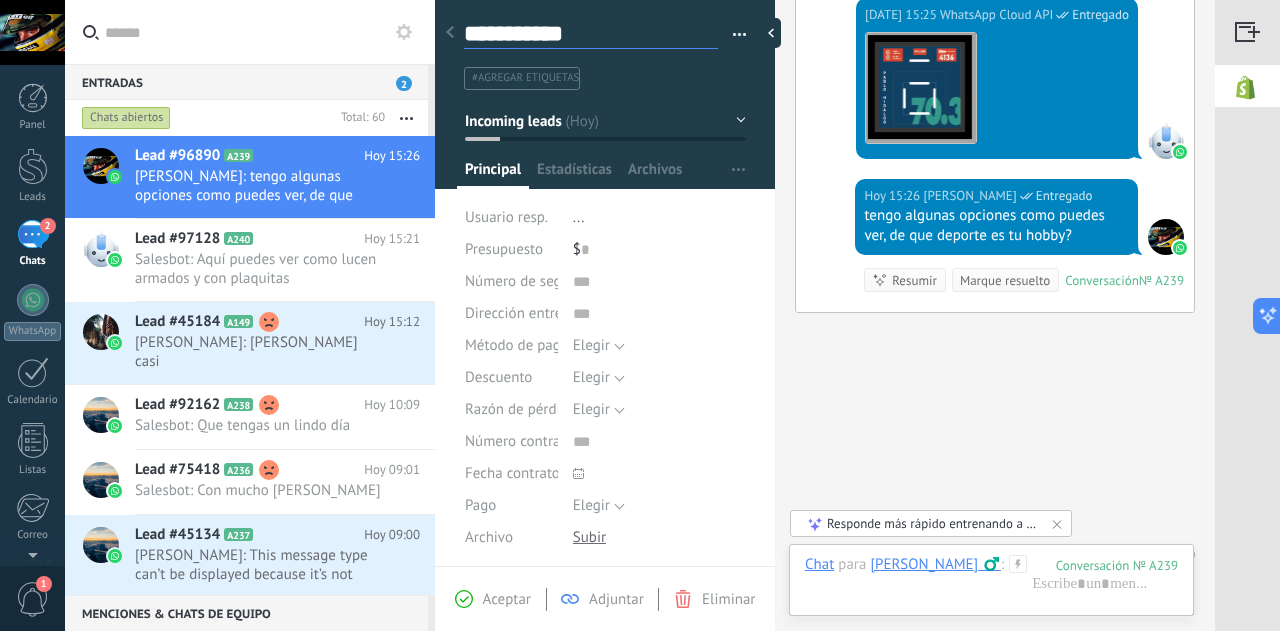 type on "**********" 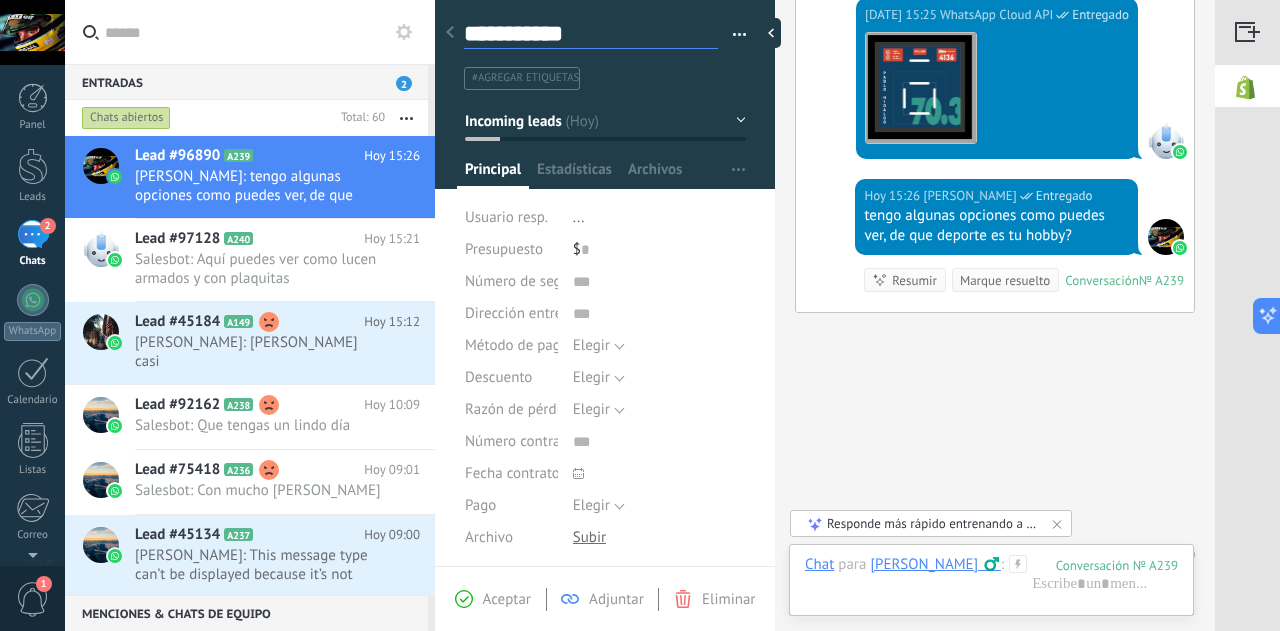 type on "**********" 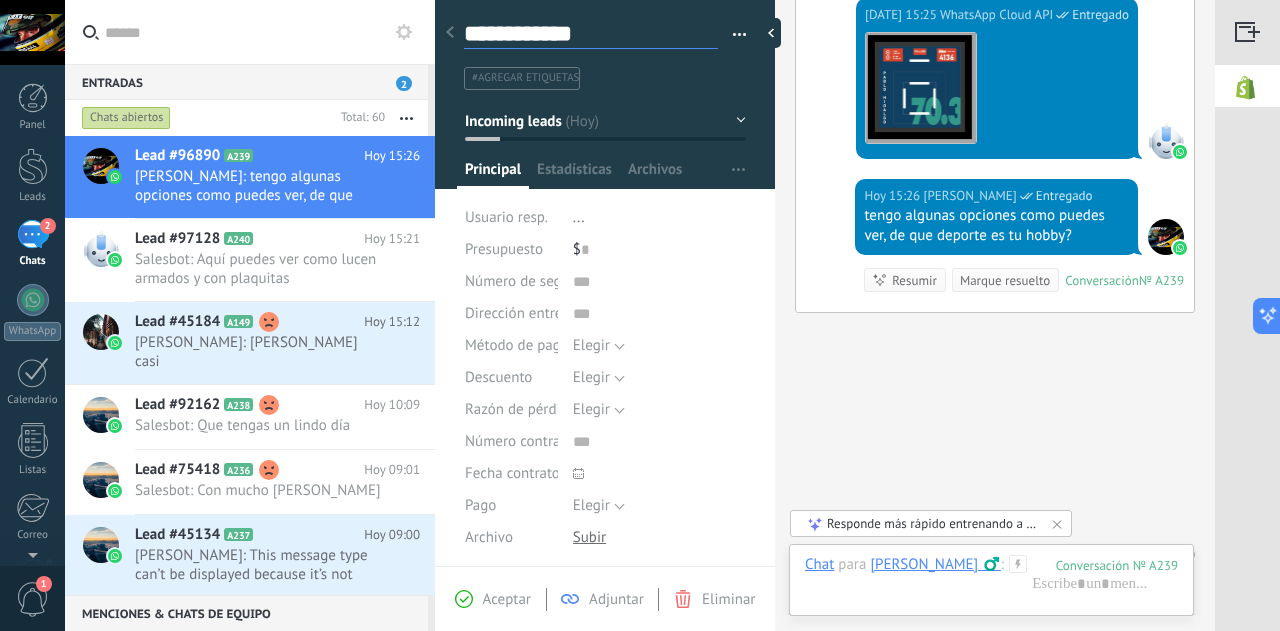 type on "**********" 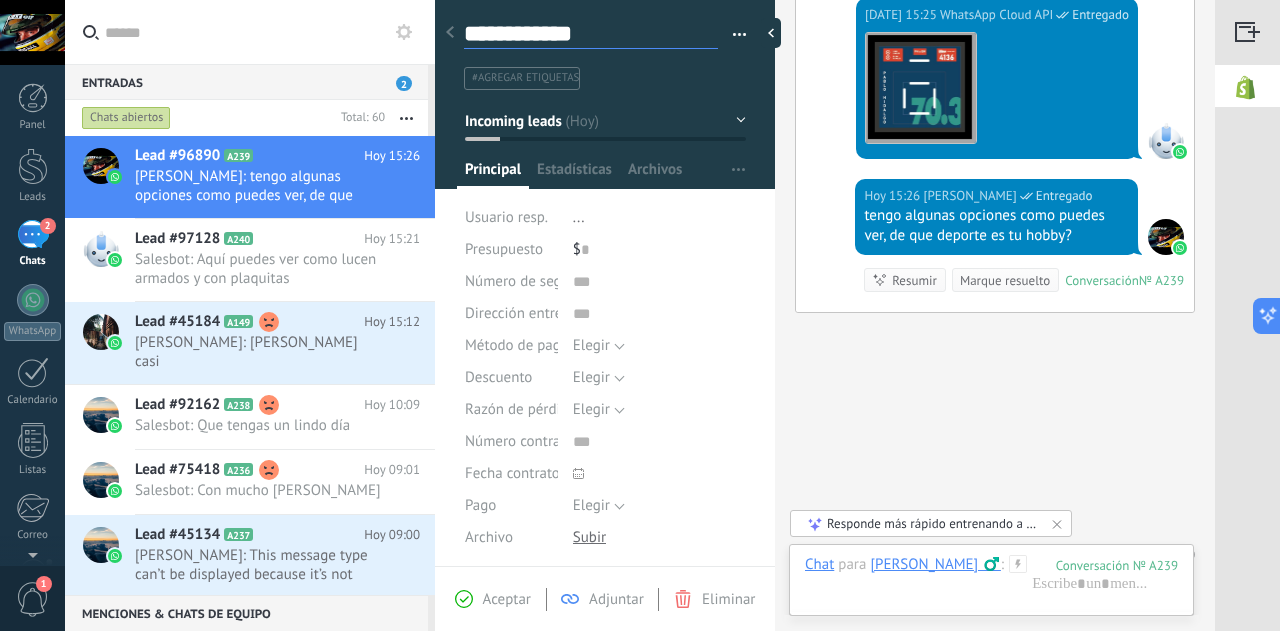 type on "**********" 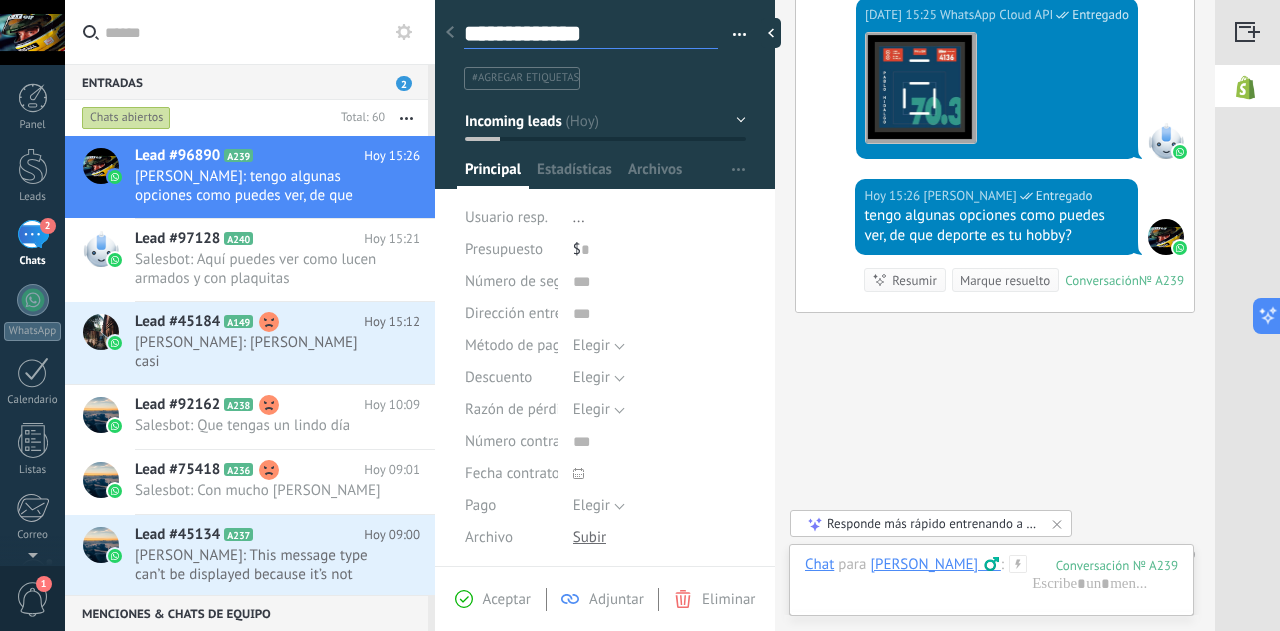 type on "**********" 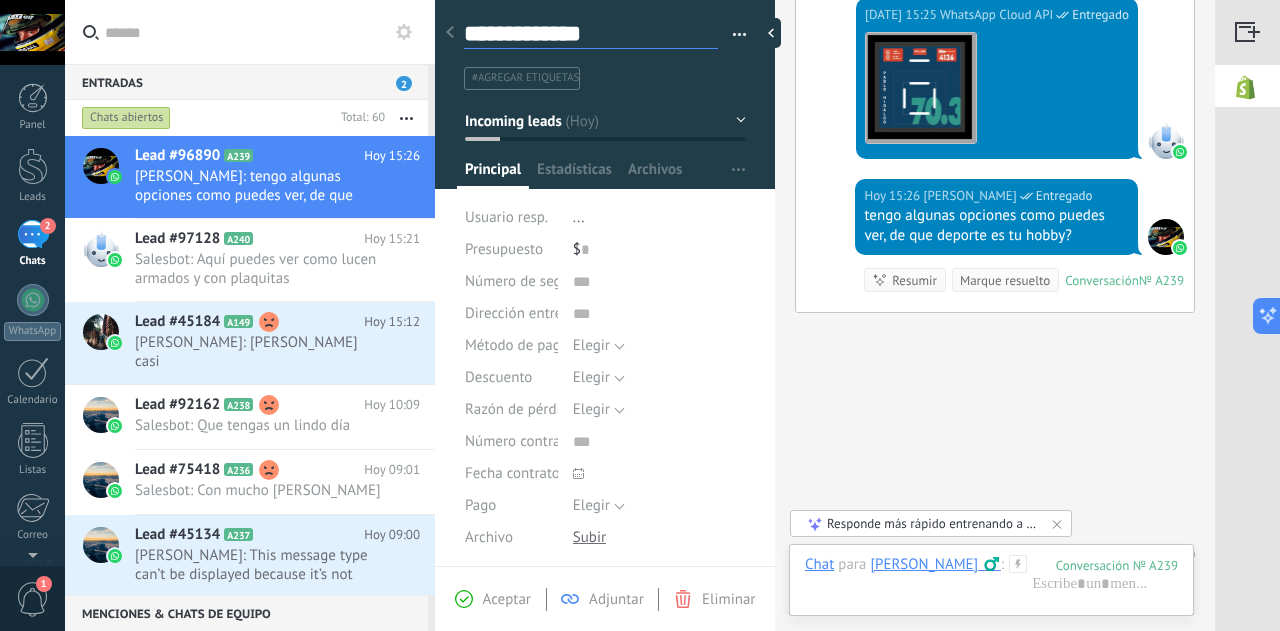 type on "**********" 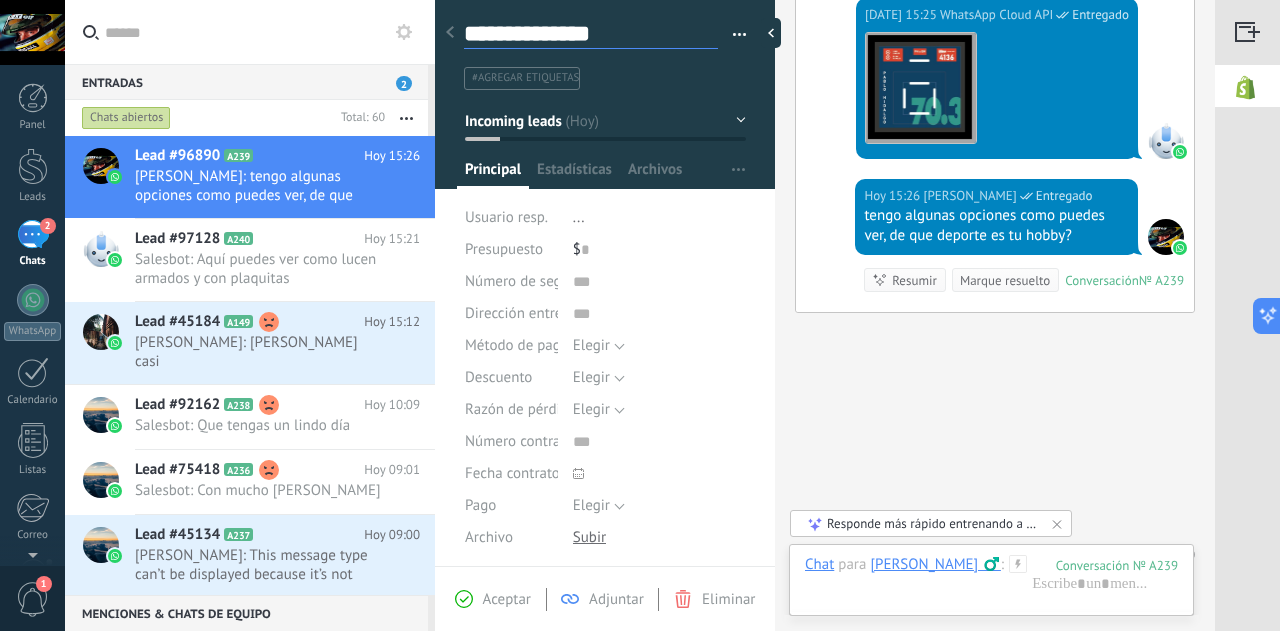 scroll, scrollTop: 30, scrollLeft: 0, axis: vertical 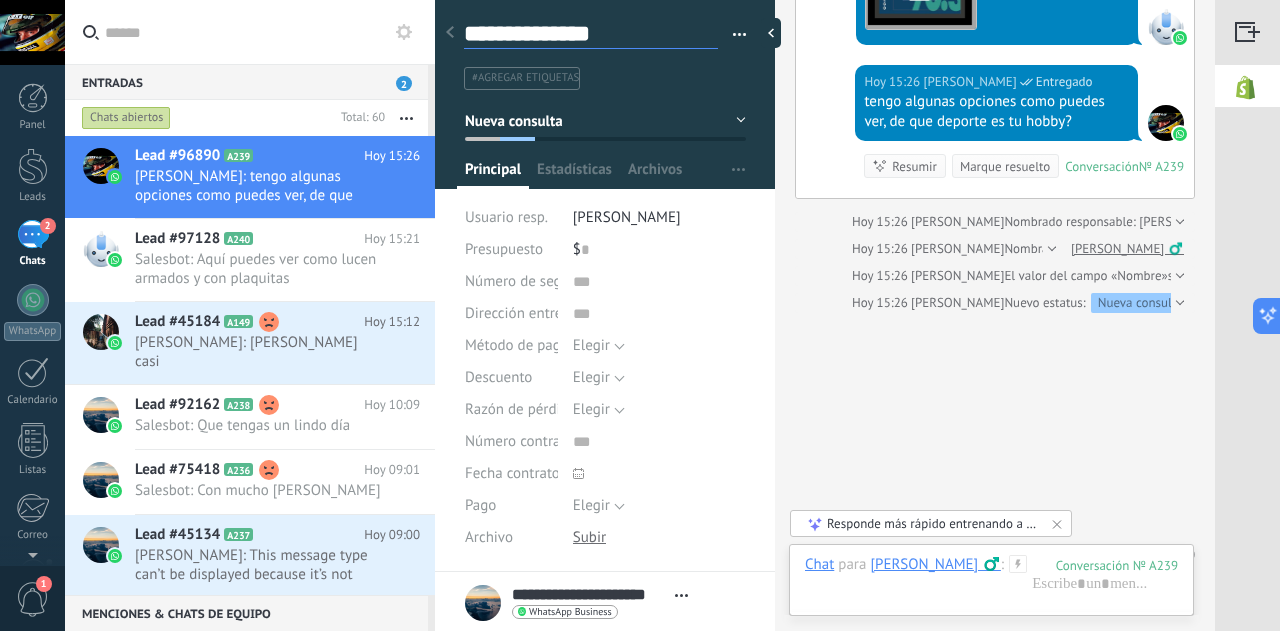 type on "**********" 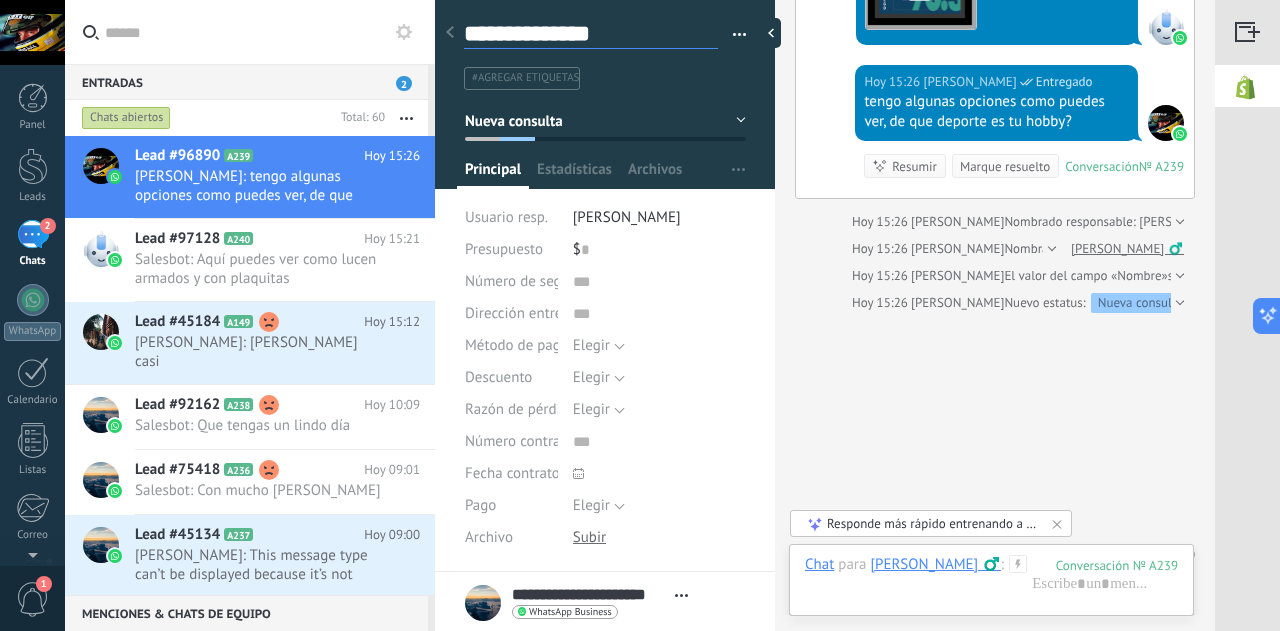 type on "**********" 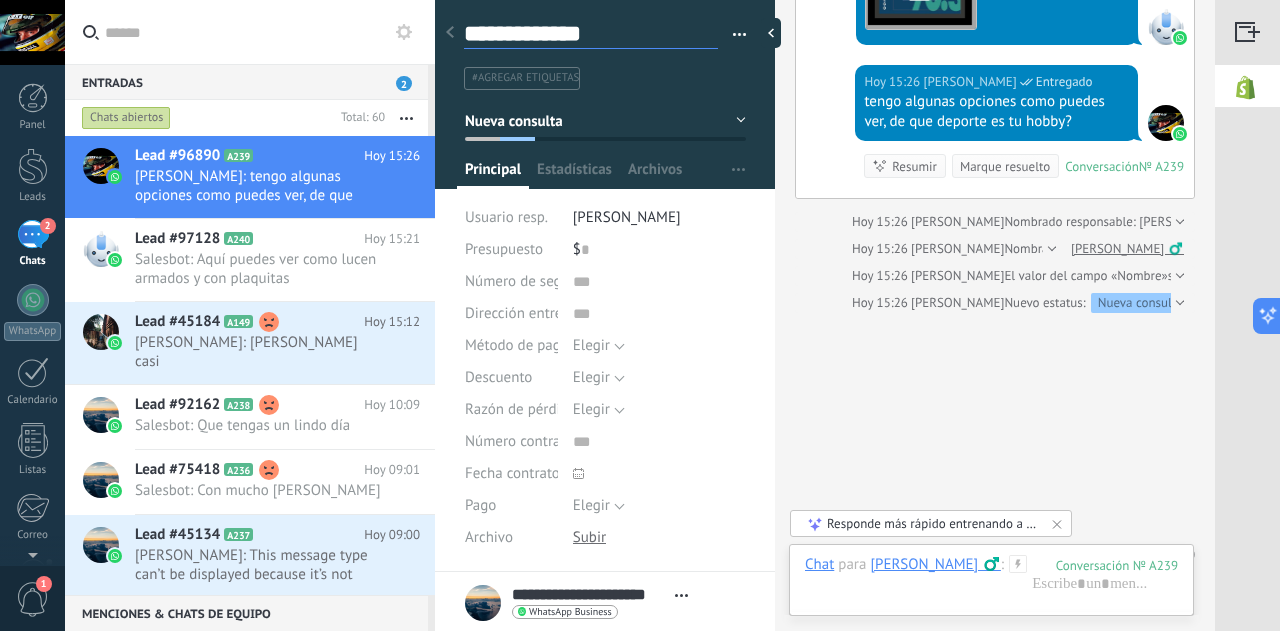 type on "**********" 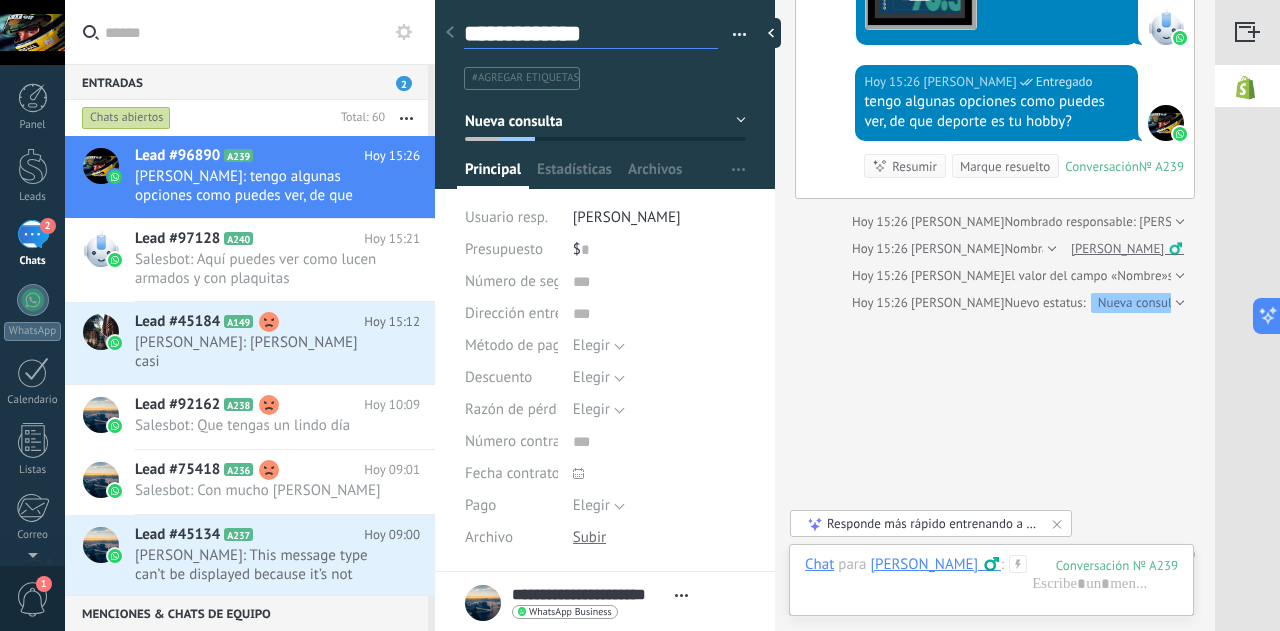 type on "**********" 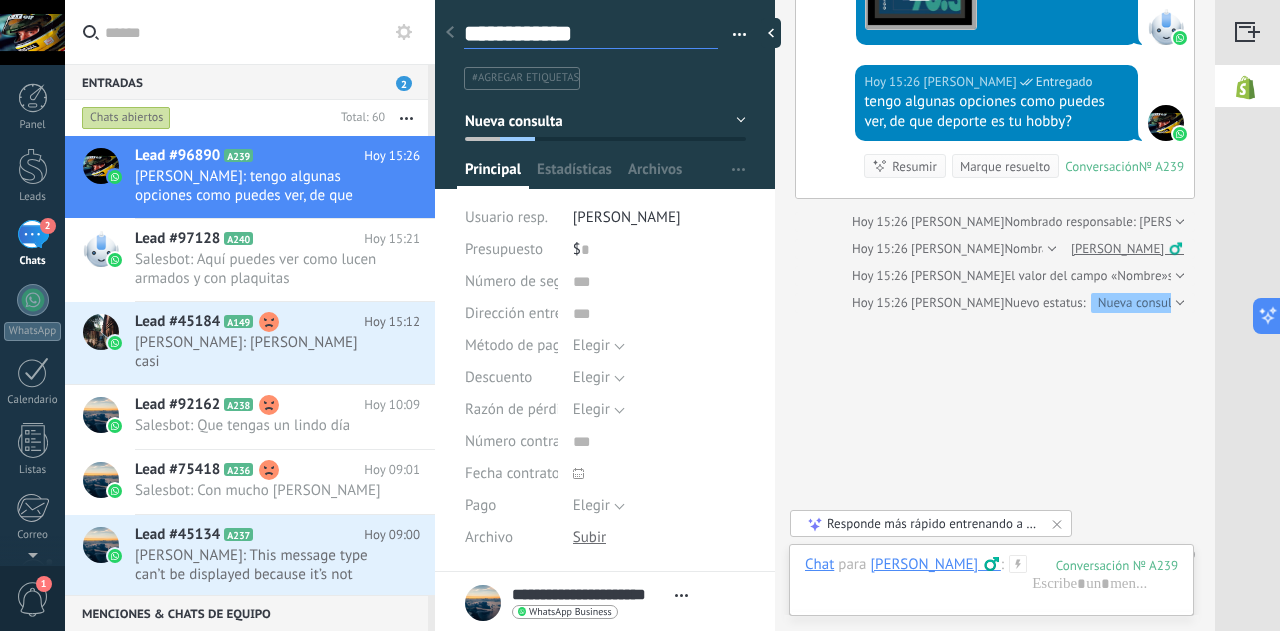 type on "**********" 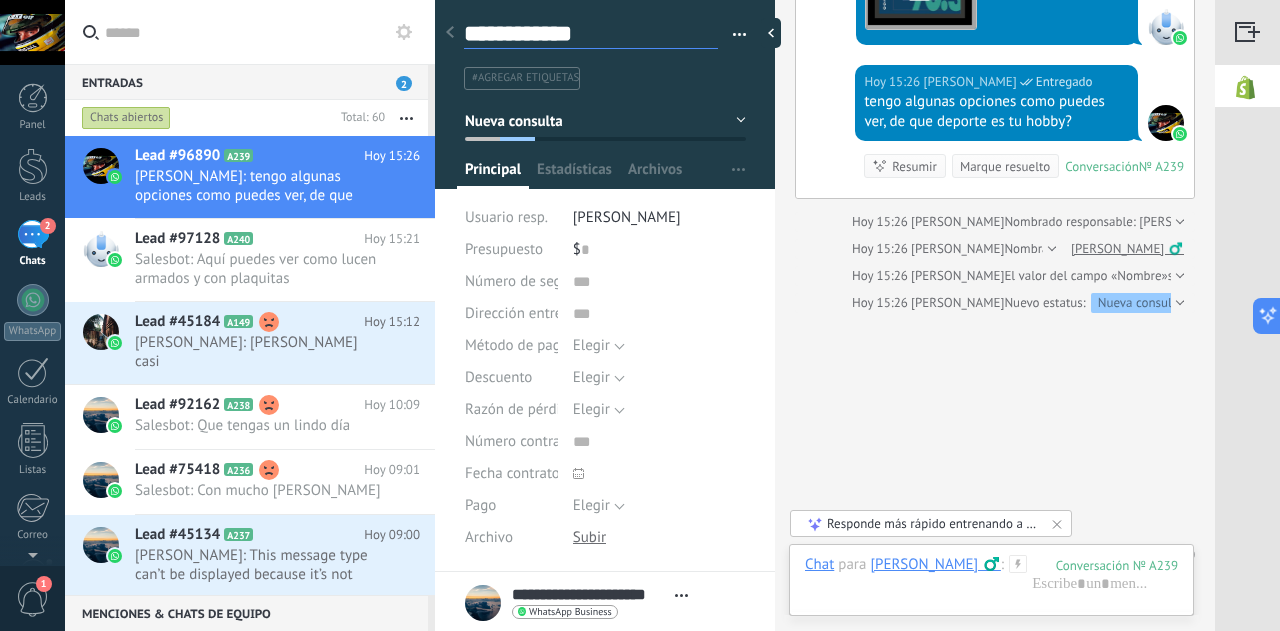 type on "**********" 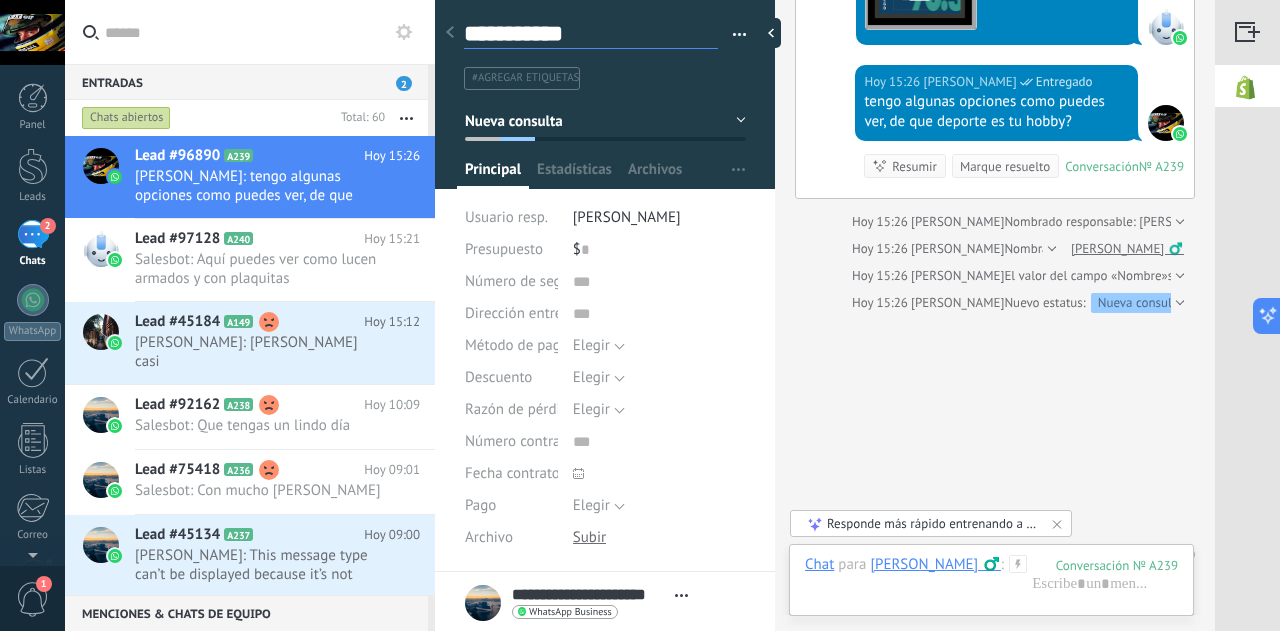 type on "**********" 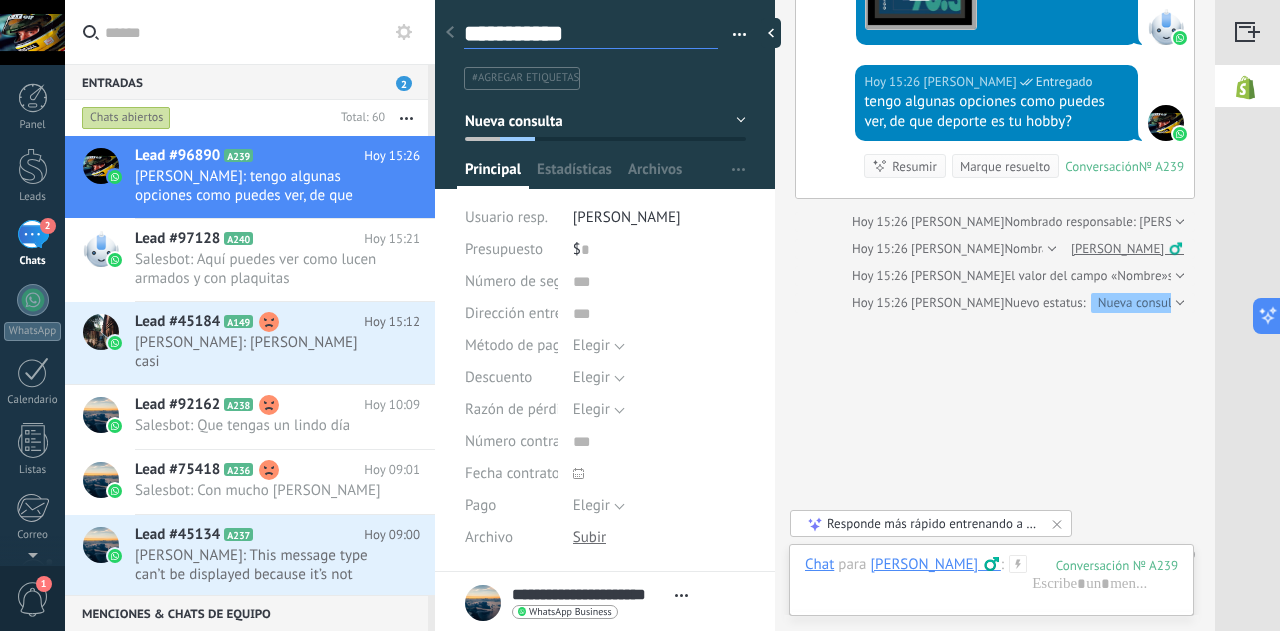 type on "**********" 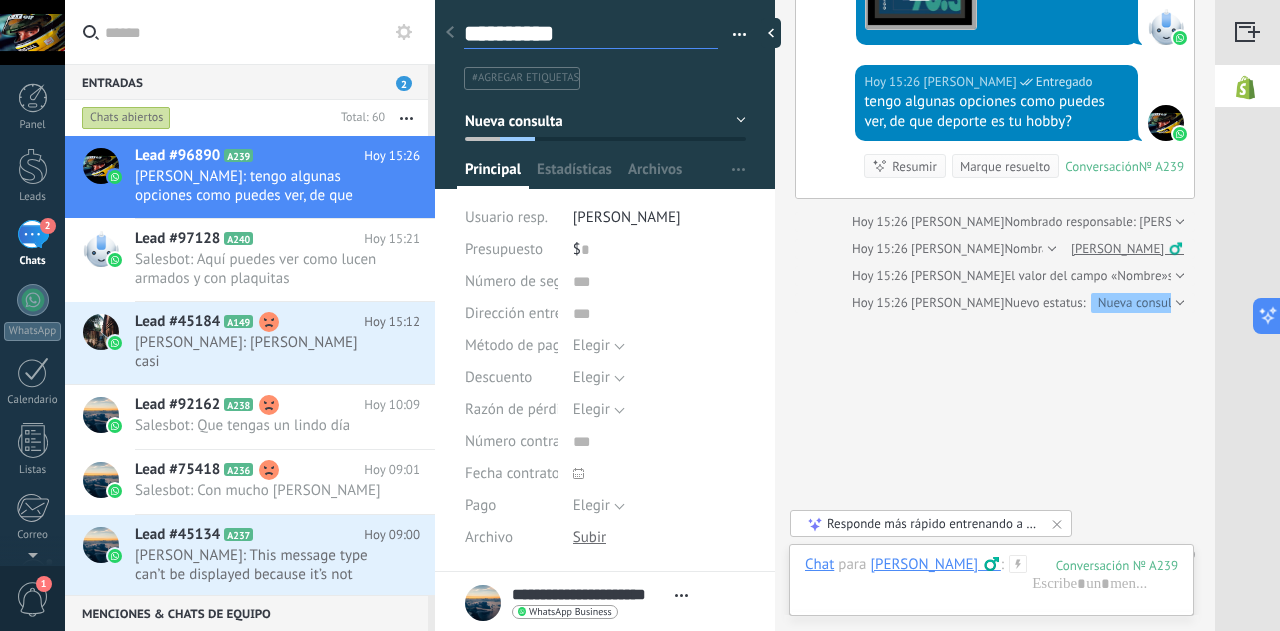 type on "*********" 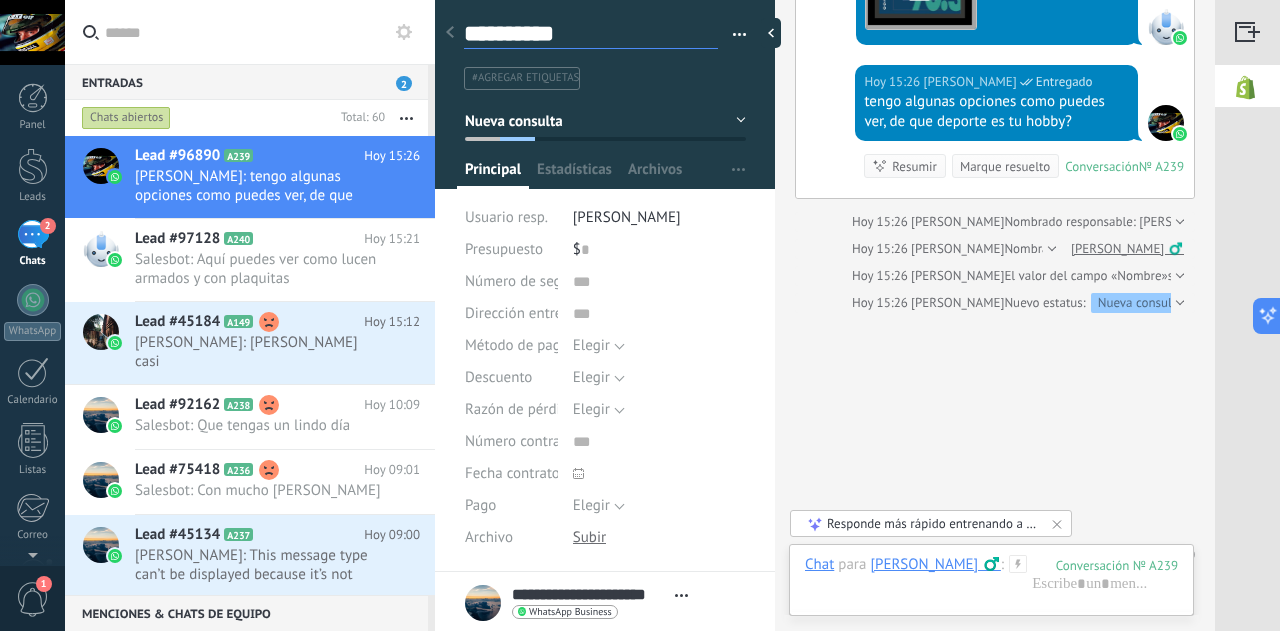 type on "*********" 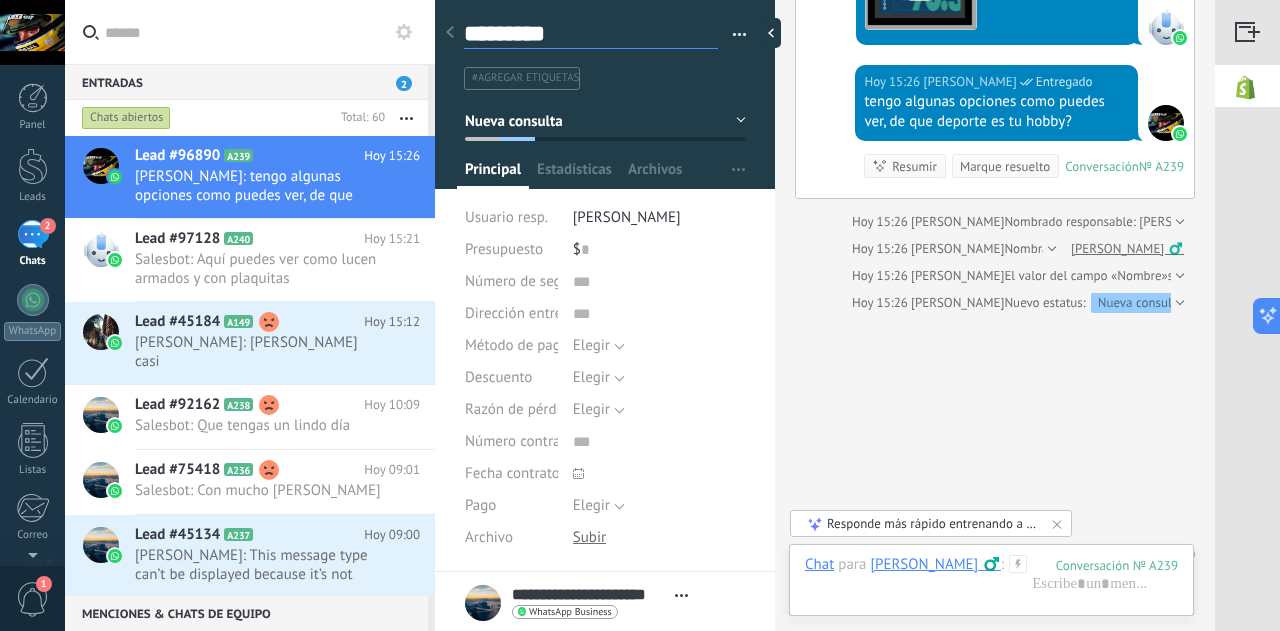 type on "********" 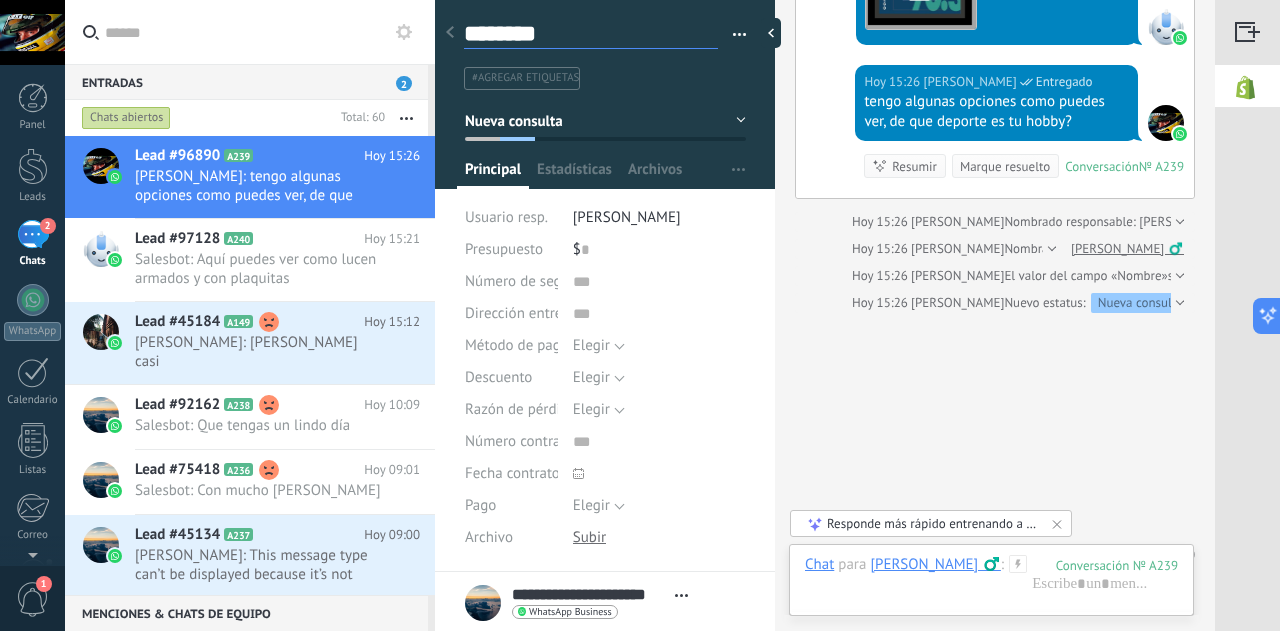 type on "******" 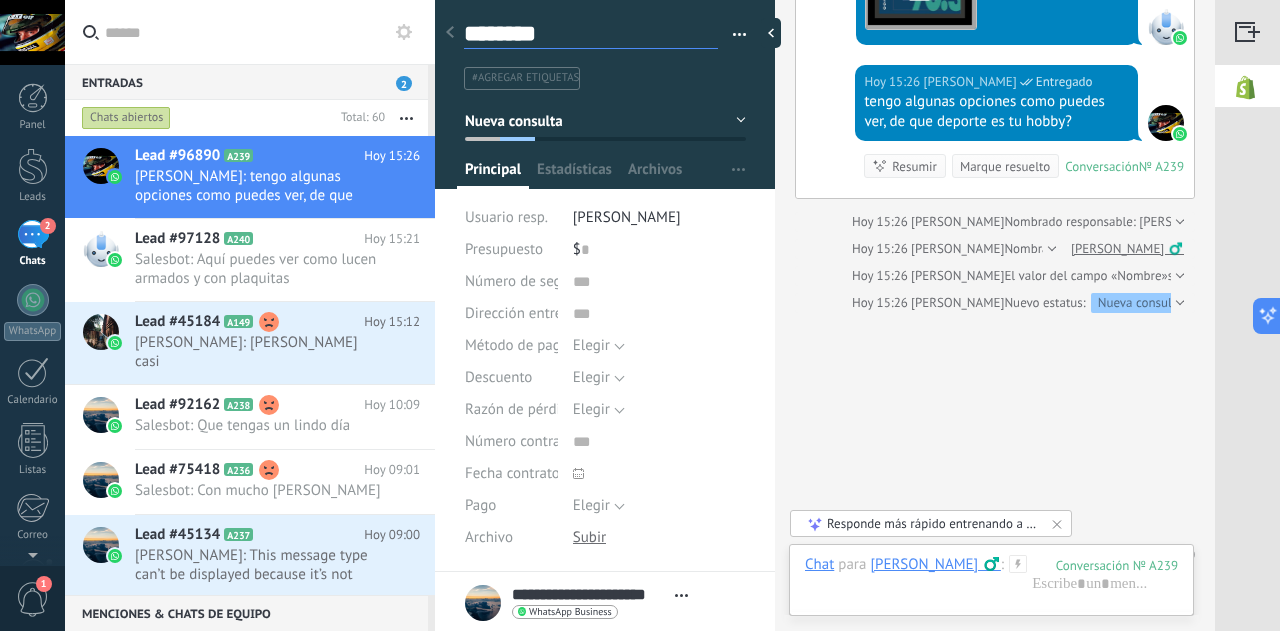 type on "******" 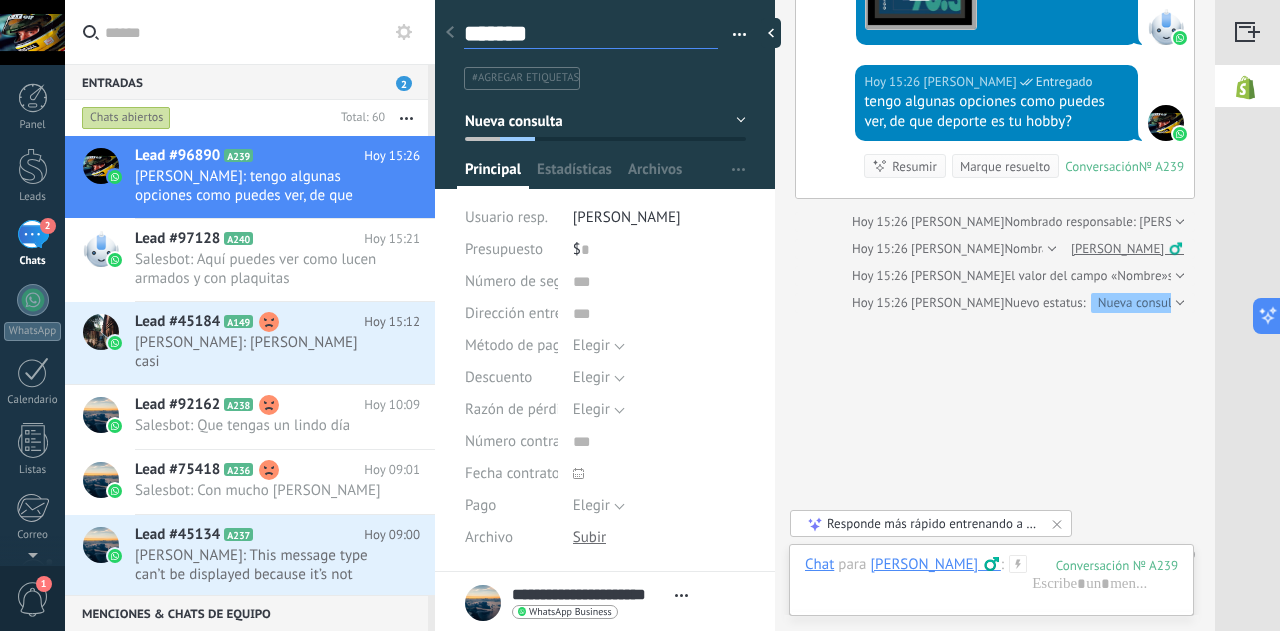 type on "********" 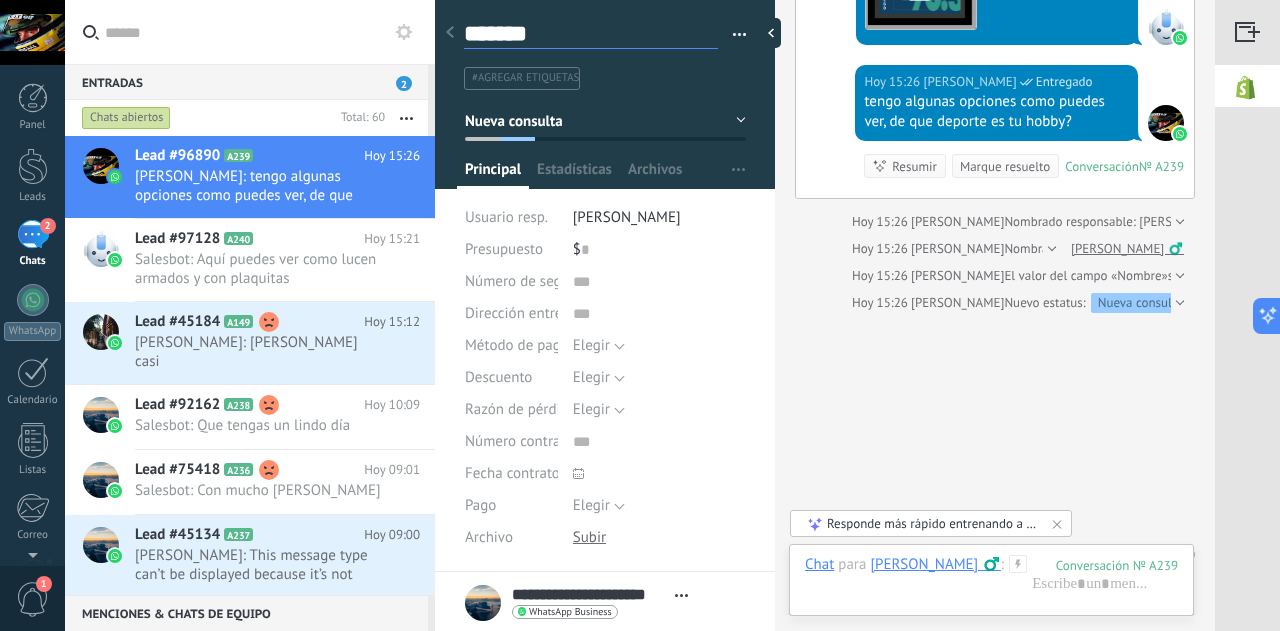type on "********" 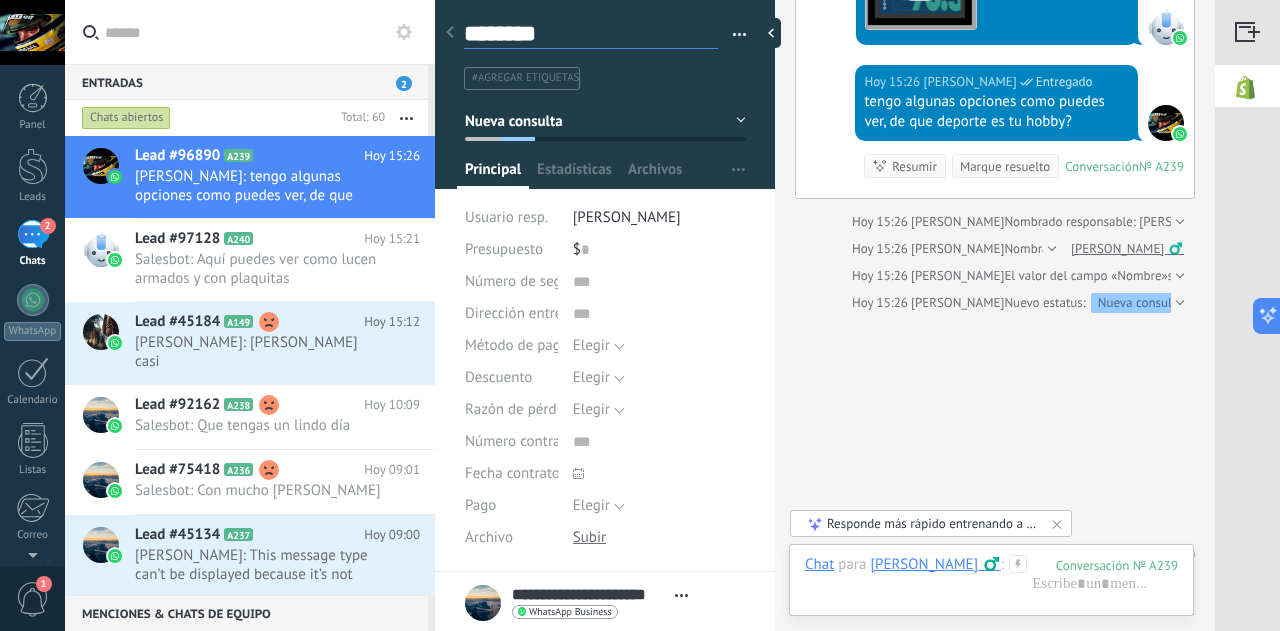 type on "*********" 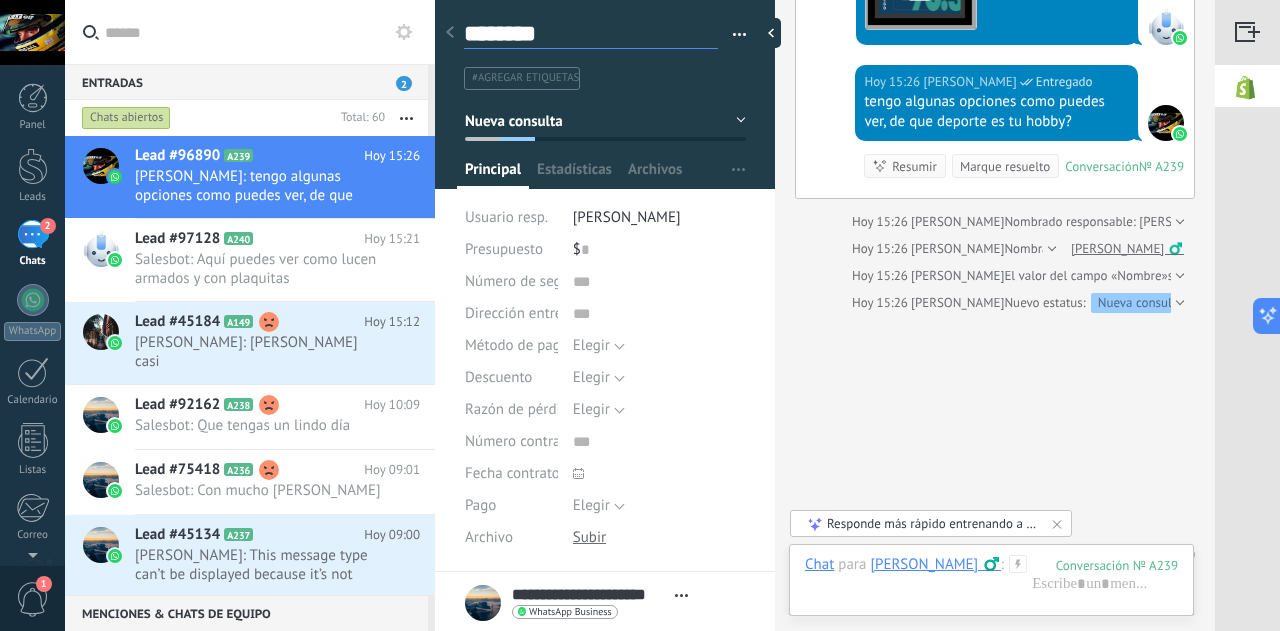 type on "*********" 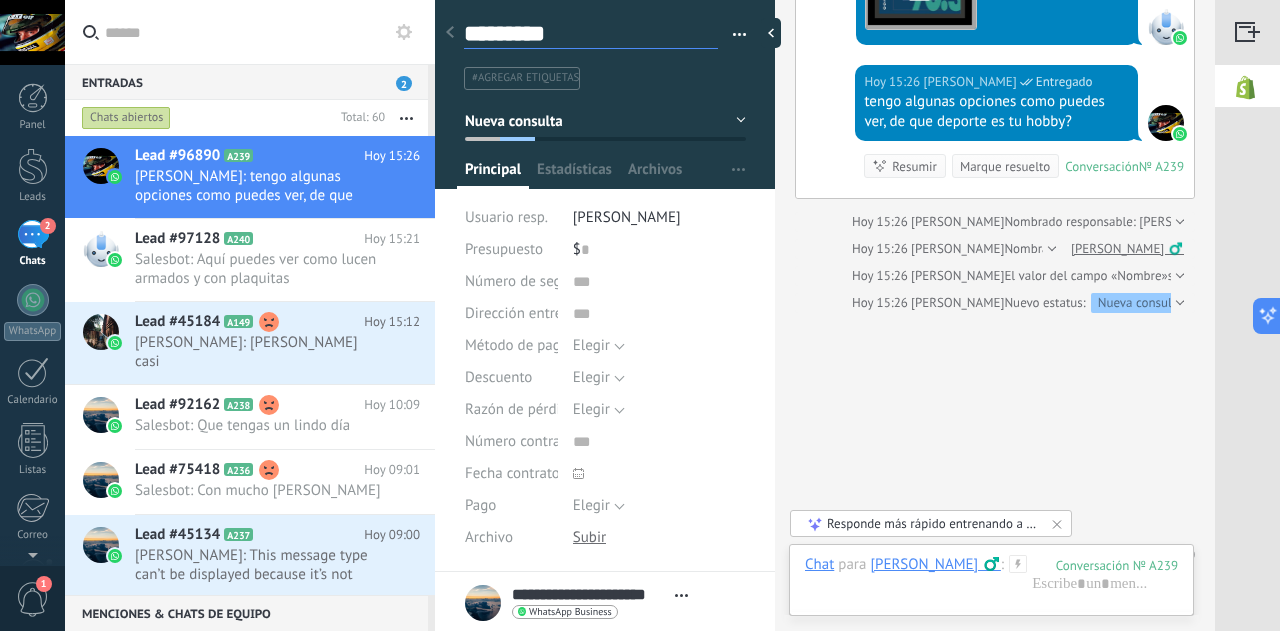 type on "**********" 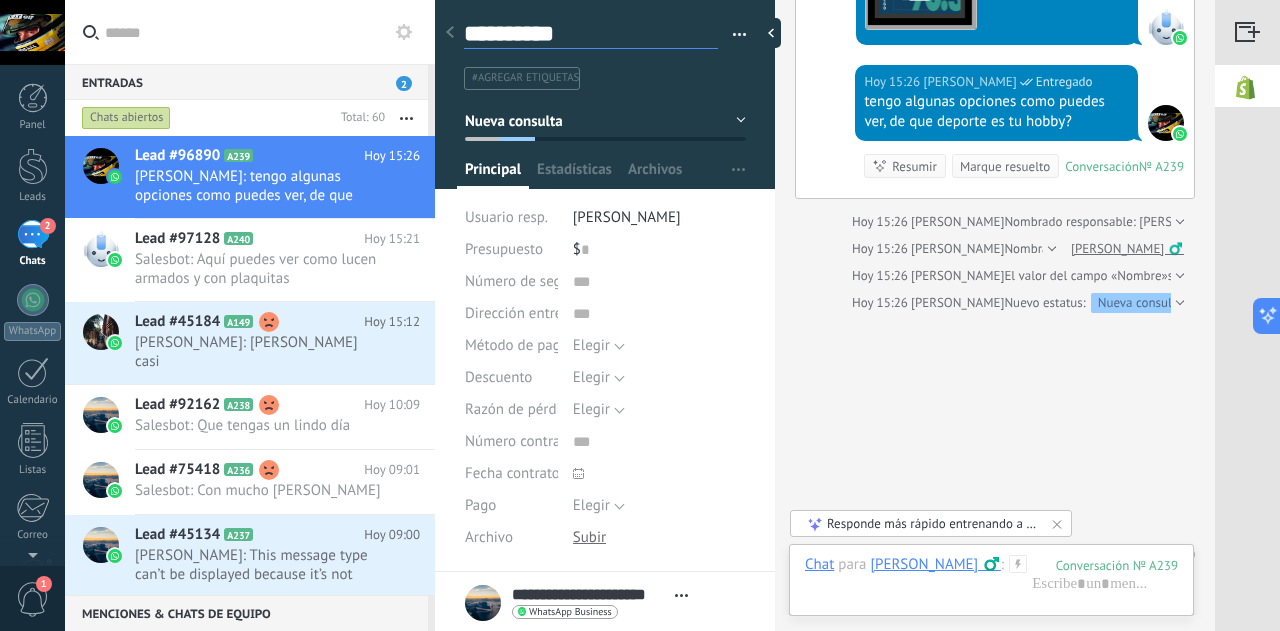 type on "**********" 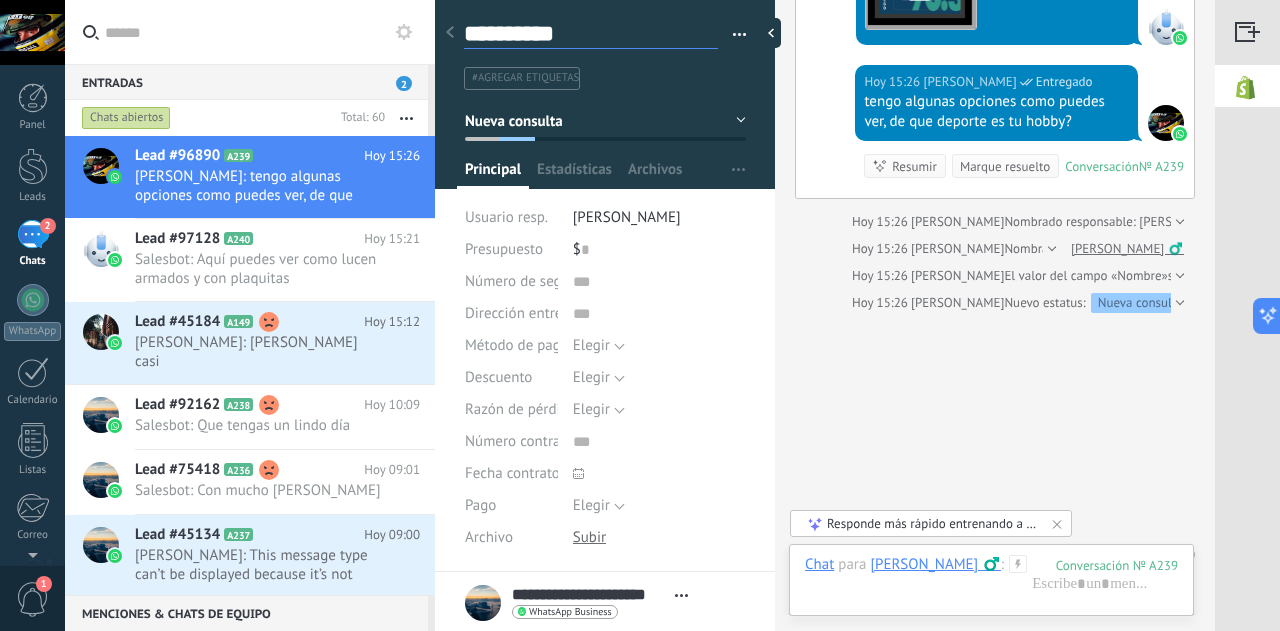 type on "**********" 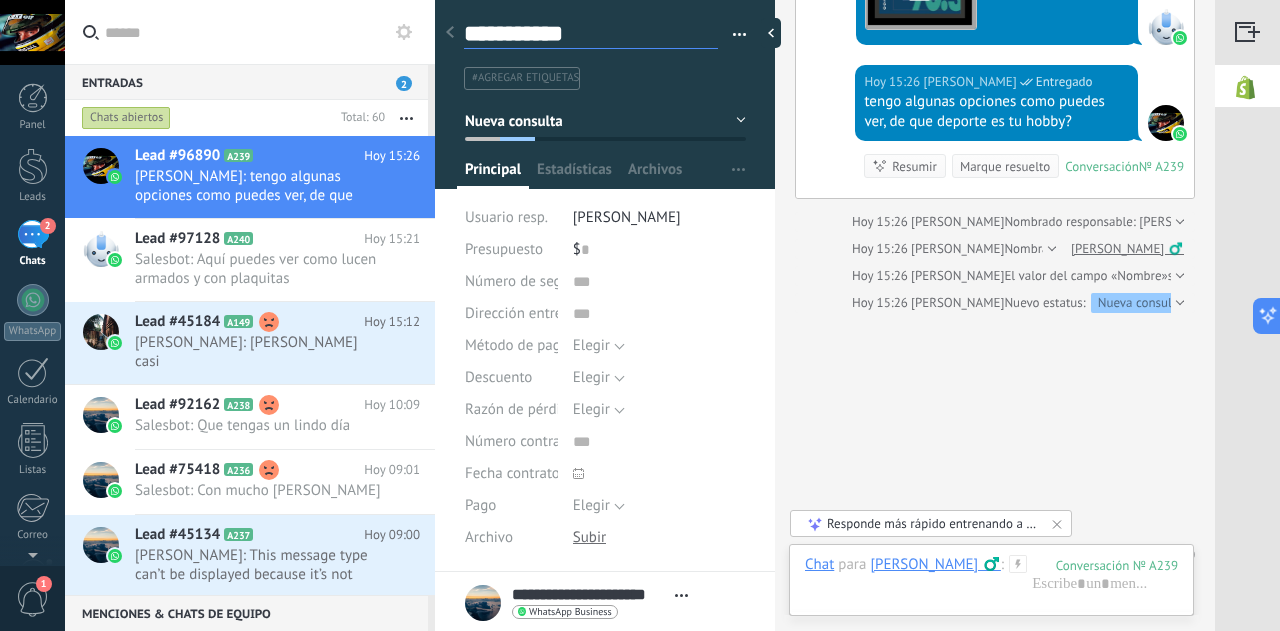 type on "**********" 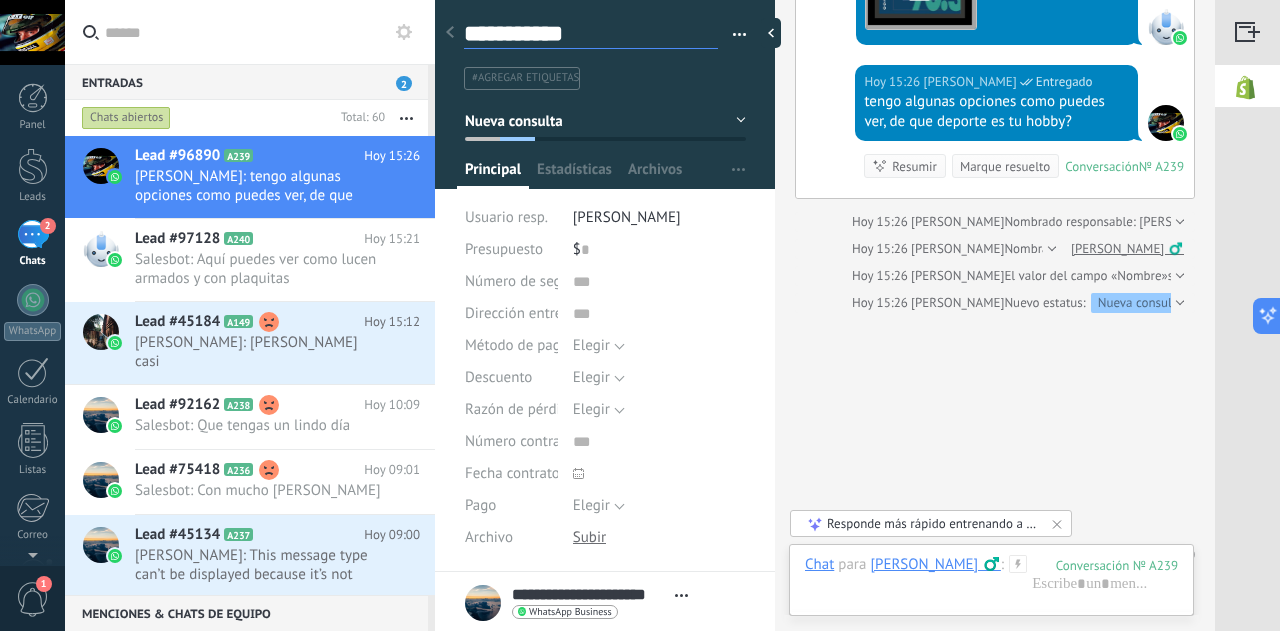 type on "**********" 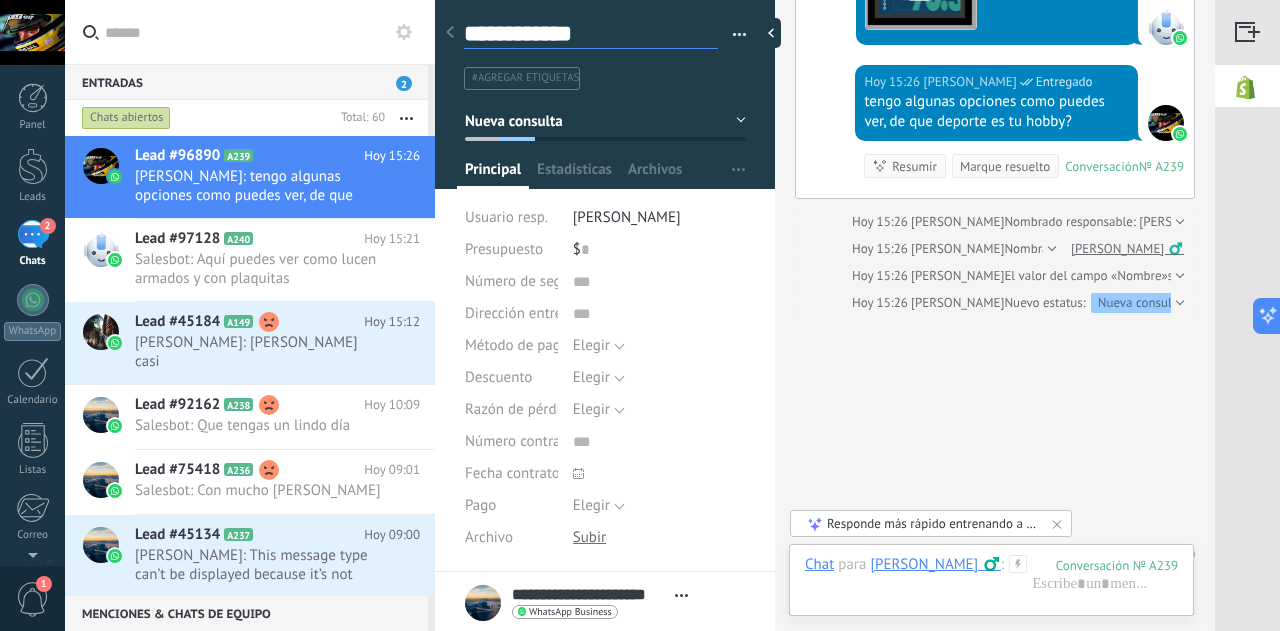 type on "**********" 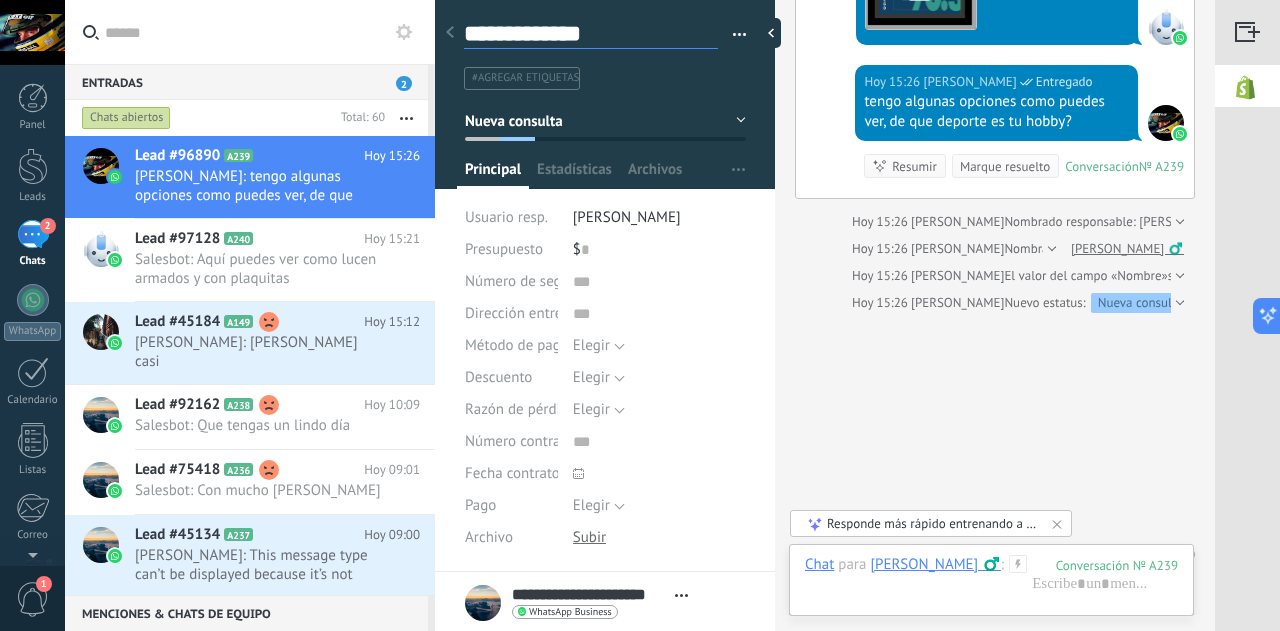 type on "**********" 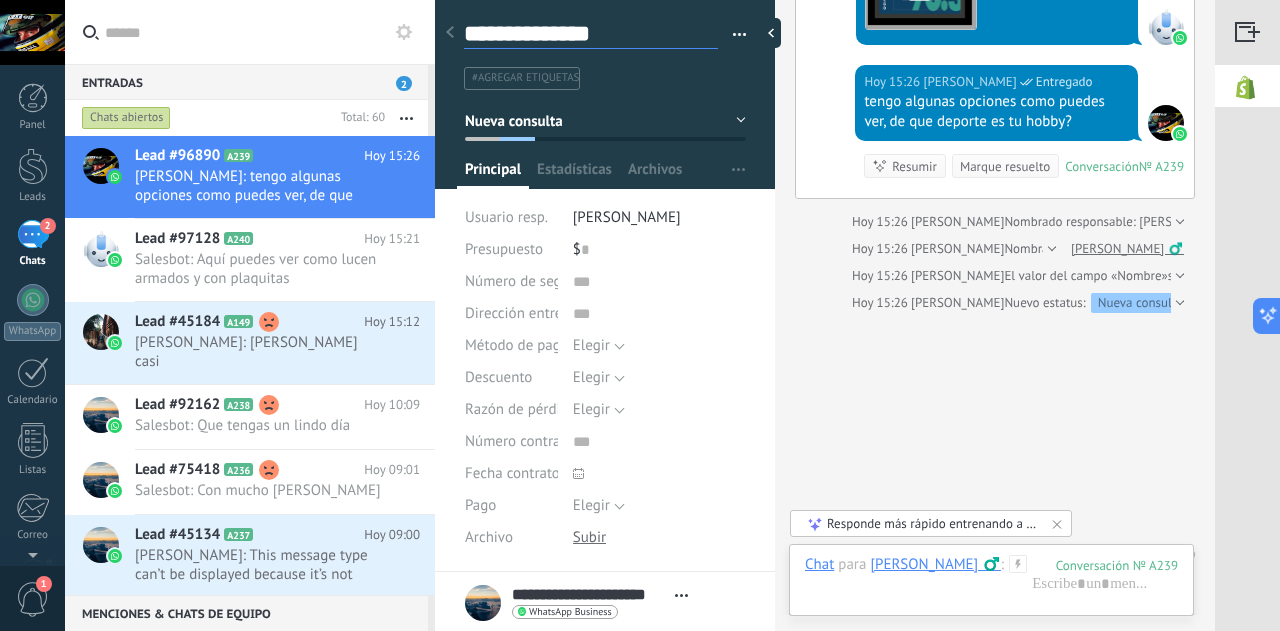 scroll, scrollTop: 30, scrollLeft: 0, axis: vertical 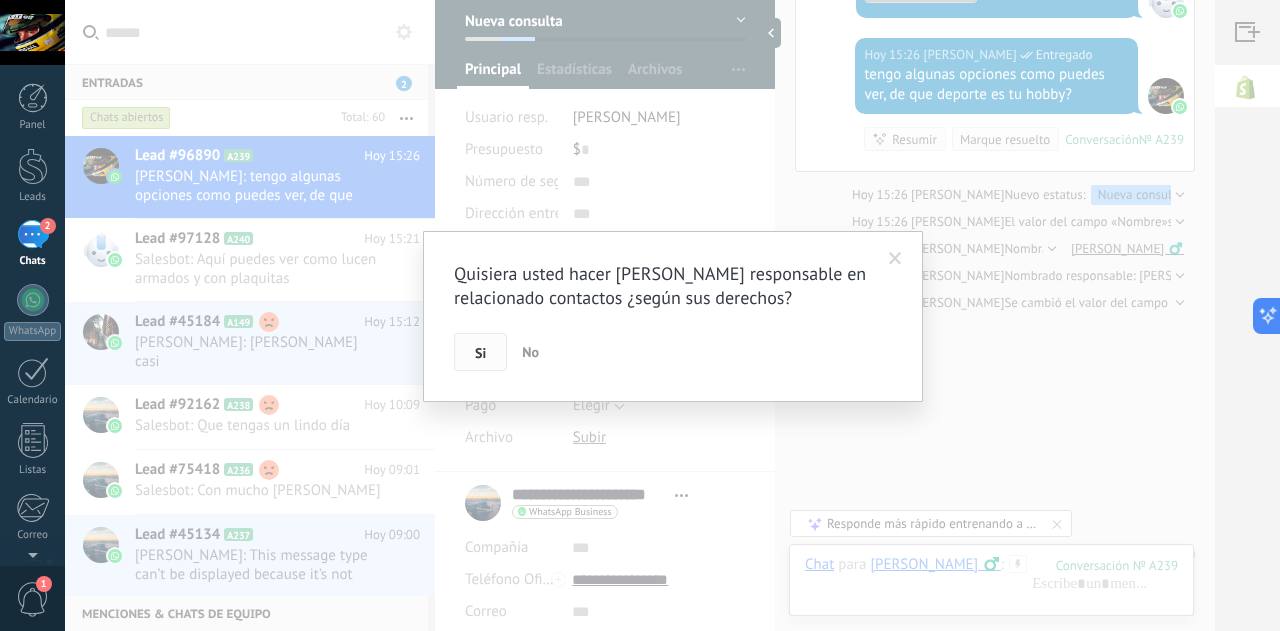 type on "**********" 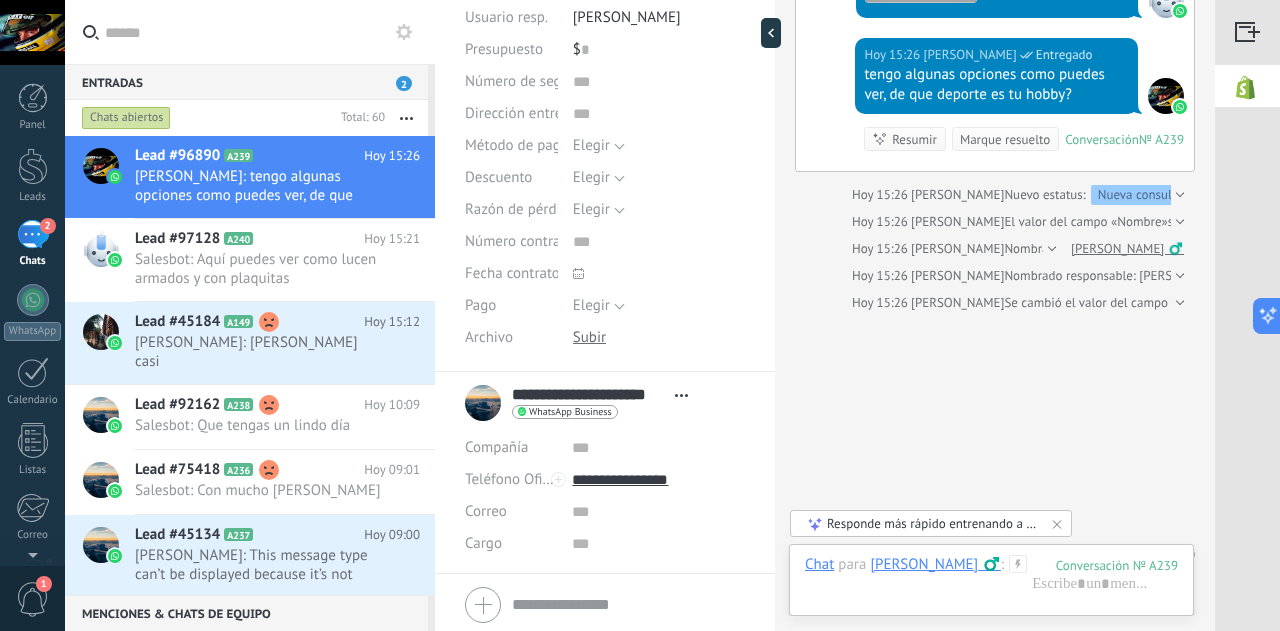 scroll, scrollTop: 266, scrollLeft: 0, axis: vertical 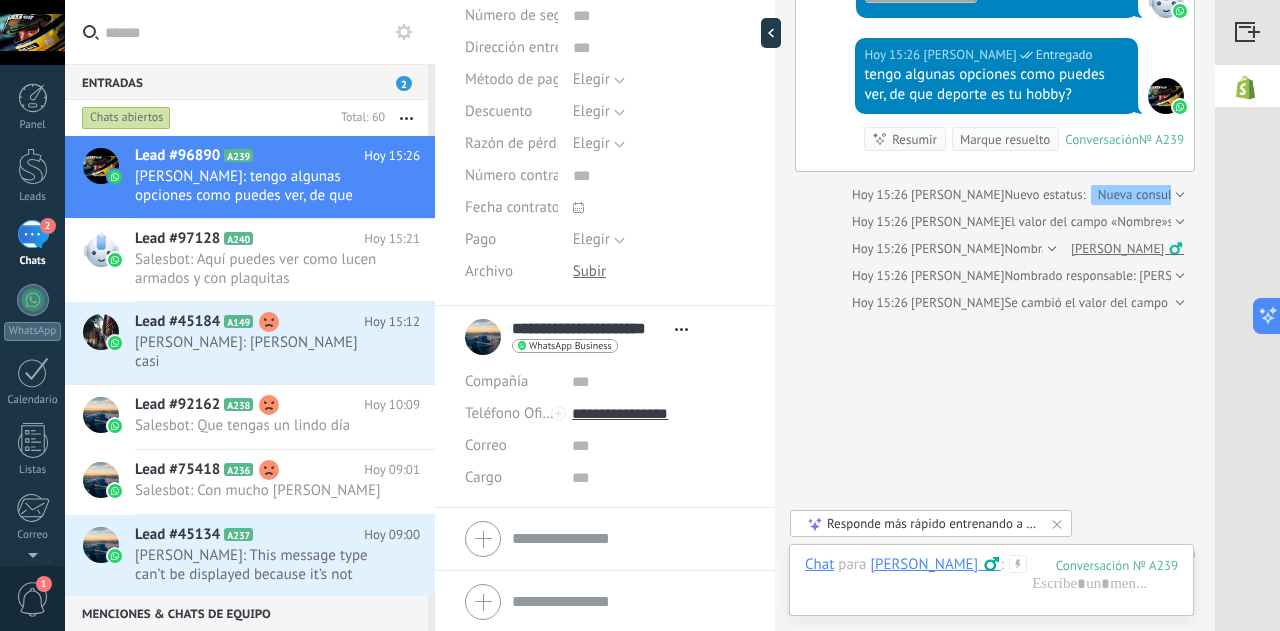click 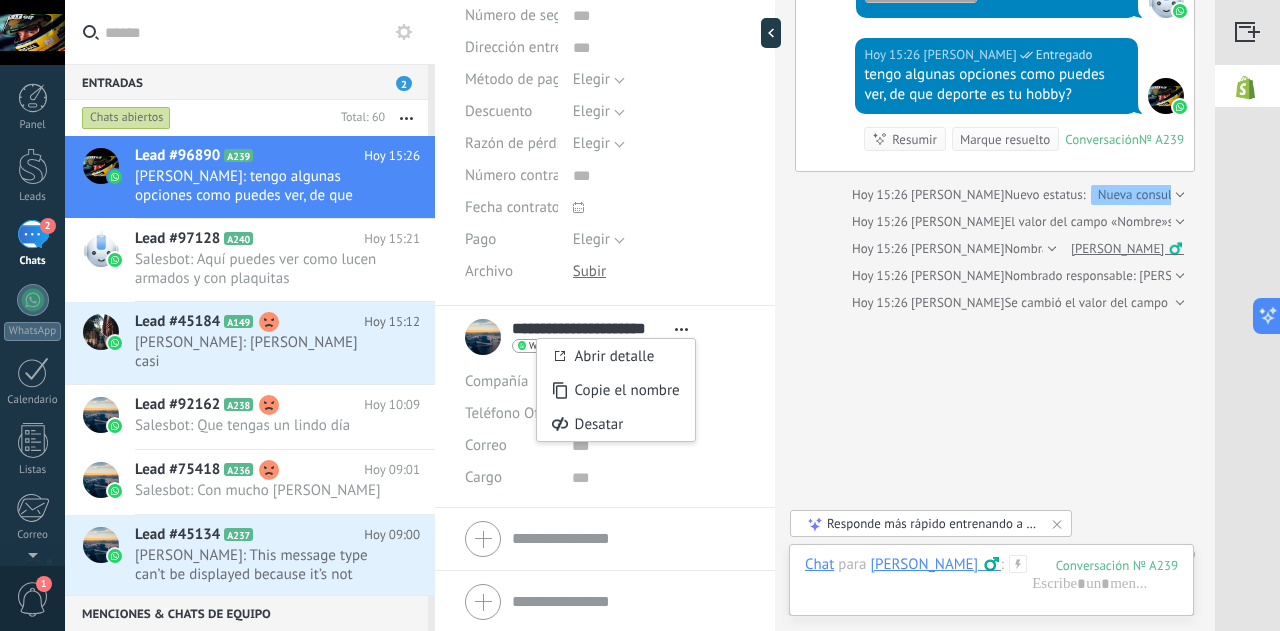 click on "**********" at bounding box center (605, 337) 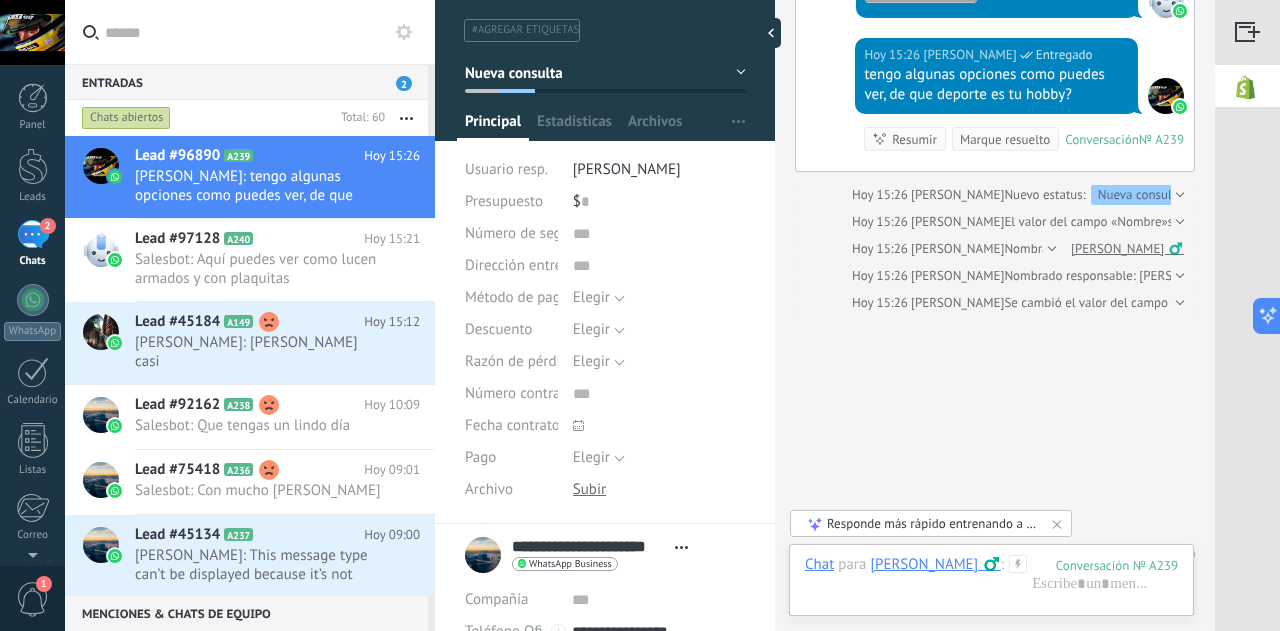 scroll, scrollTop: 0, scrollLeft: 0, axis: both 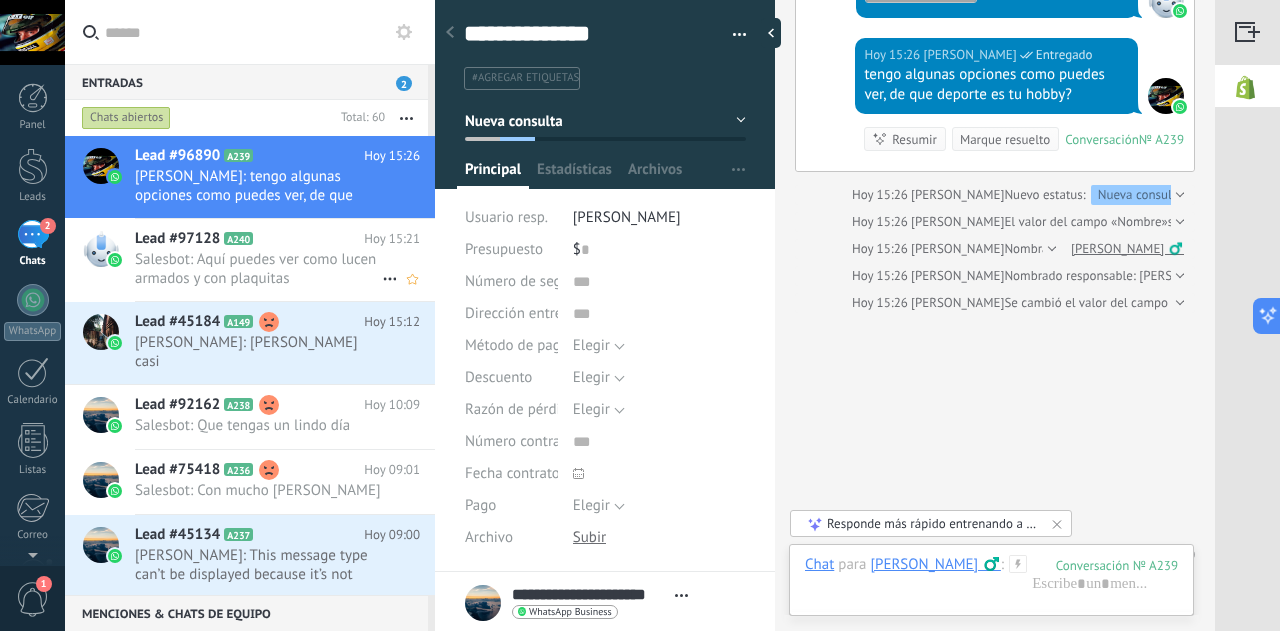 click on "Salesbot: Aquí puedes ver como lucen armados y con plaquitas" at bounding box center [258, 269] 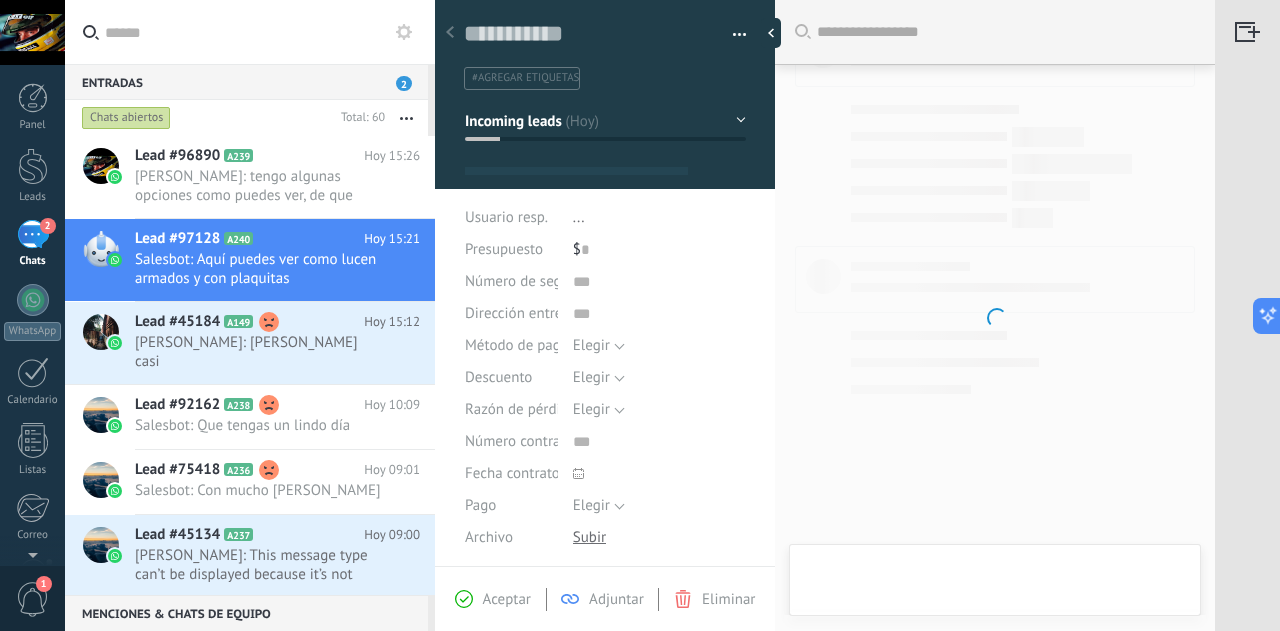 scroll, scrollTop: 1335, scrollLeft: 0, axis: vertical 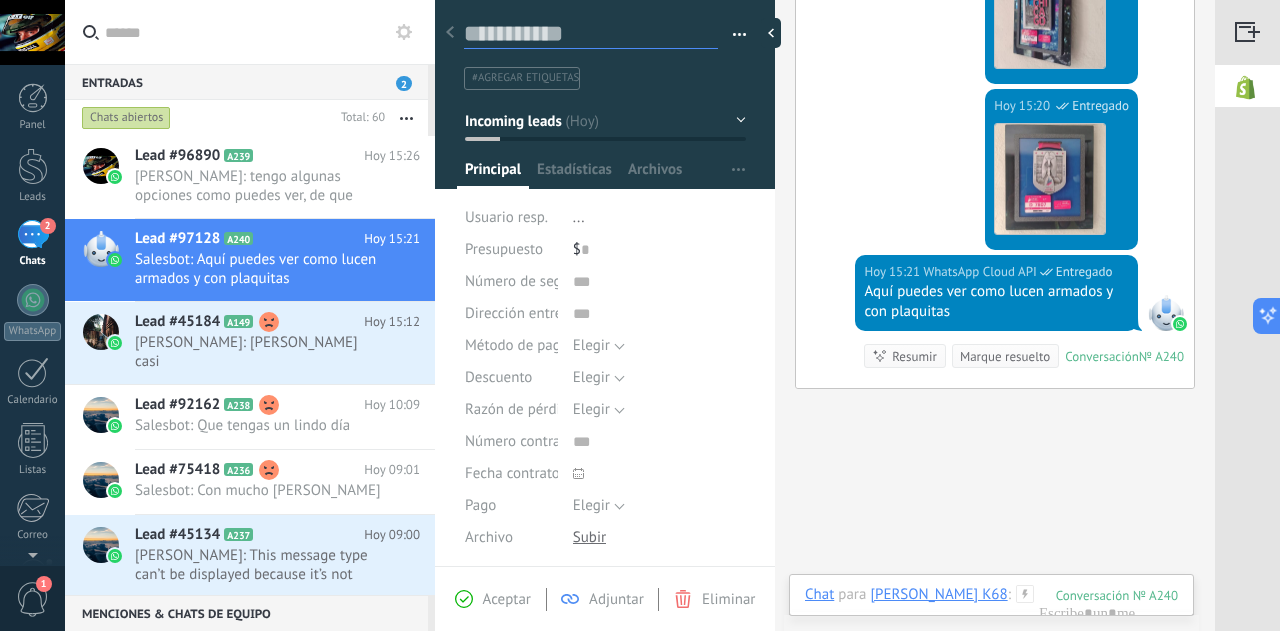 click at bounding box center (591, 34) 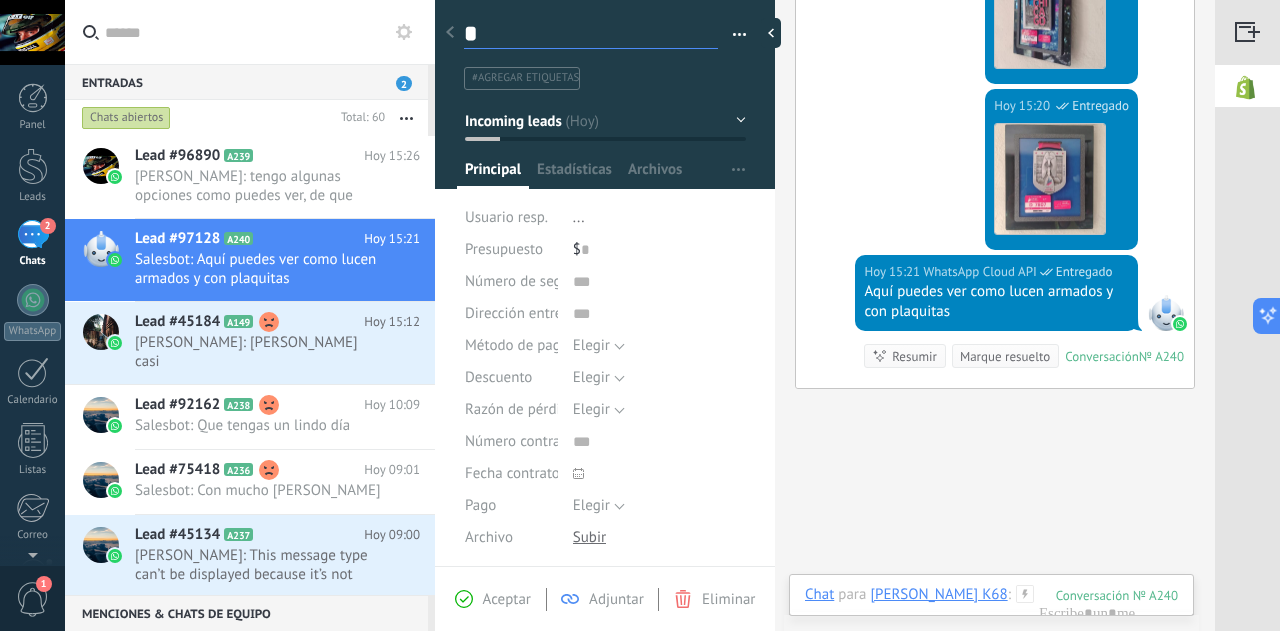 type on "**" 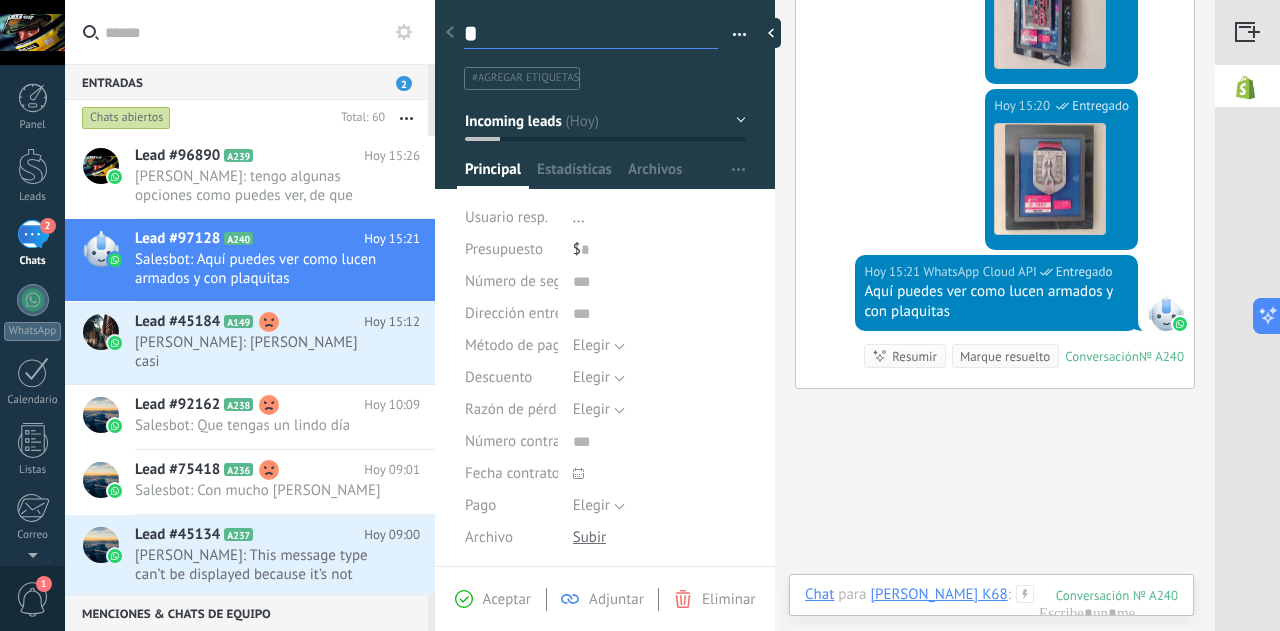 type on "**" 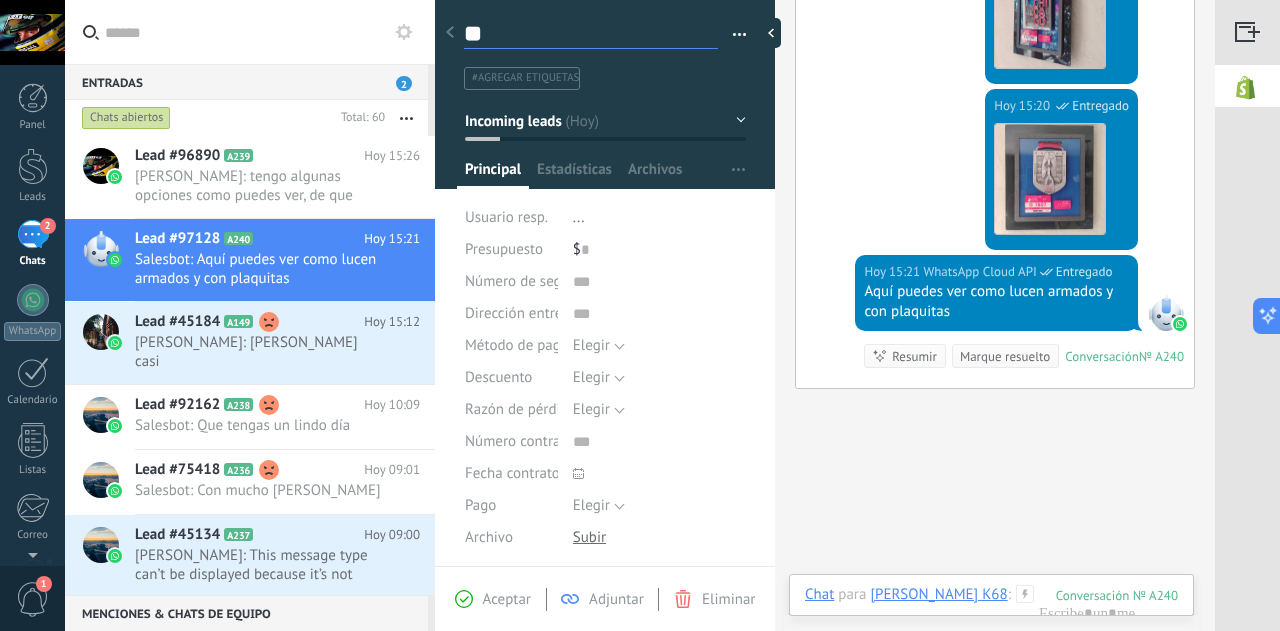 type on "***" 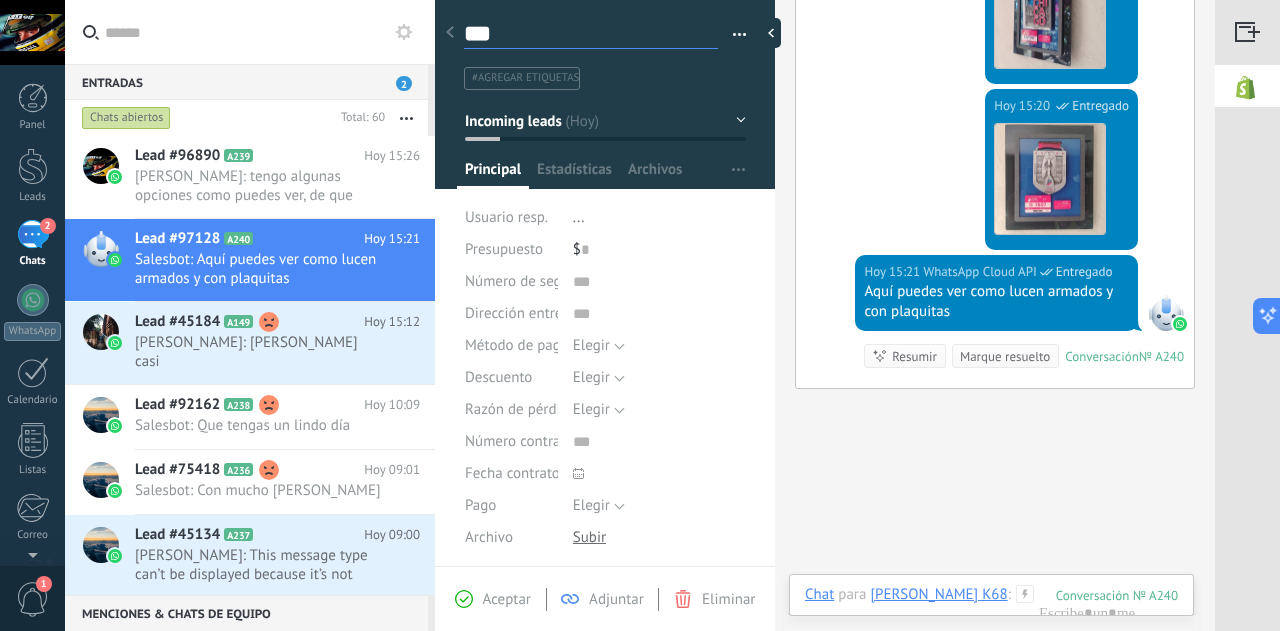 type on "****" 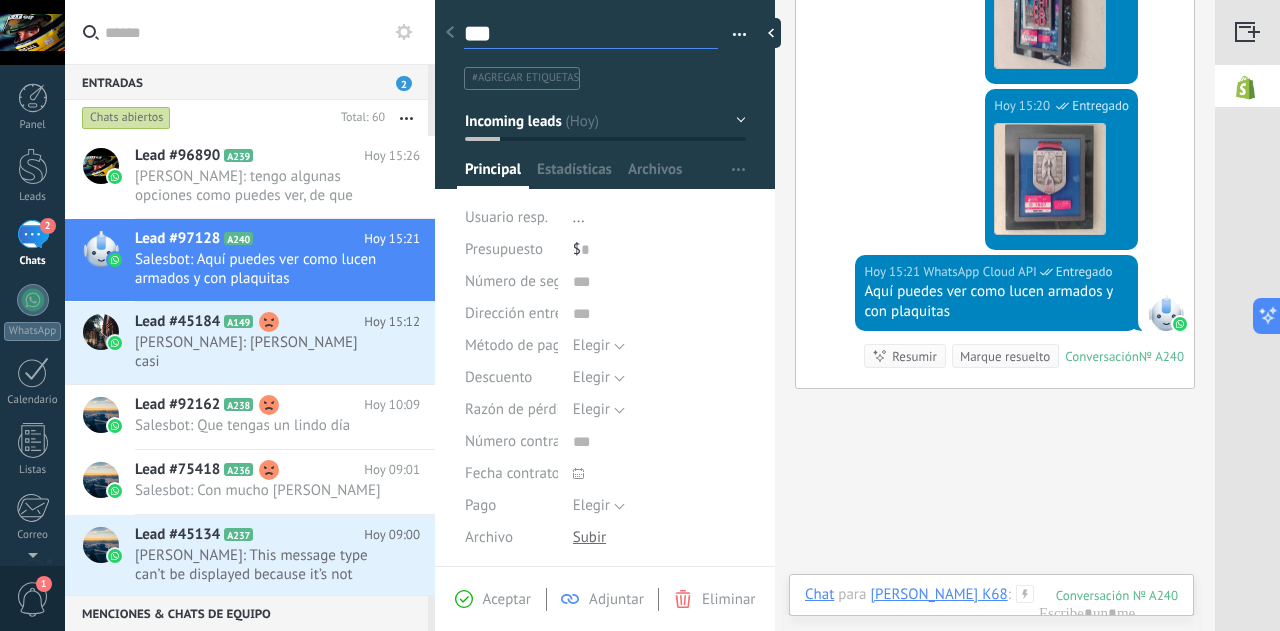 type on "****" 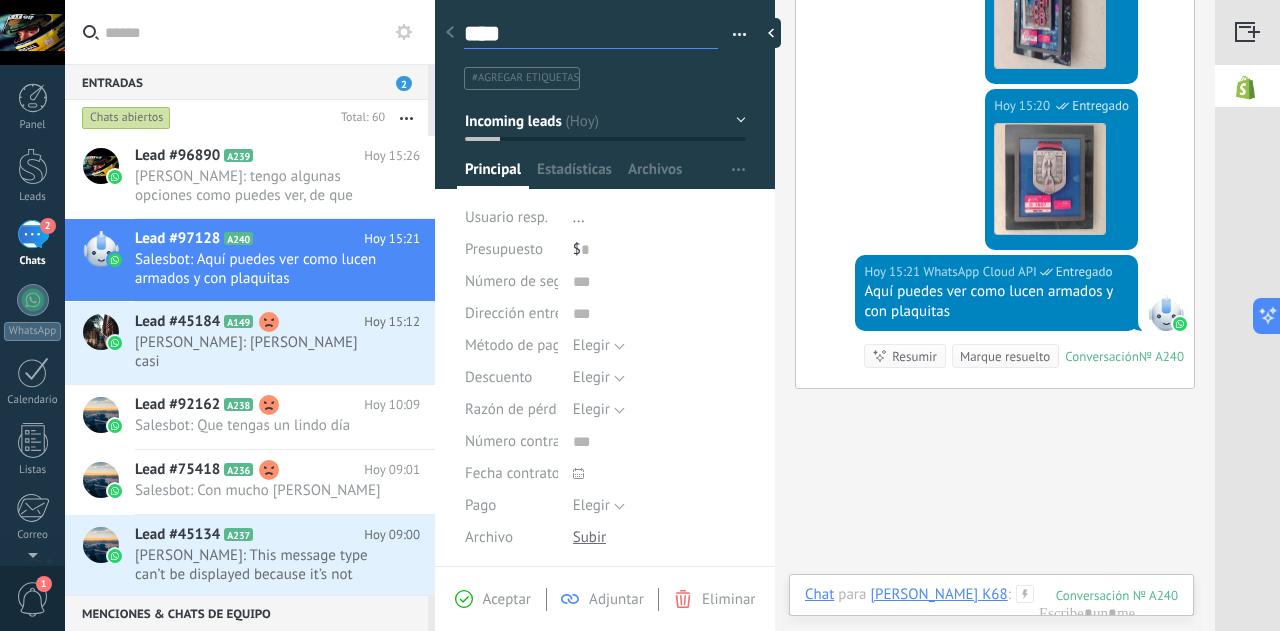 type on "*****" 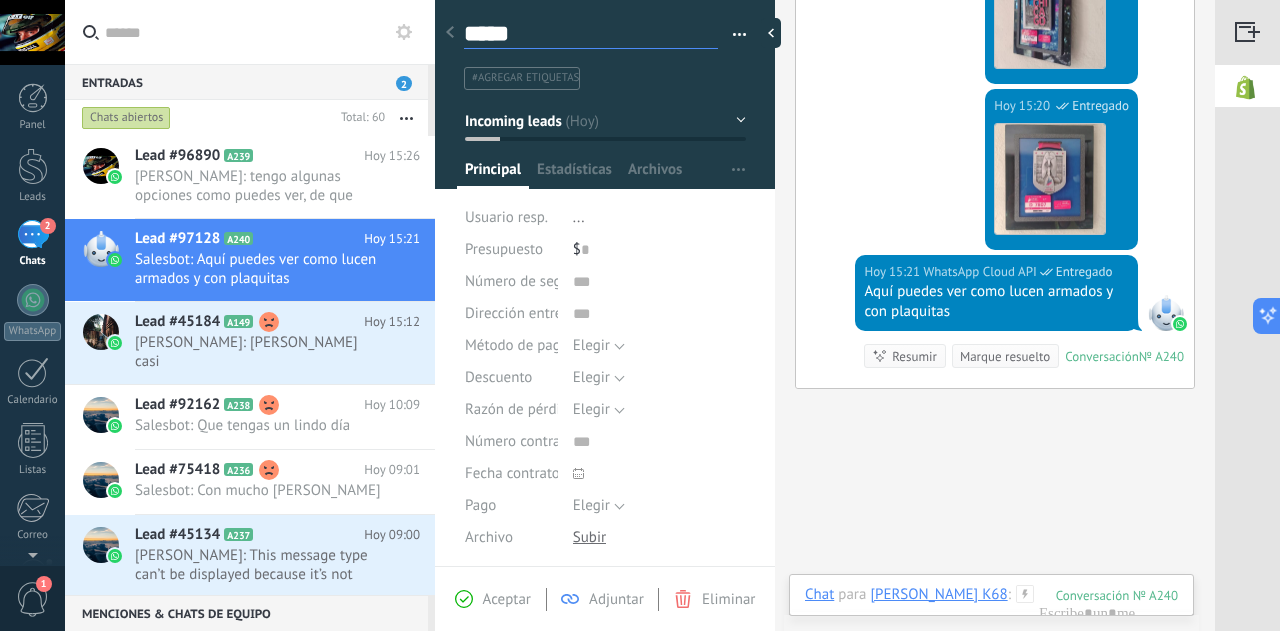 type on "*****" 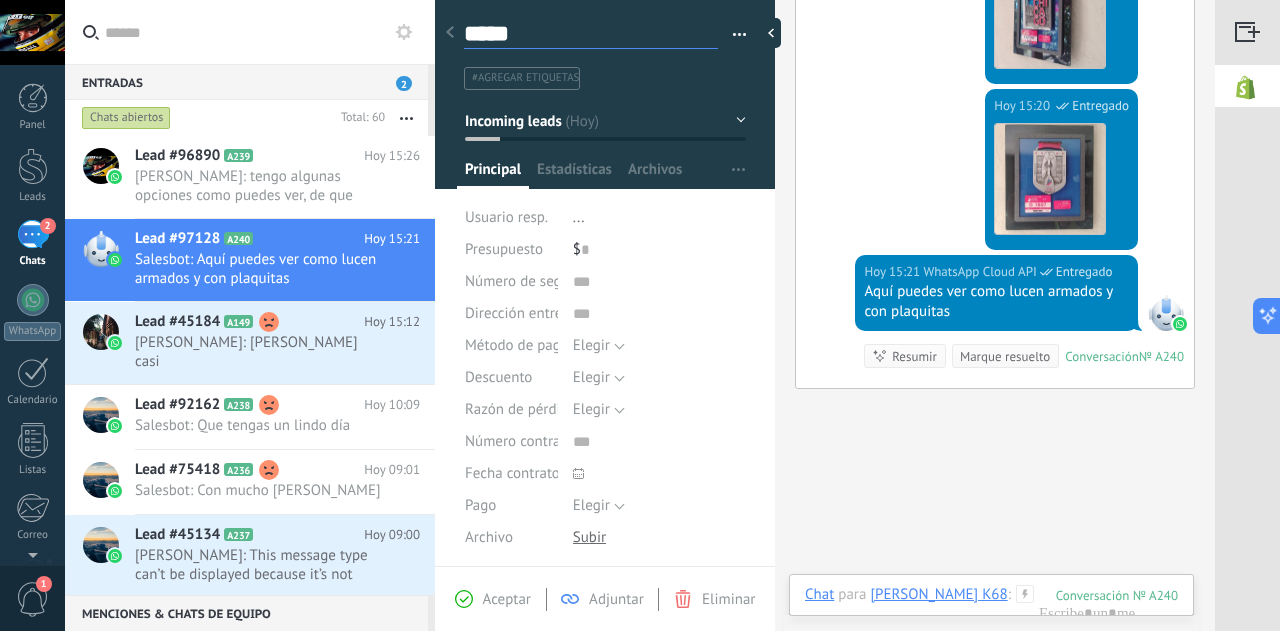 type on "*****" 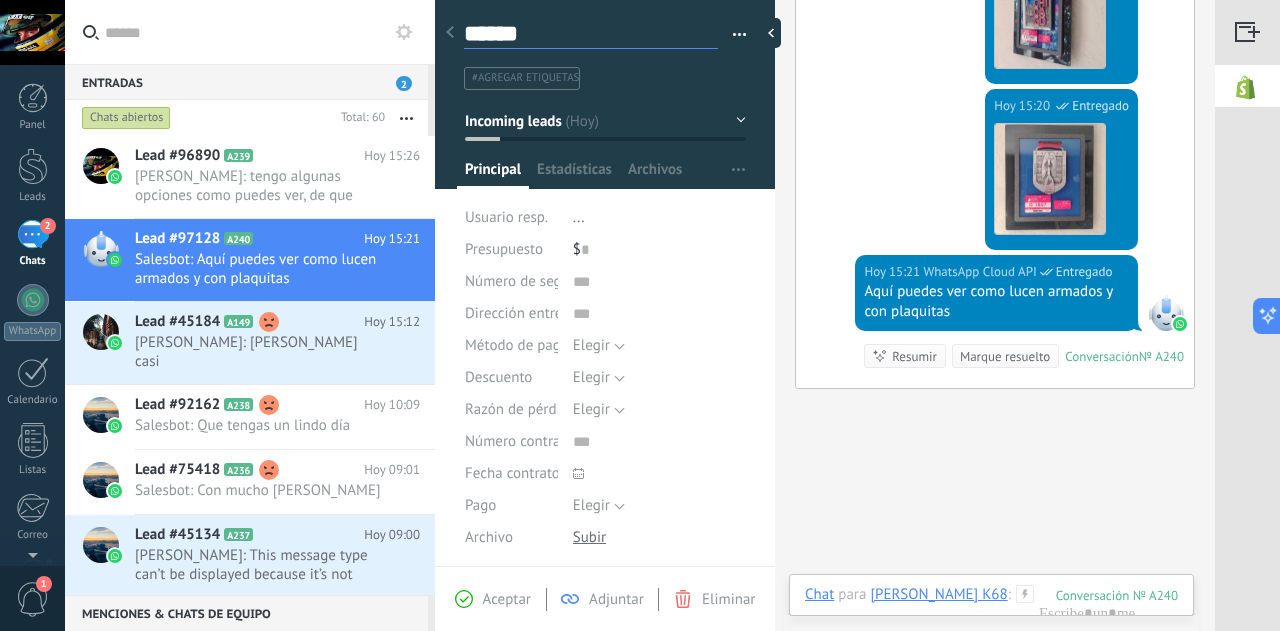 type on "*******" 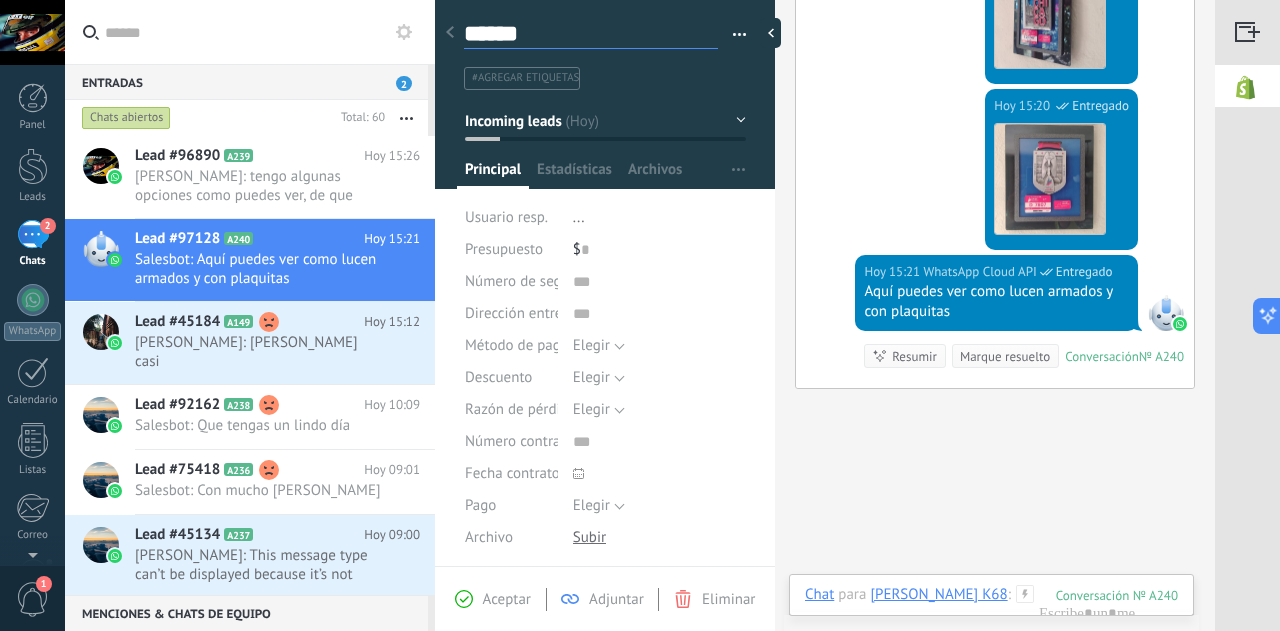 type on "*******" 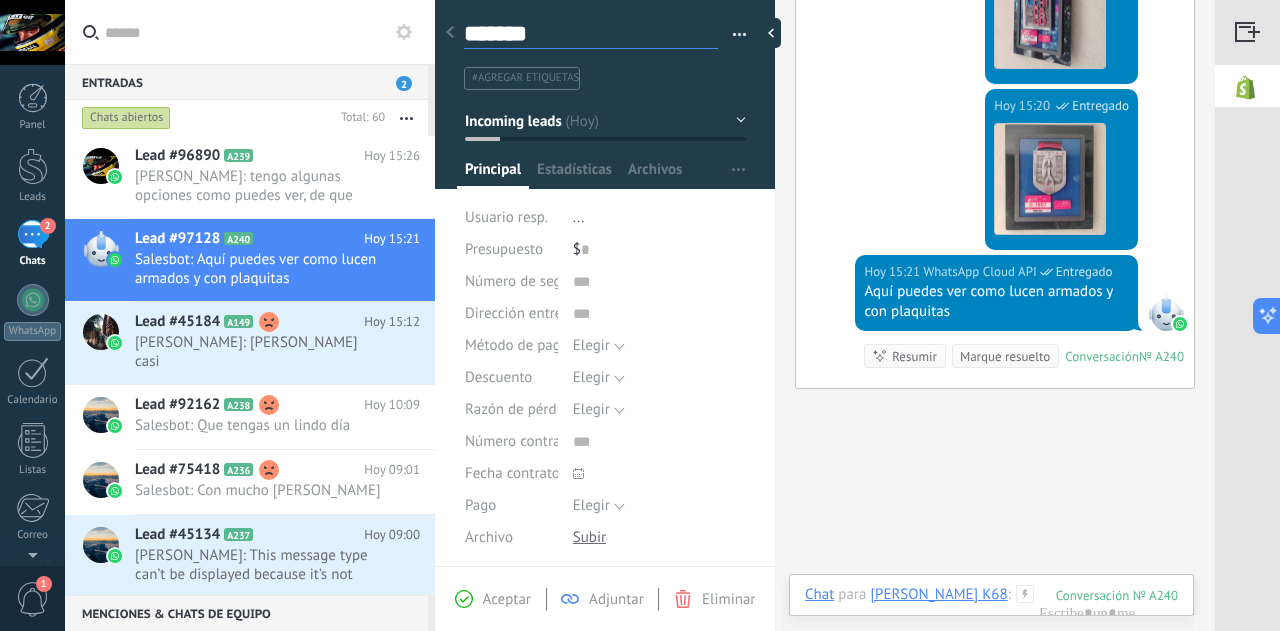 scroll, scrollTop: 30, scrollLeft: 0, axis: vertical 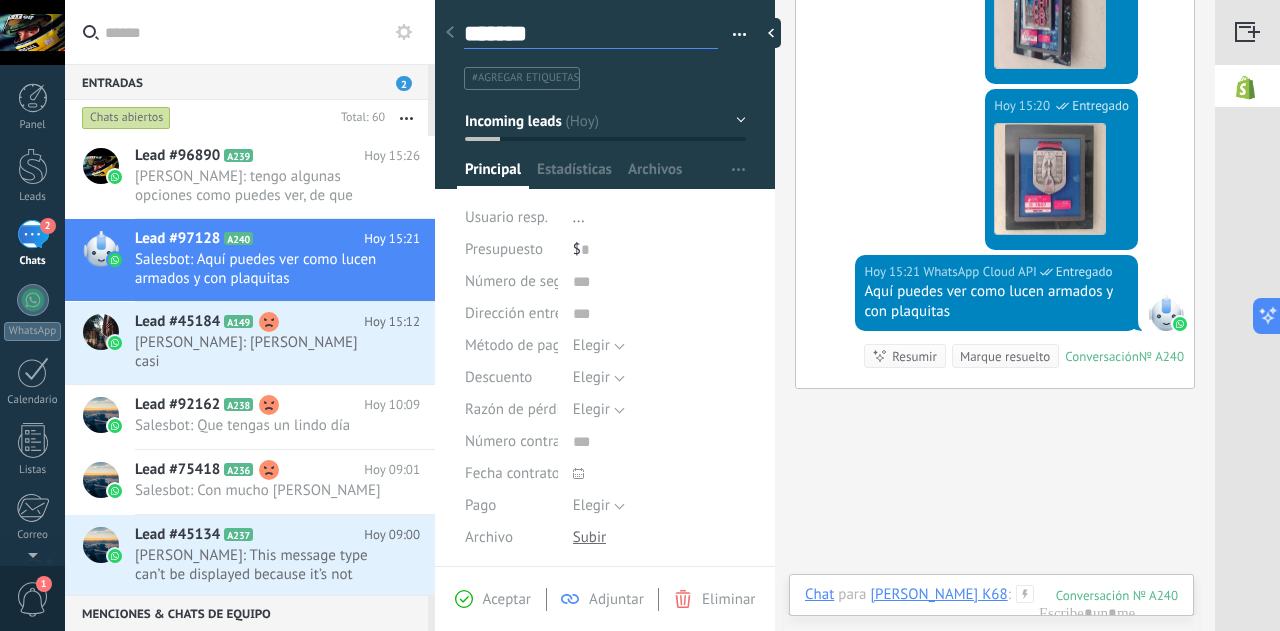 type on "********" 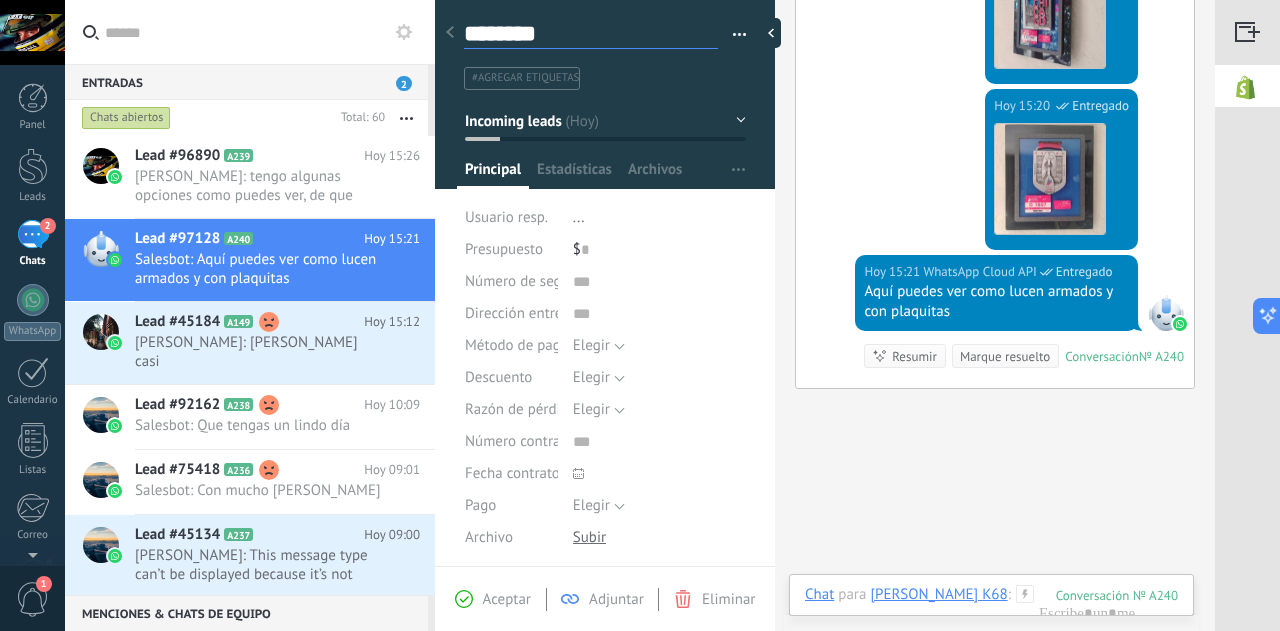 type on "*********" 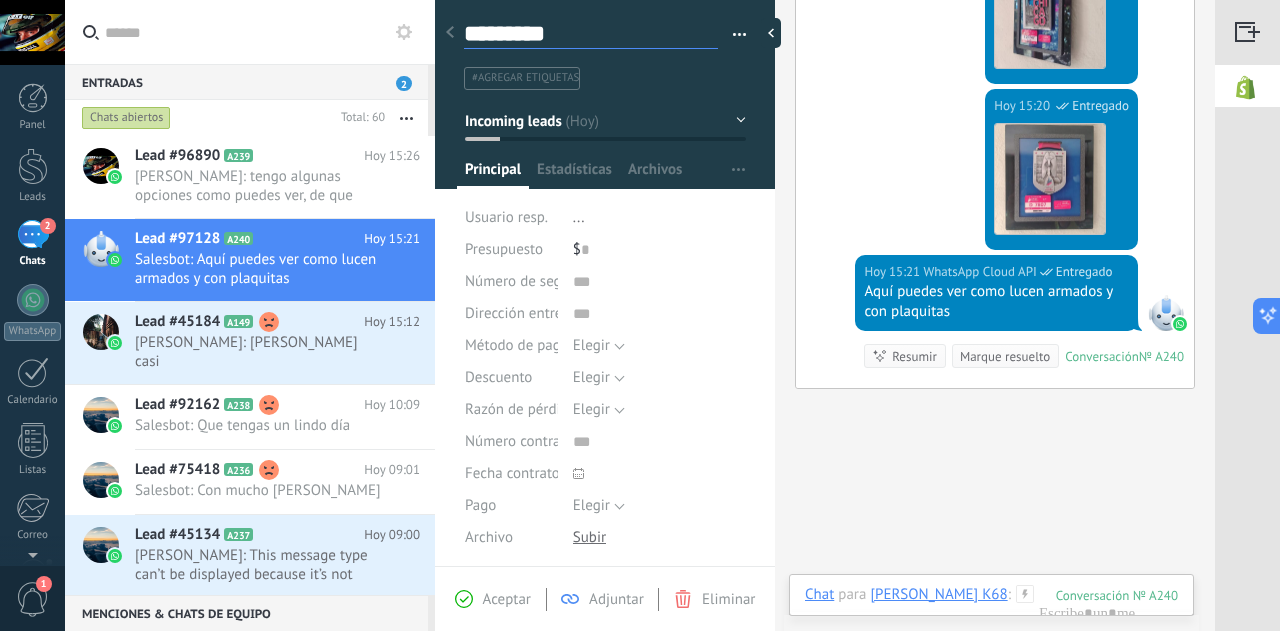scroll, scrollTop: 30, scrollLeft: 0, axis: vertical 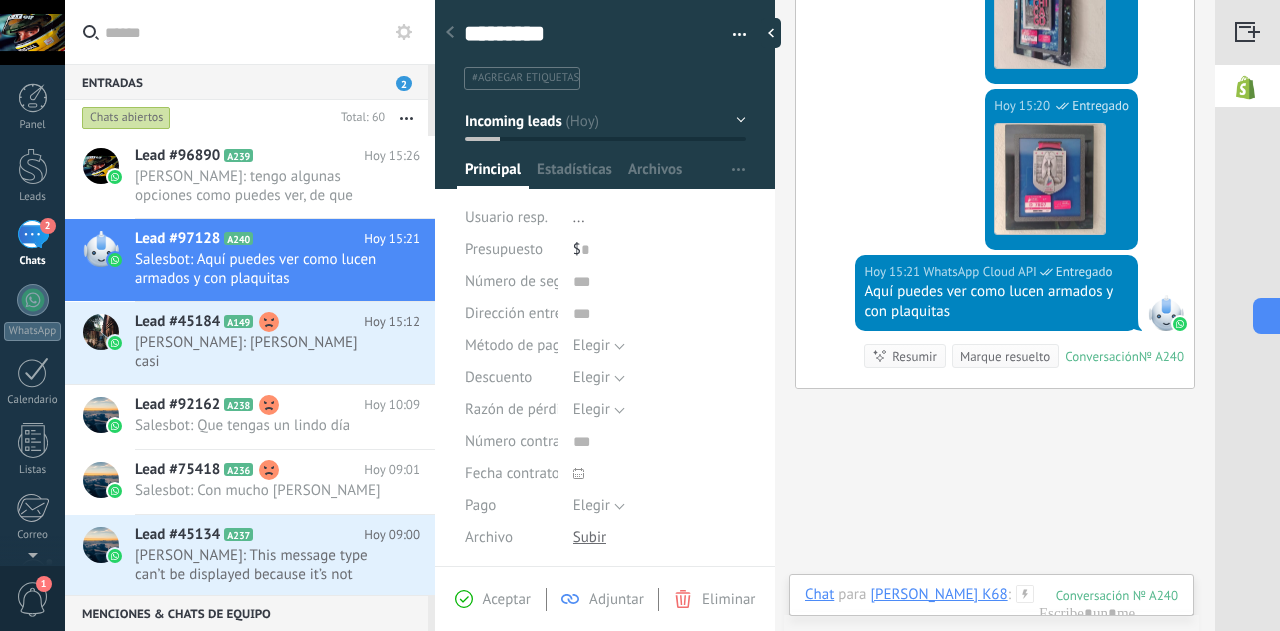 click on "Aceptar" at bounding box center (507, 599) 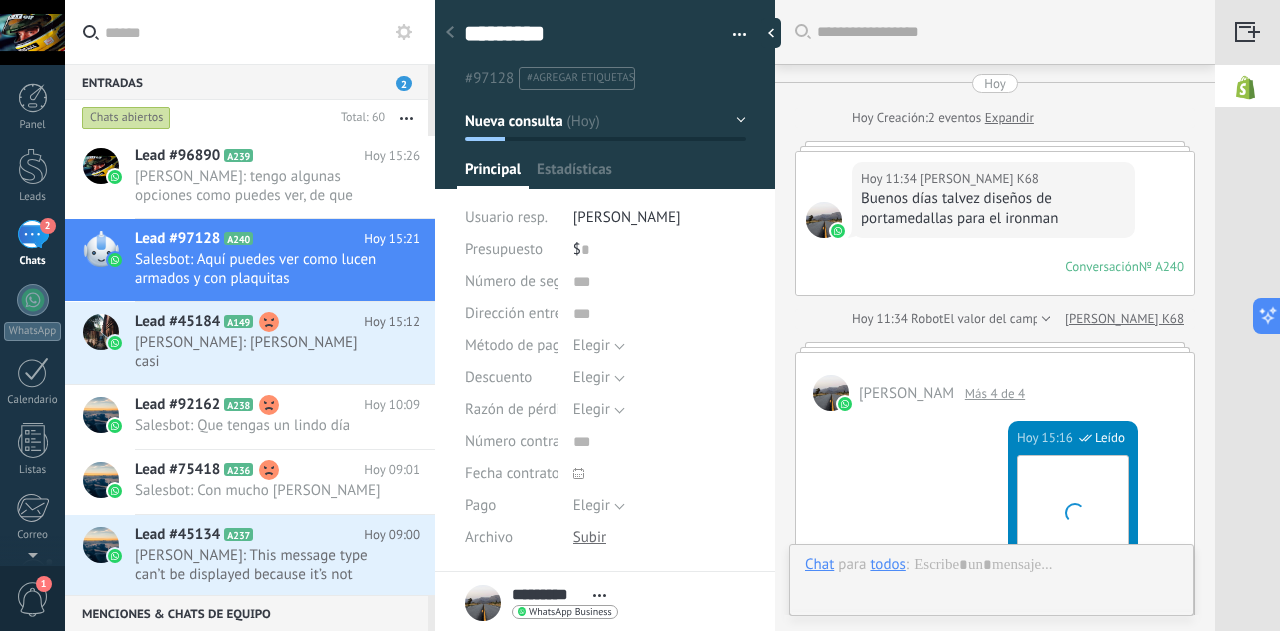 scroll, scrollTop: 30, scrollLeft: 0, axis: vertical 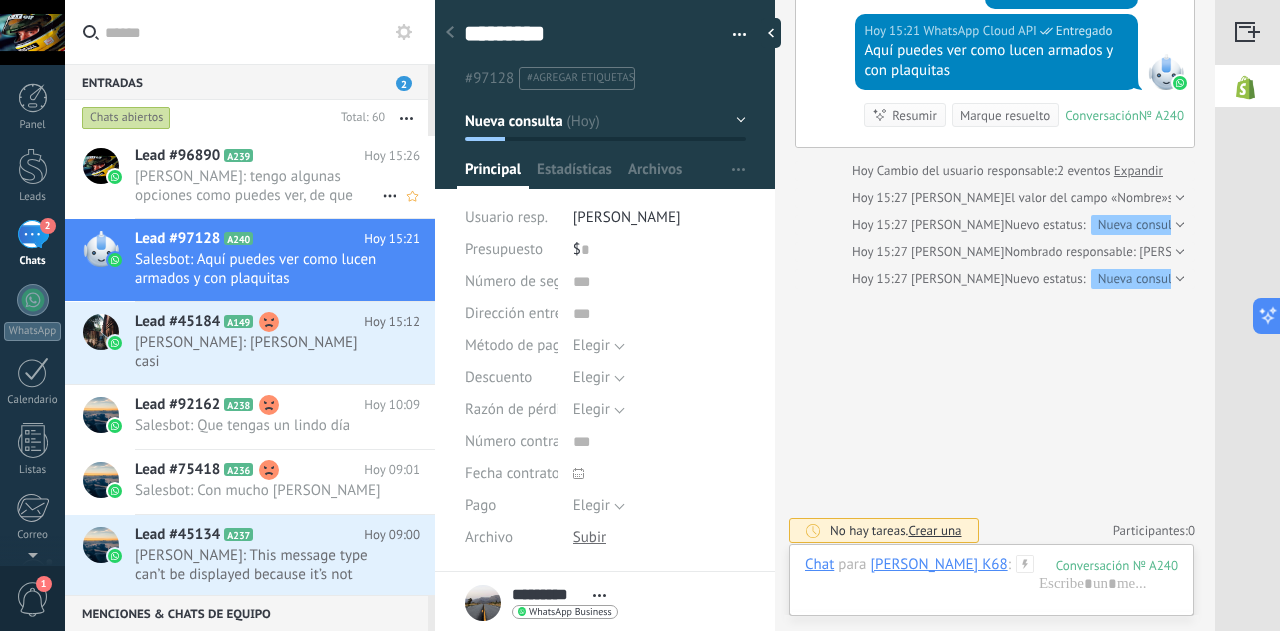 click on "[PERSON_NAME]: tengo algunas opciones como puedes ver, de que deporte es tu hobby?" at bounding box center (258, 186) 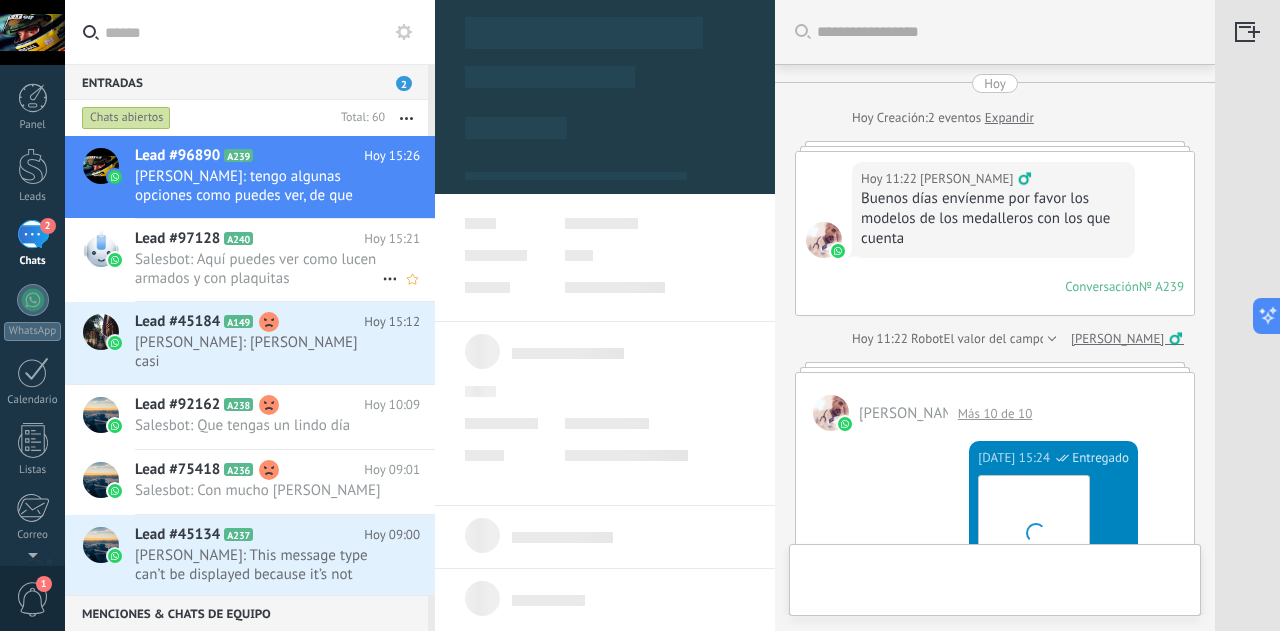 scroll, scrollTop: 1758, scrollLeft: 0, axis: vertical 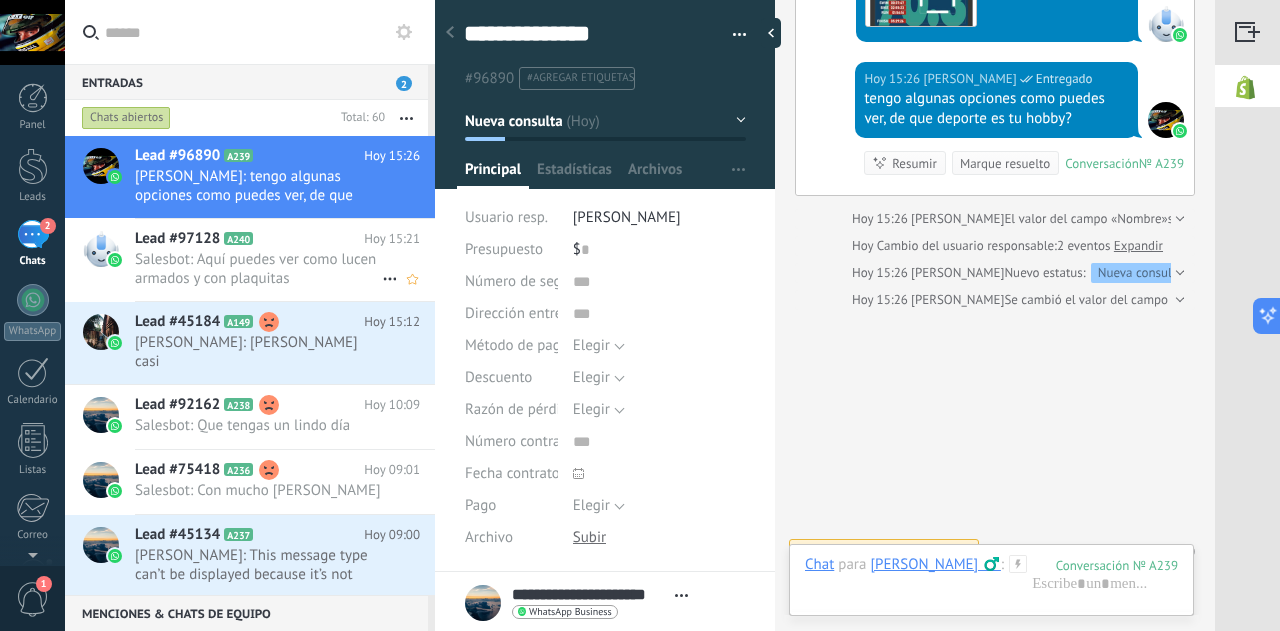 click on "Salesbot: Aquí puedes ver como lucen armados y con plaquitas" at bounding box center (258, 269) 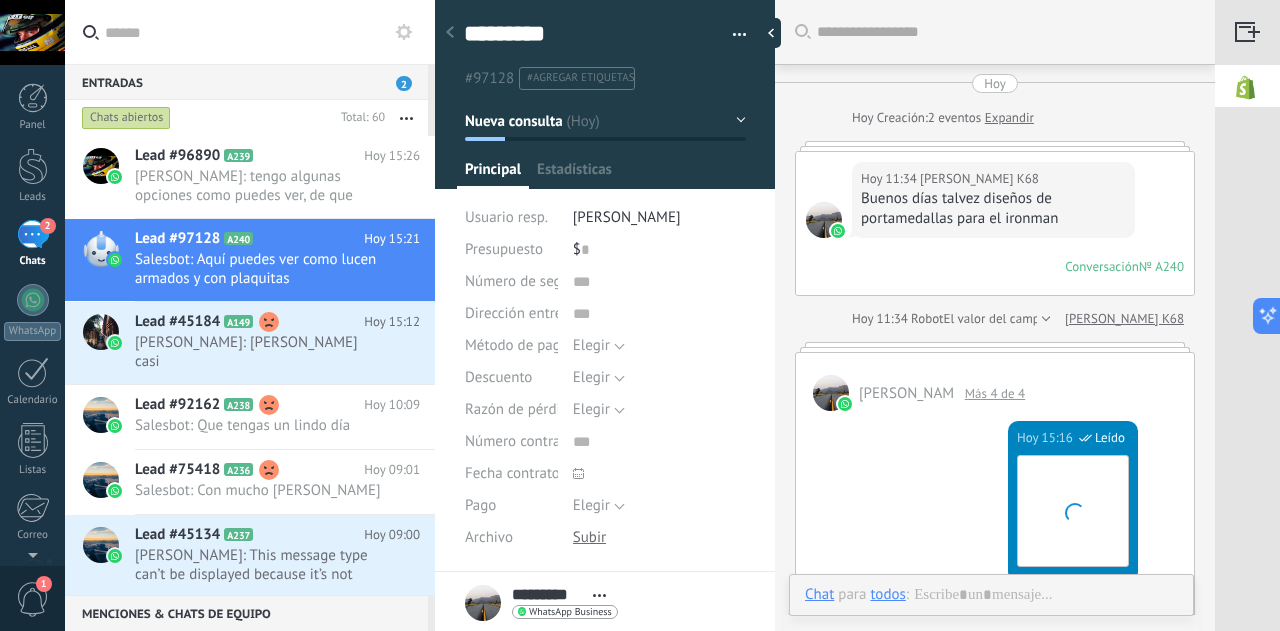 scroll, scrollTop: 1335, scrollLeft: 0, axis: vertical 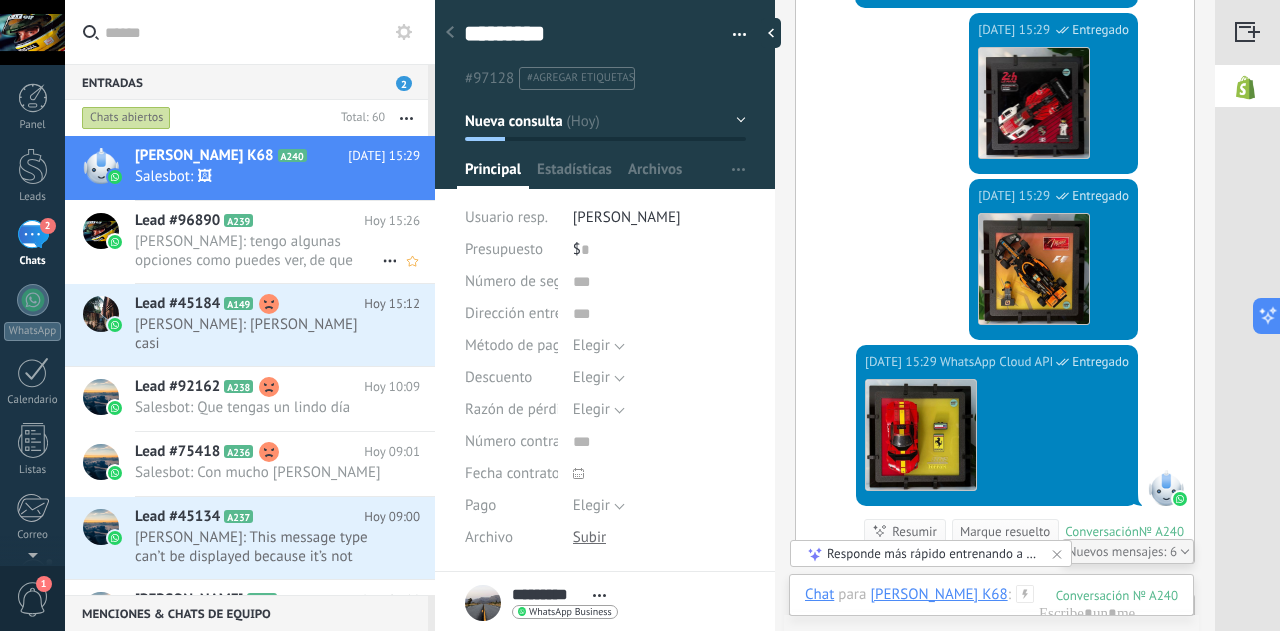 click on "[PERSON_NAME]: tengo algunas opciones como puedes ver, de que deporte es tu hobby?" at bounding box center (258, 251) 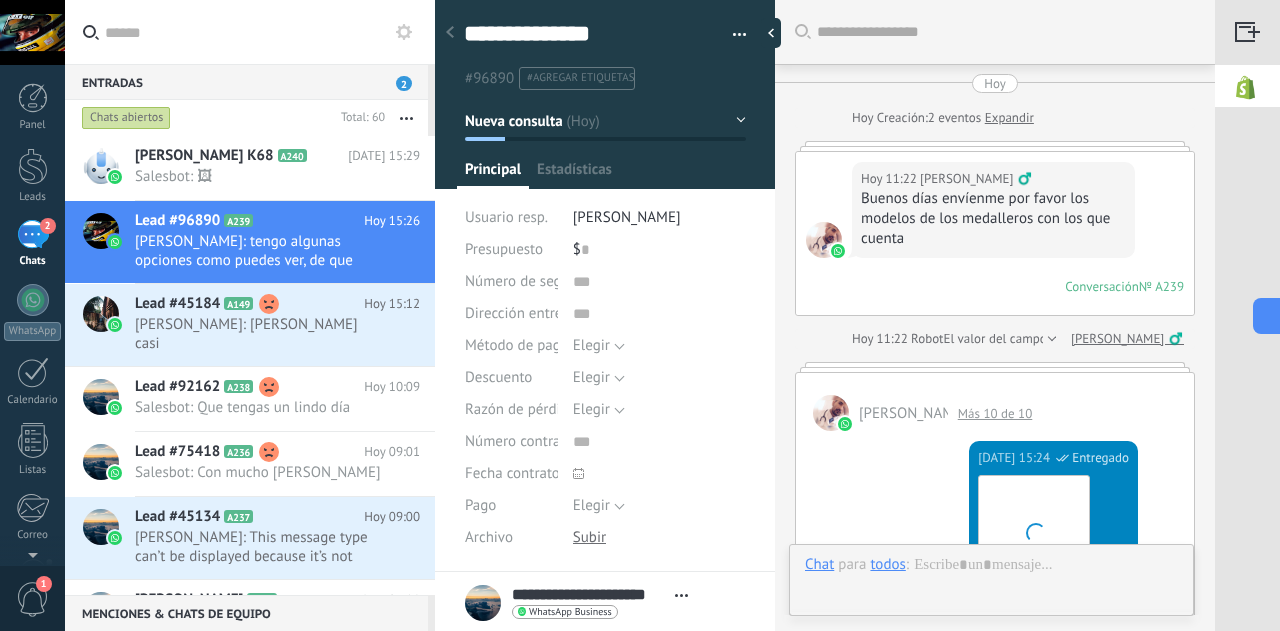 scroll, scrollTop: 30, scrollLeft: 0, axis: vertical 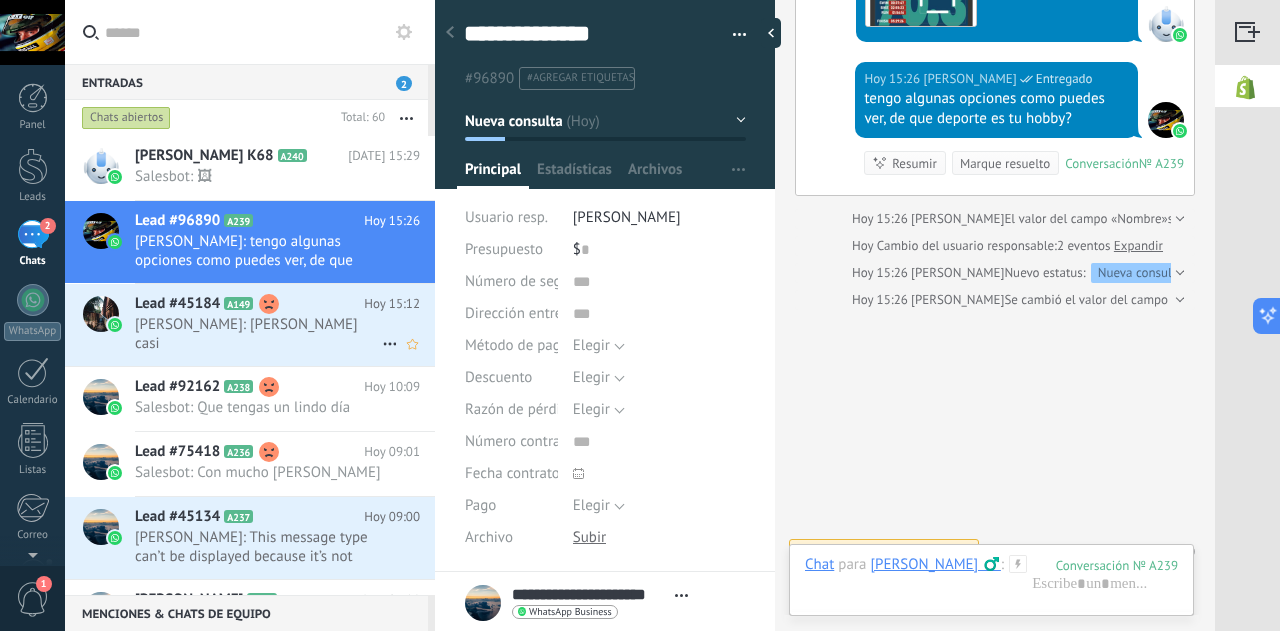 click on "[PERSON_NAME]: [PERSON_NAME] casi" at bounding box center [258, 334] 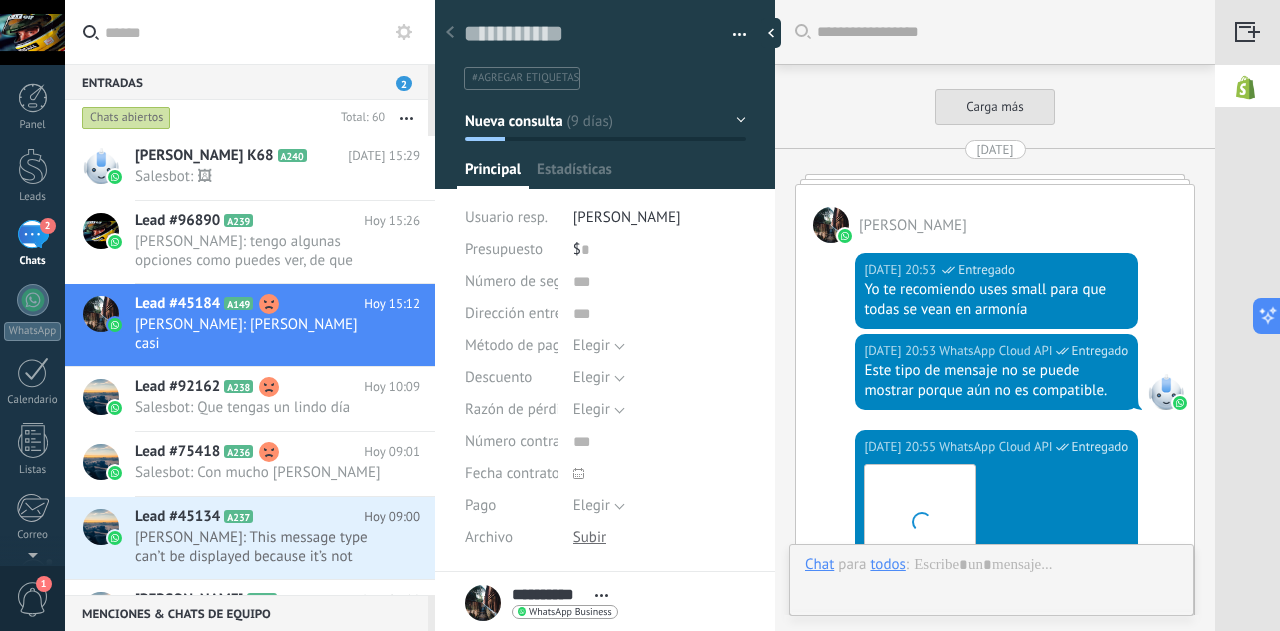 scroll, scrollTop: 30, scrollLeft: 0, axis: vertical 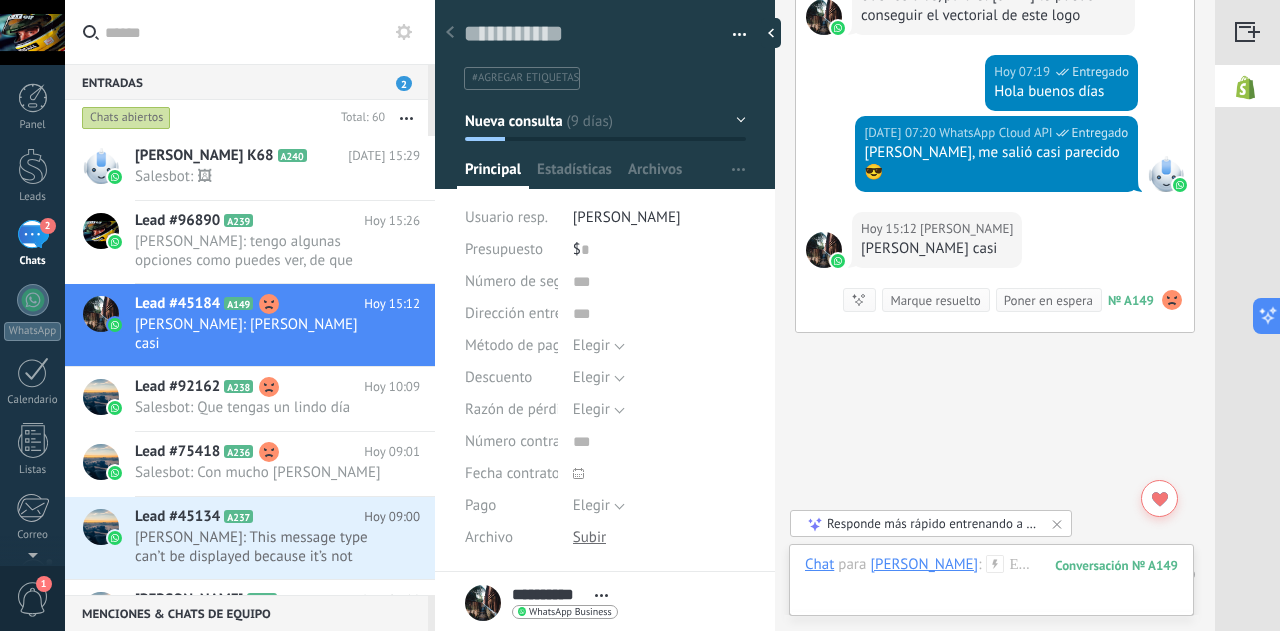 click on "Marque resuelto" at bounding box center [935, 300] 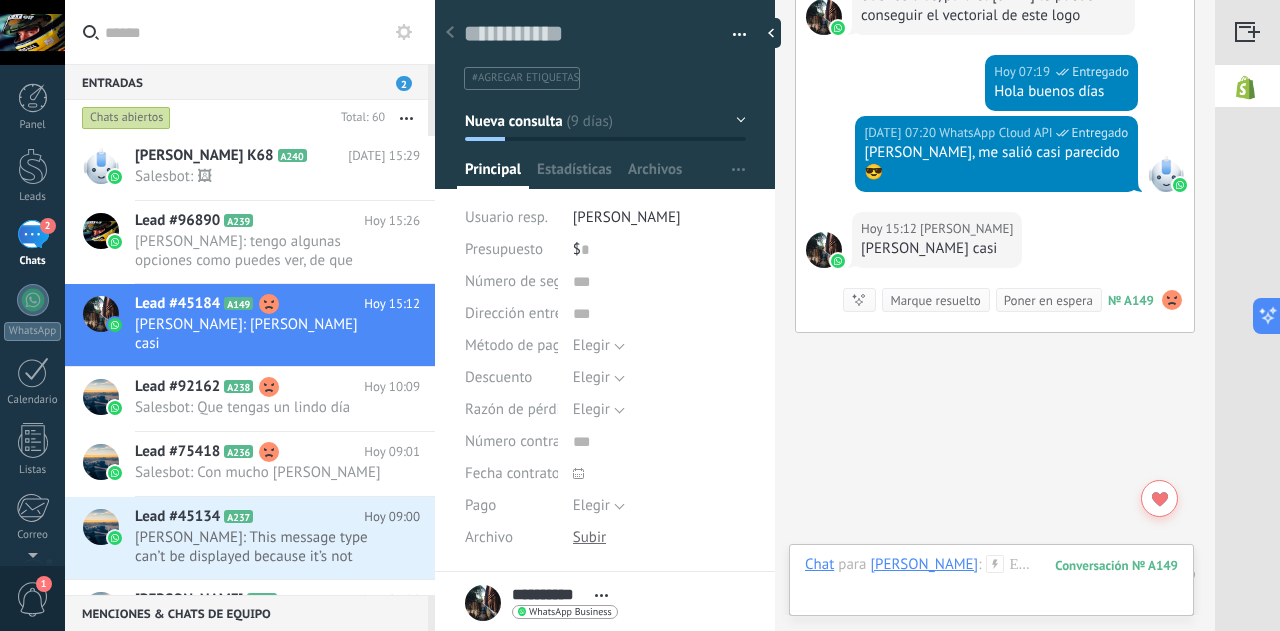 scroll, scrollTop: 3100, scrollLeft: 0, axis: vertical 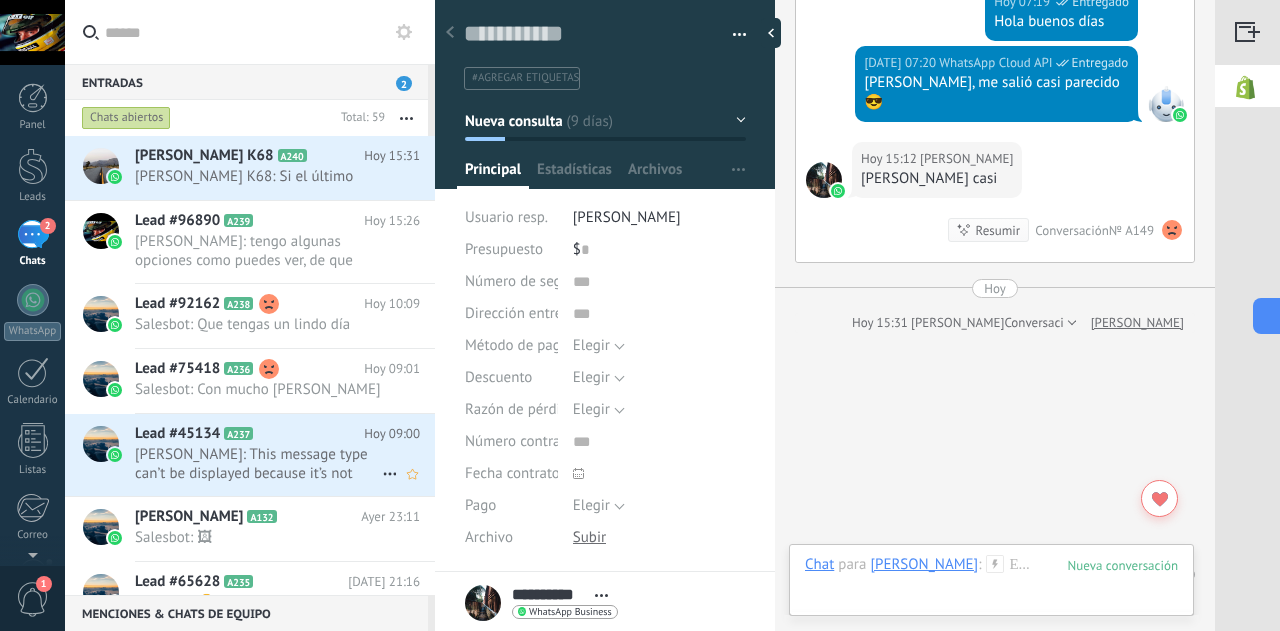 click on "[PERSON_NAME]: This message type can’t be displayed because it’s not supported yet." at bounding box center [258, 464] 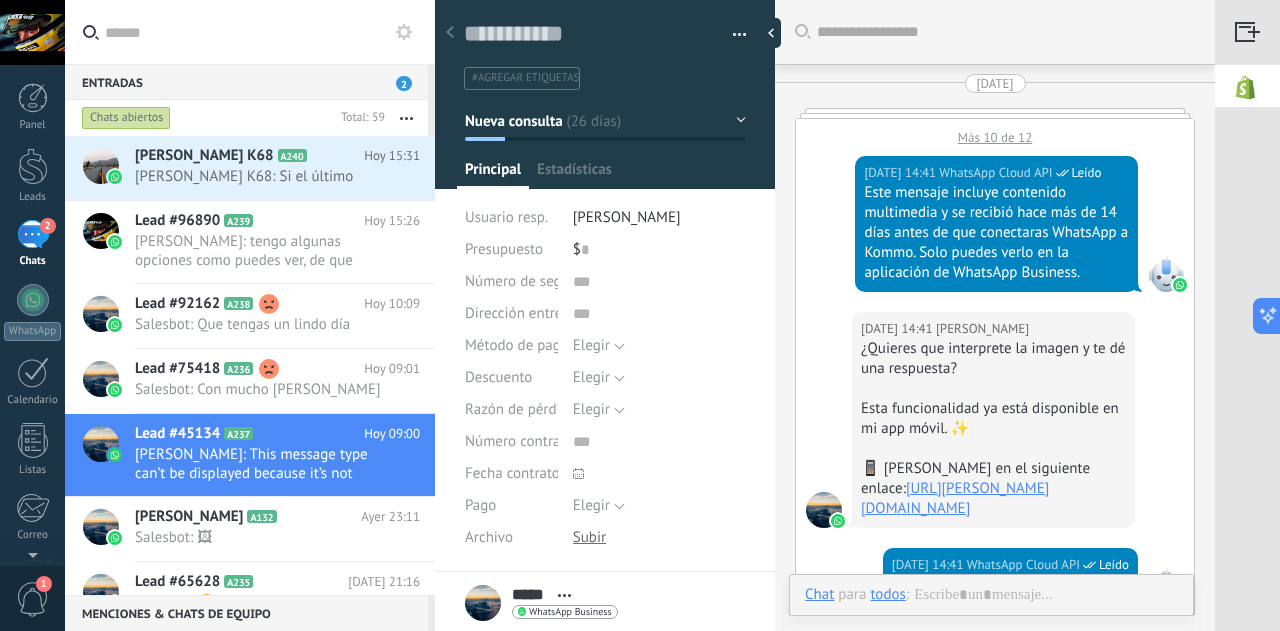 scroll, scrollTop: 5076, scrollLeft: 0, axis: vertical 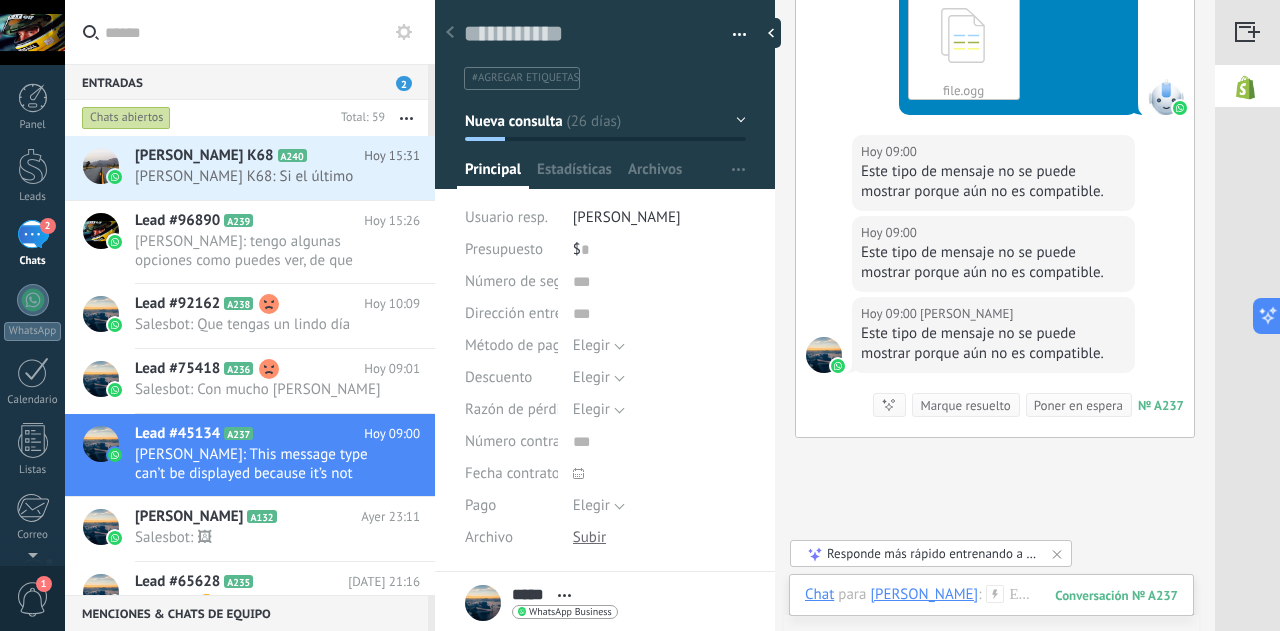 click on "Marque resuelto" at bounding box center [965, 405] 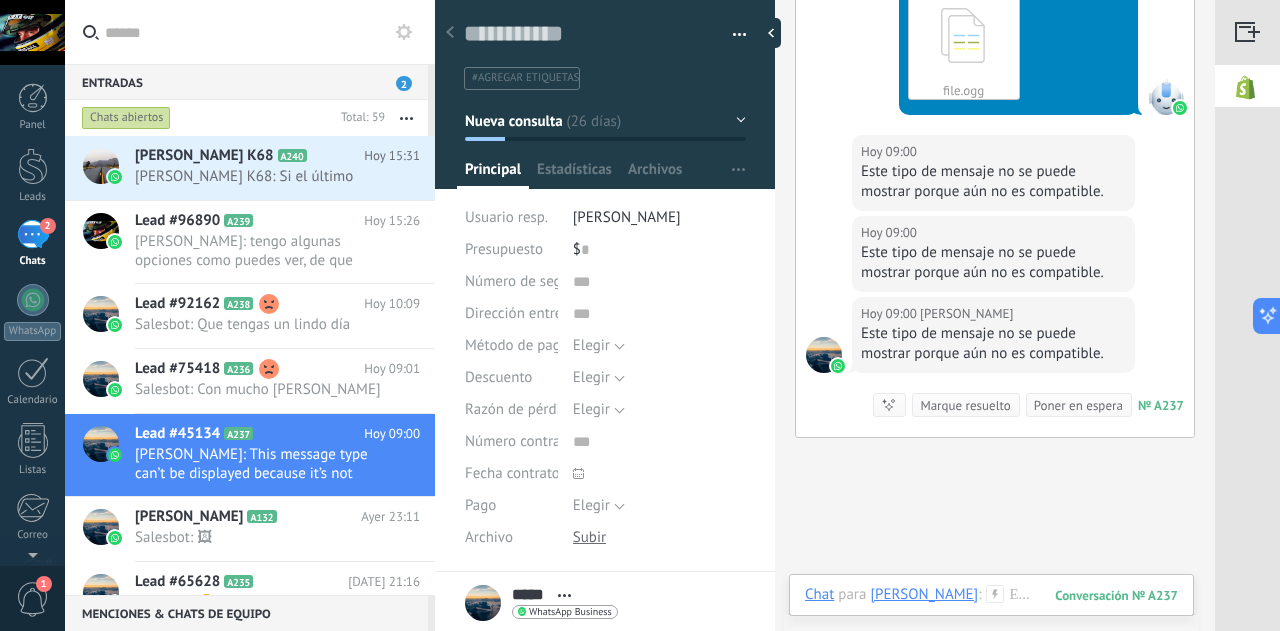 scroll, scrollTop: 5110, scrollLeft: 0, axis: vertical 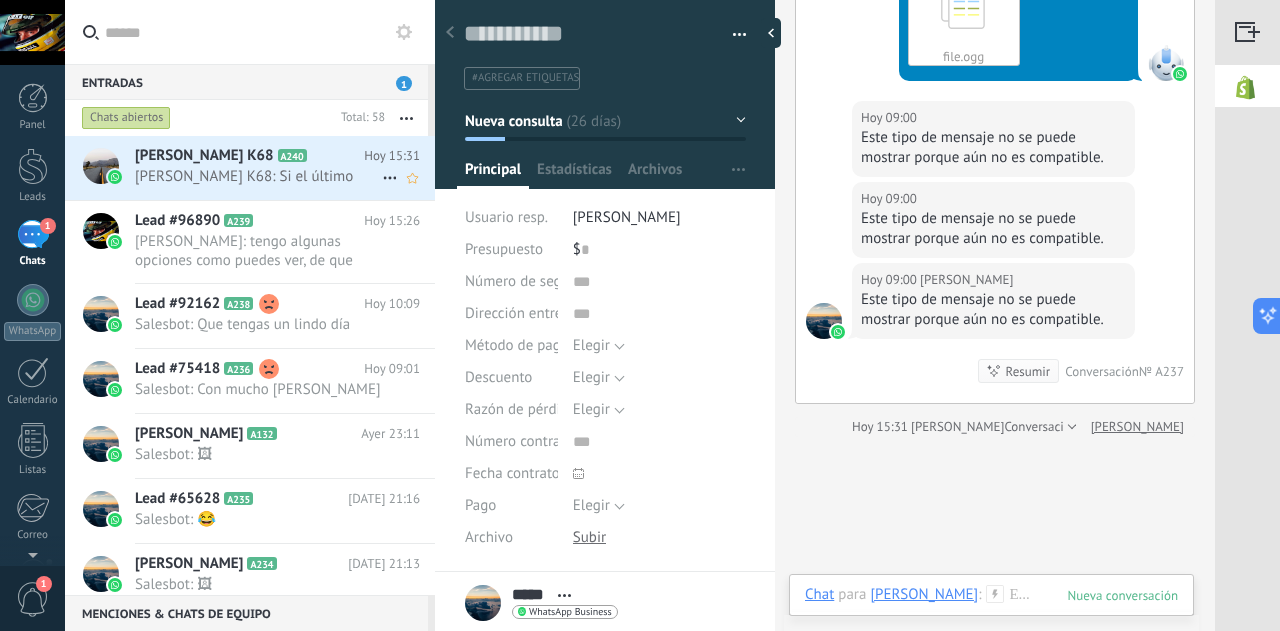 click on "[PERSON_NAME] K68: Si el último" at bounding box center (258, 176) 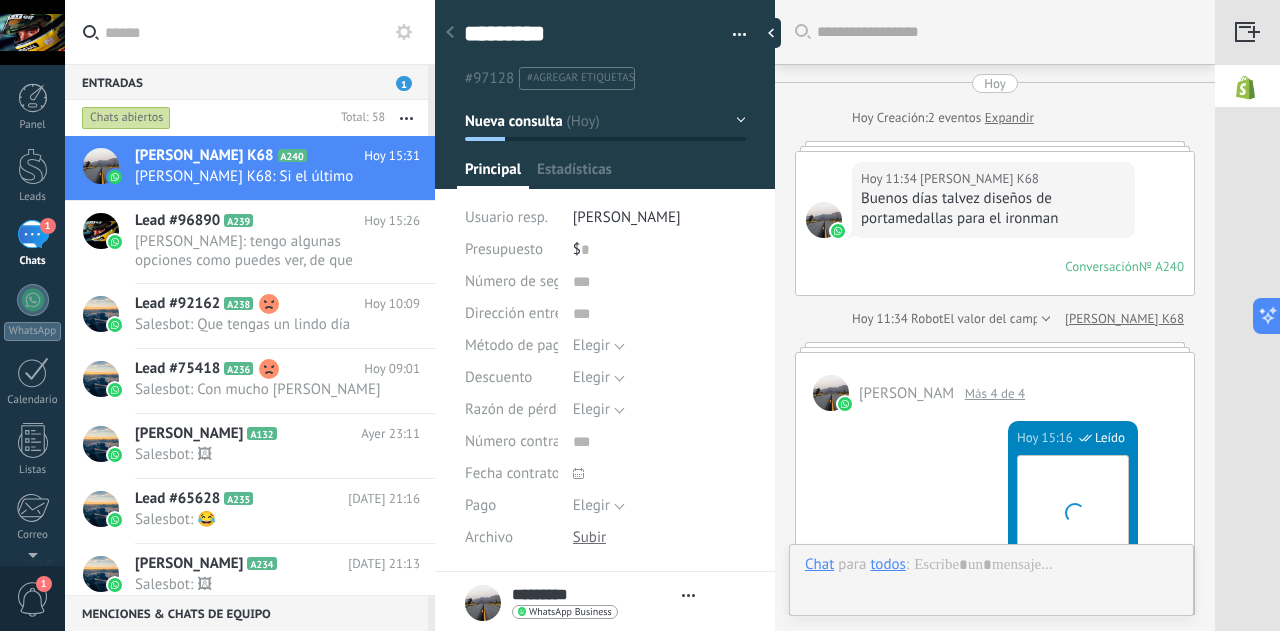type on "*********" 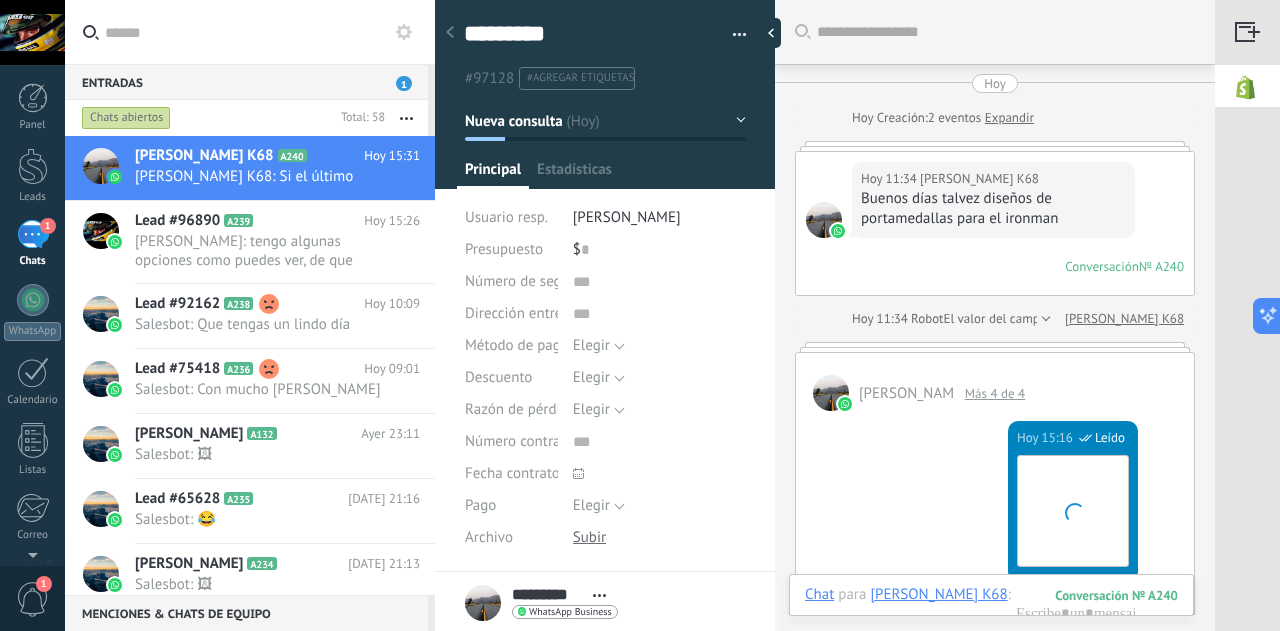 scroll, scrollTop: 30, scrollLeft: 0, axis: vertical 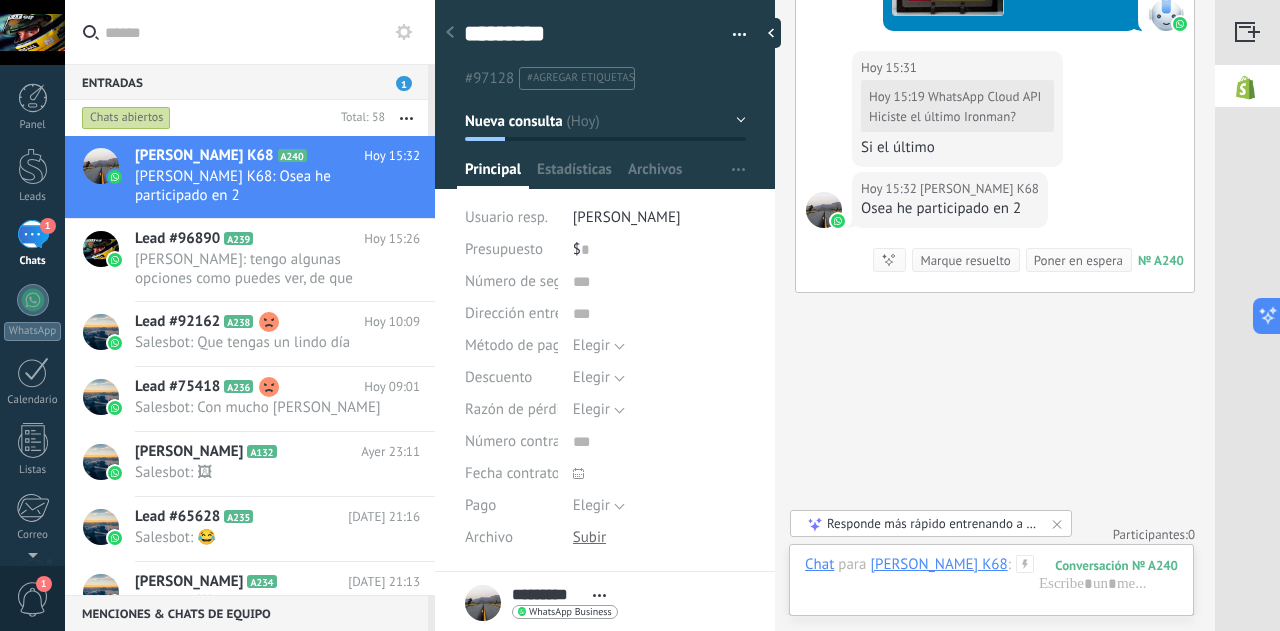 click on "[DATE] 15:32 [PERSON_NAME] K68  Osea he participado en 2" at bounding box center (950, 200) 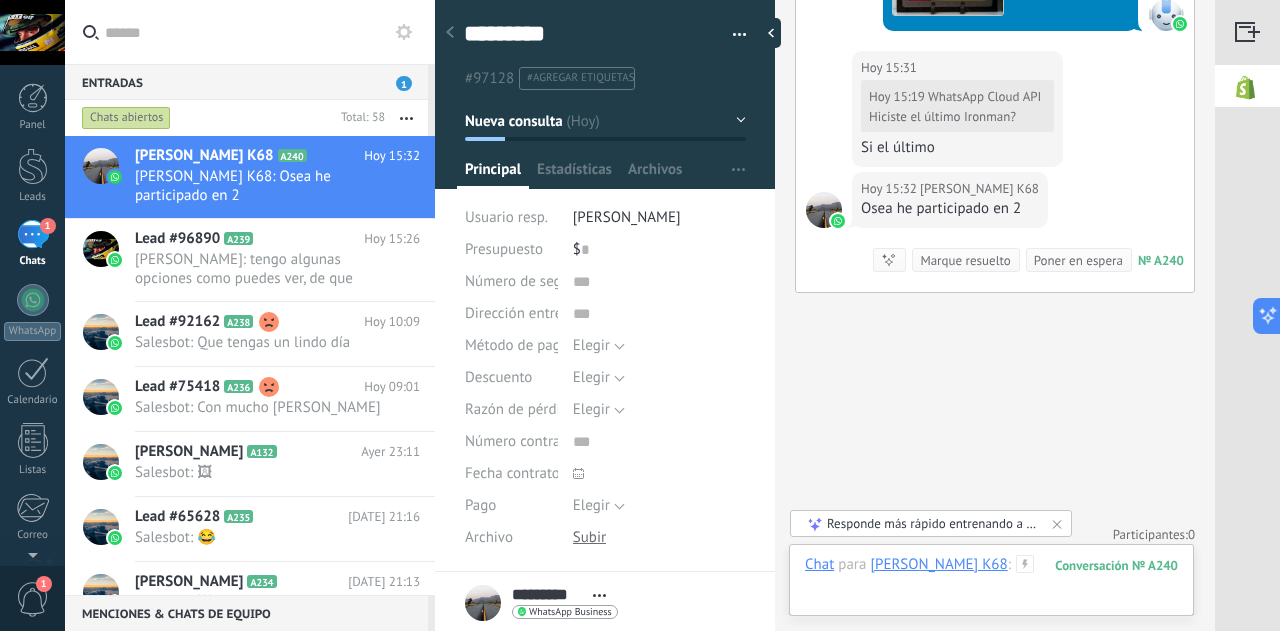 click at bounding box center [991, 585] 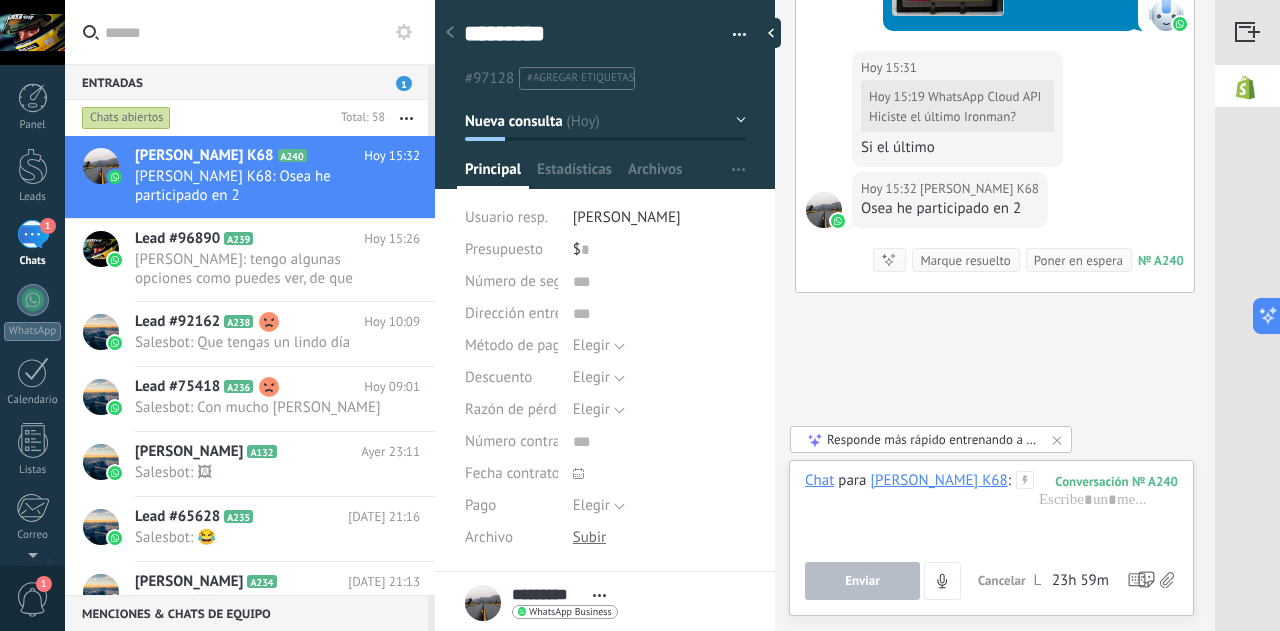 click 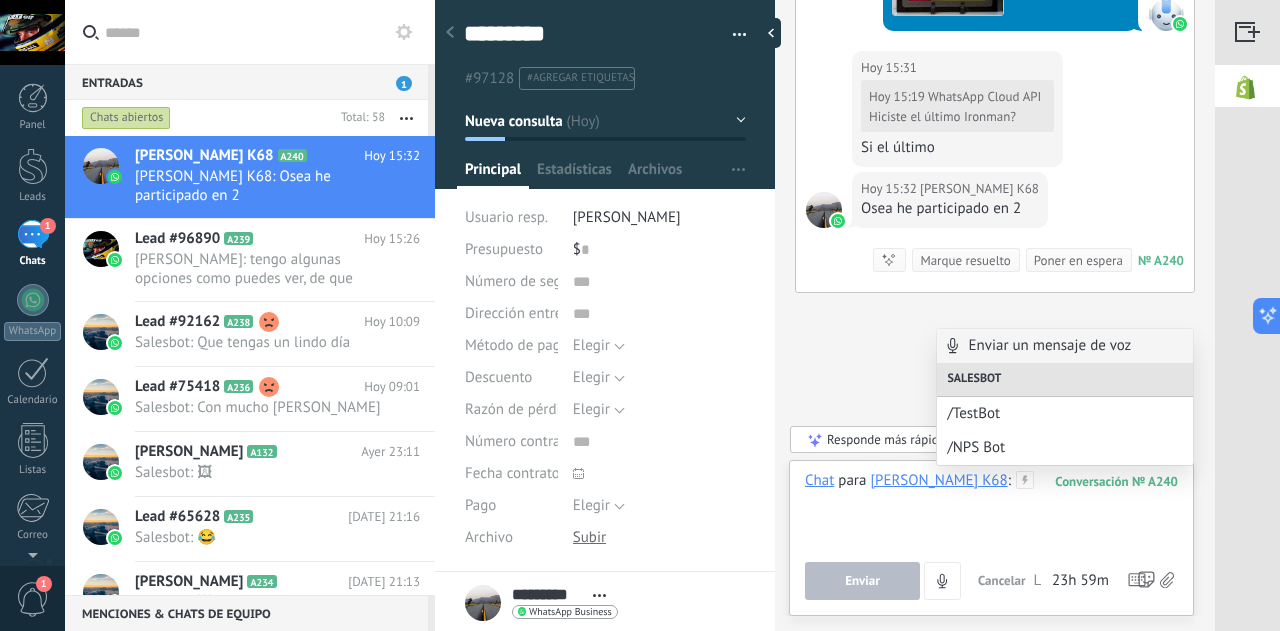 click at bounding box center (991, 509) 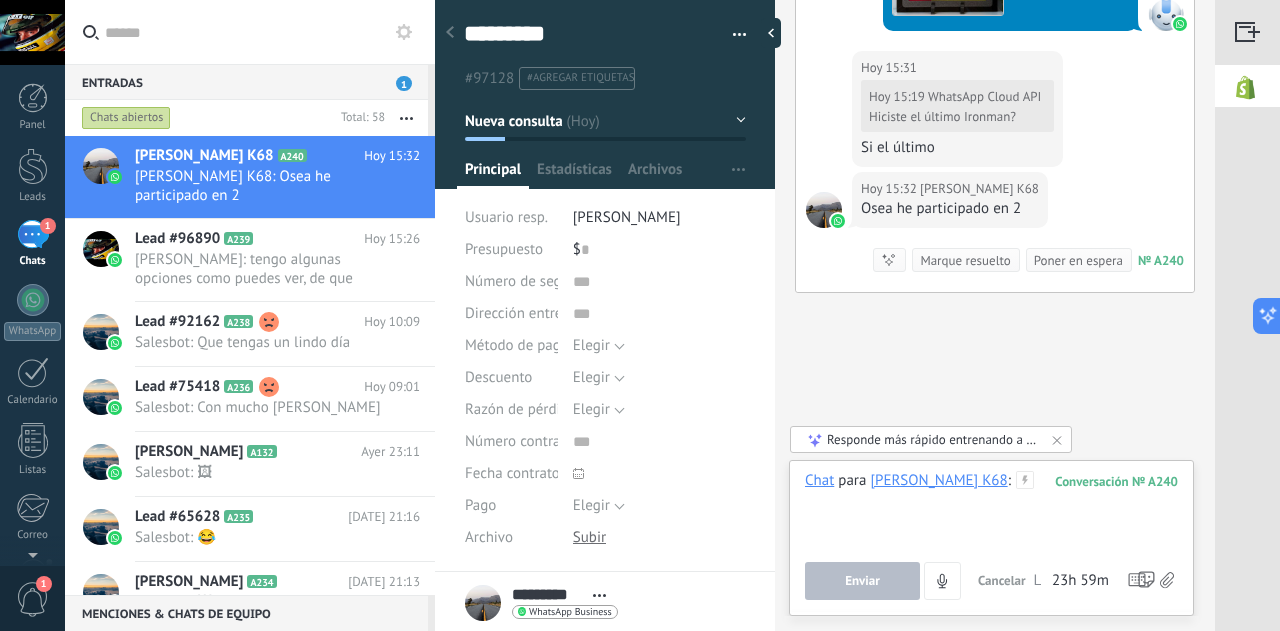 type 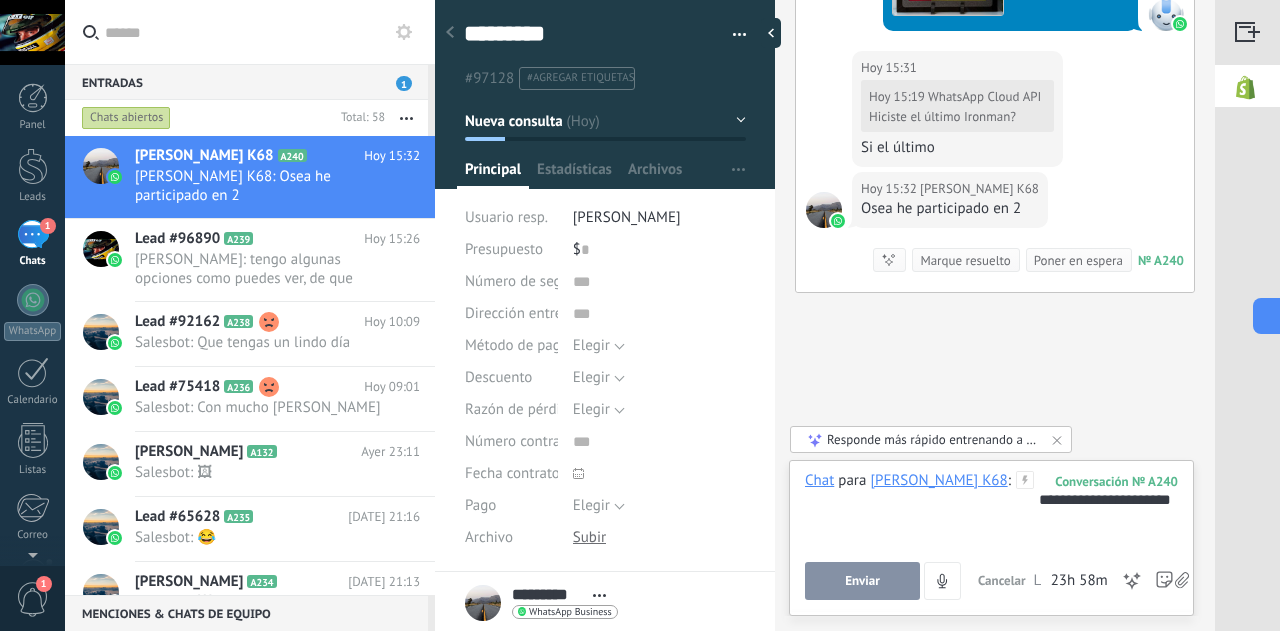 click on "Enviar" at bounding box center (862, 581) 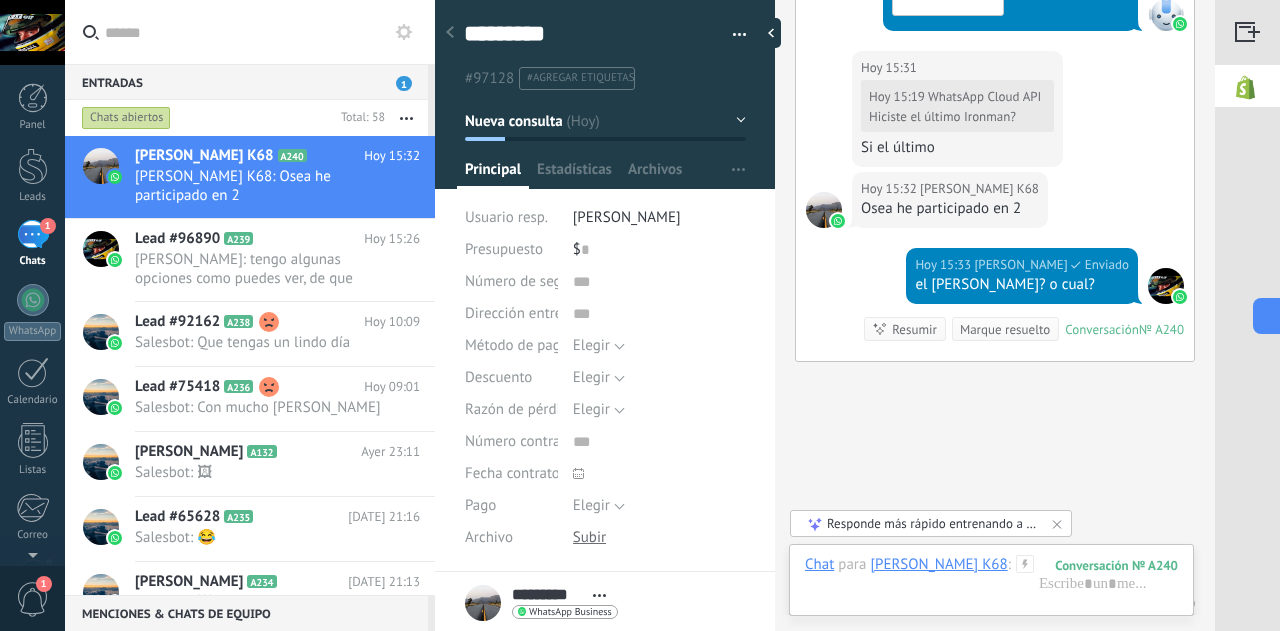 scroll, scrollTop: 3057, scrollLeft: 0, axis: vertical 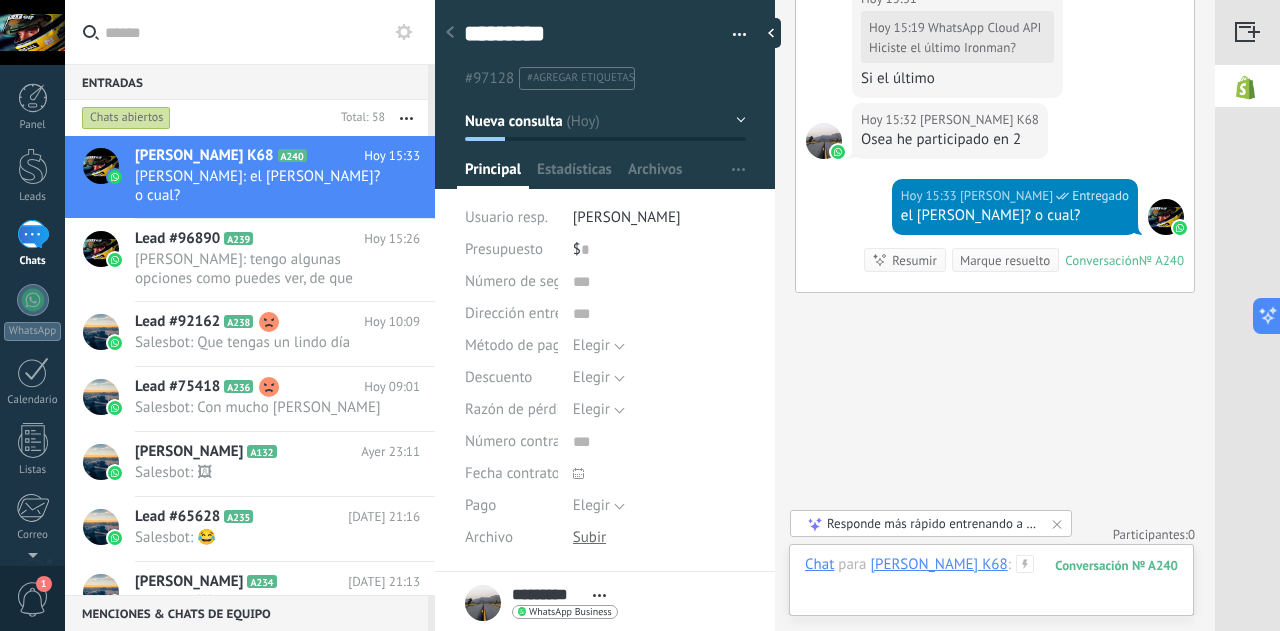 click at bounding box center [991, 585] 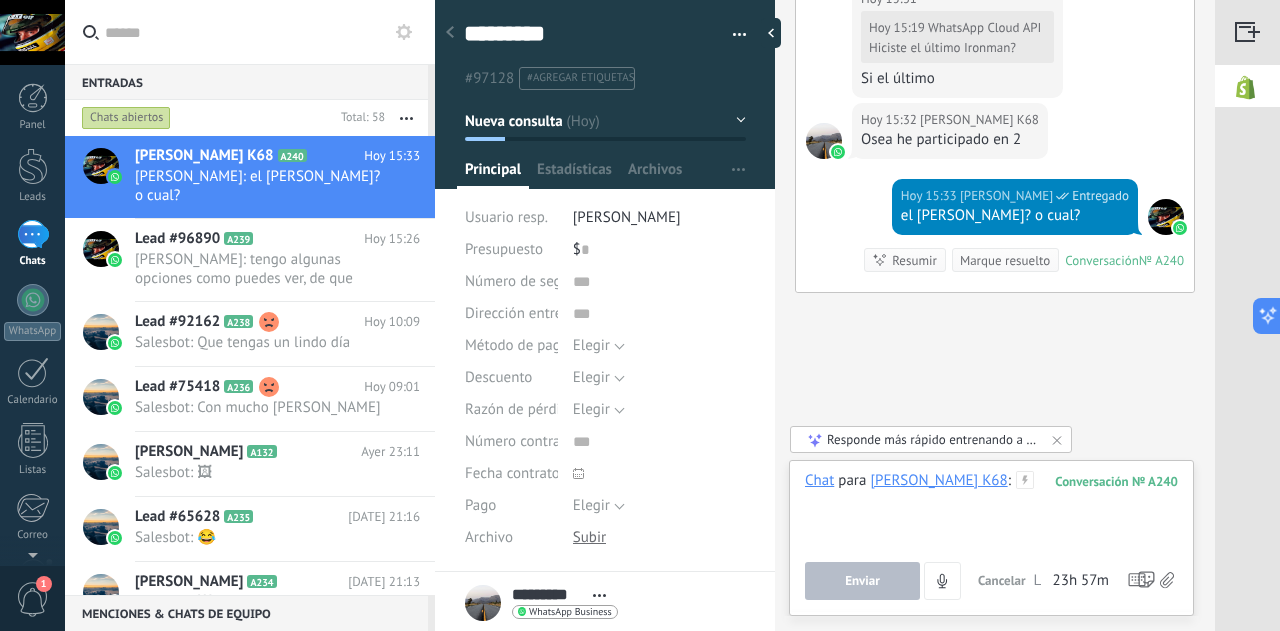type 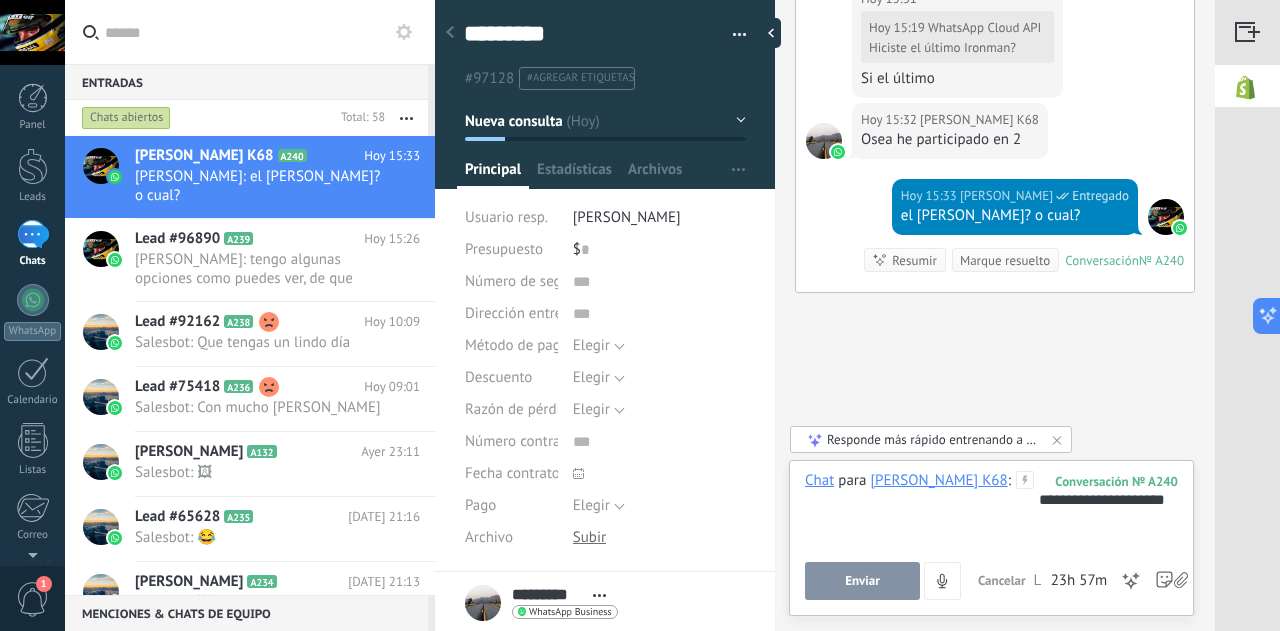 click on "Enviar" at bounding box center [862, 581] 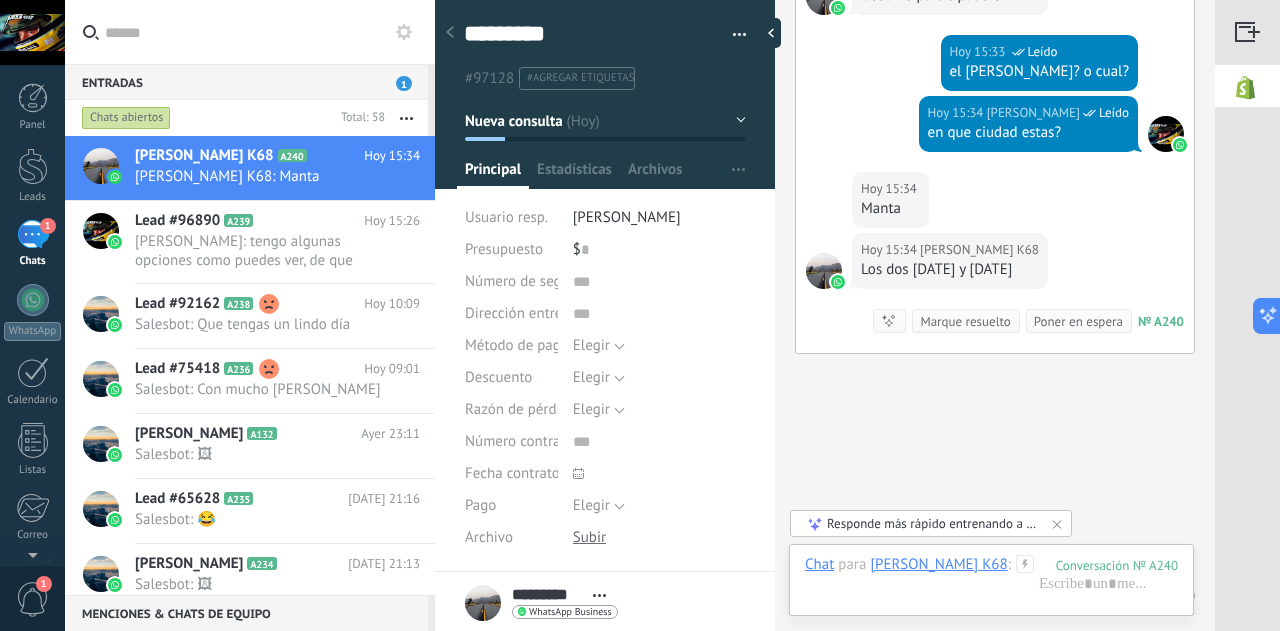 scroll, scrollTop: 3262, scrollLeft: 0, axis: vertical 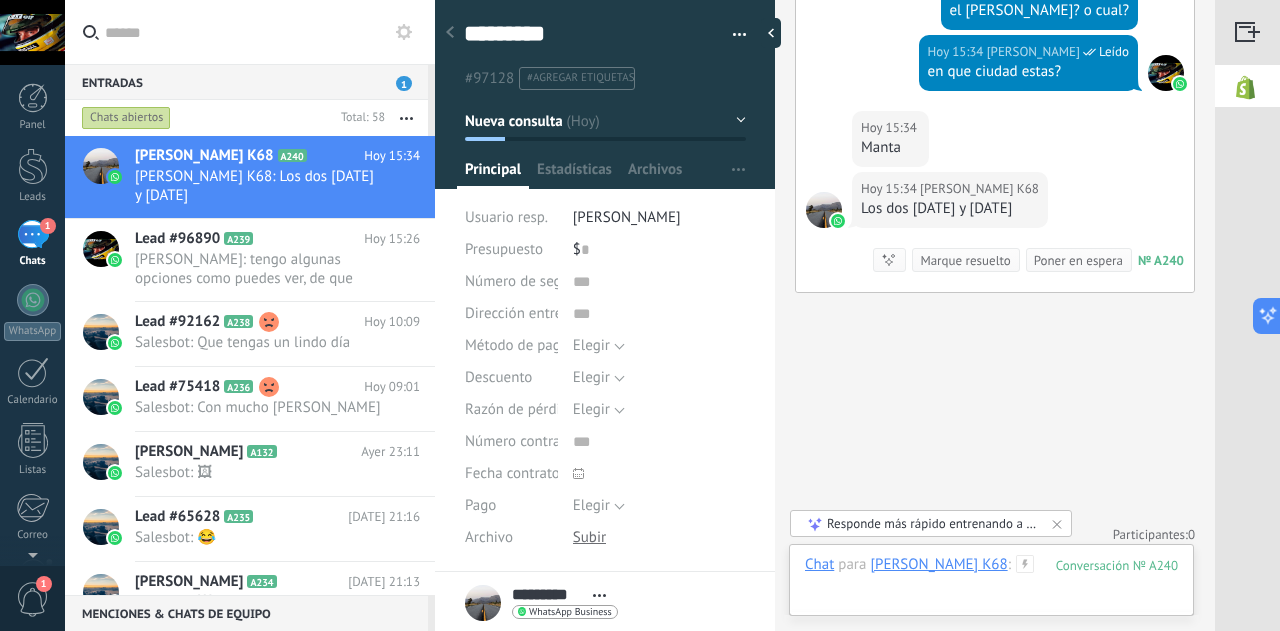 click at bounding box center [991, 585] 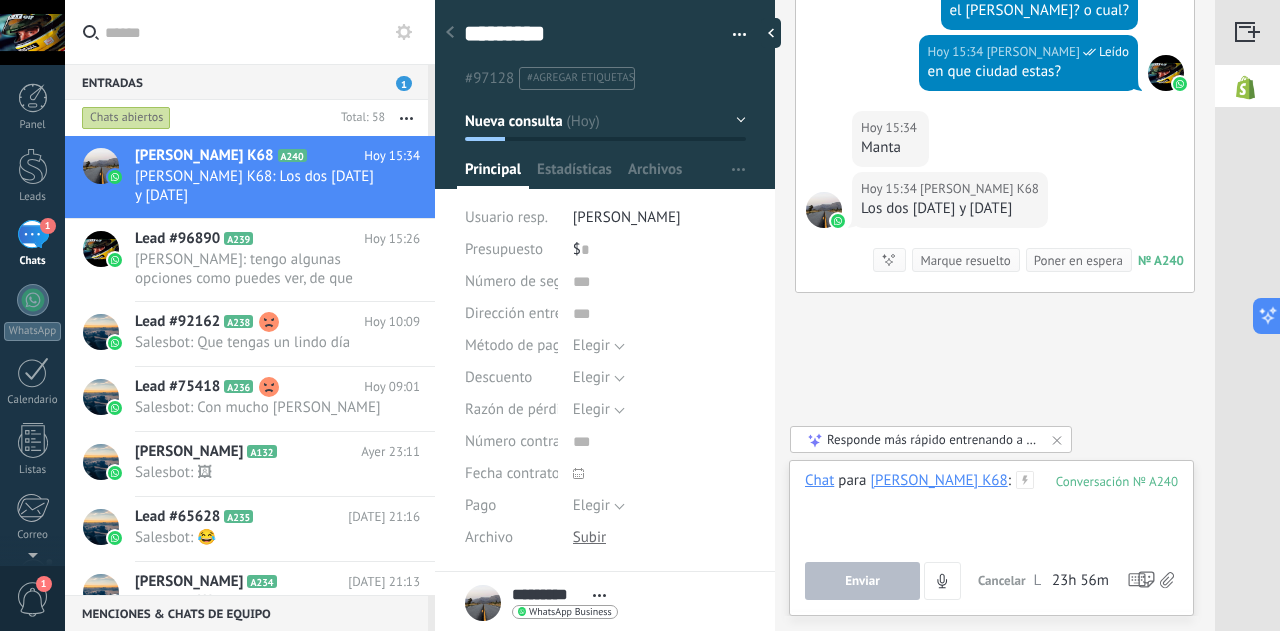 type 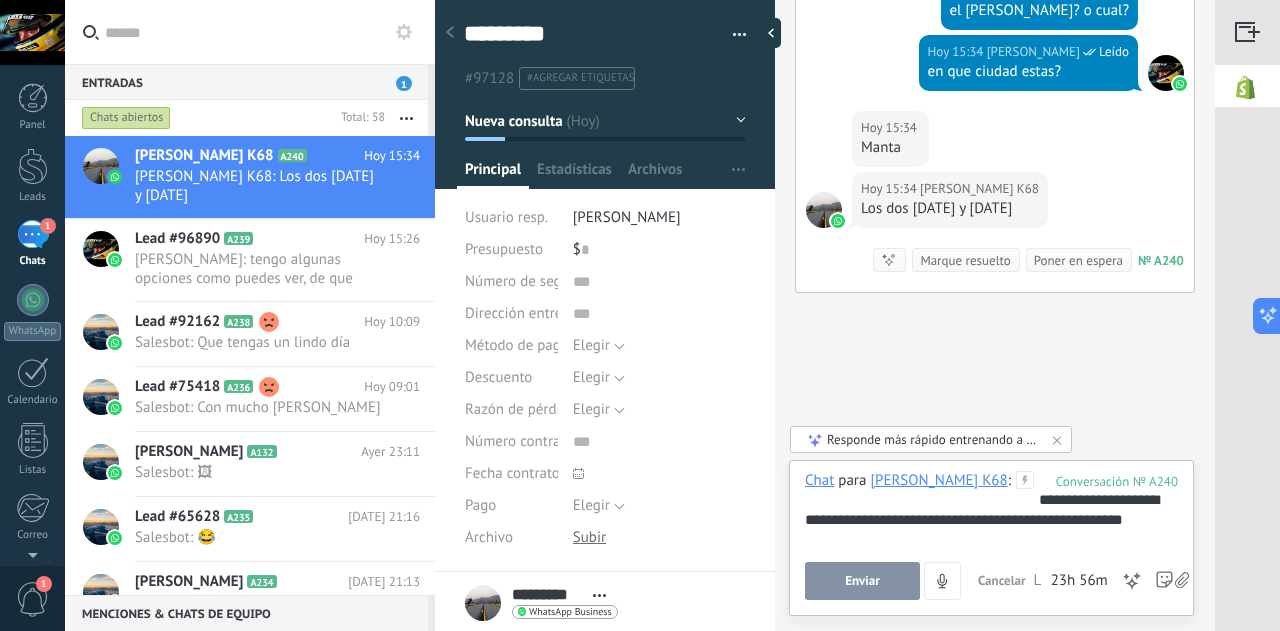 click on "Enviar" at bounding box center [862, 581] 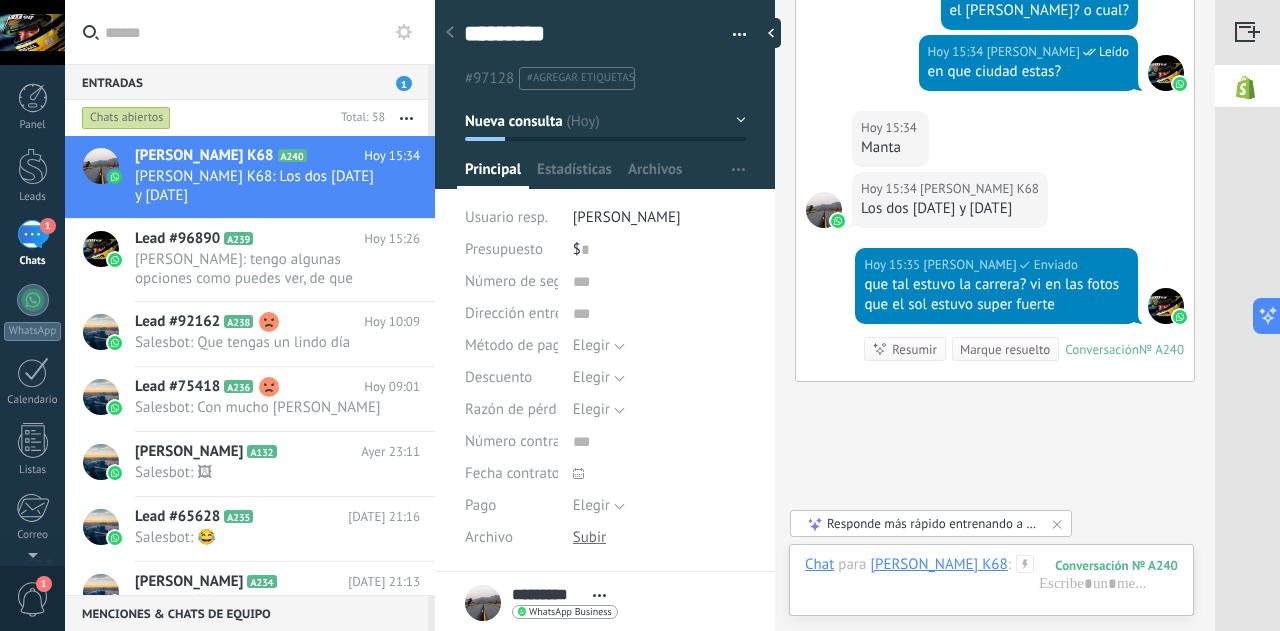 scroll, scrollTop: 3351, scrollLeft: 0, axis: vertical 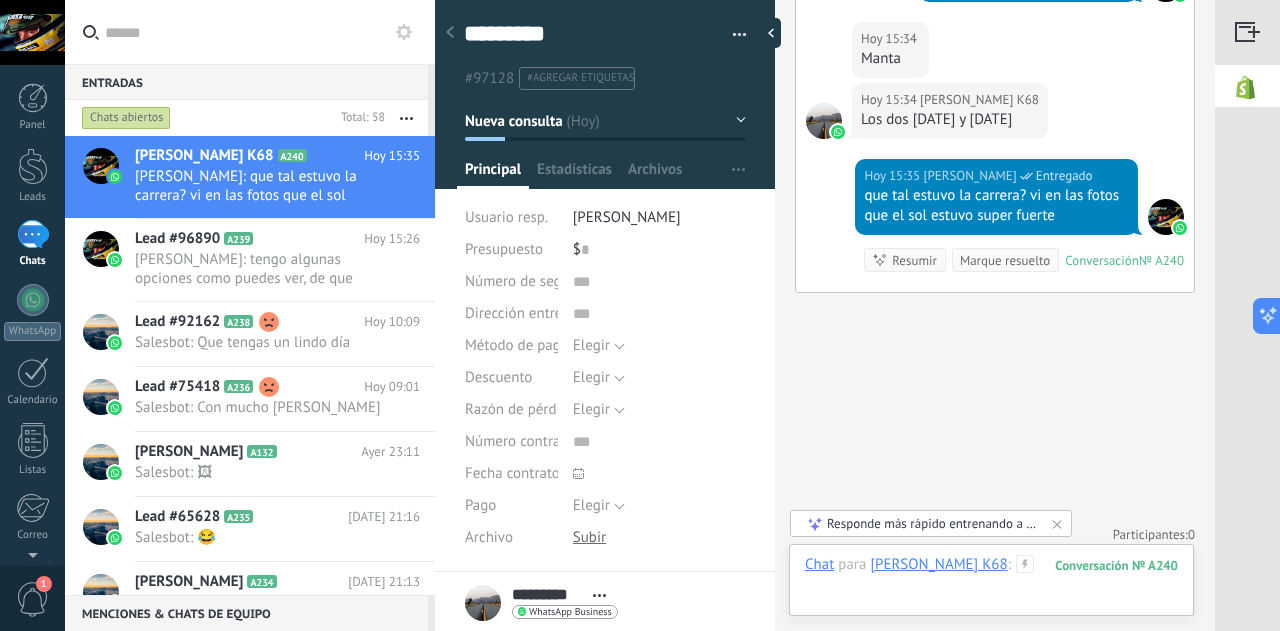 click at bounding box center [991, 585] 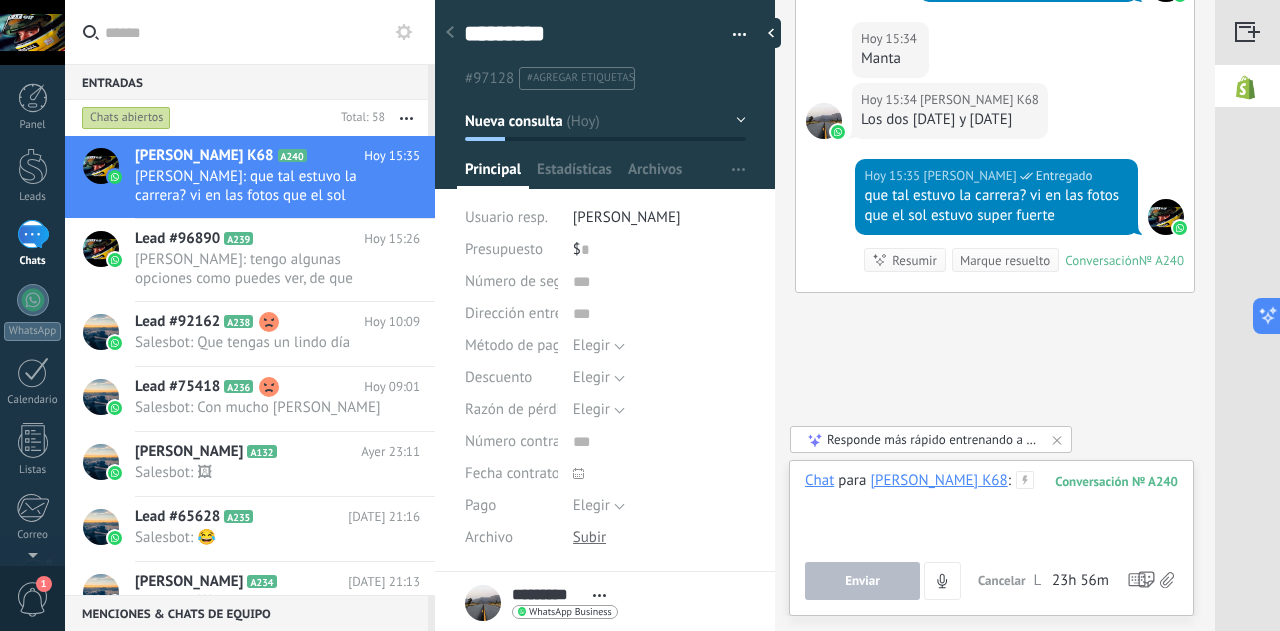 type 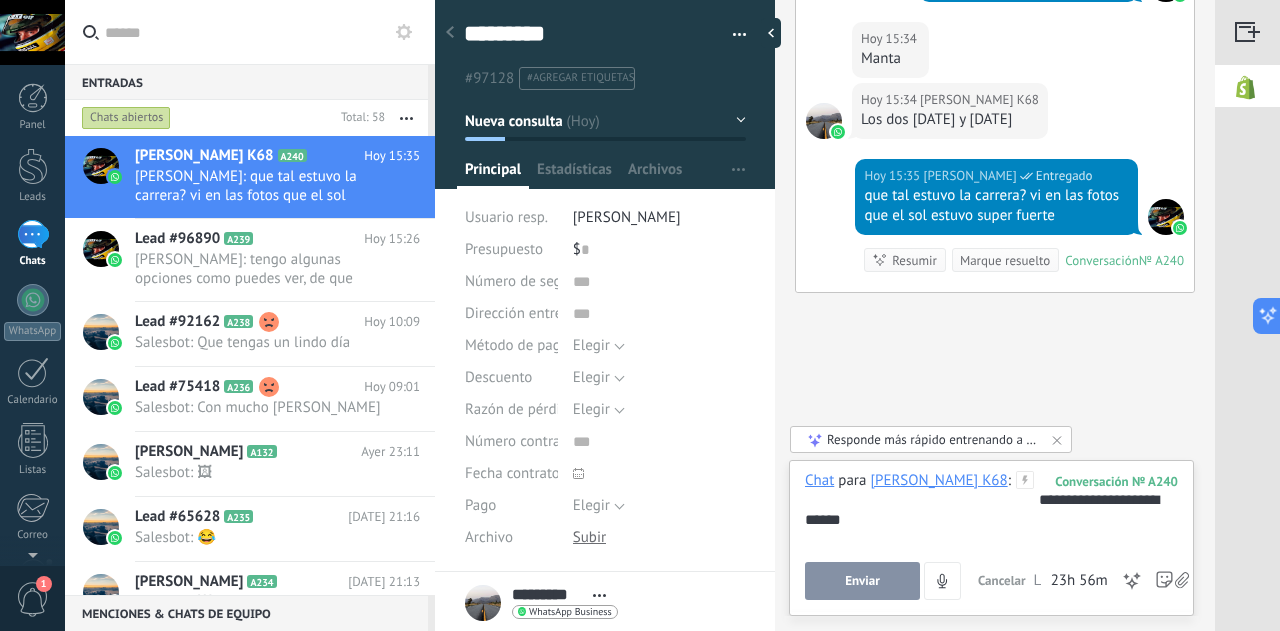 click on "Enviar" at bounding box center (862, 581) 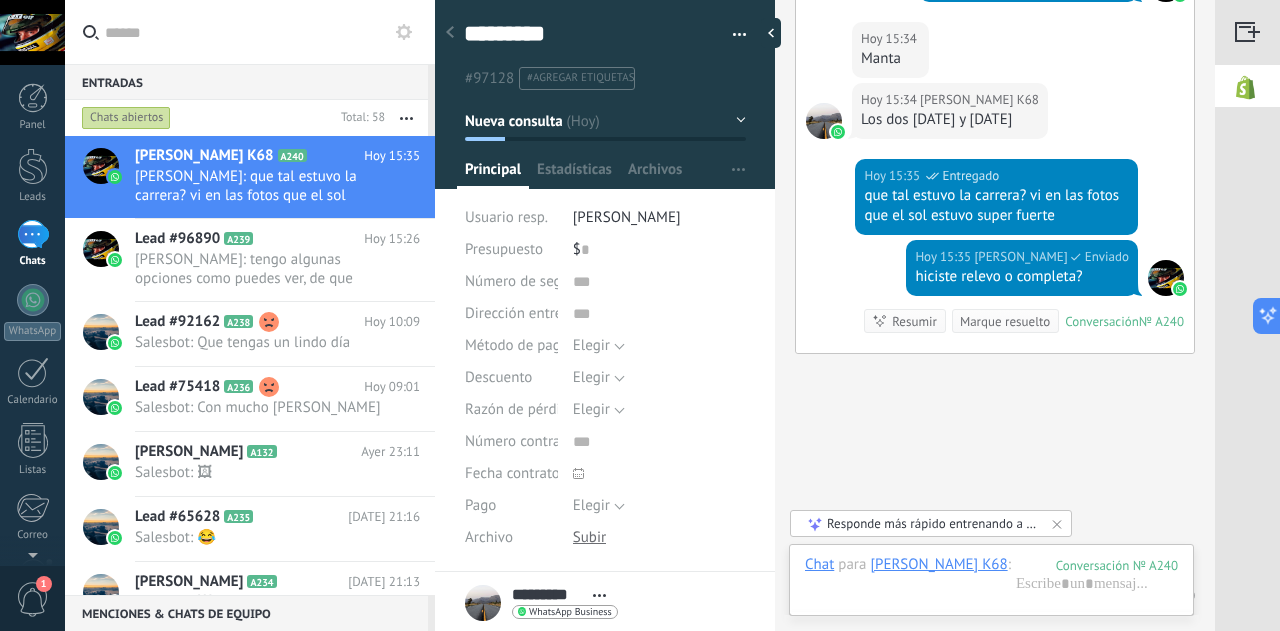 scroll, scrollTop: 3412, scrollLeft: 0, axis: vertical 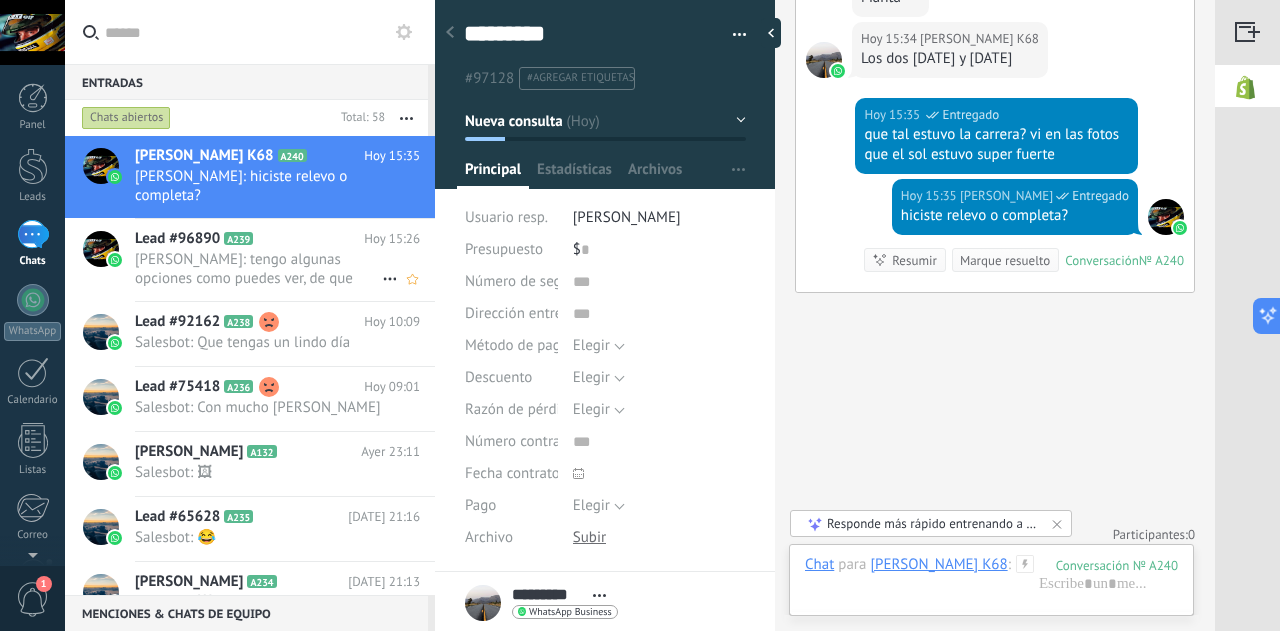click on "[PERSON_NAME]: tengo algunas opciones como puedes ver, de que deporte es tu hobby?" at bounding box center (258, 269) 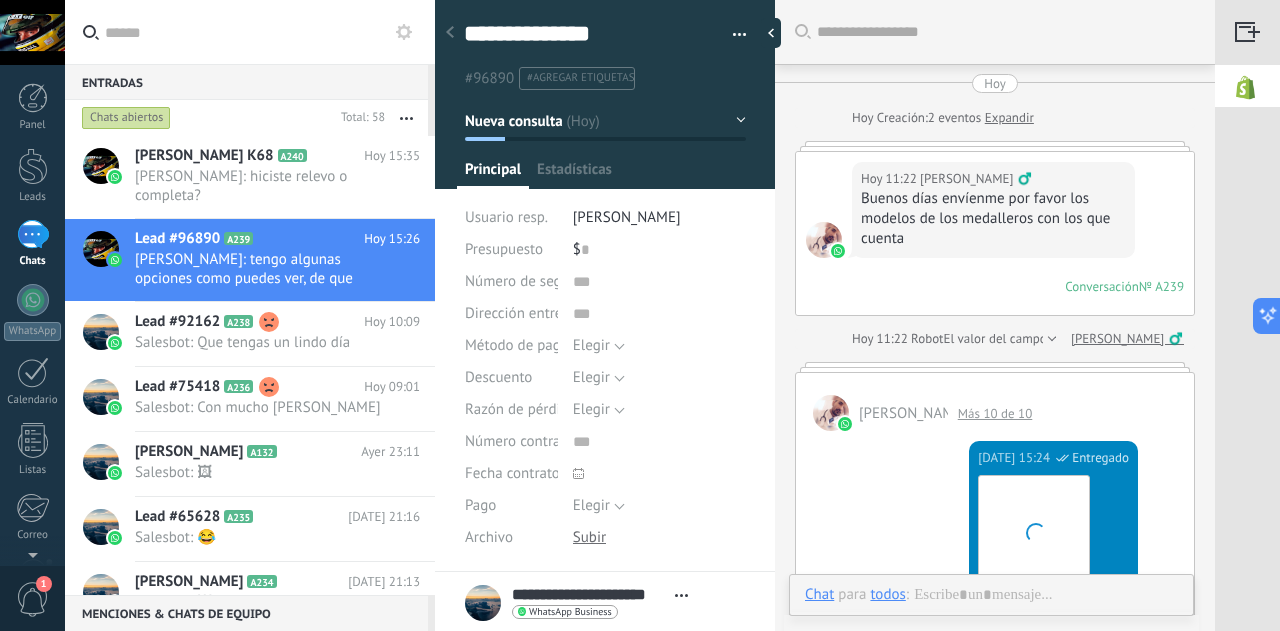 scroll, scrollTop: 1543, scrollLeft: 0, axis: vertical 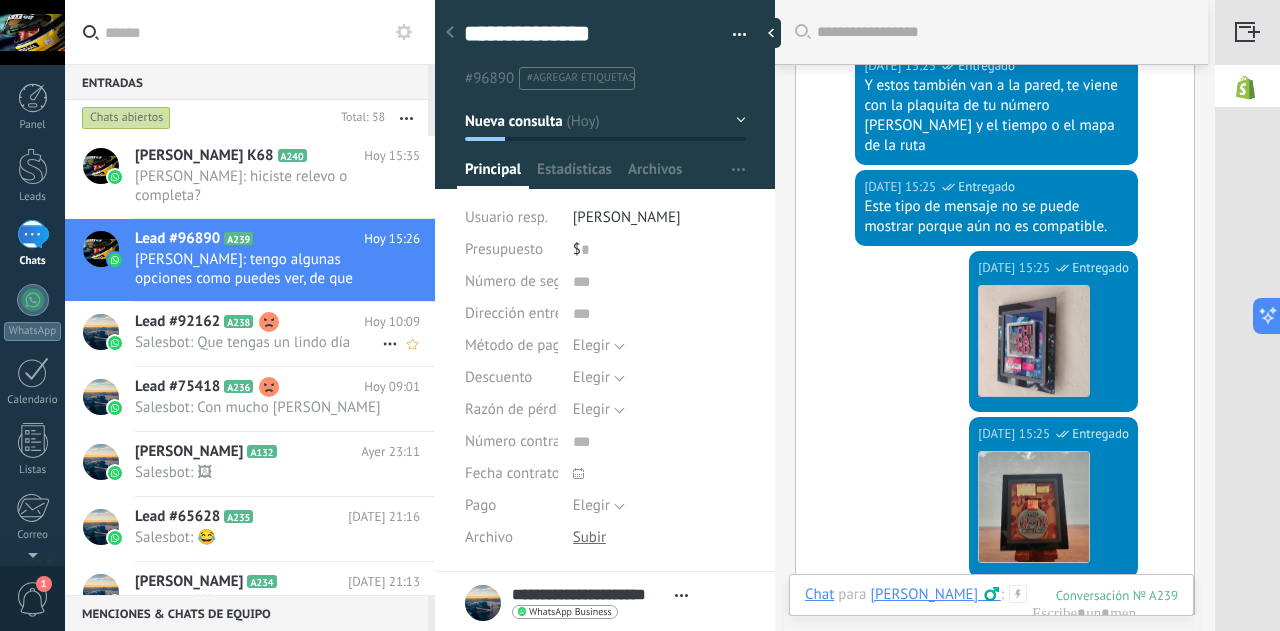 click on "Lead #92162
A238" at bounding box center (249, 322) 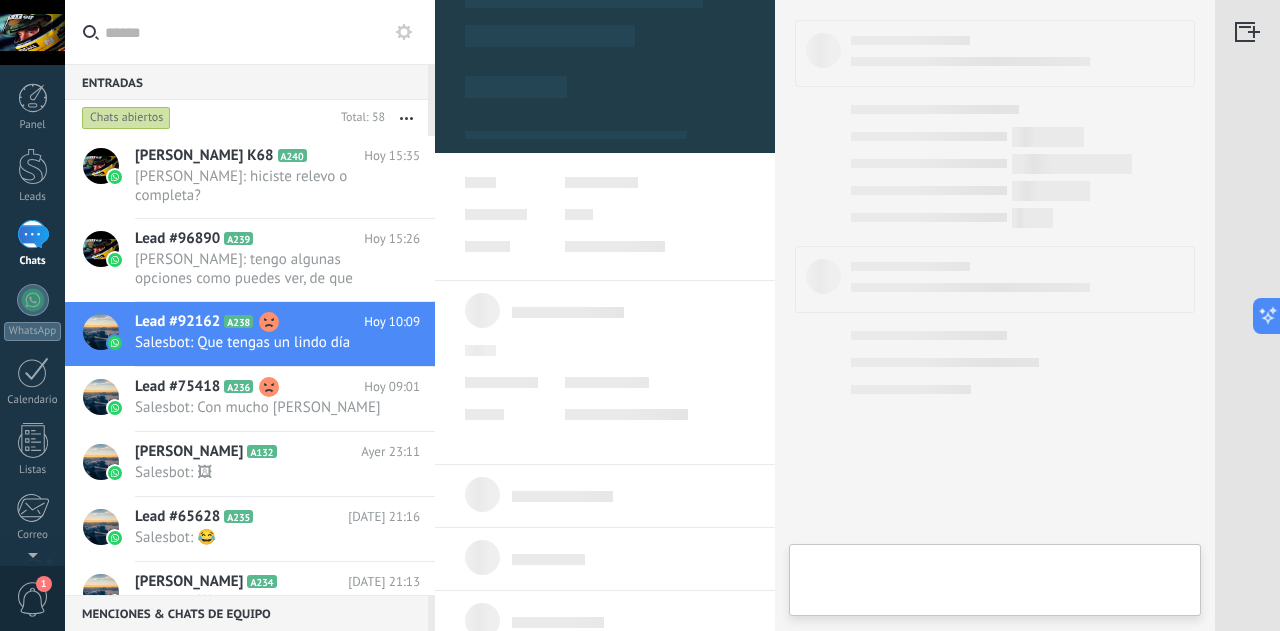 scroll, scrollTop: 62, scrollLeft: 0, axis: vertical 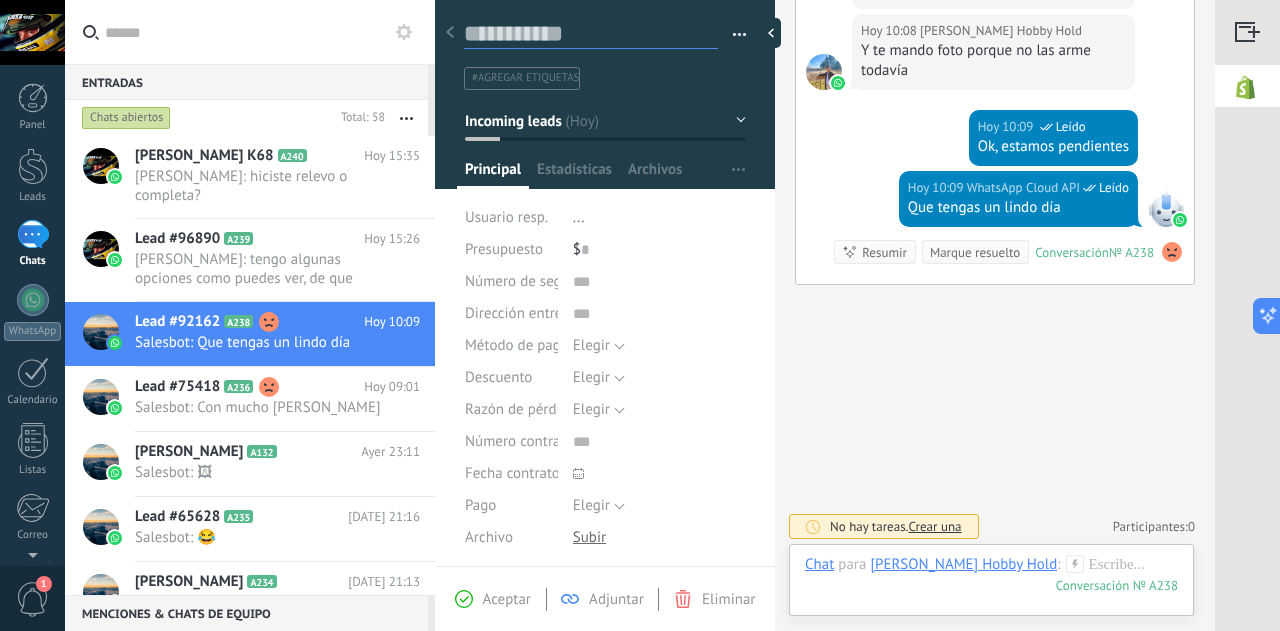click at bounding box center [591, 34] 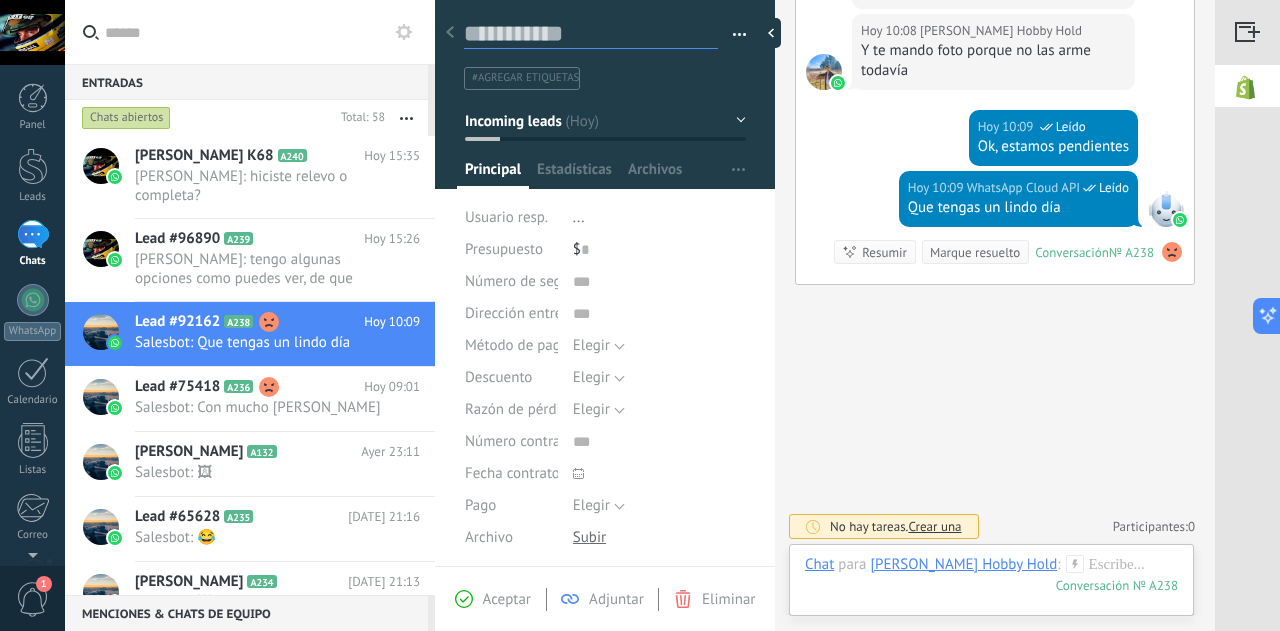 type on "*" 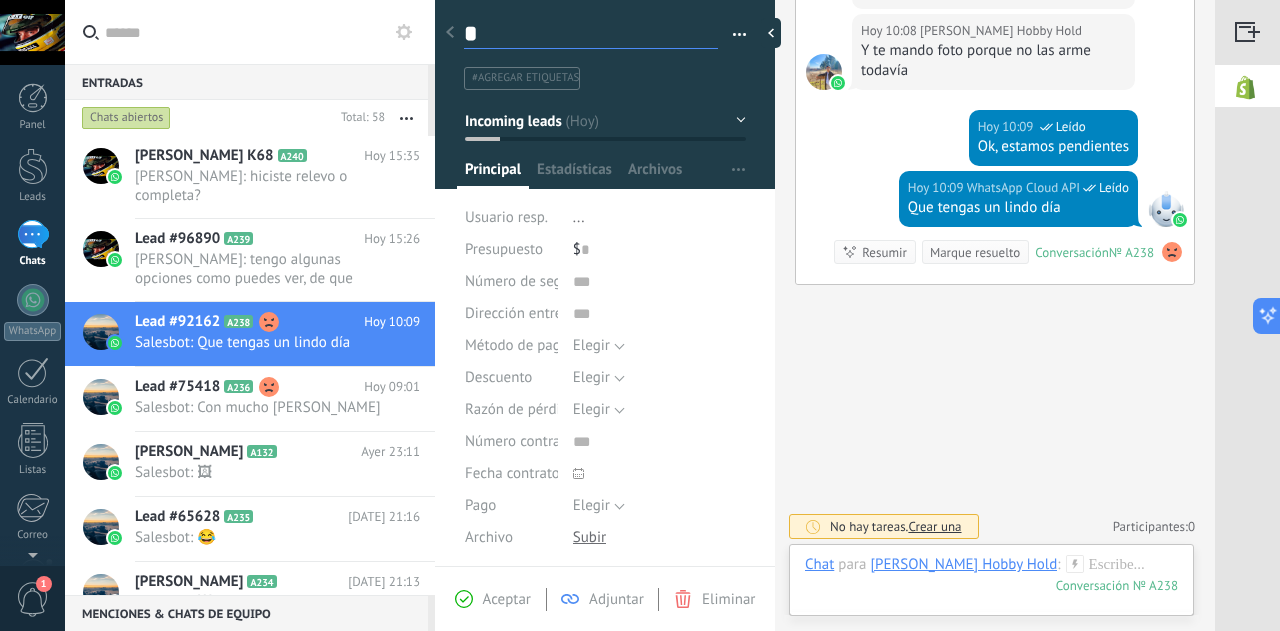 type on "**" 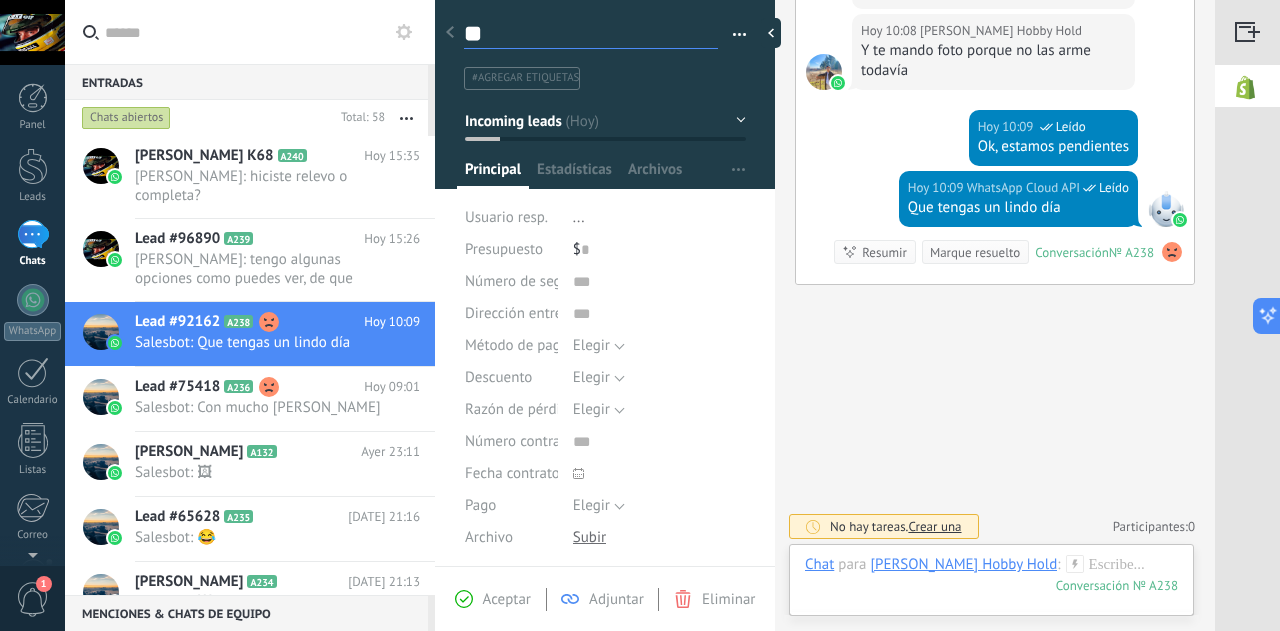 type on "***" 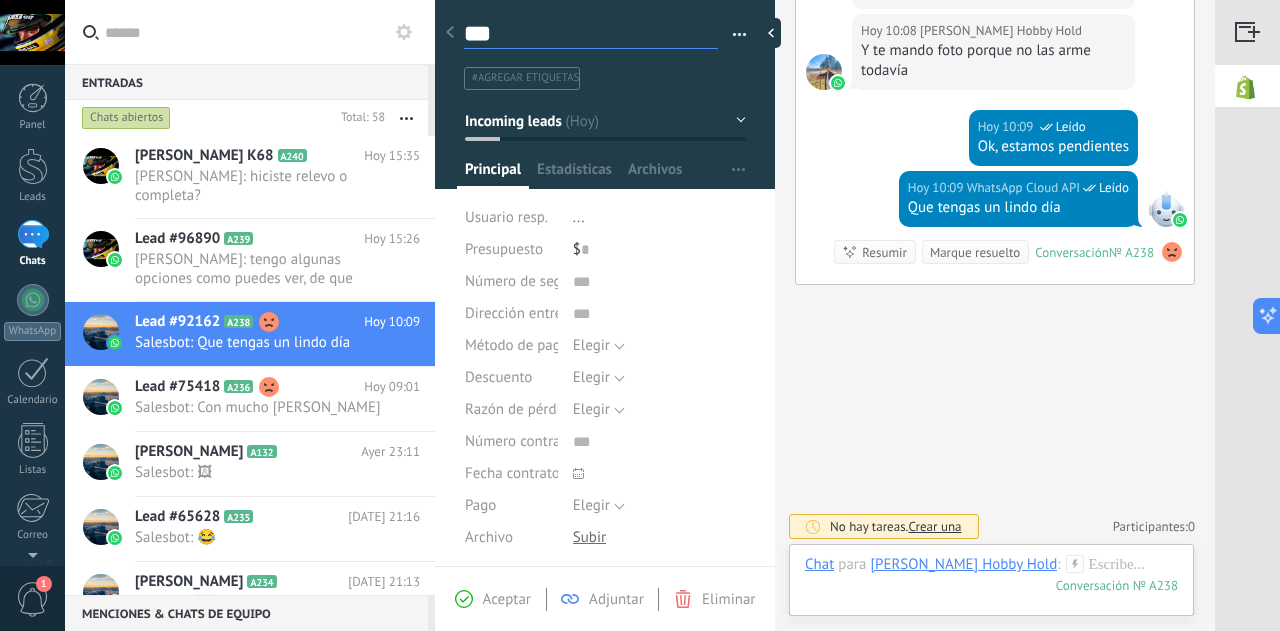 type on "****" 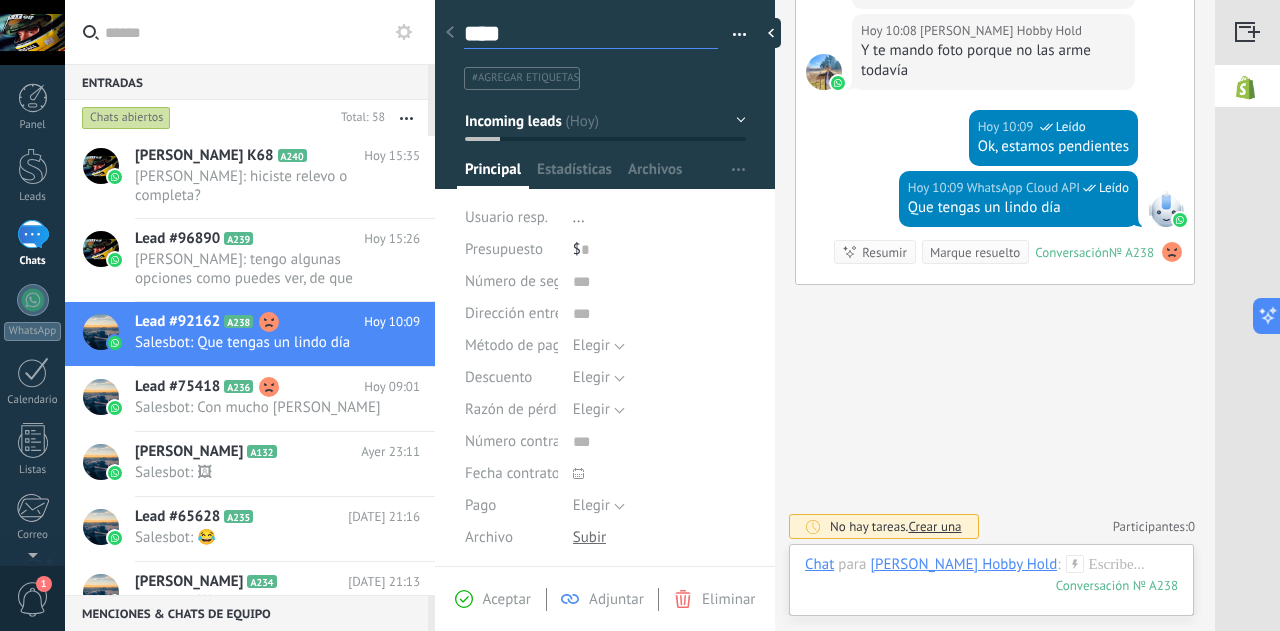 type on "*****" 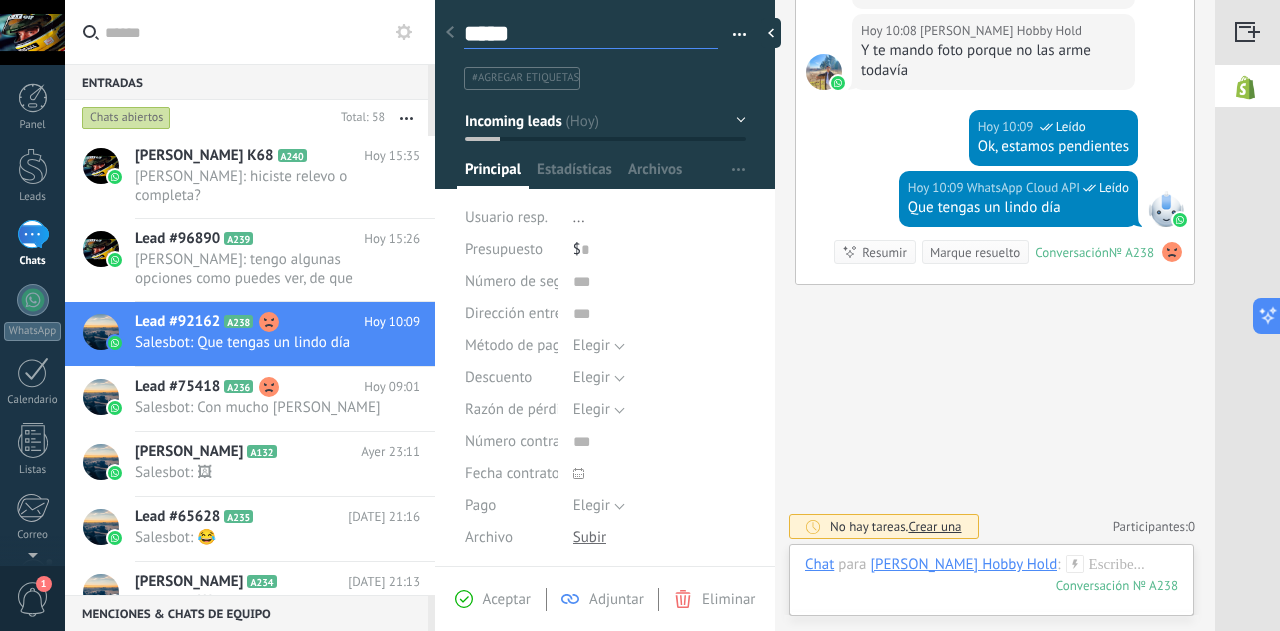type on "******" 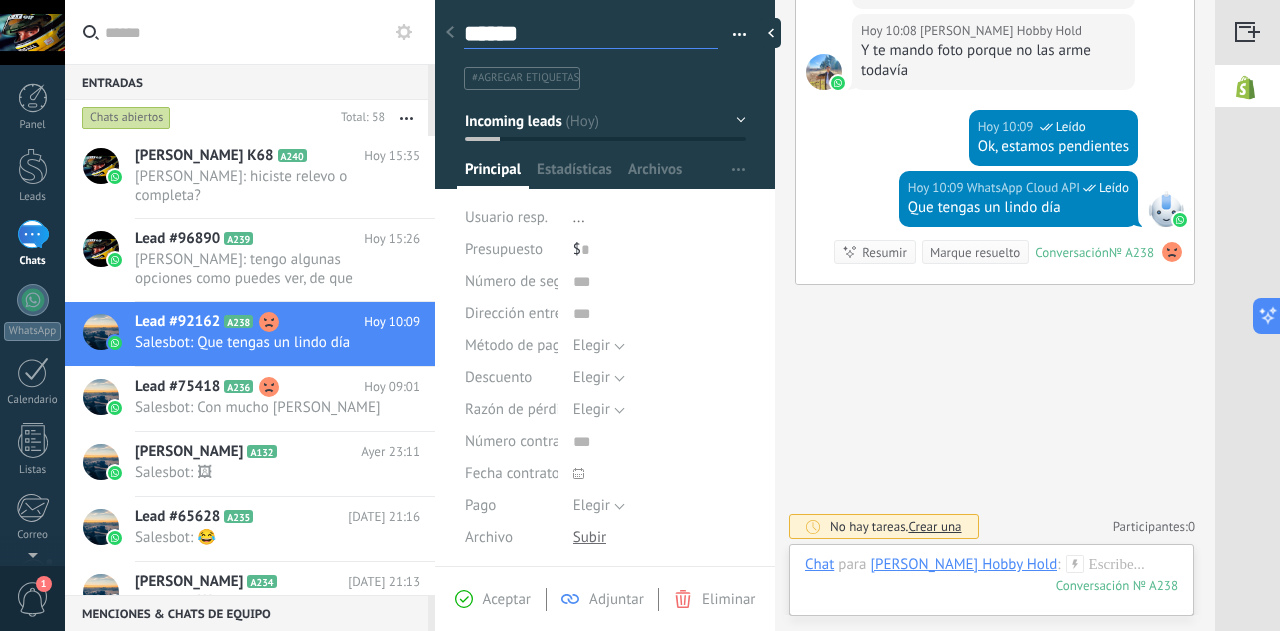type on "******" 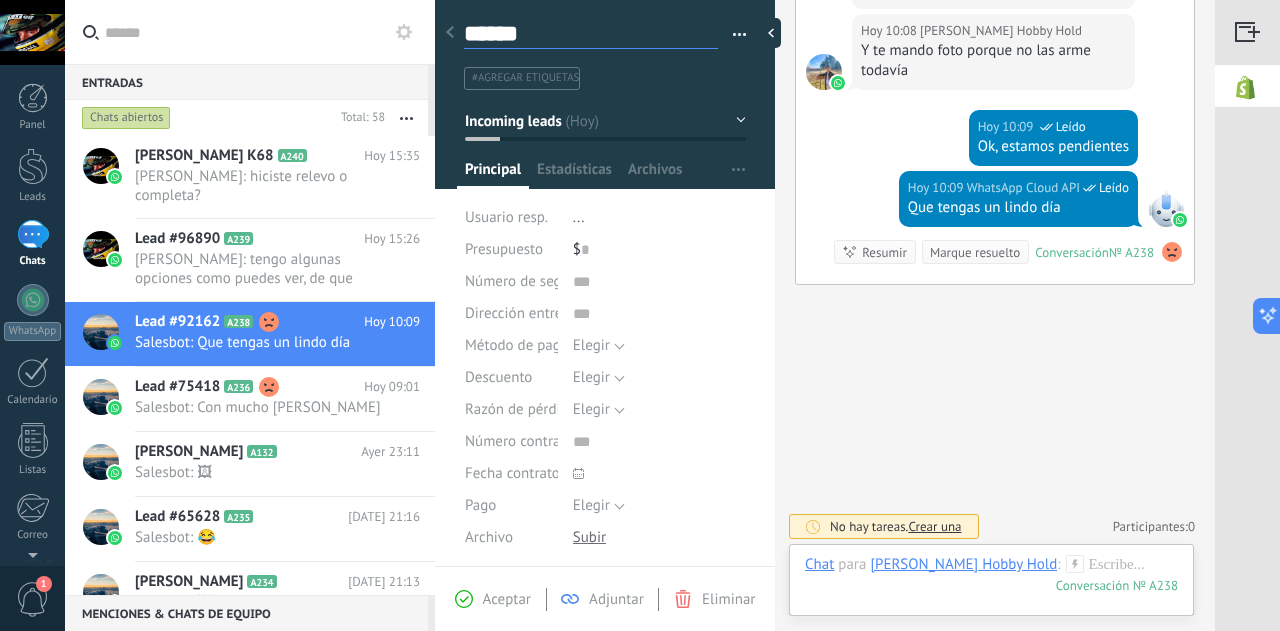 type on "******" 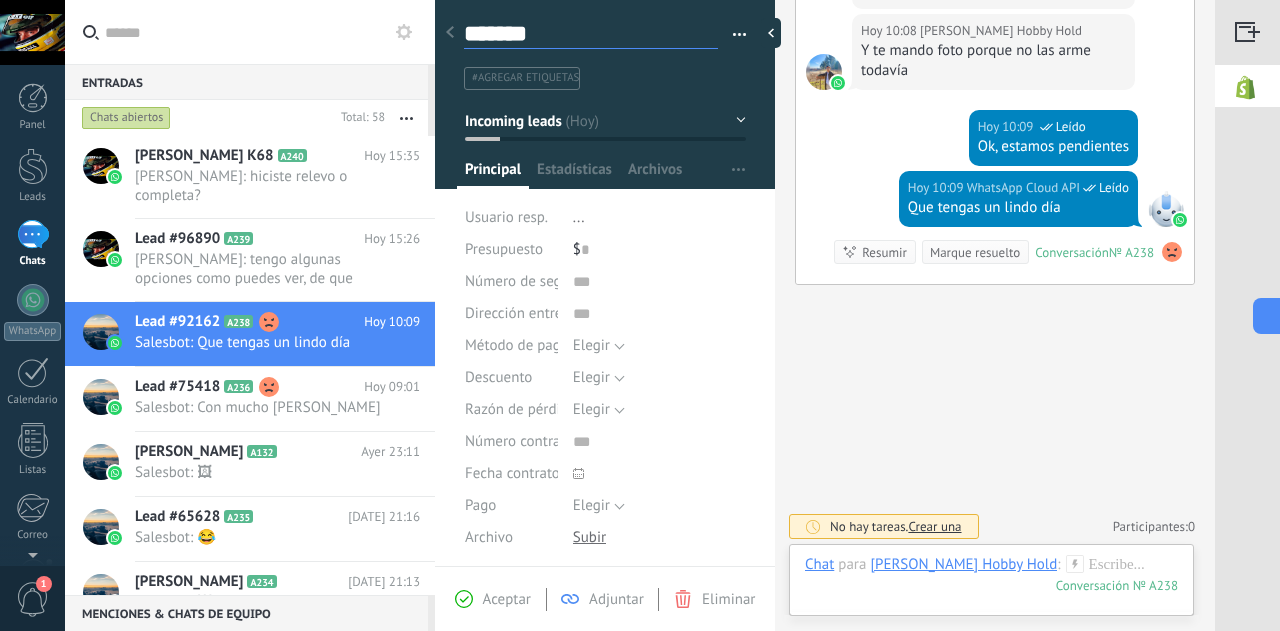 type on "********" 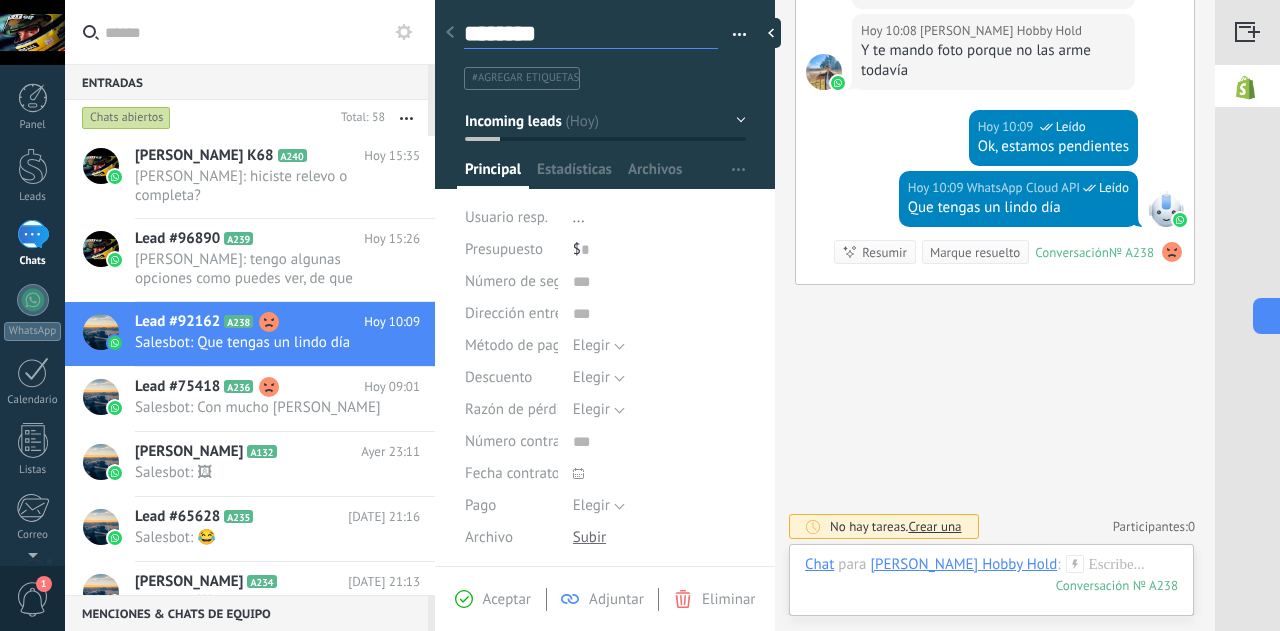 type on "*********" 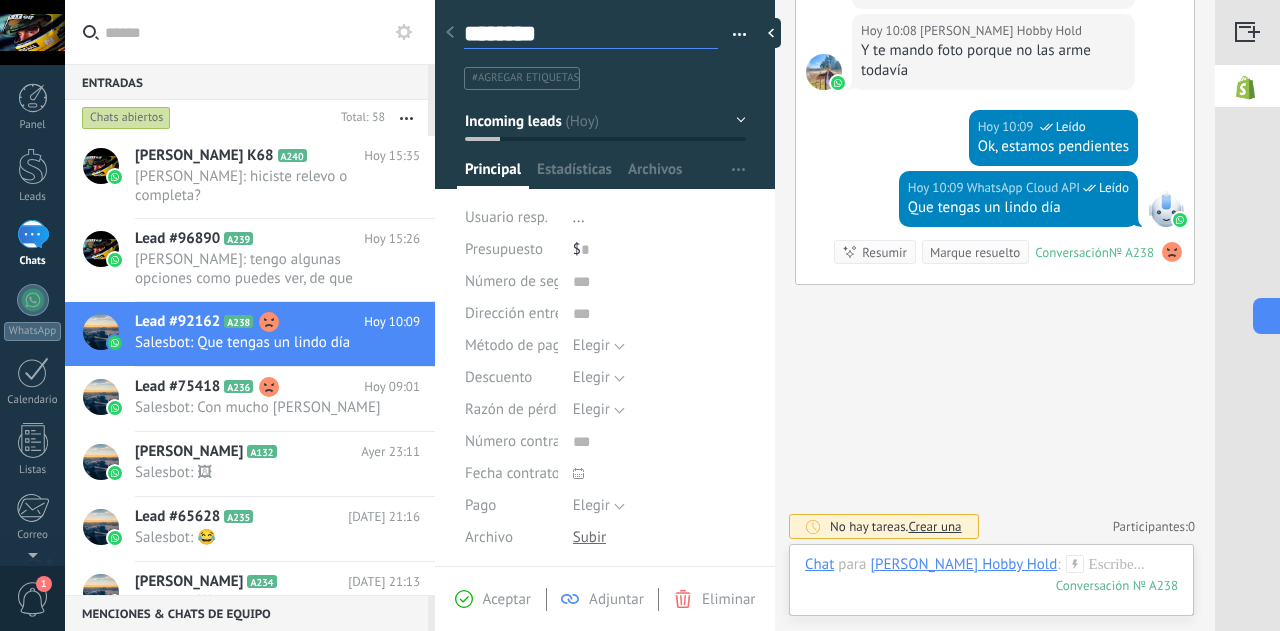 type on "*********" 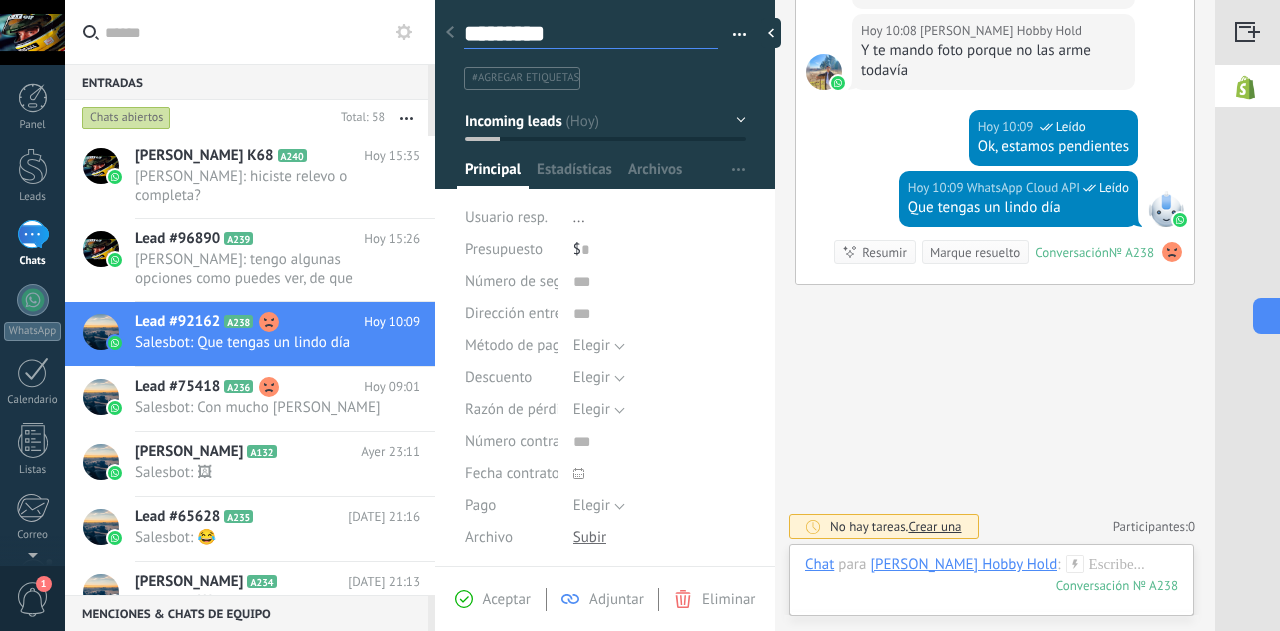 type on "**********" 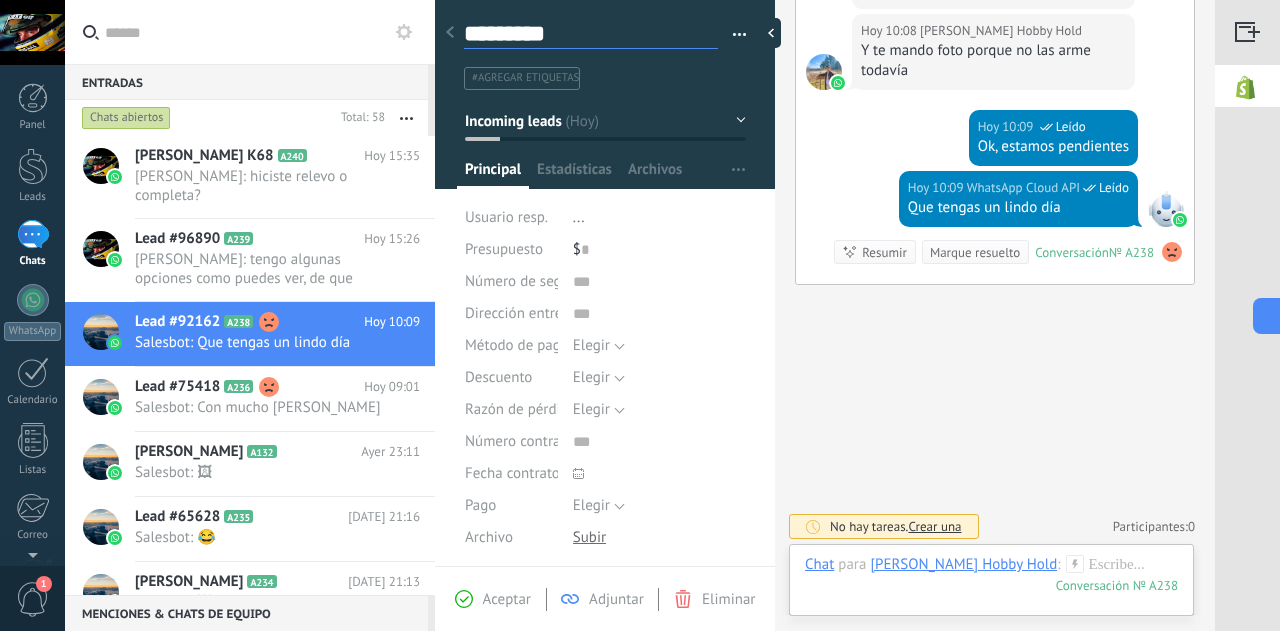 type on "**********" 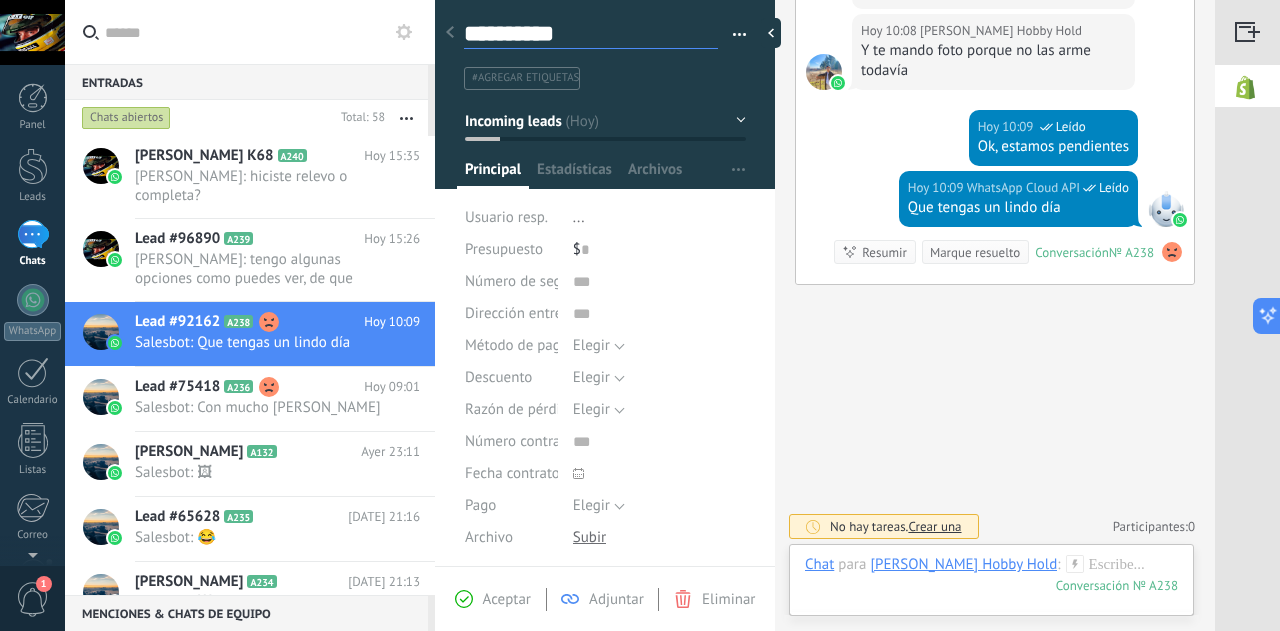 type on "*********" 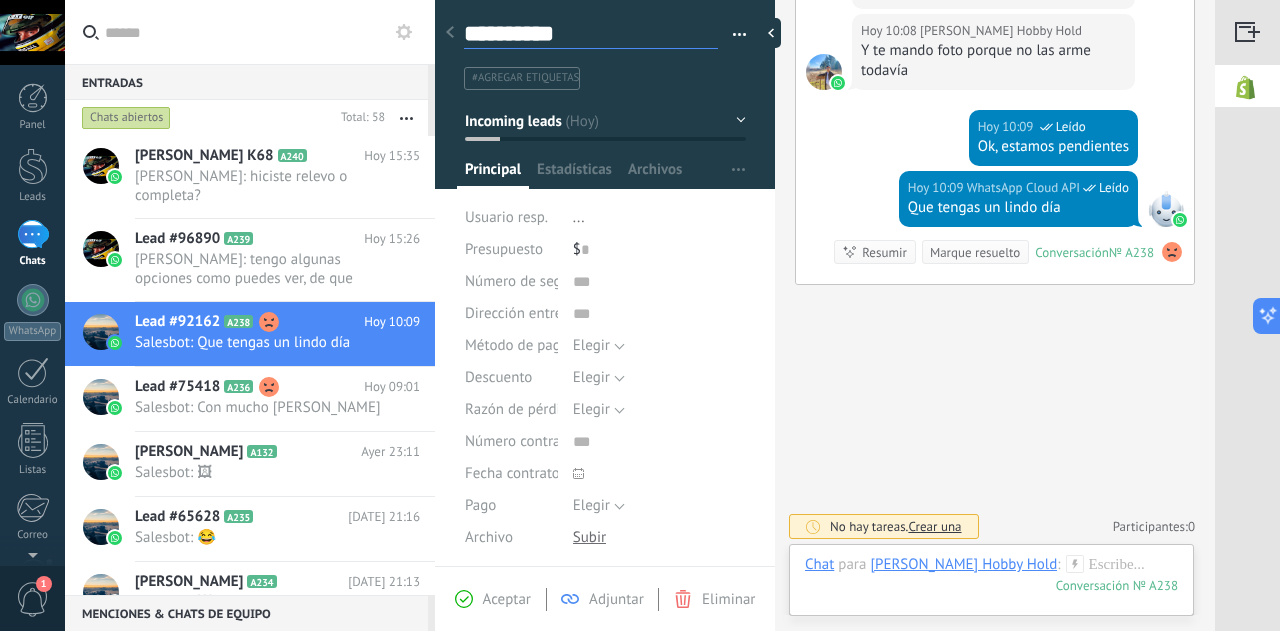 type on "*********" 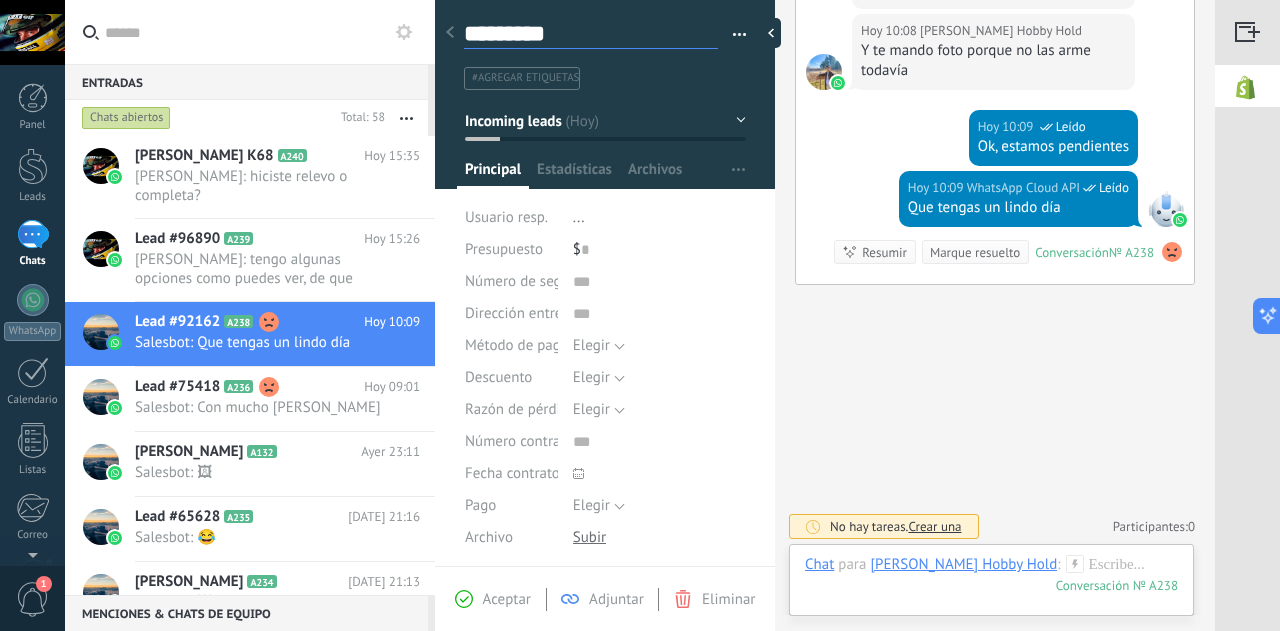 type on "********" 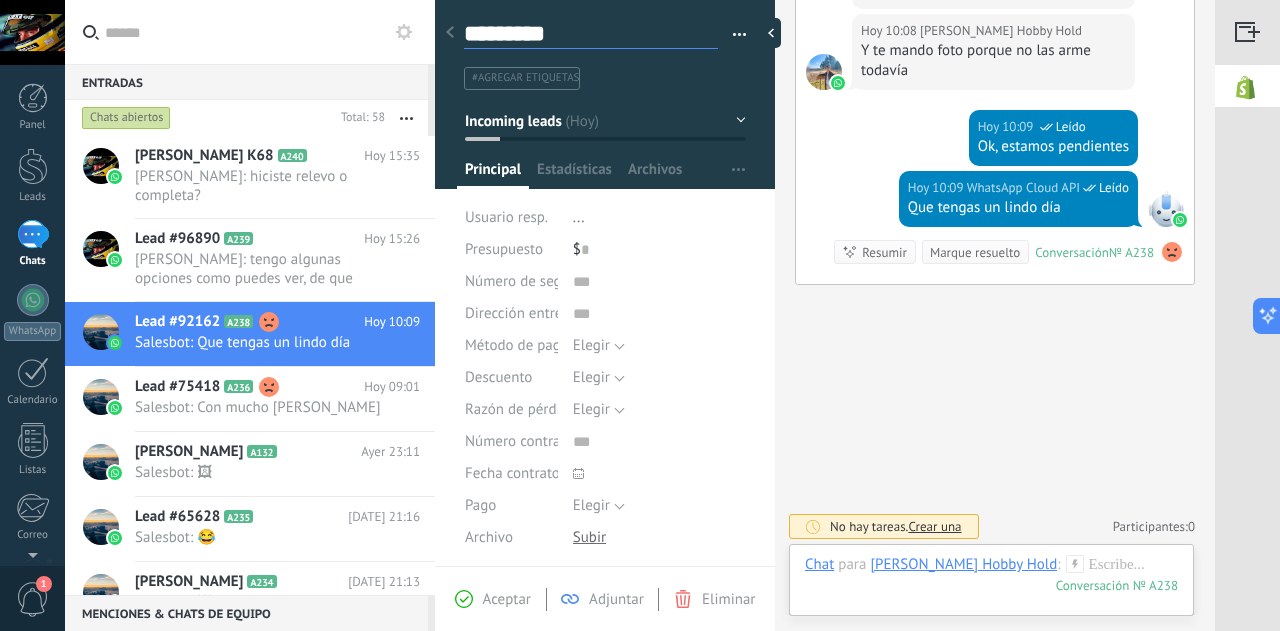 type on "********" 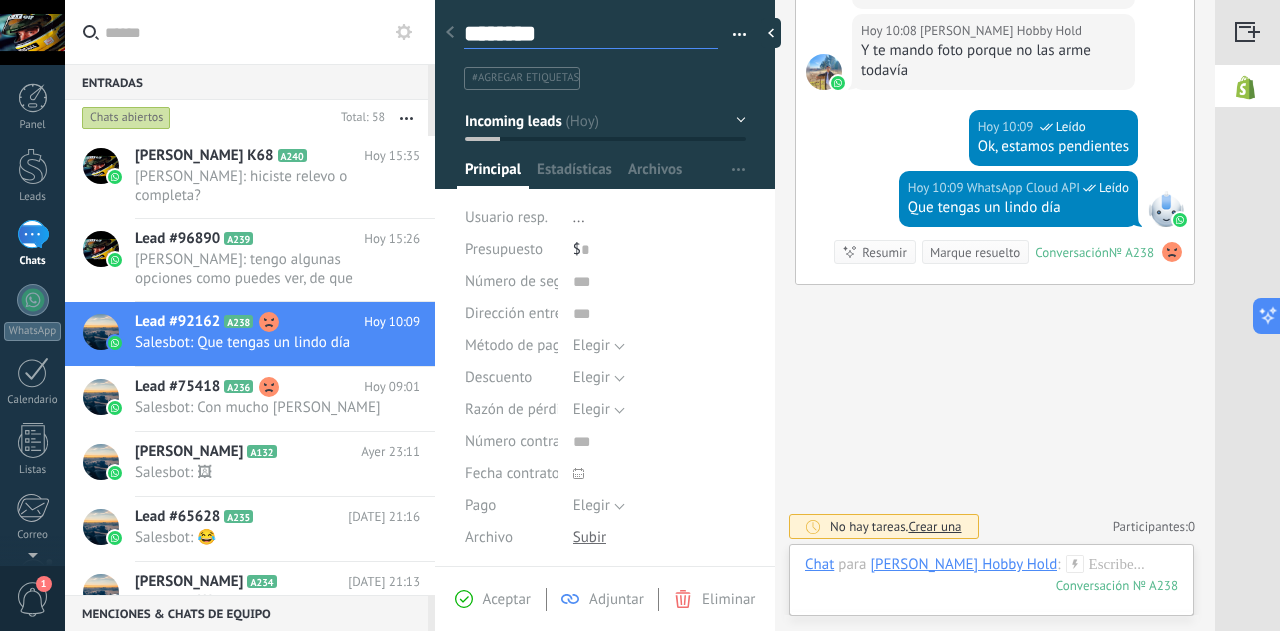 type on "*********" 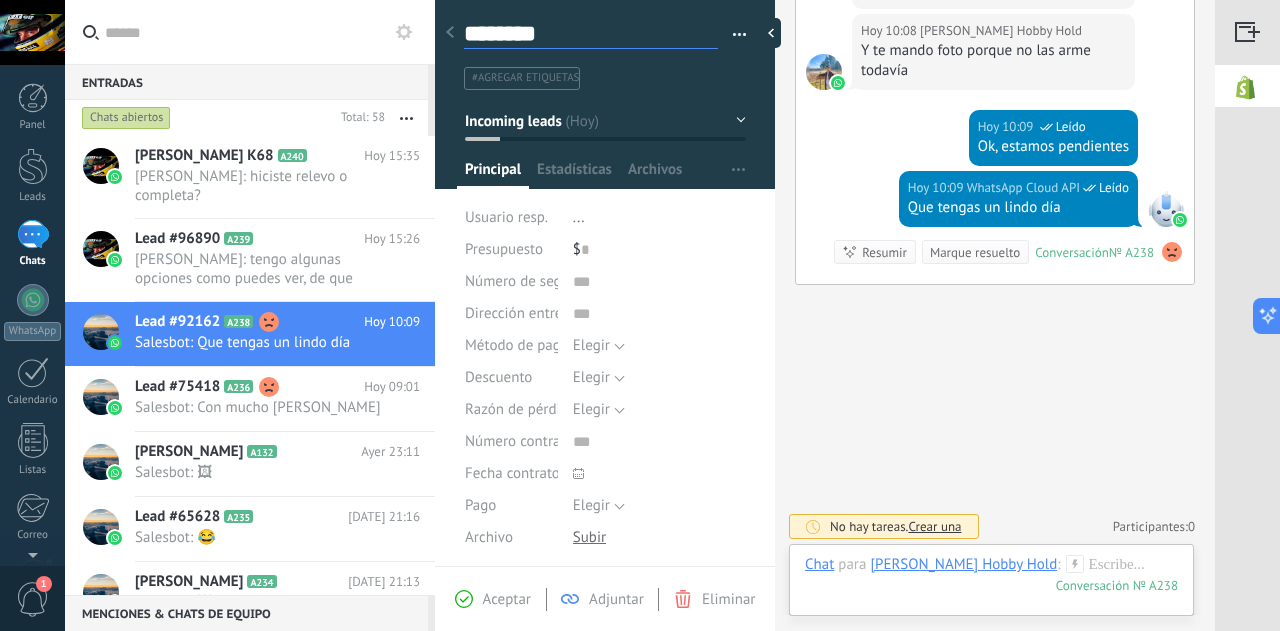 type on "*********" 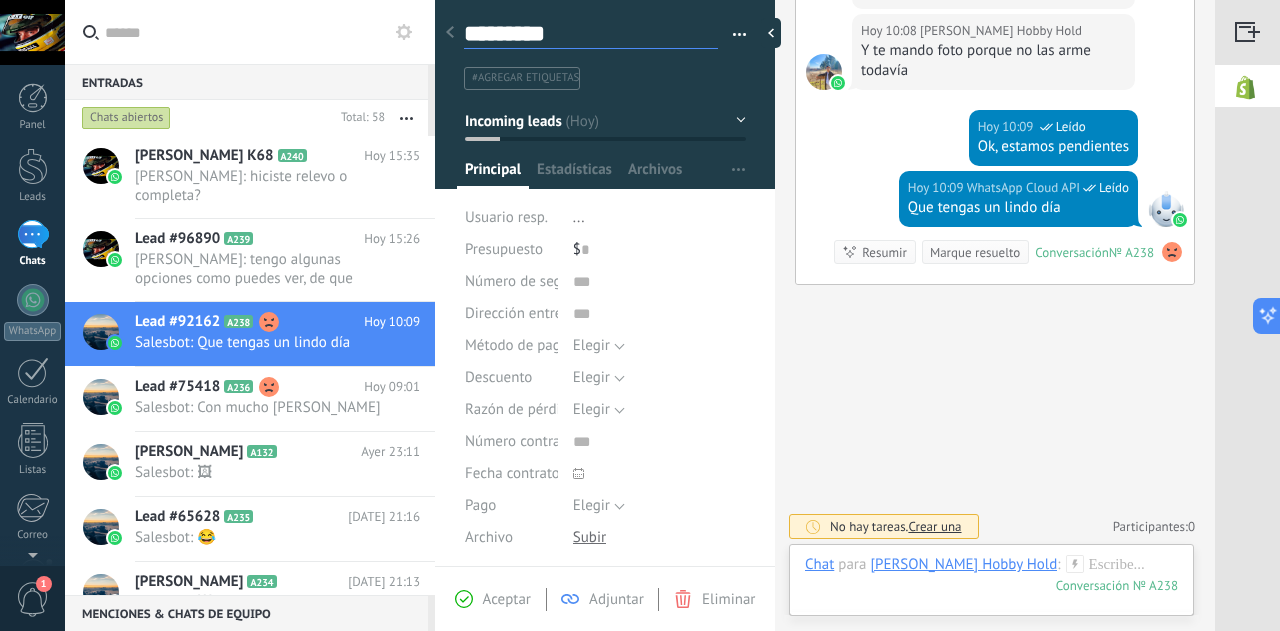 type on "**********" 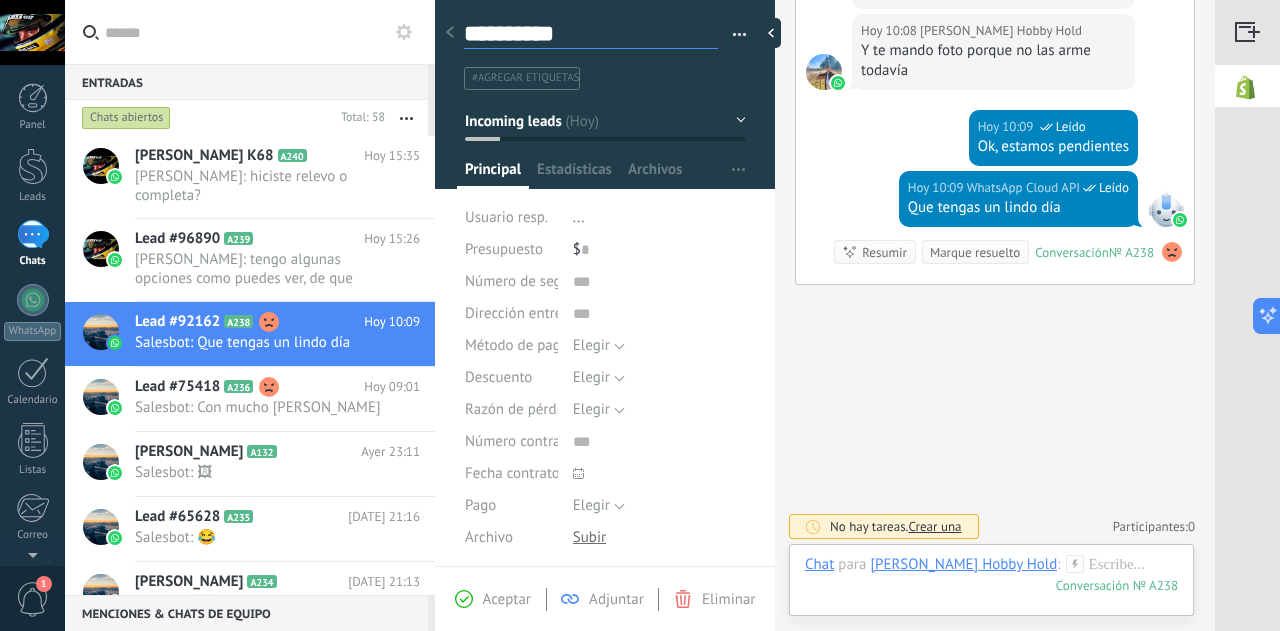 type on "**********" 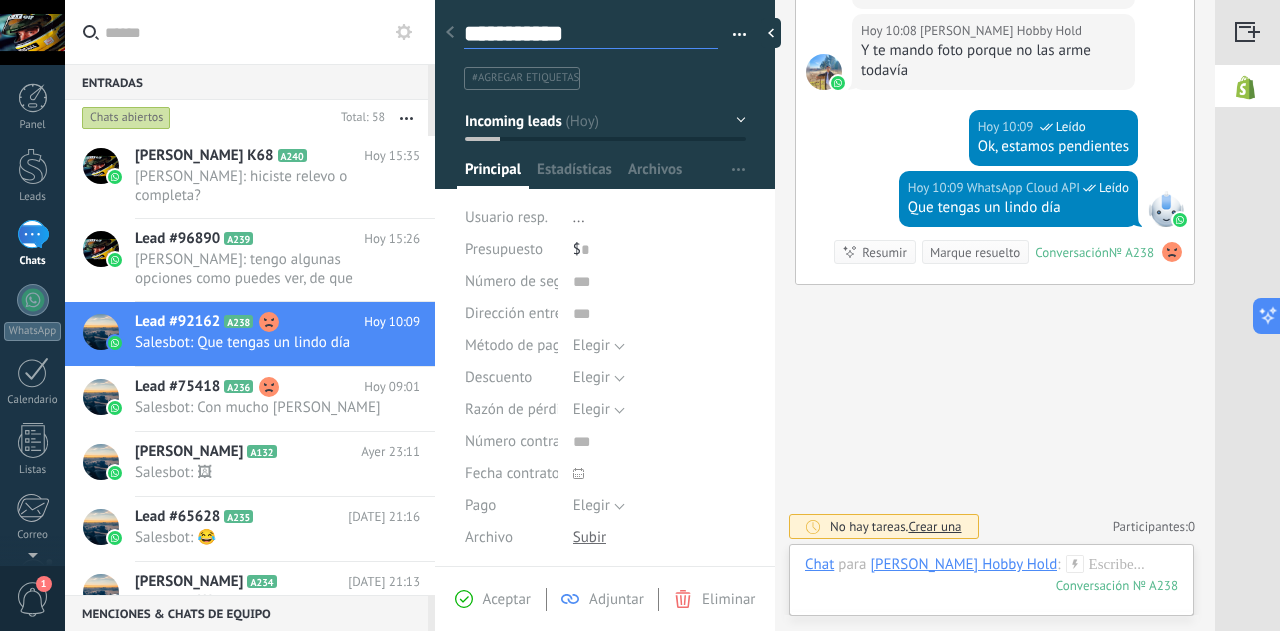 type on "**********" 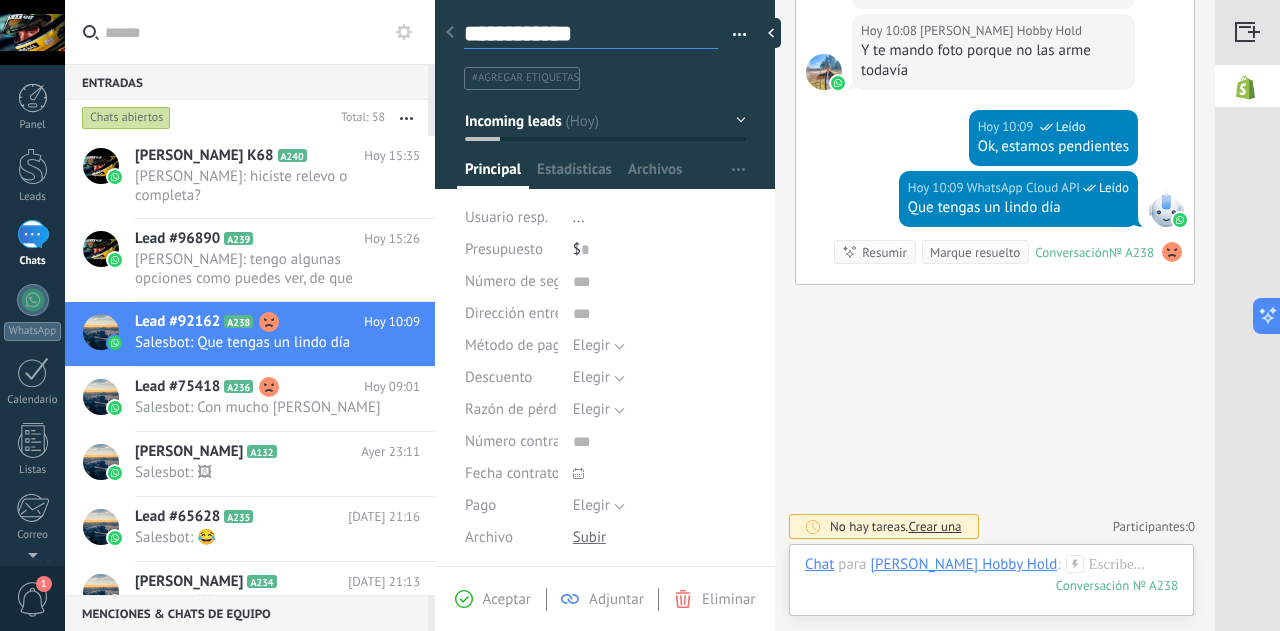 type on "**********" 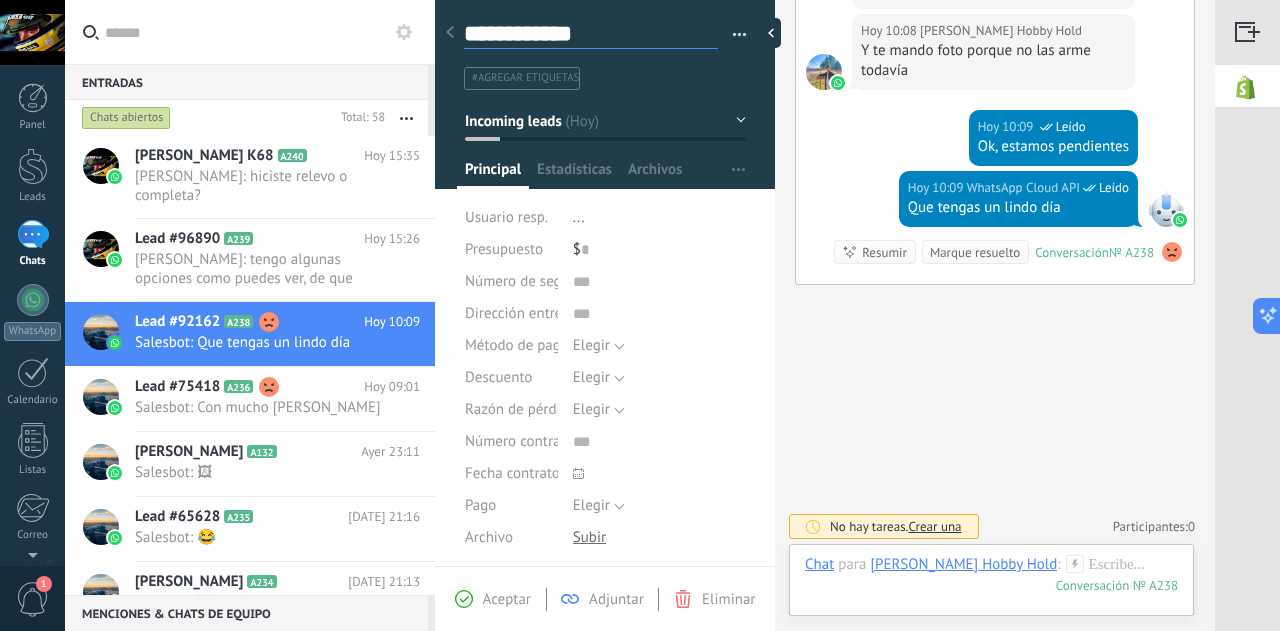 type on "**********" 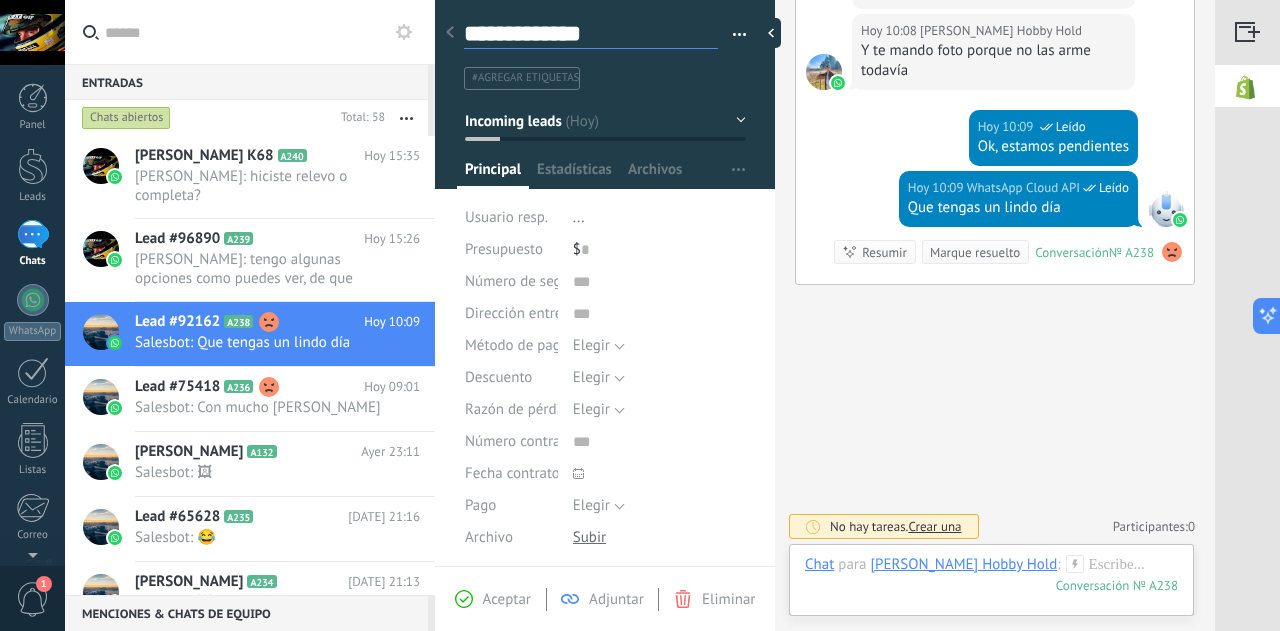type on "**********" 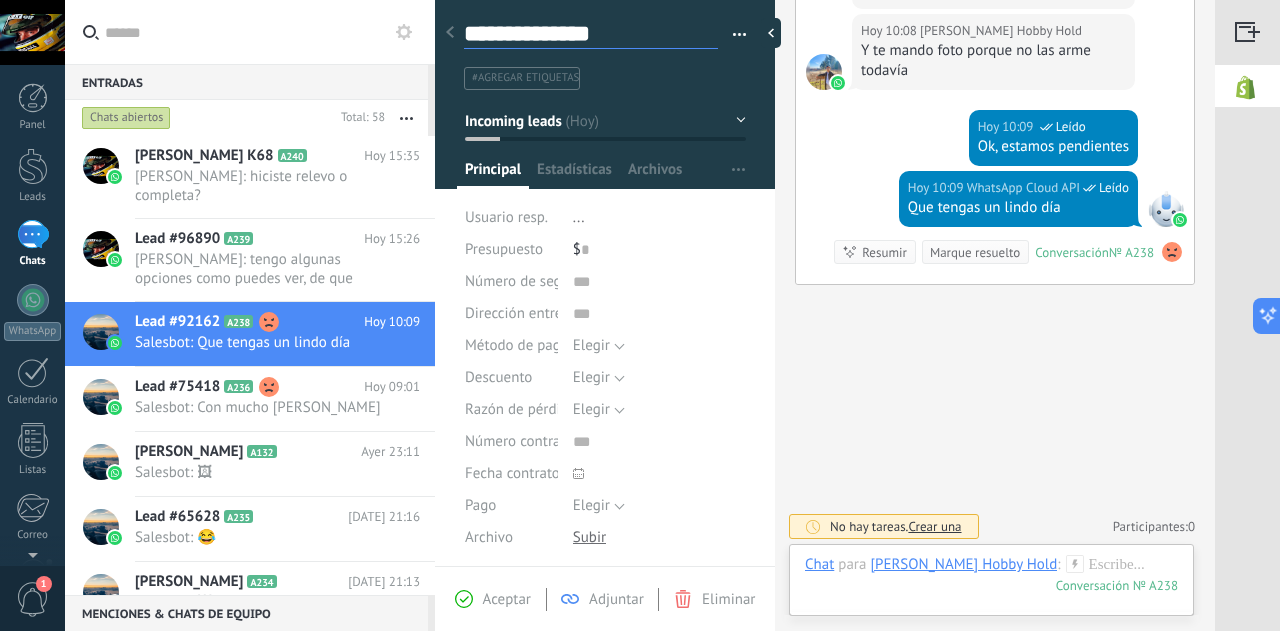 scroll, scrollTop: 30, scrollLeft: 0, axis: vertical 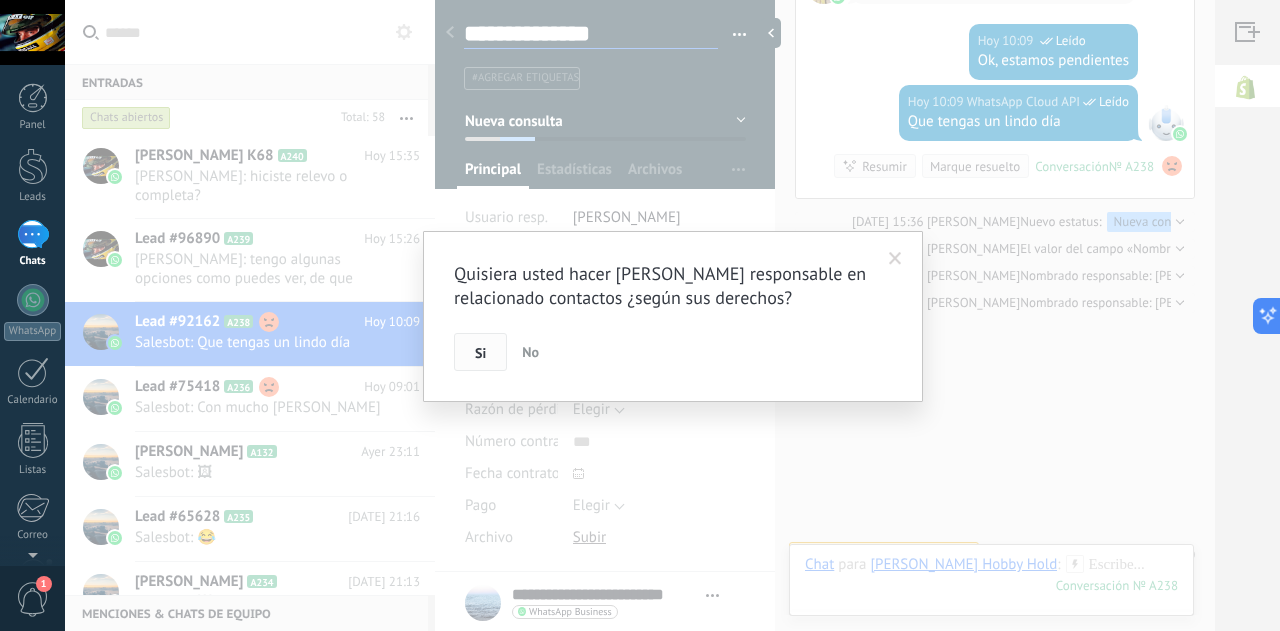 type on "**********" 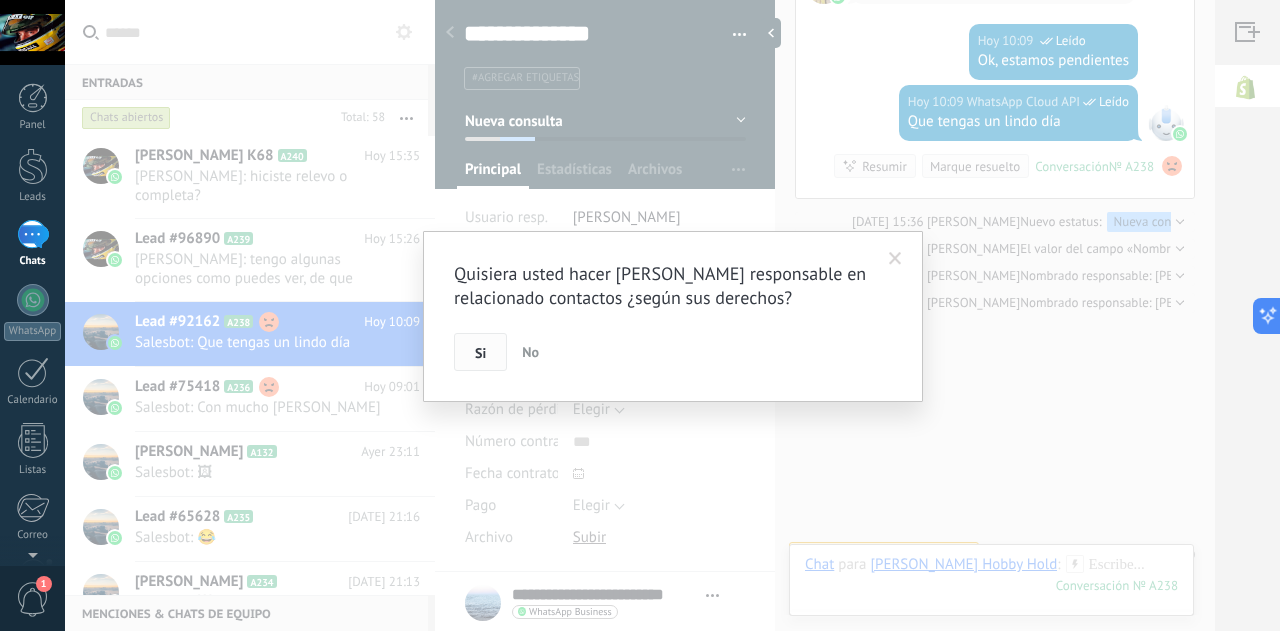 click on "Si" at bounding box center (480, 353) 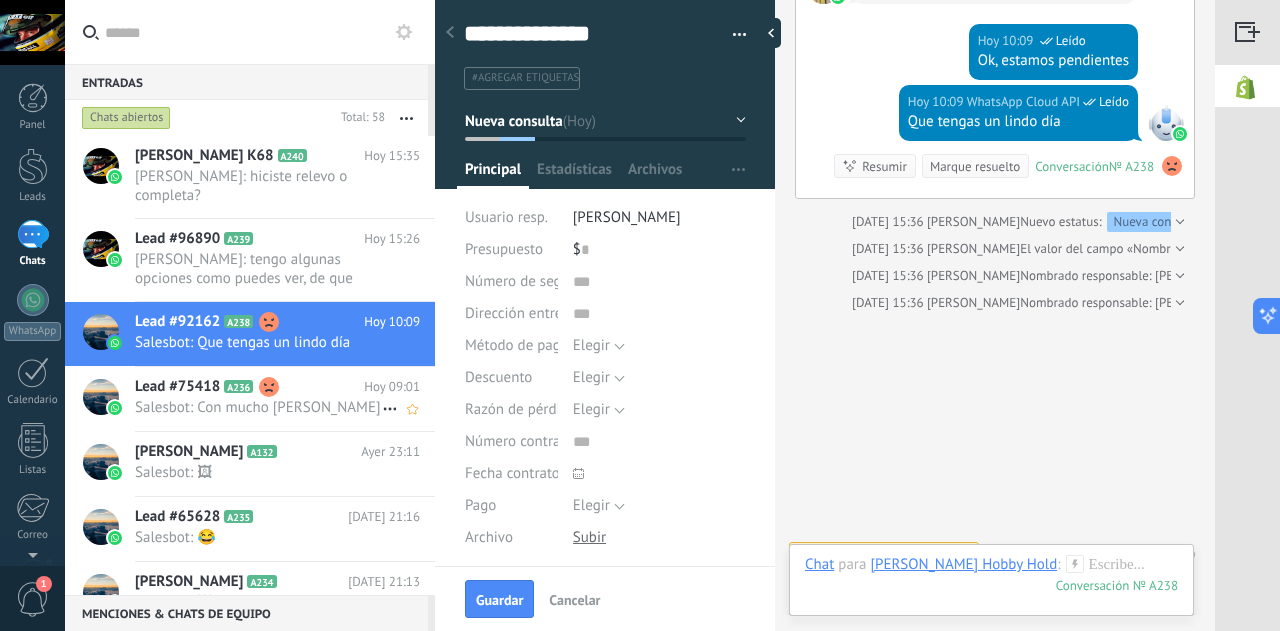 click on "Salesbot: Con mucho [PERSON_NAME]" at bounding box center [258, 407] 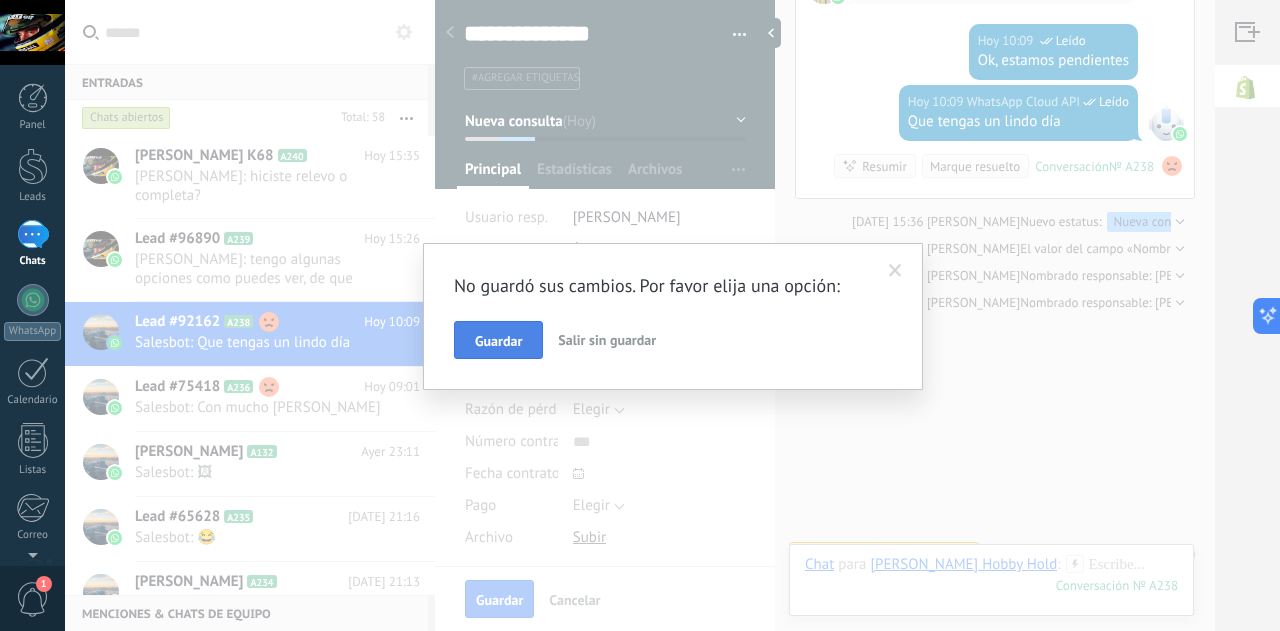 click on "Guardar" at bounding box center [498, 341] 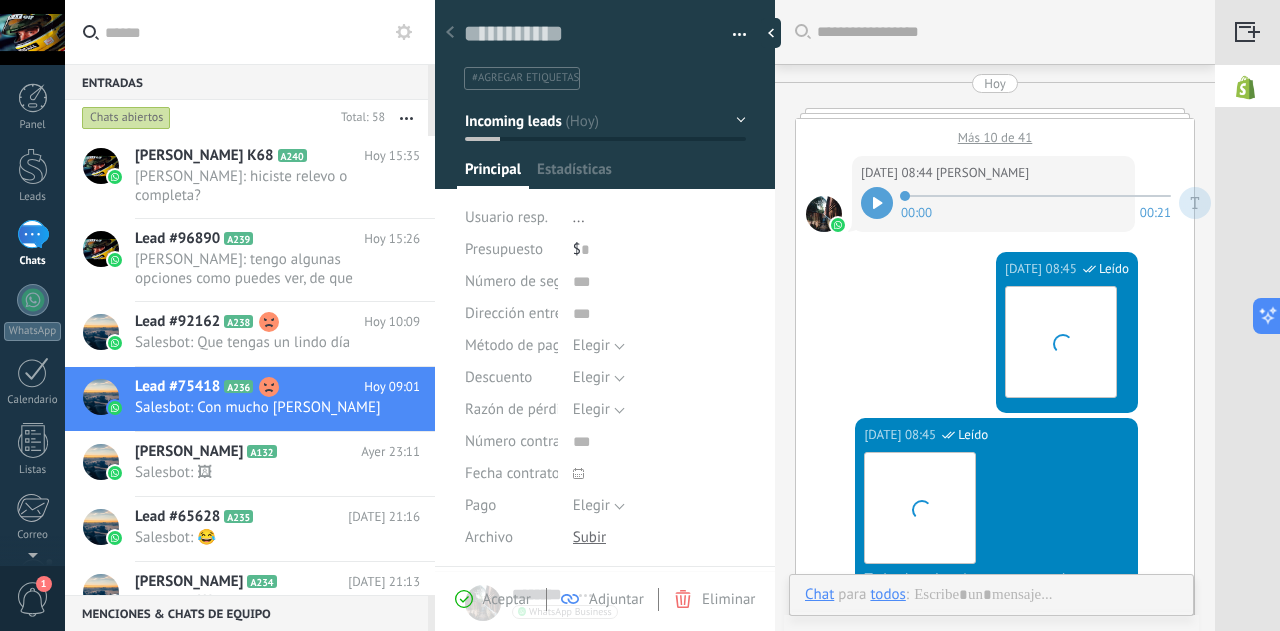 scroll, scrollTop: 30, scrollLeft: 0, axis: vertical 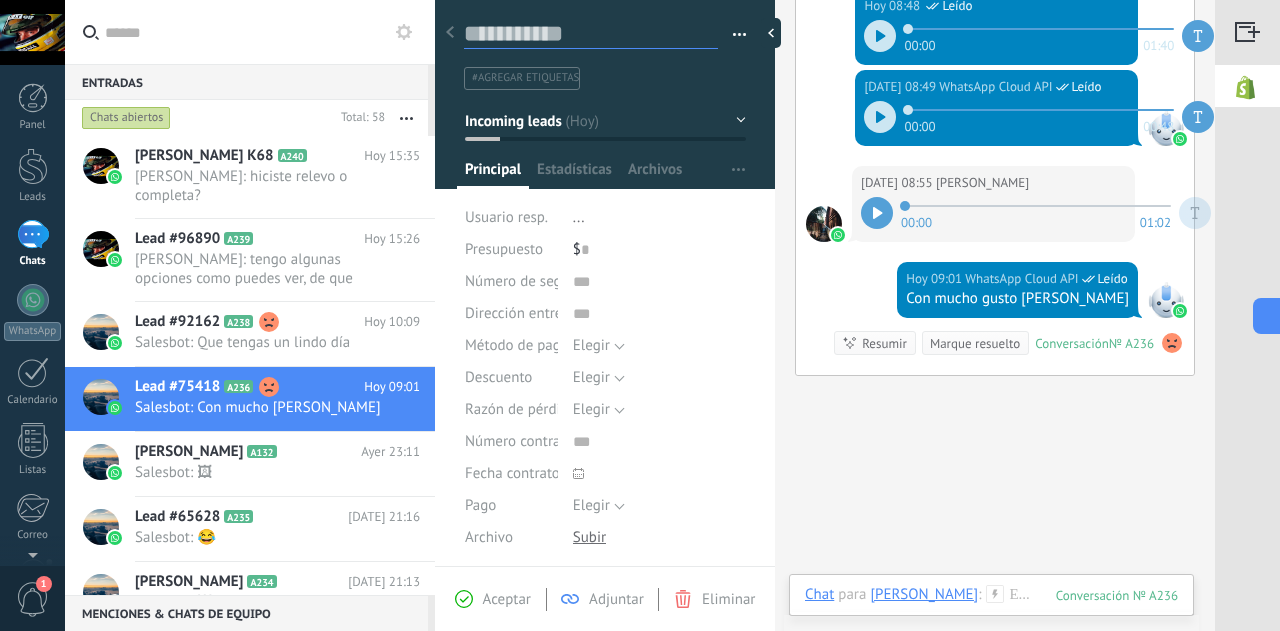 click at bounding box center (591, 34) 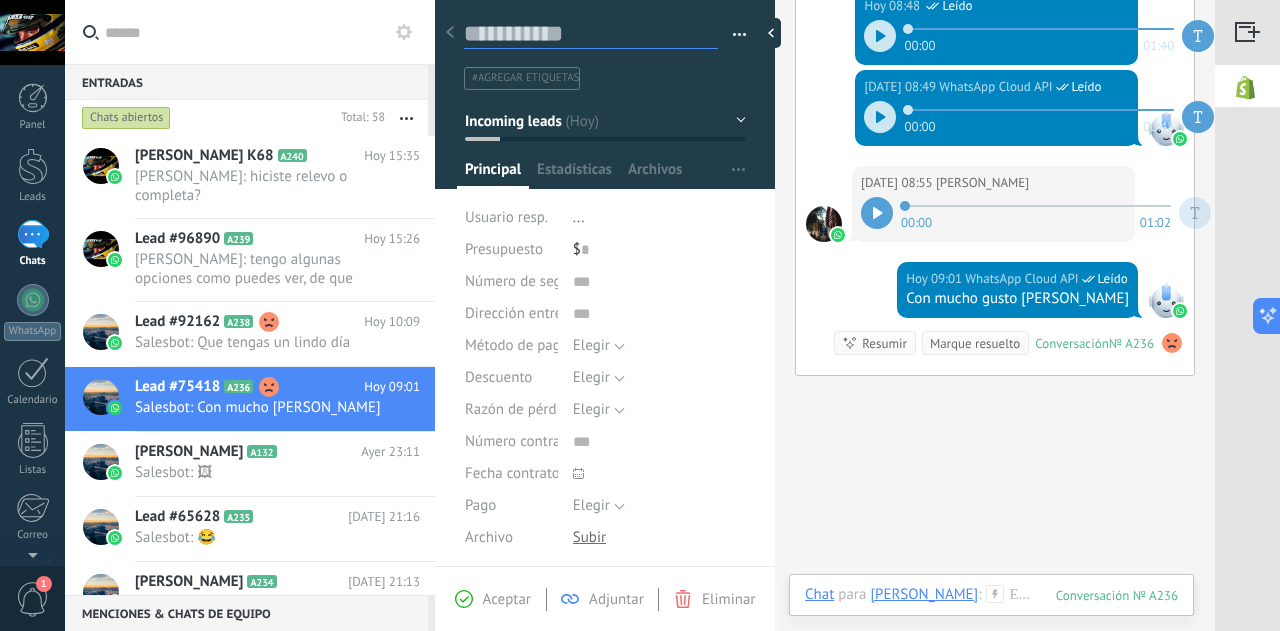 type on "*" 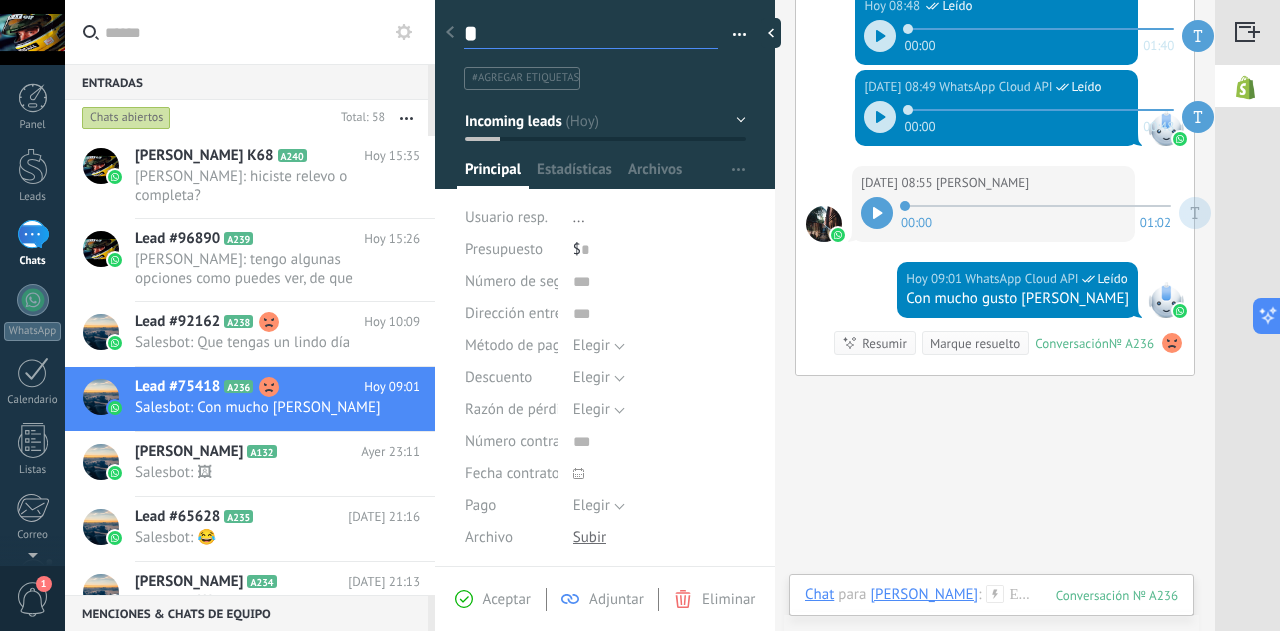 type on "**" 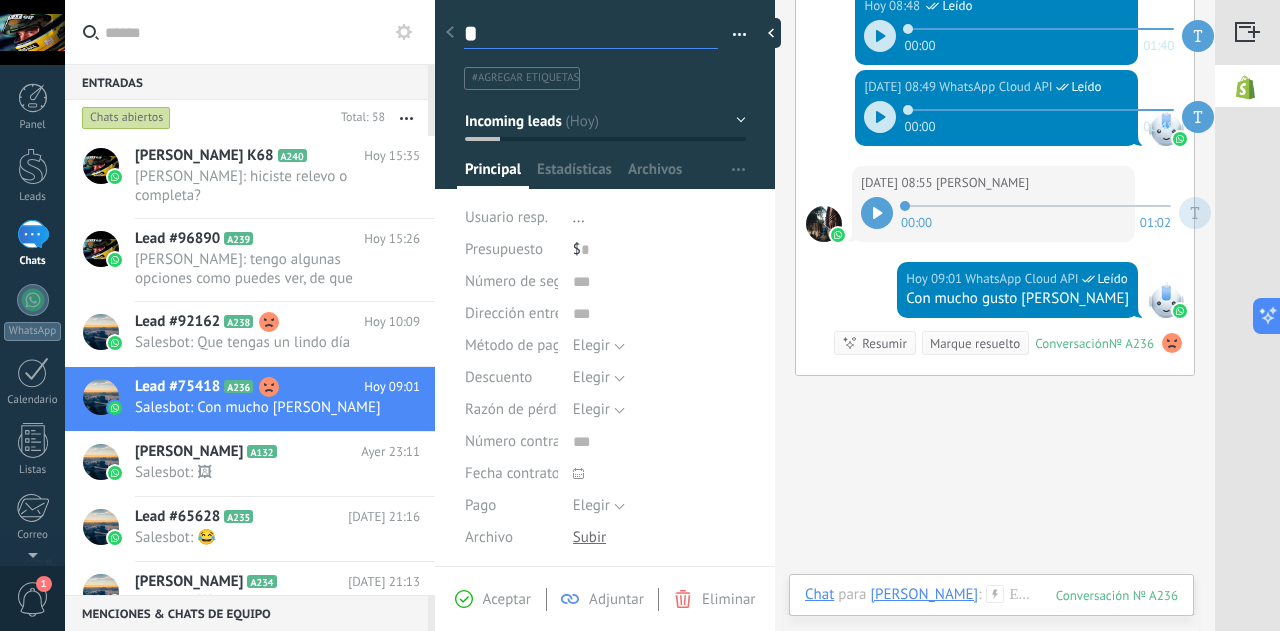 type on "**" 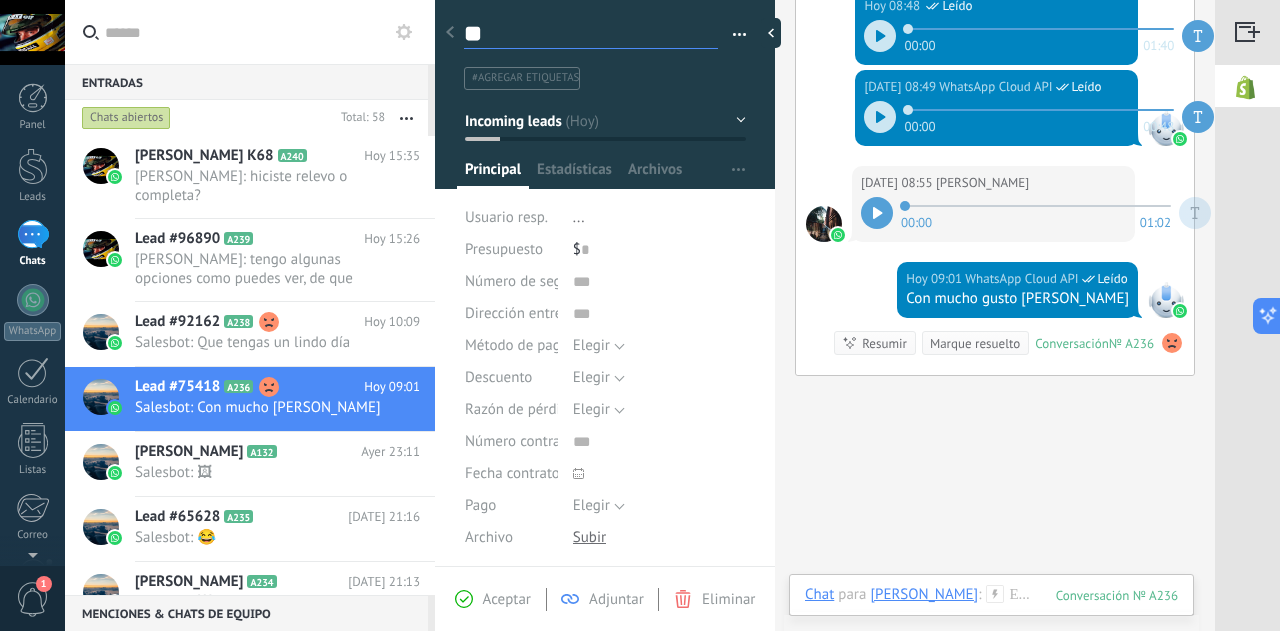 type on "***" 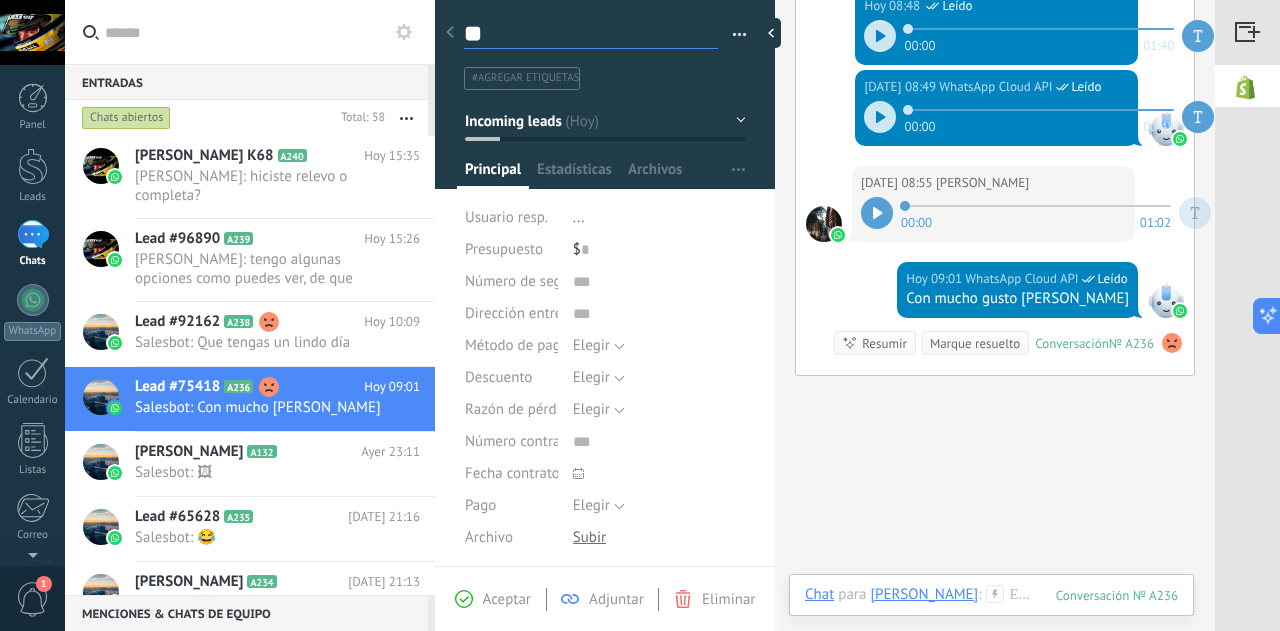 type on "***" 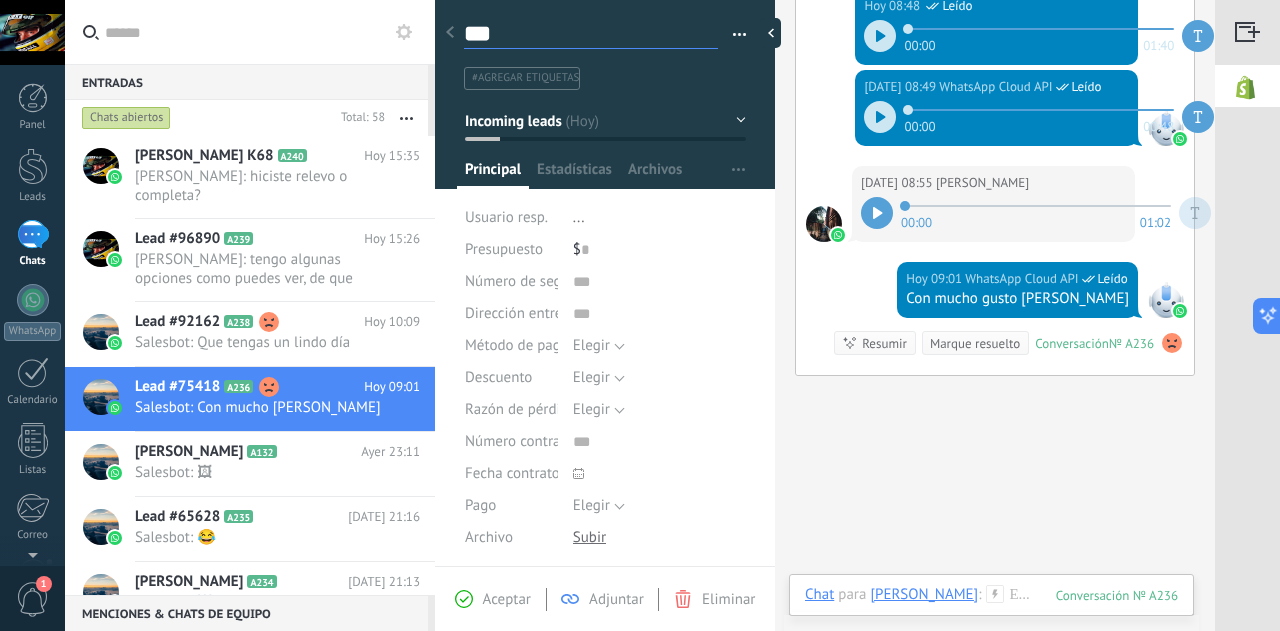 type on "****" 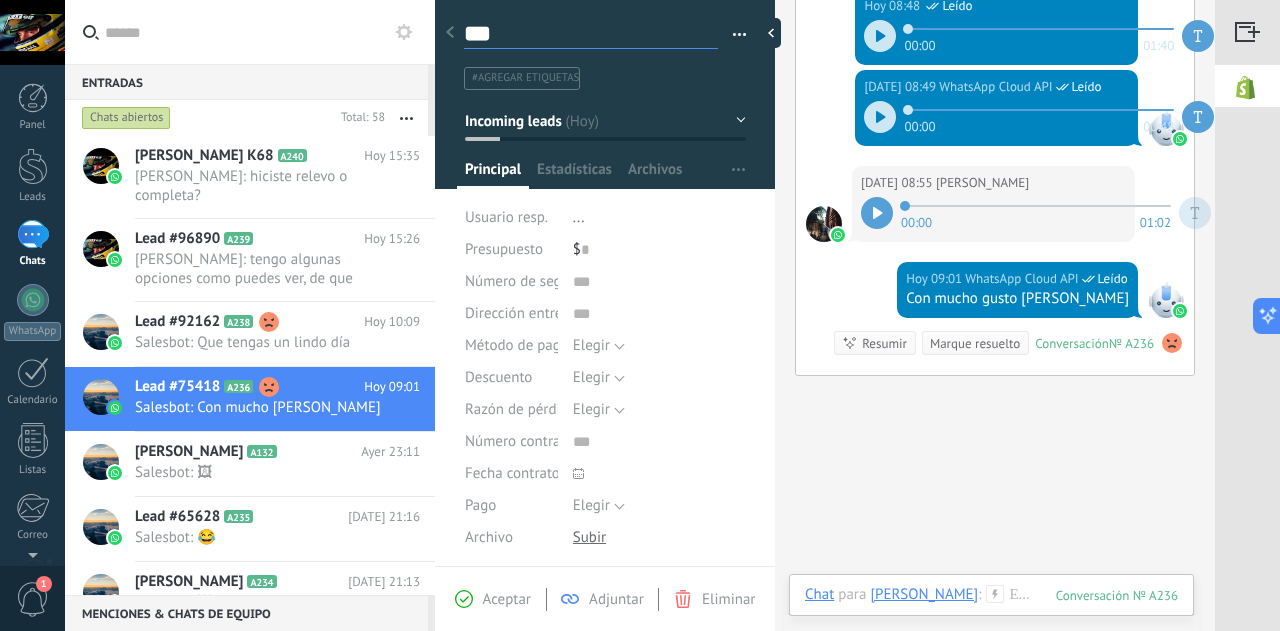 type on "****" 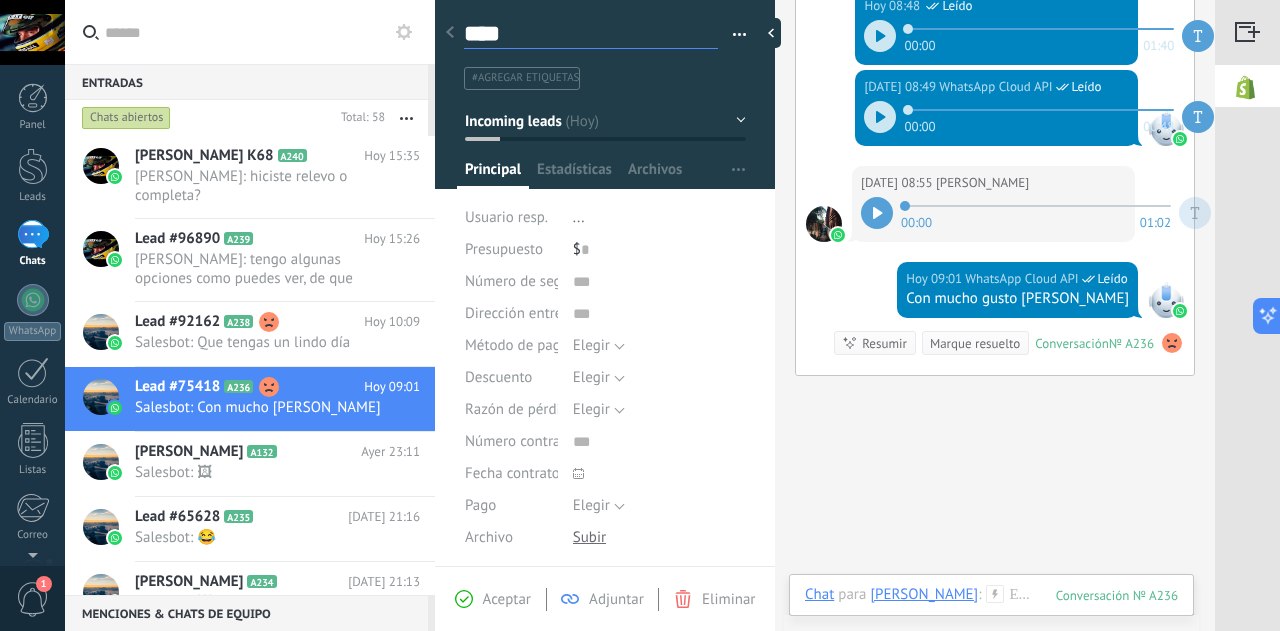 type on "*****" 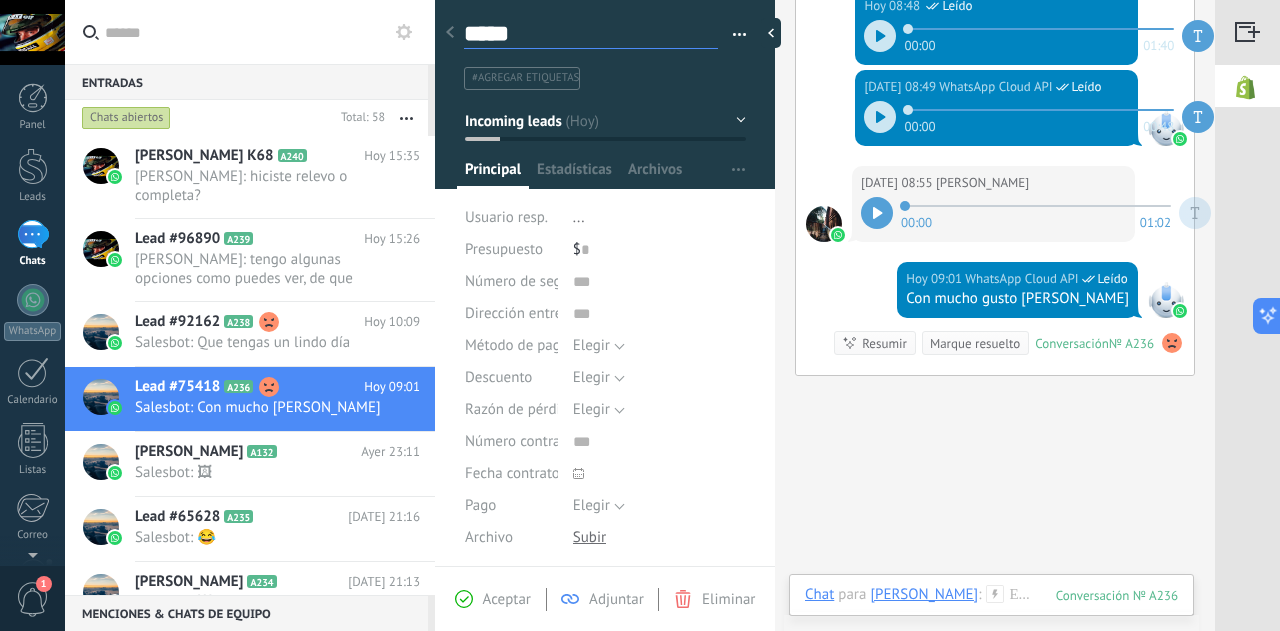 type on "******" 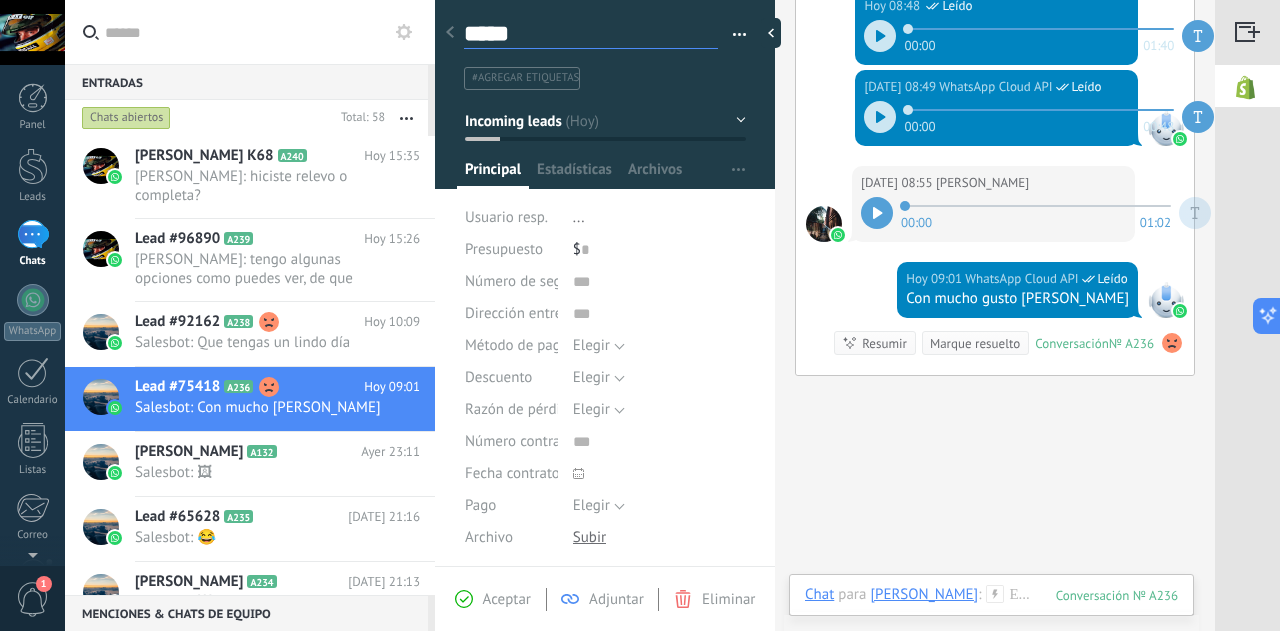 type on "******" 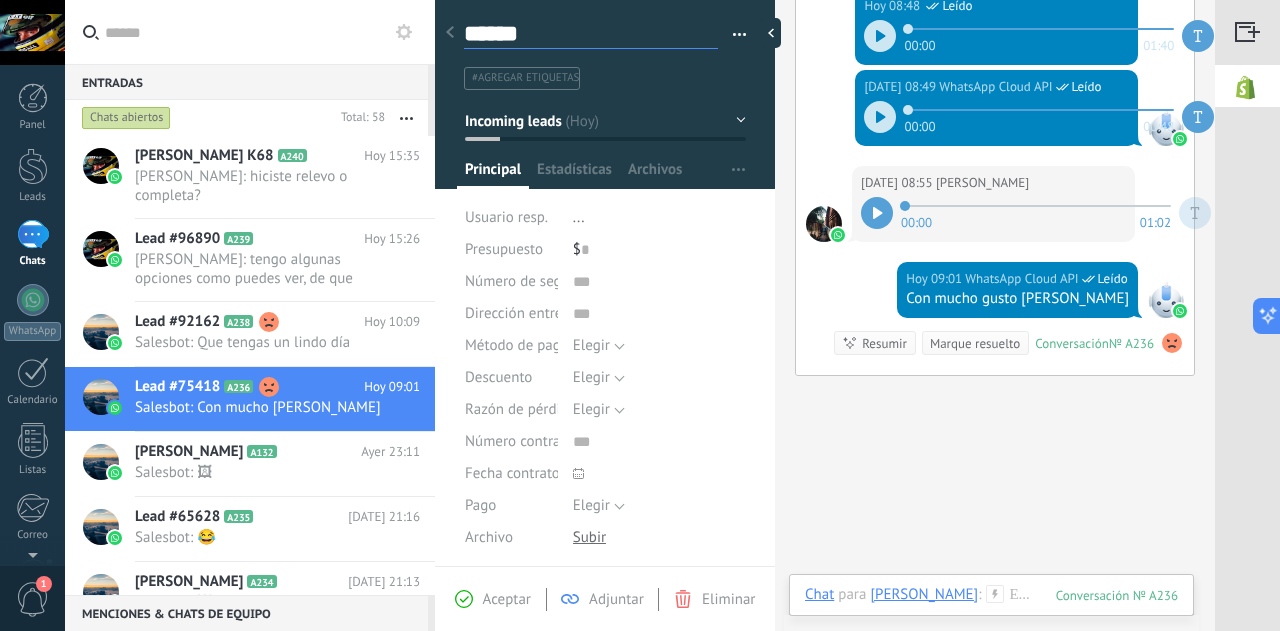 type on "*******" 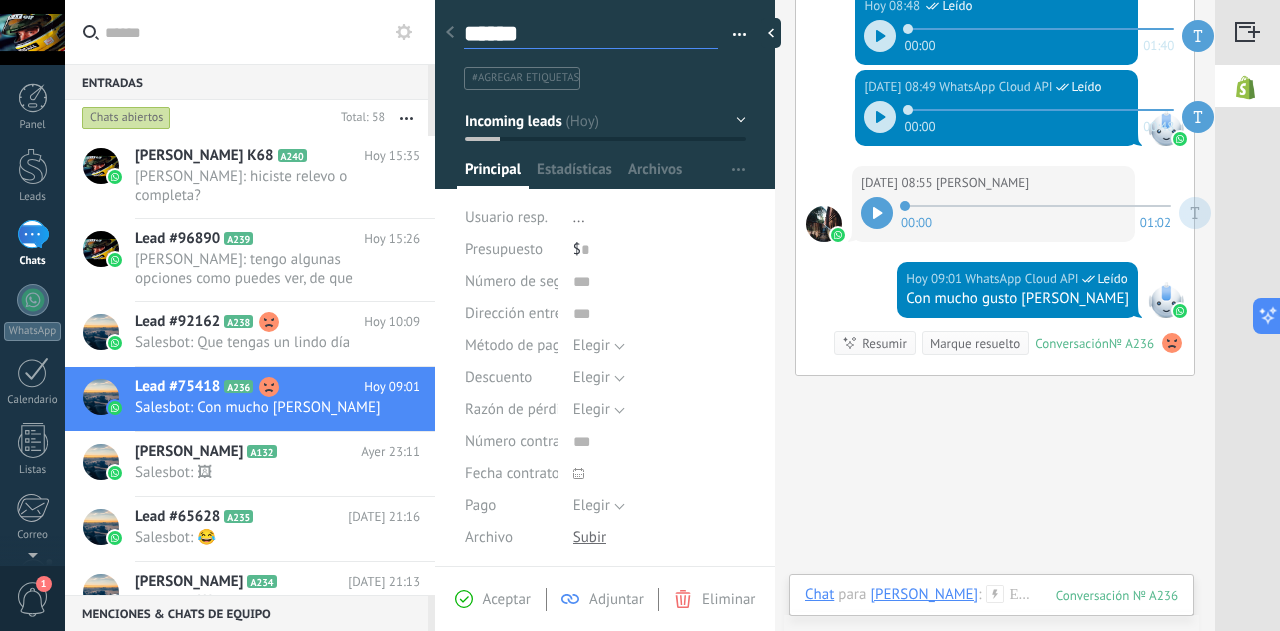type on "*******" 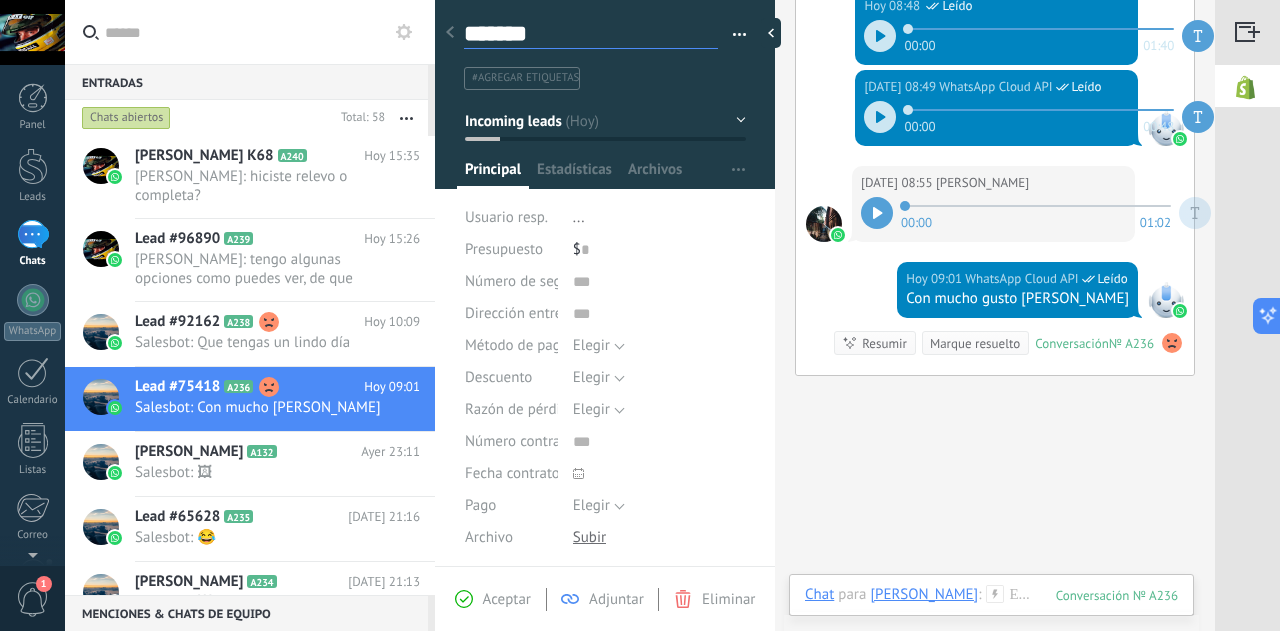 type on "********" 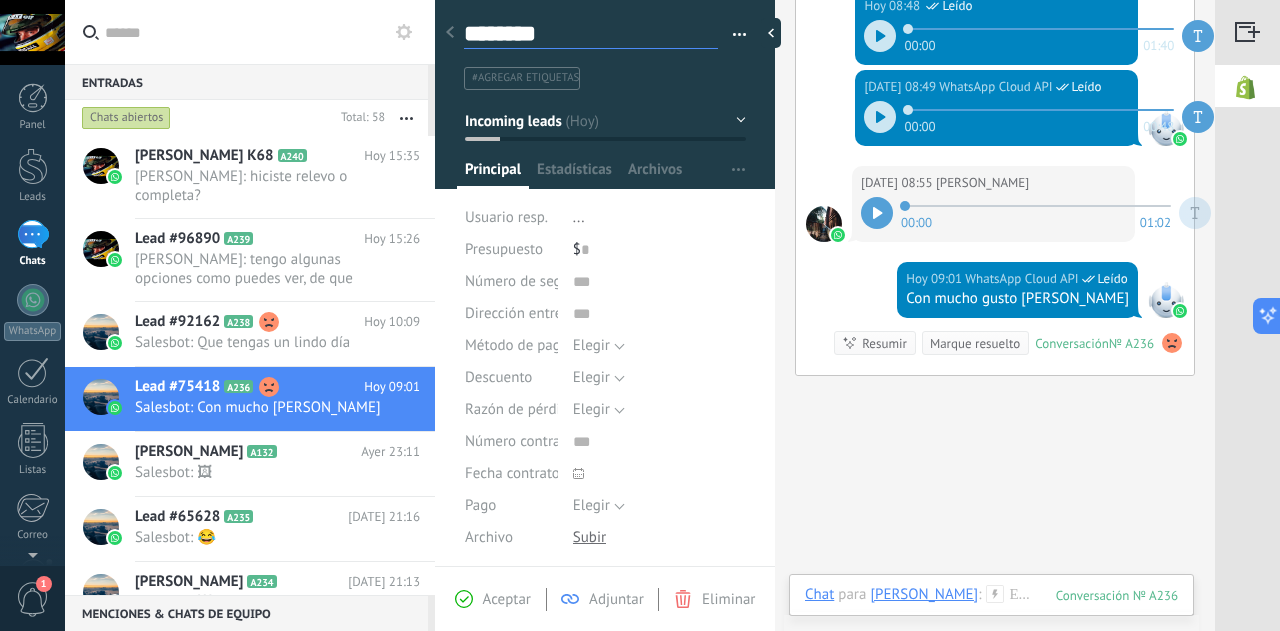 type on "********" 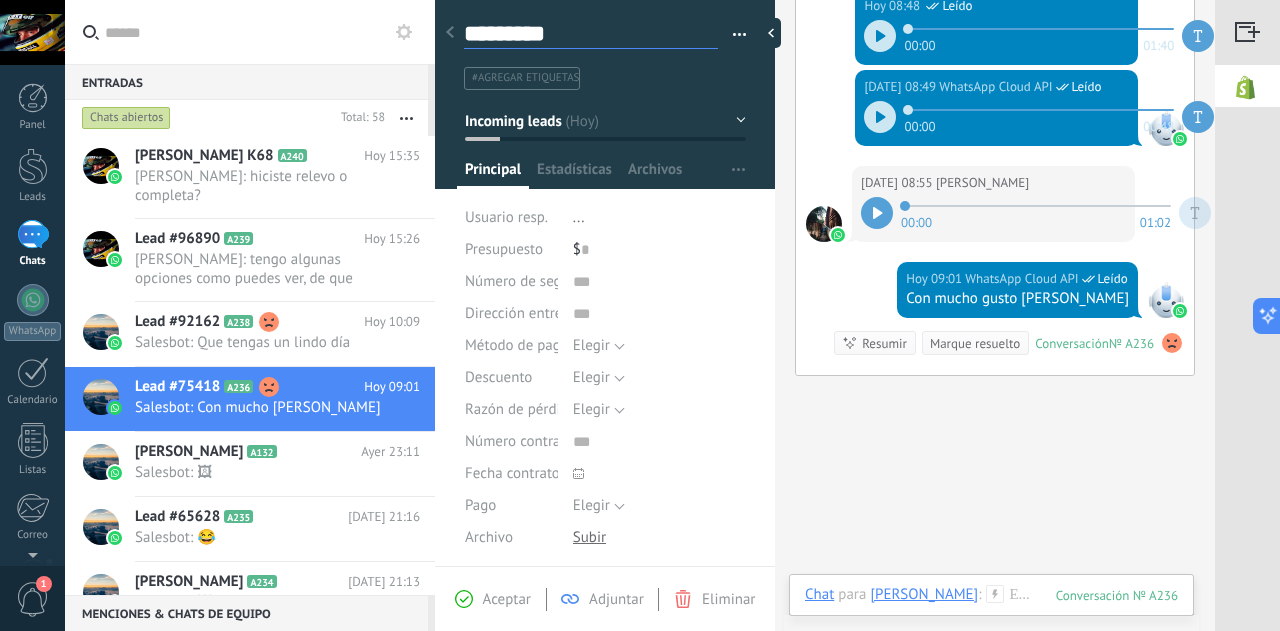 type on "**********" 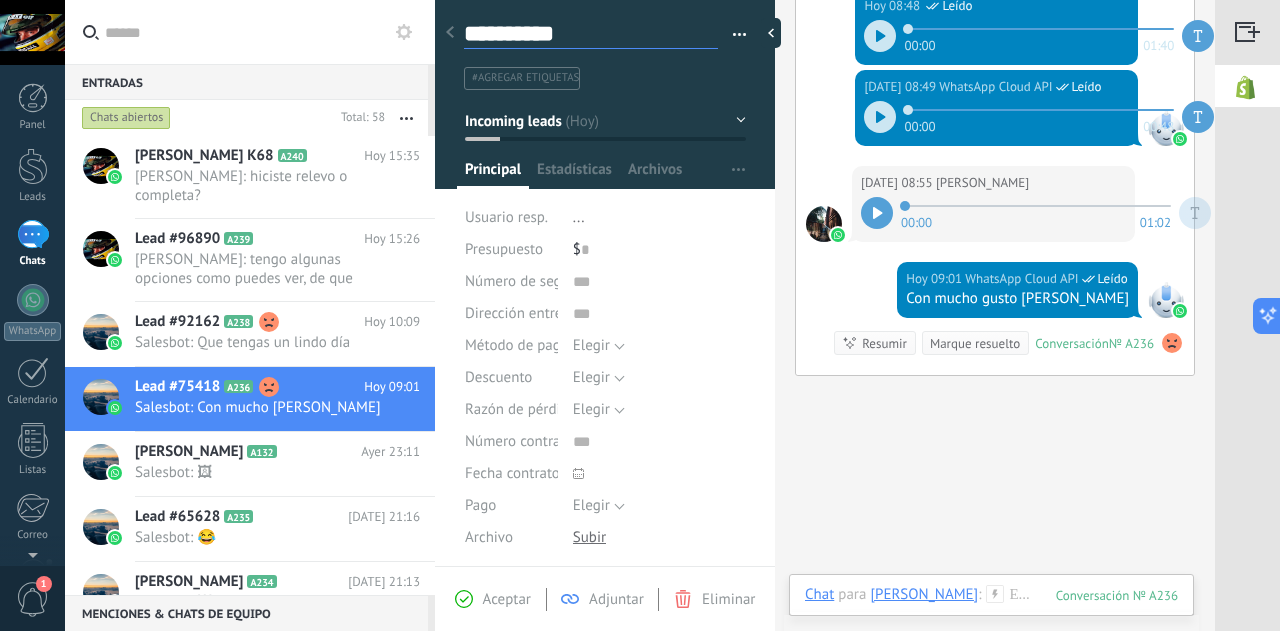 type on "**********" 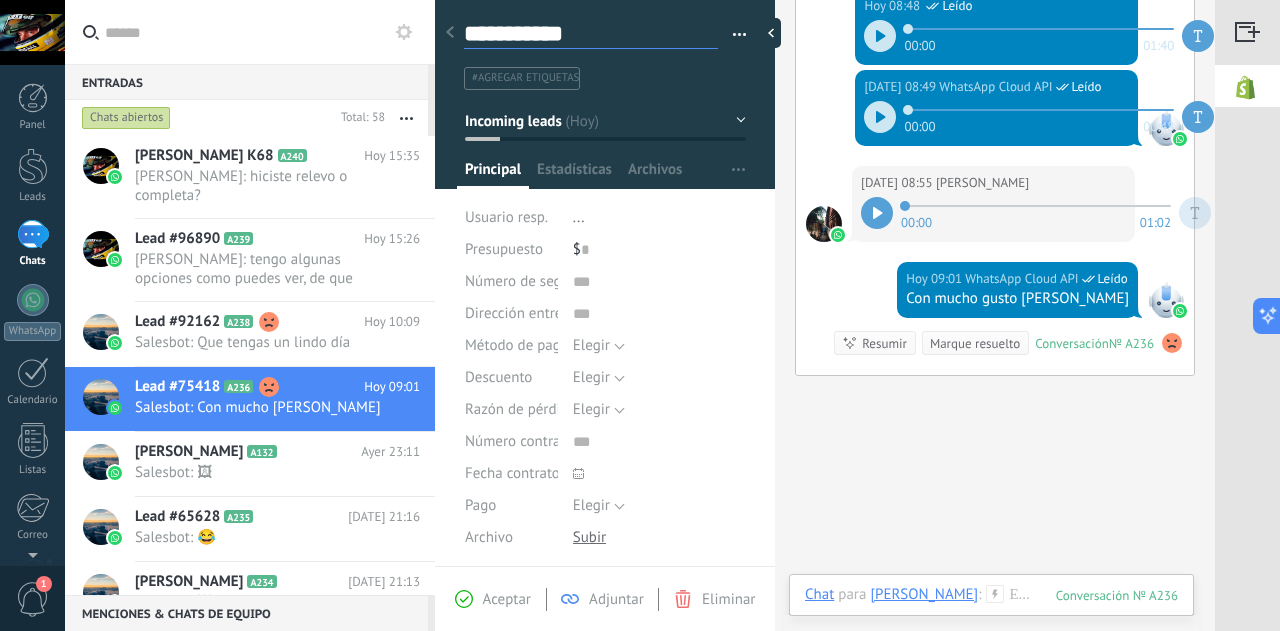 type on "**********" 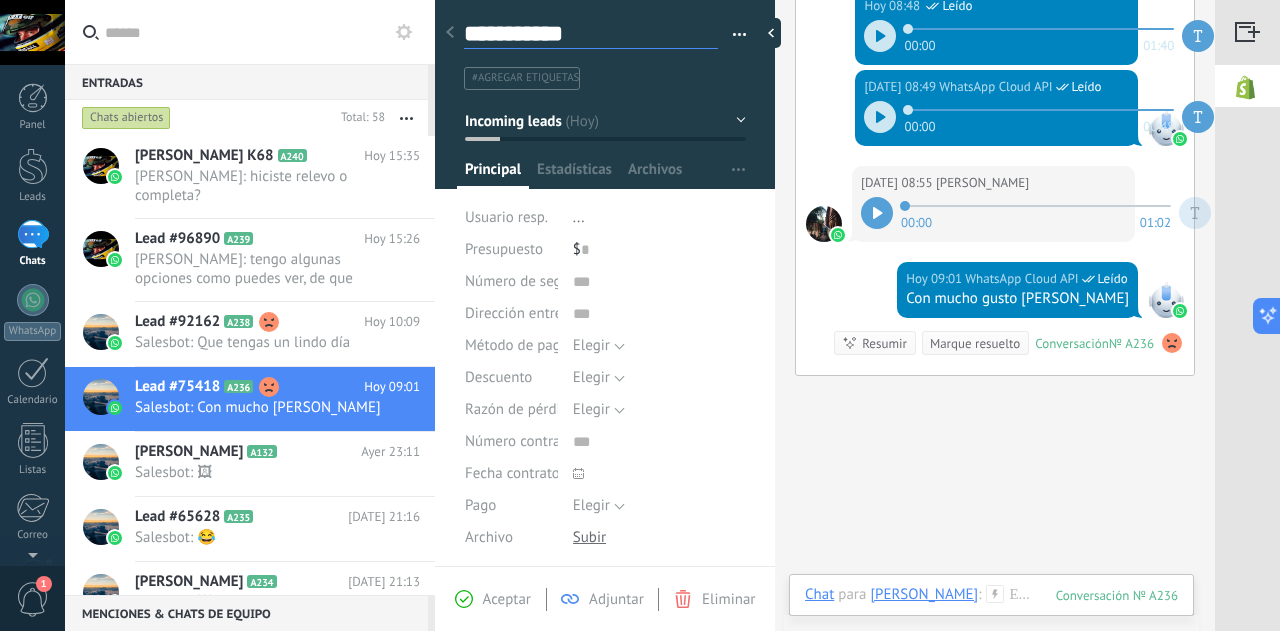 type on "**********" 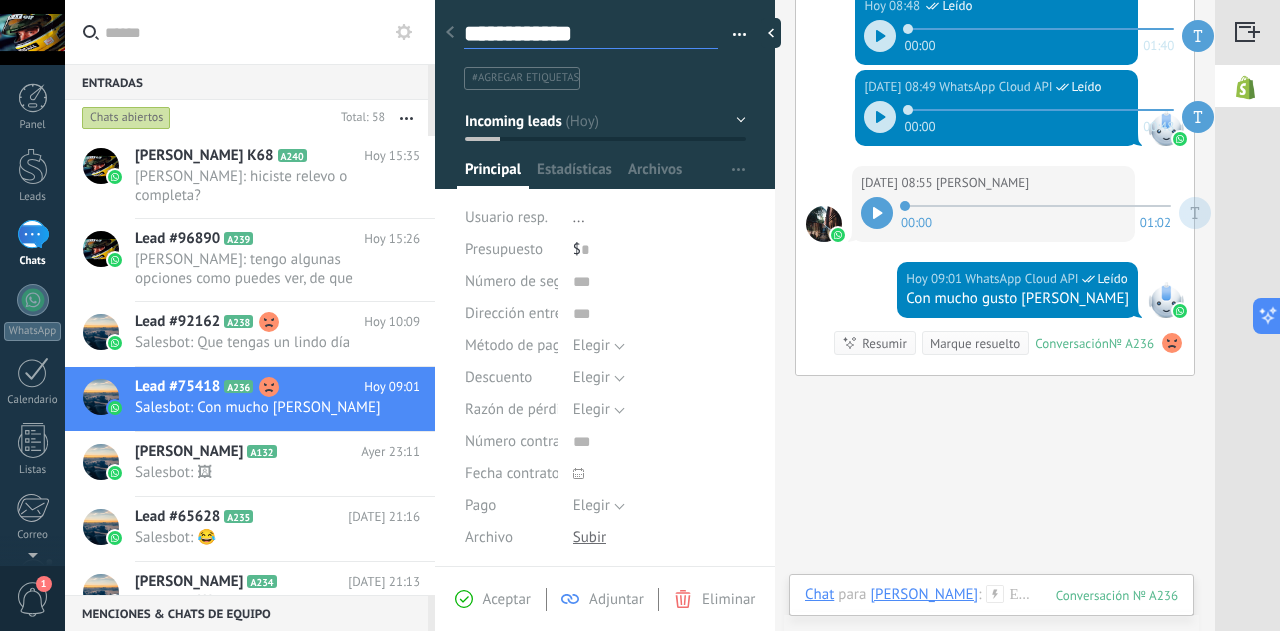 type on "**********" 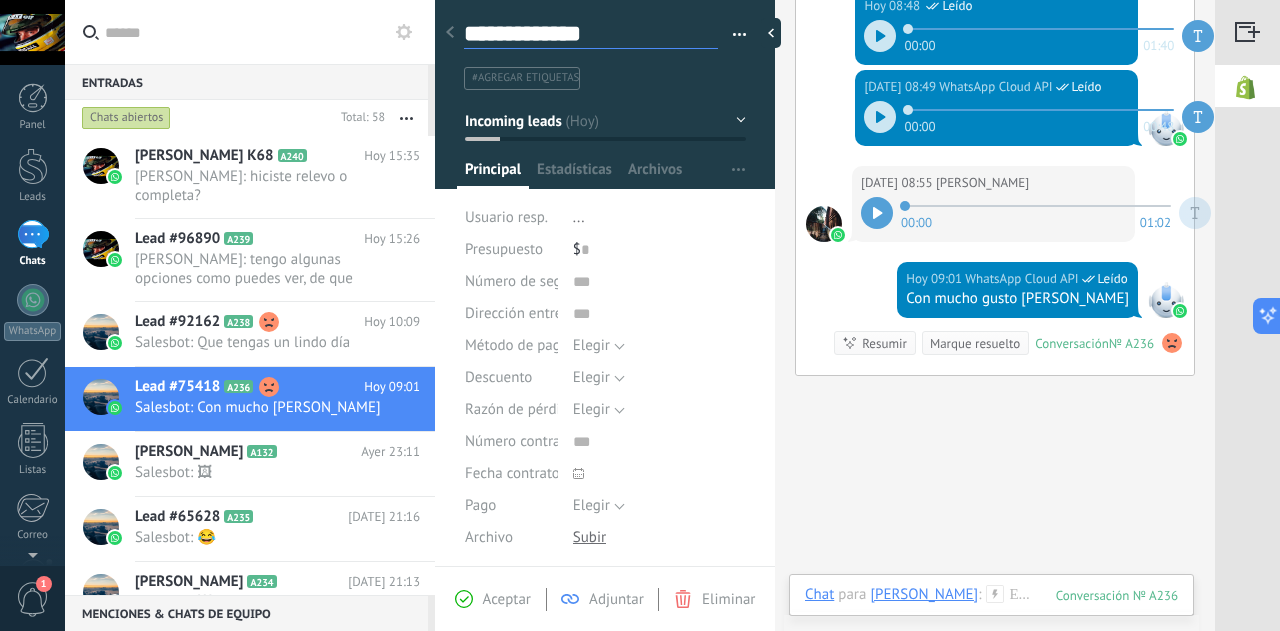 type on "**********" 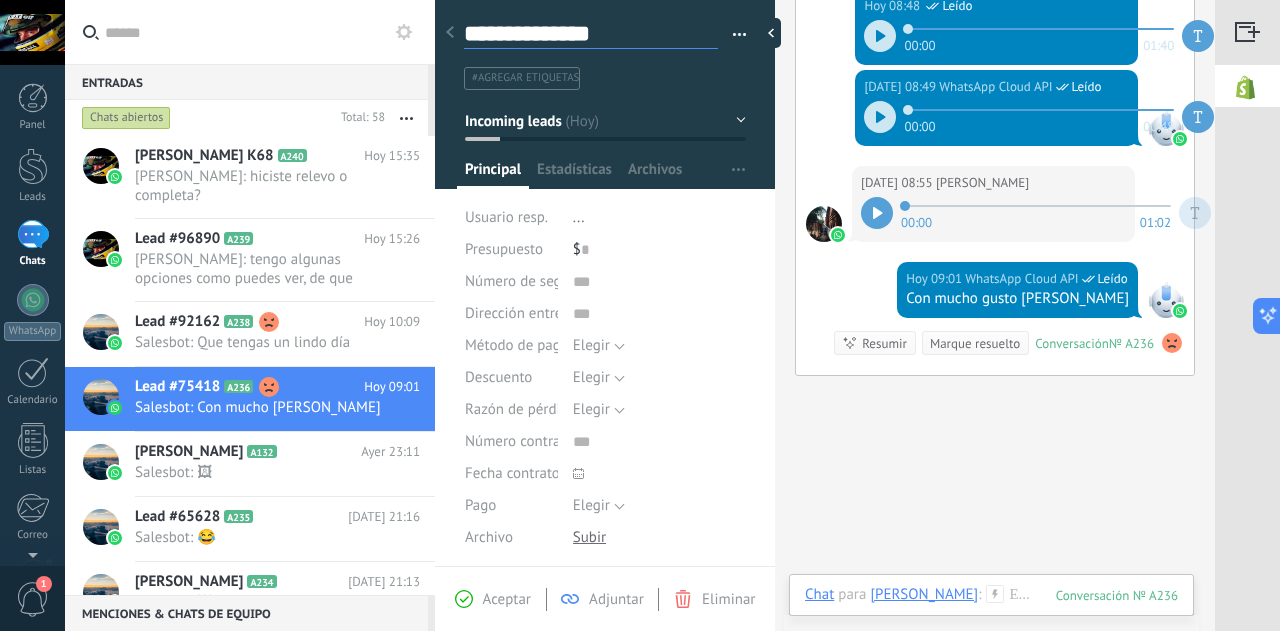 type on "**********" 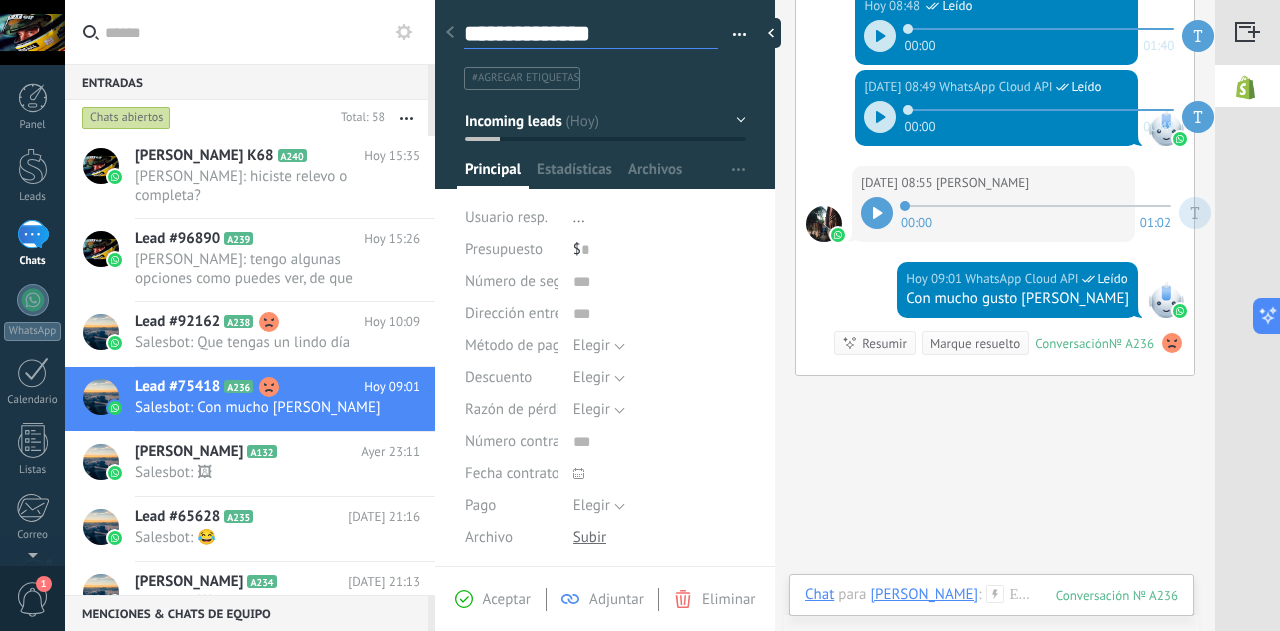 type on "**********" 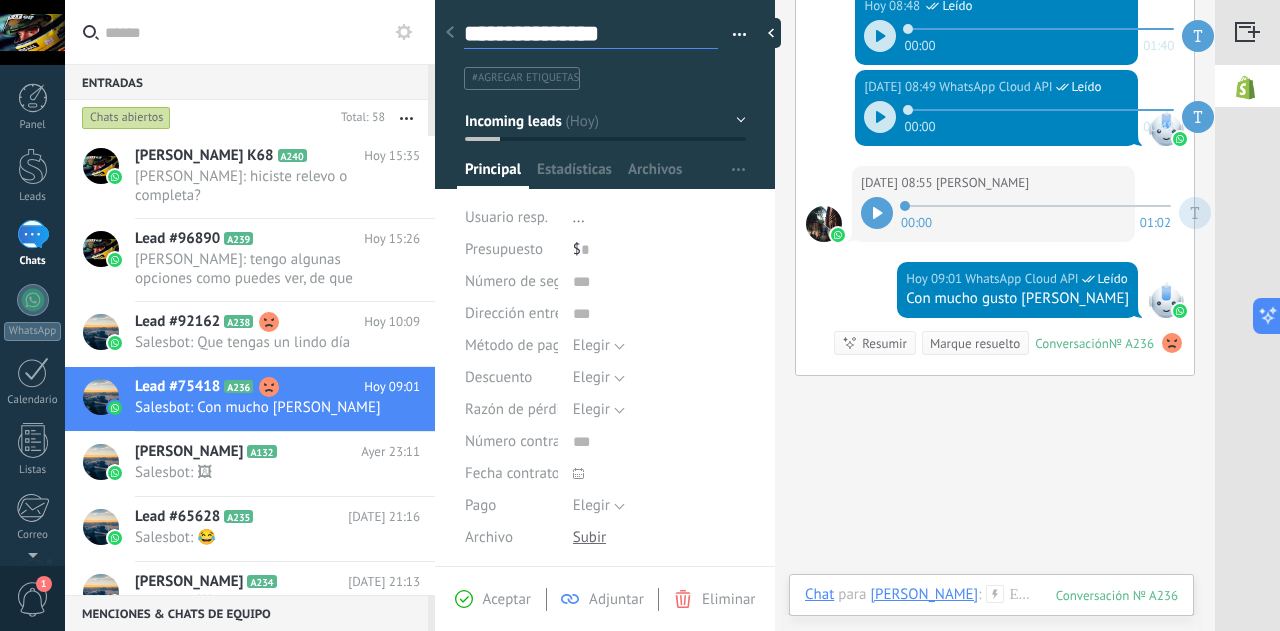 type on "**********" 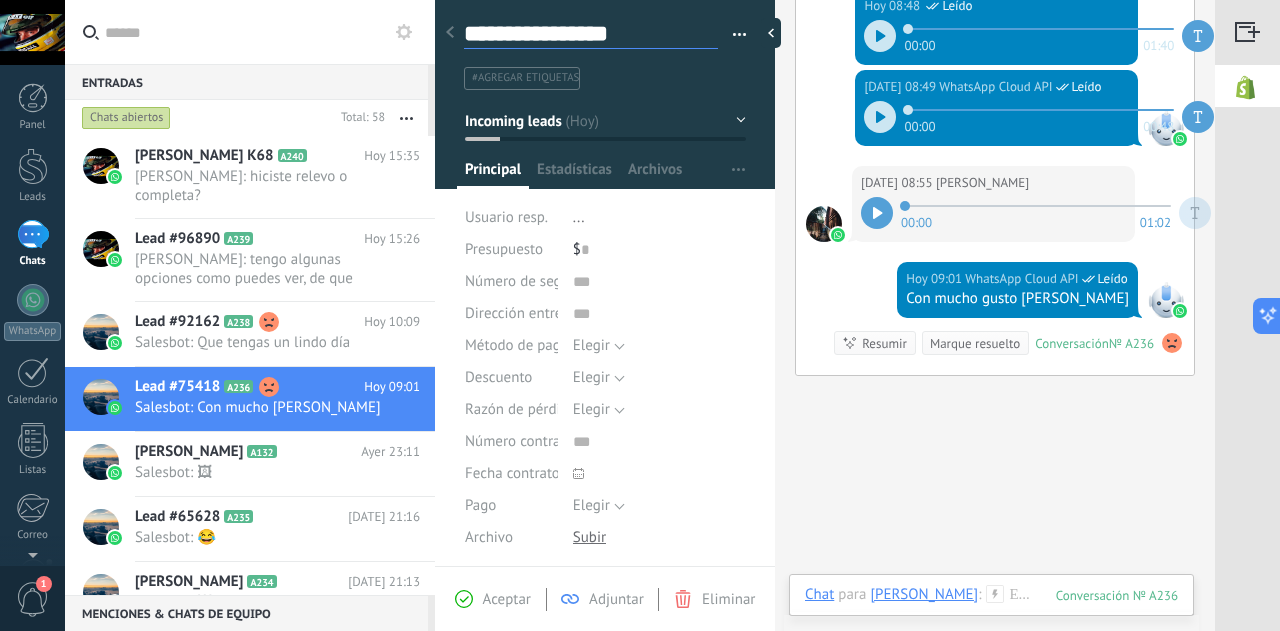 type on "**********" 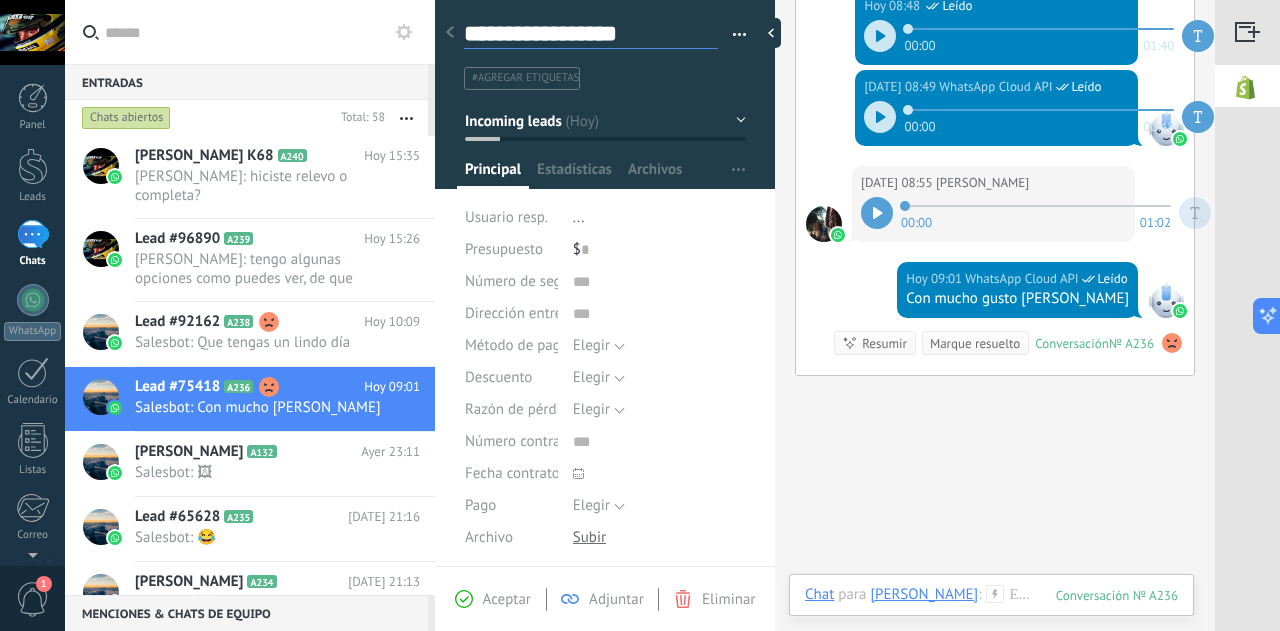 scroll, scrollTop: 30, scrollLeft: 0, axis: vertical 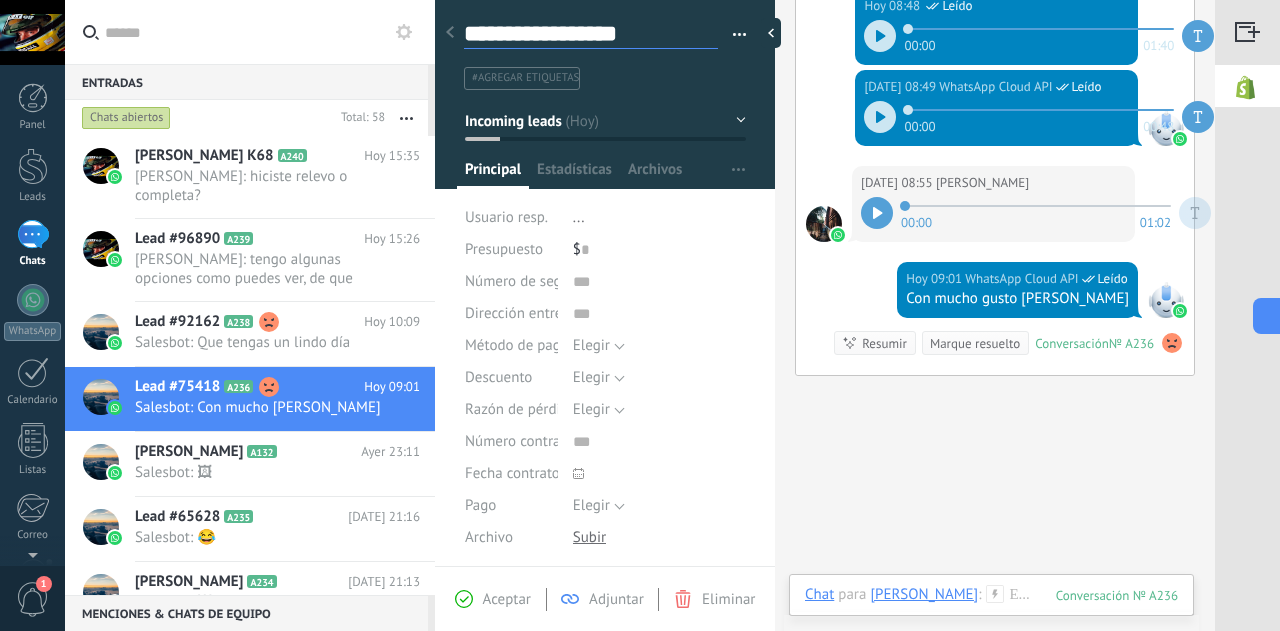 type on "**********" 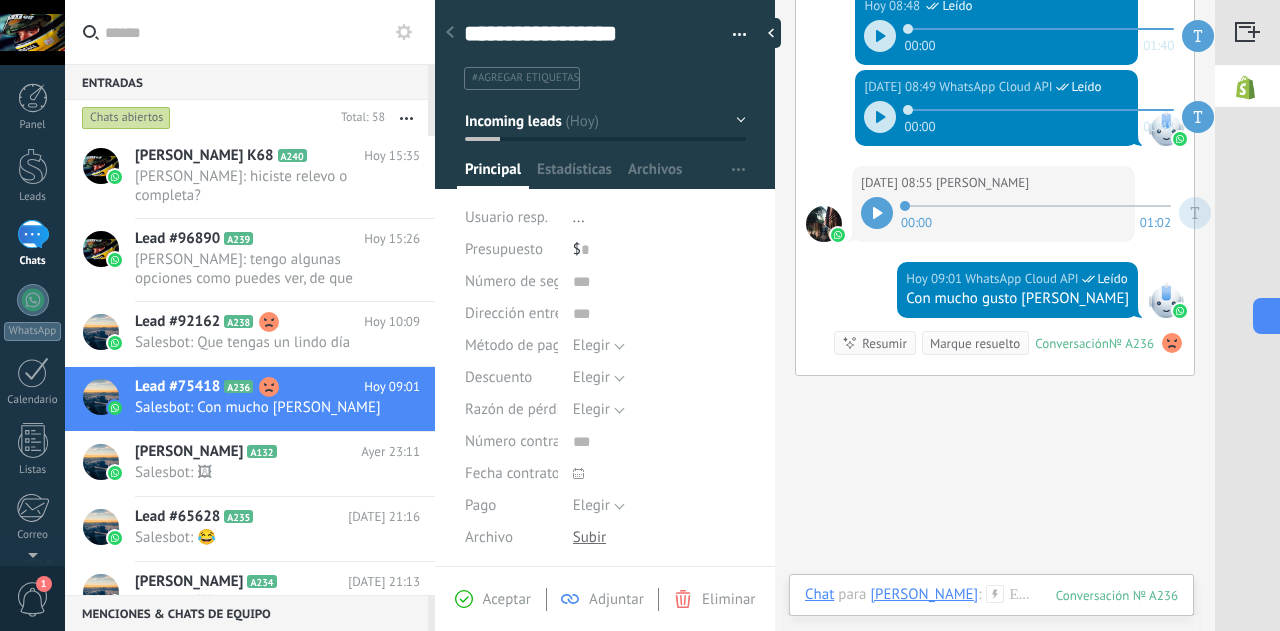 click on "Aceptar" at bounding box center [507, 599] 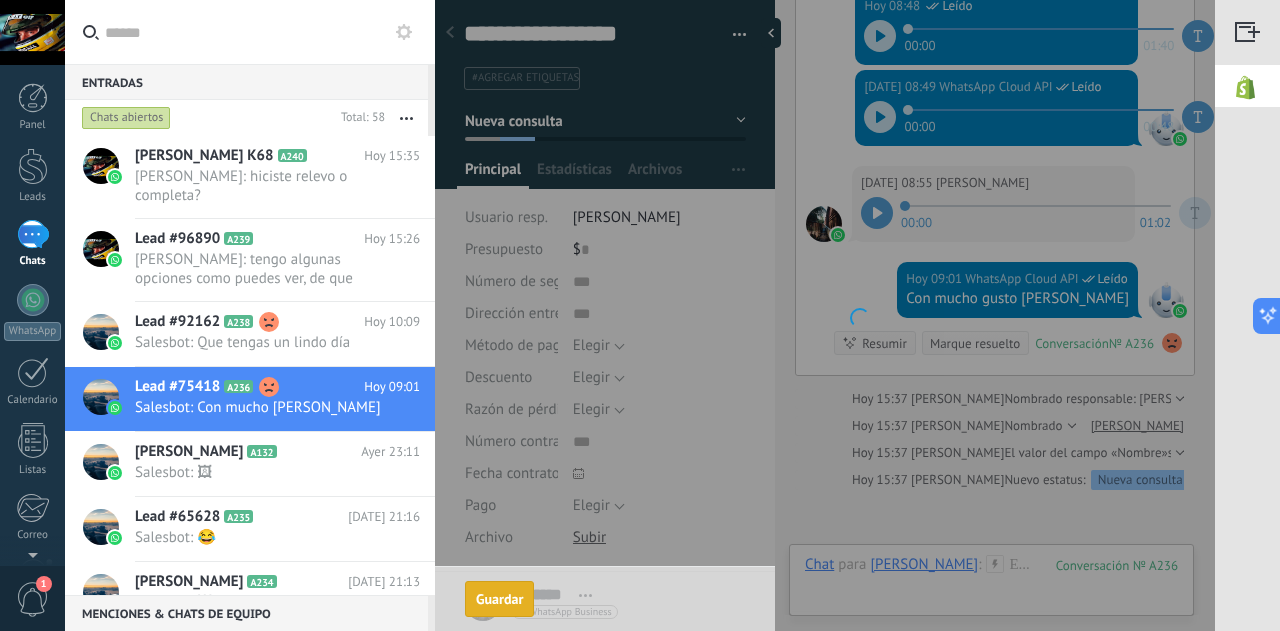 scroll, scrollTop: 0, scrollLeft: 0, axis: both 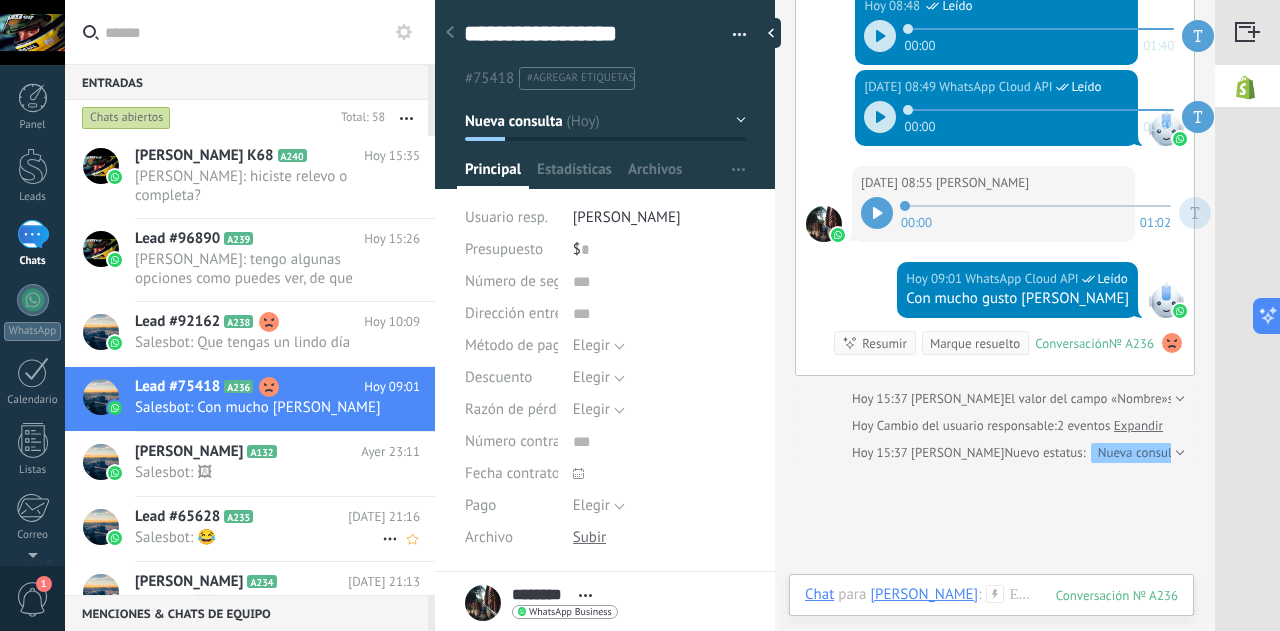 click 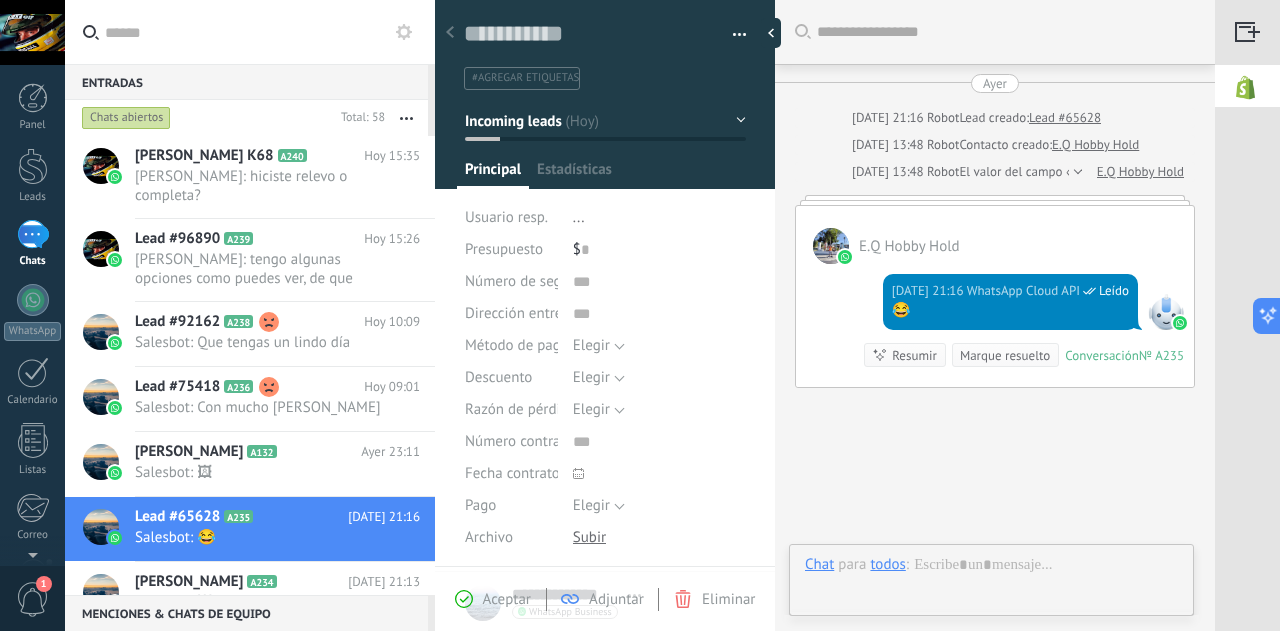 scroll, scrollTop: 30, scrollLeft: 0, axis: vertical 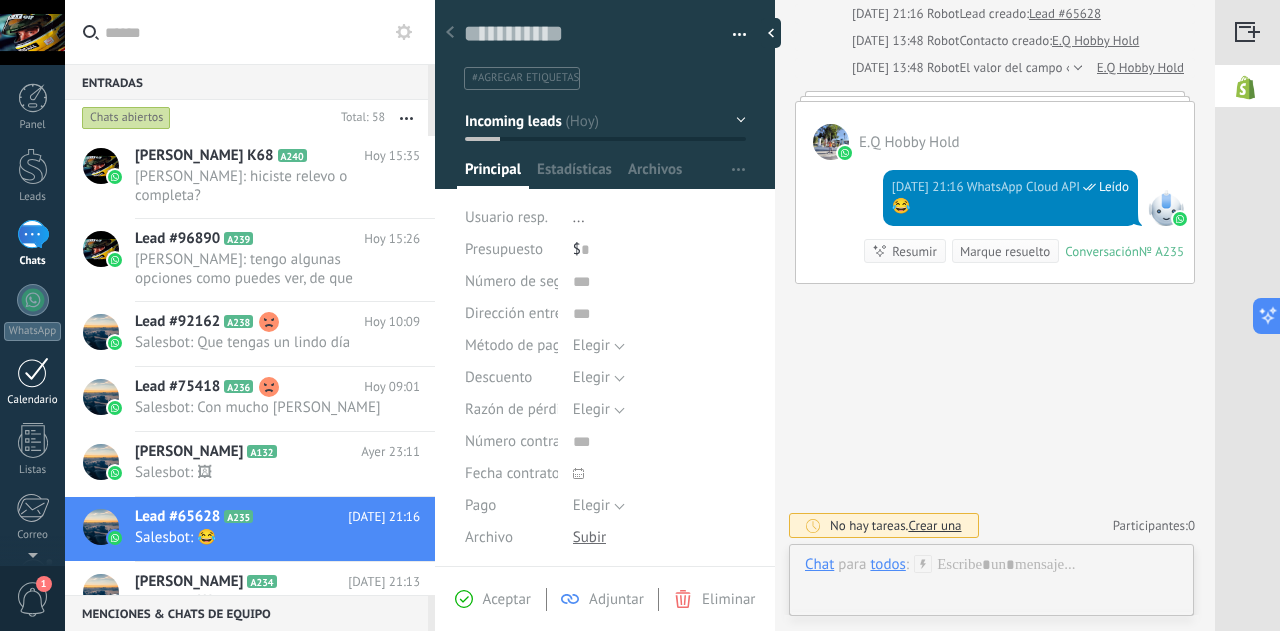 click at bounding box center [33, 372] 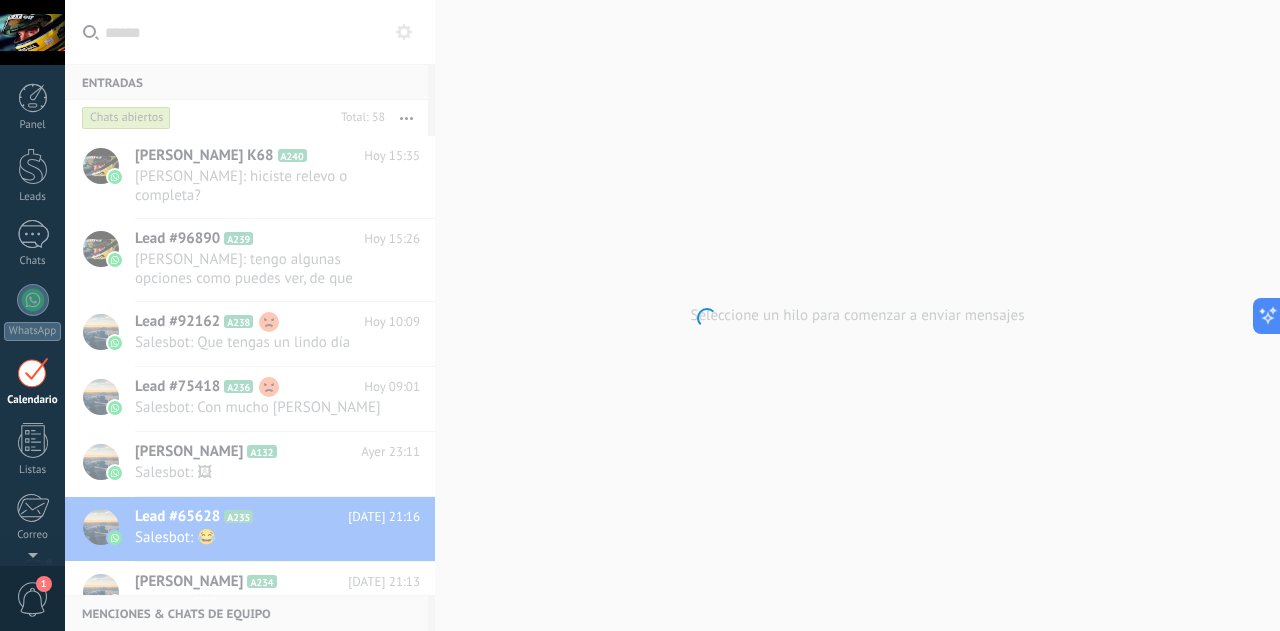 scroll, scrollTop: 57, scrollLeft: 0, axis: vertical 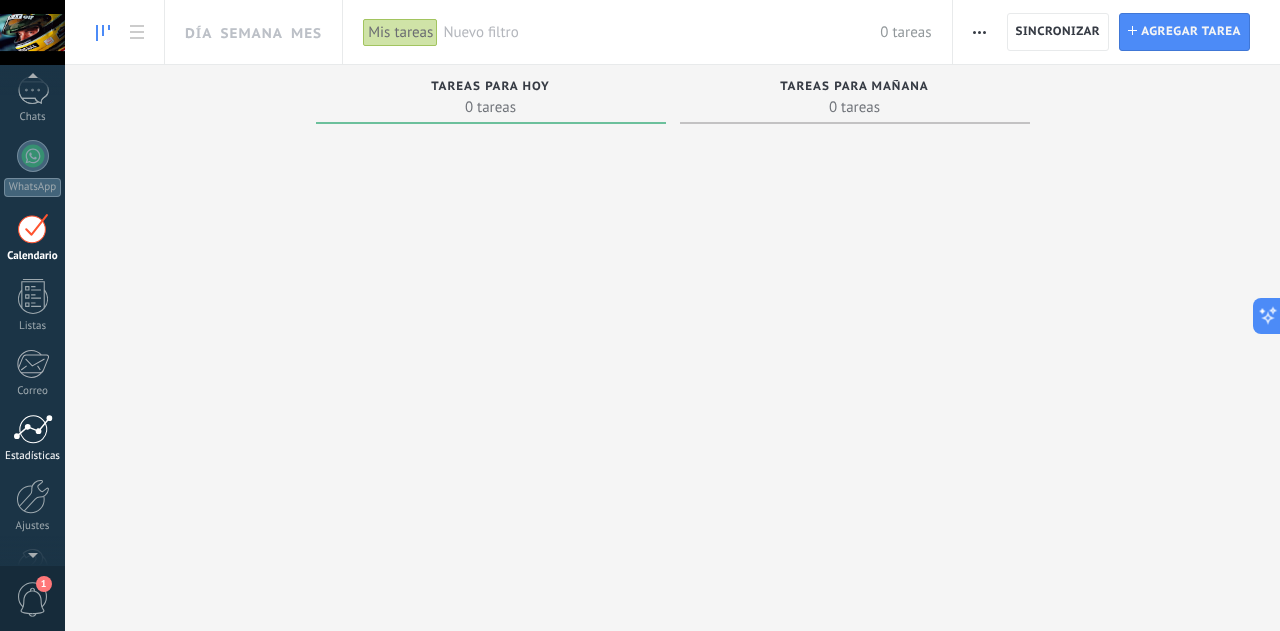 click at bounding box center (33, 429) 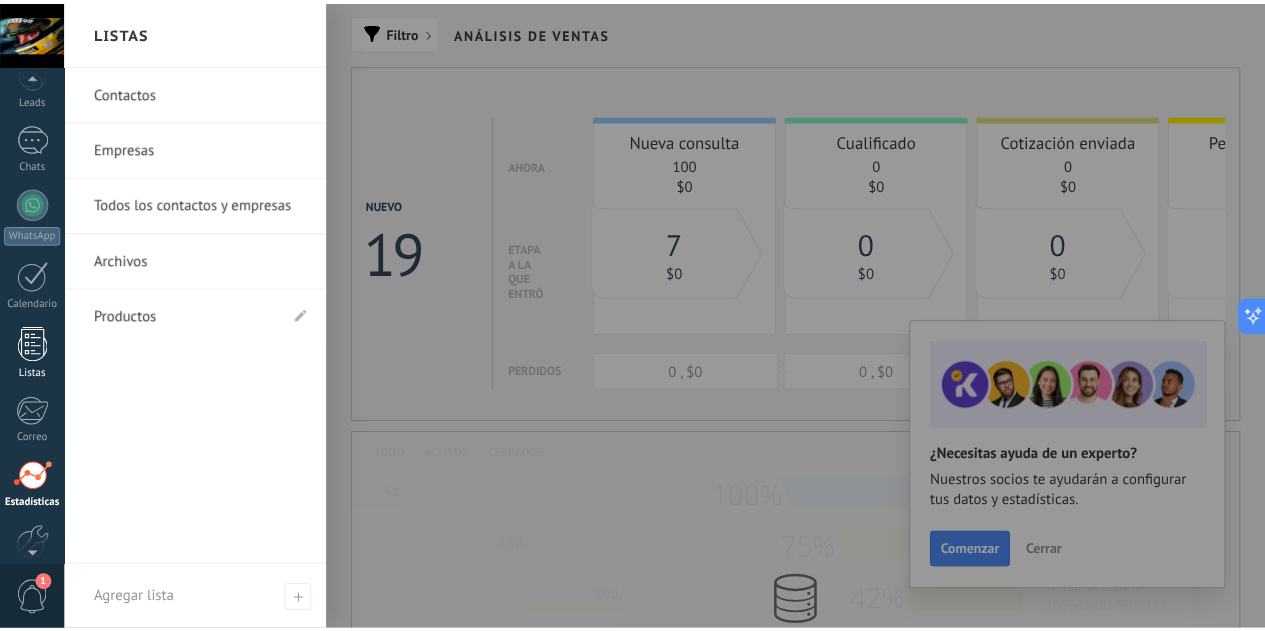 scroll, scrollTop: 0, scrollLeft: 0, axis: both 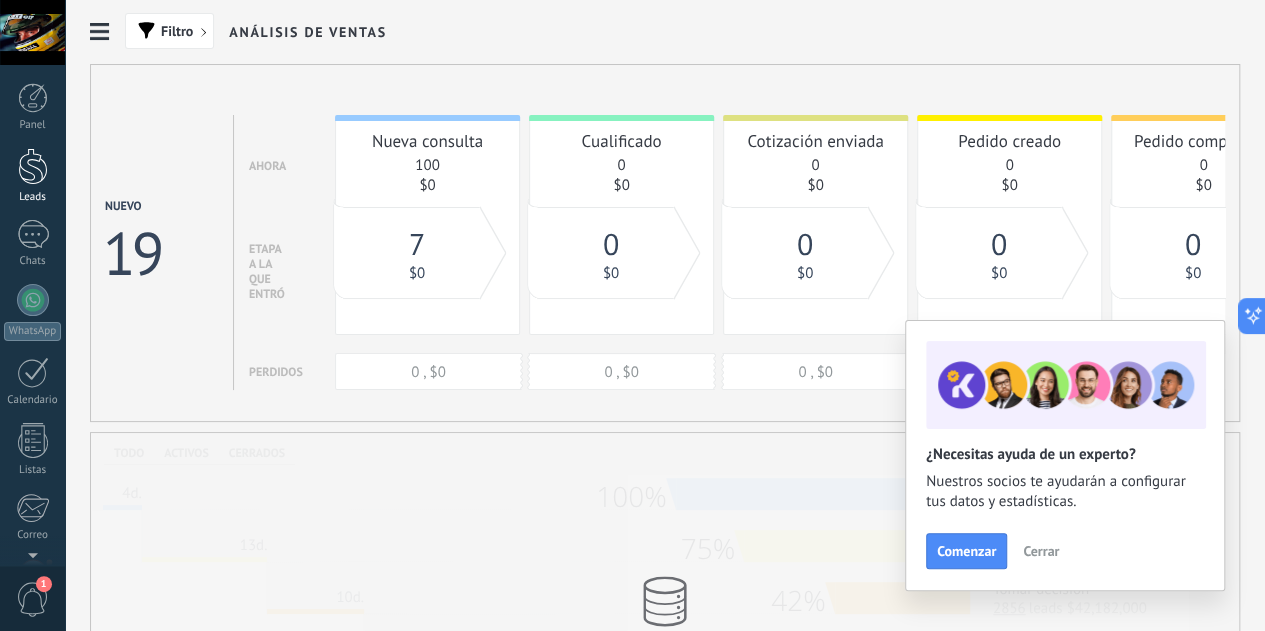 click at bounding box center (33, 166) 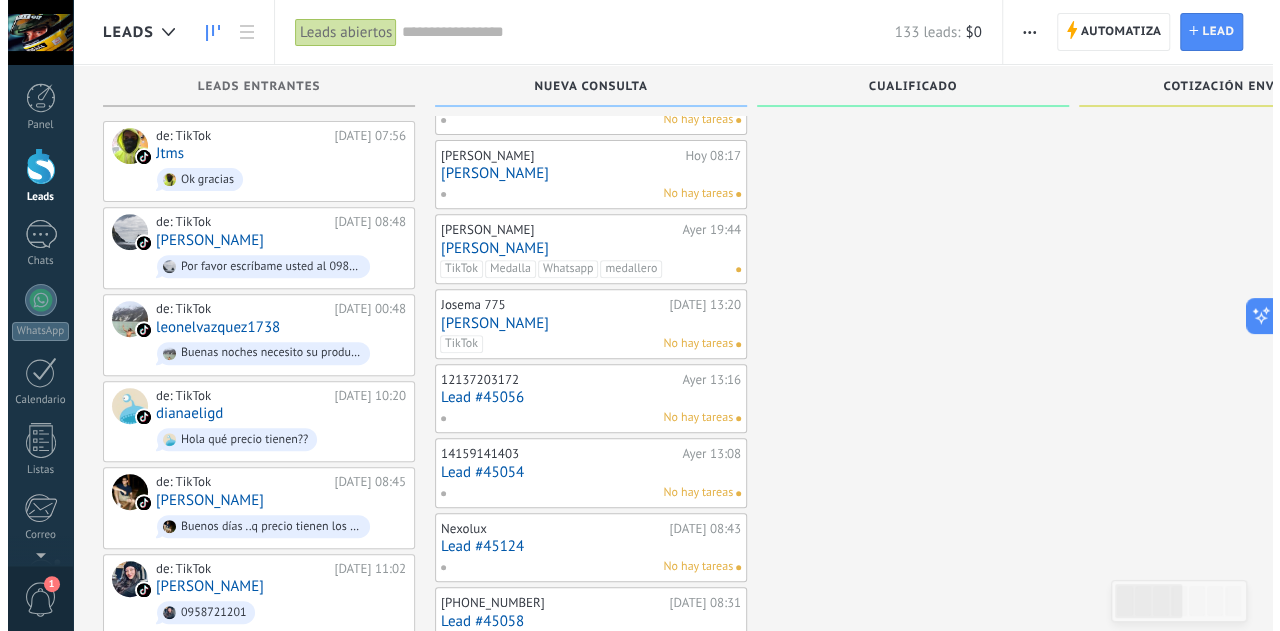 scroll, scrollTop: 300, scrollLeft: 0, axis: vertical 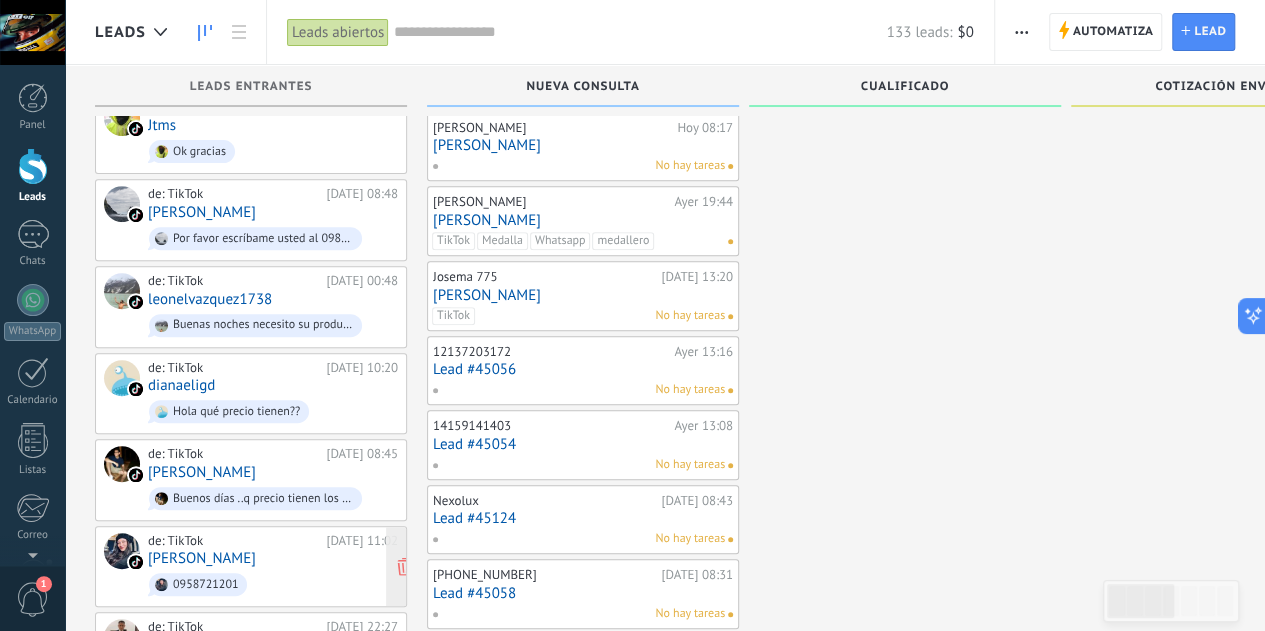 click on "0958721201" at bounding box center [273, 584] 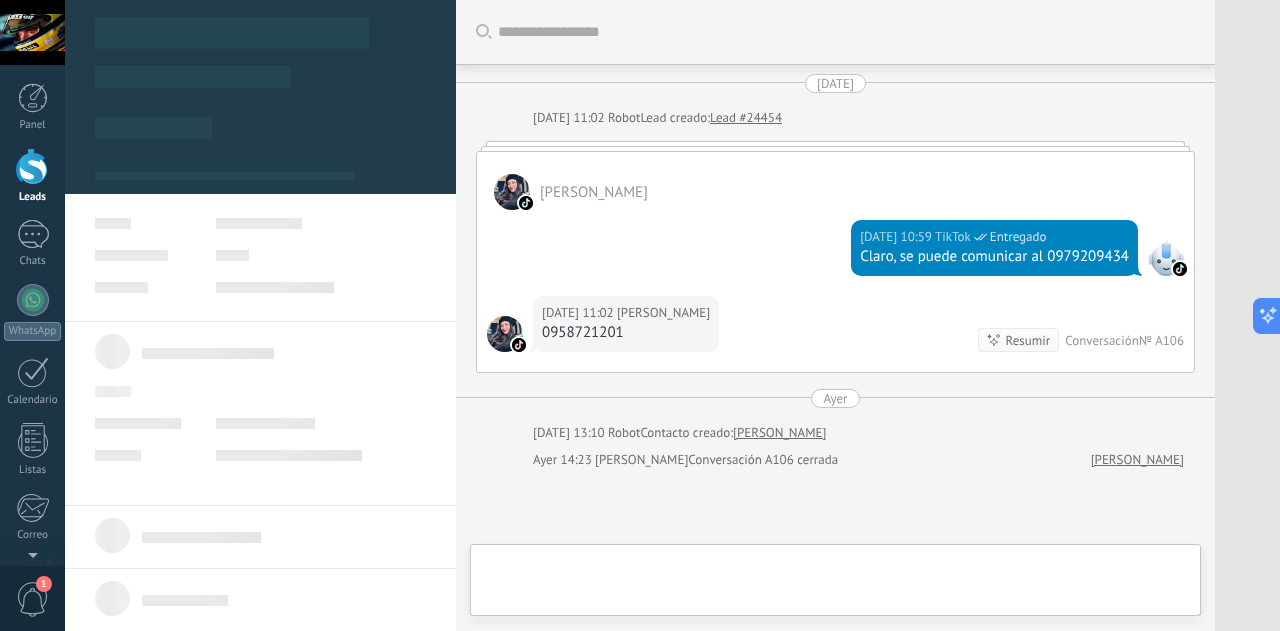 scroll, scrollTop: 0, scrollLeft: 0, axis: both 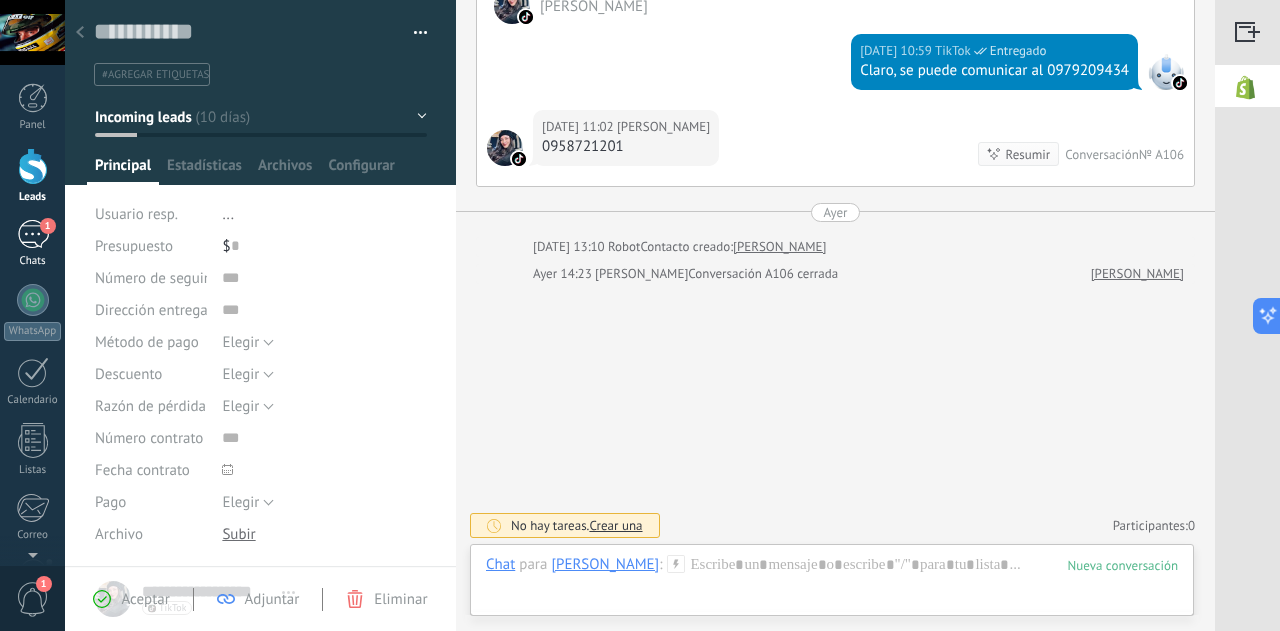 click on "1" at bounding box center [33, 234] 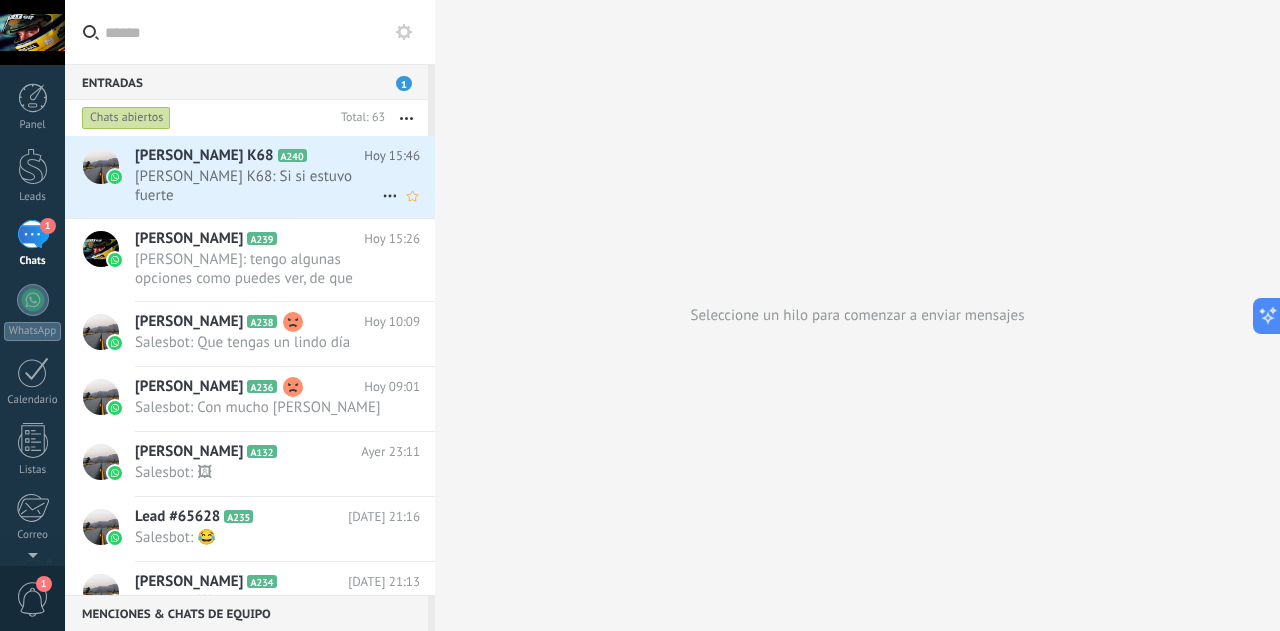 click on "[PERSON_NAME] K68: Si si estuvo fuerte" at bounding box center [258, 186] 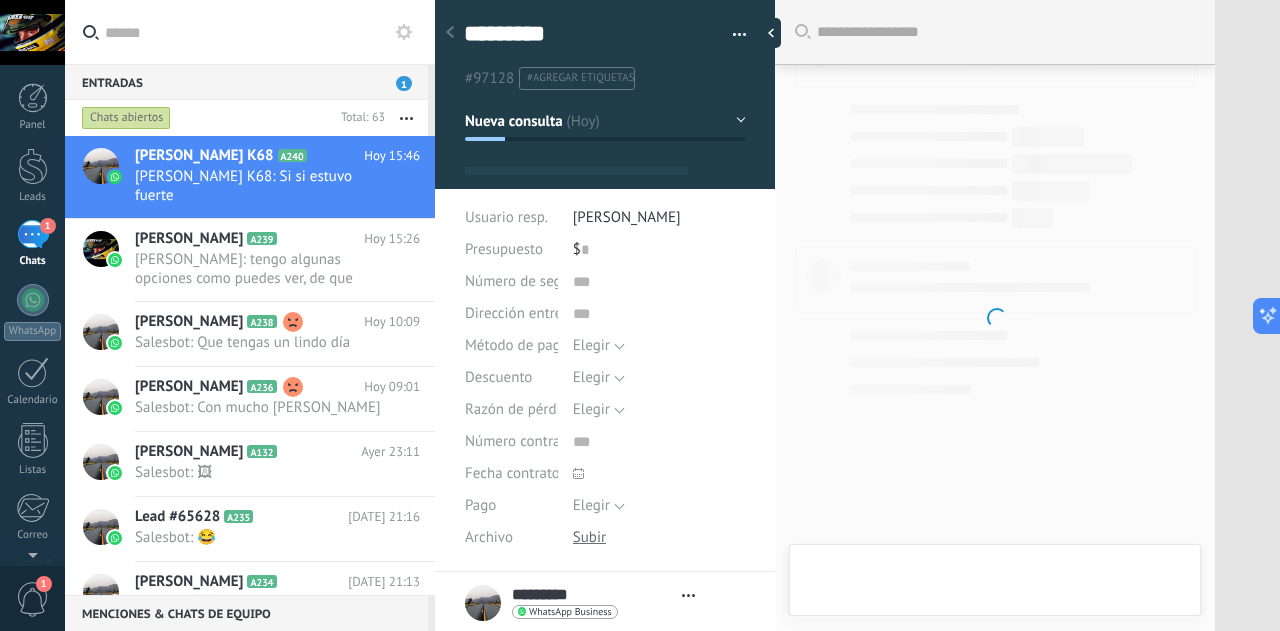 type on "*********" 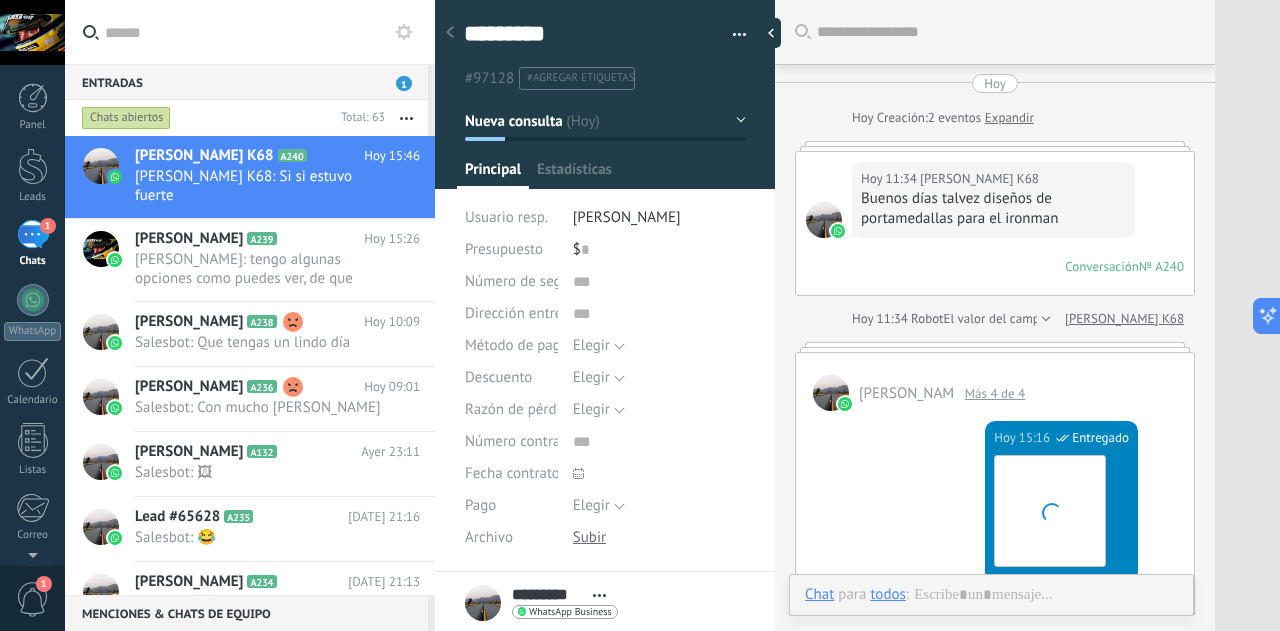 scroll, scrollTop: 2398, scrollLeft: 0, axis: vertical 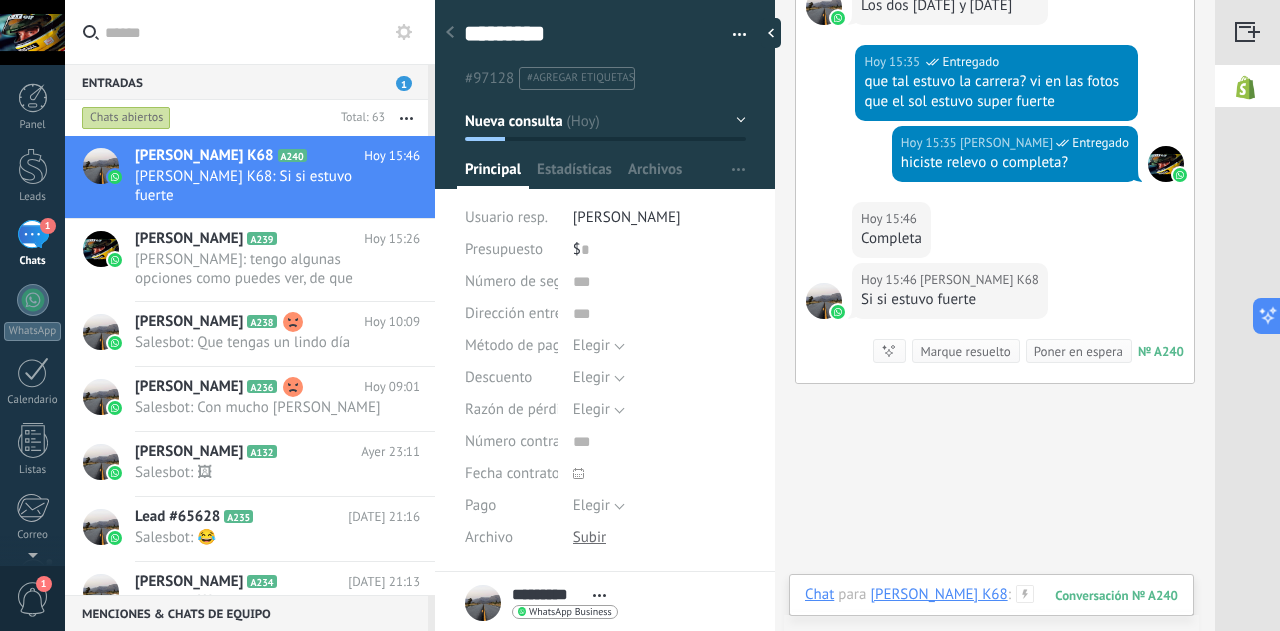 click at bounding box center (991, 615) 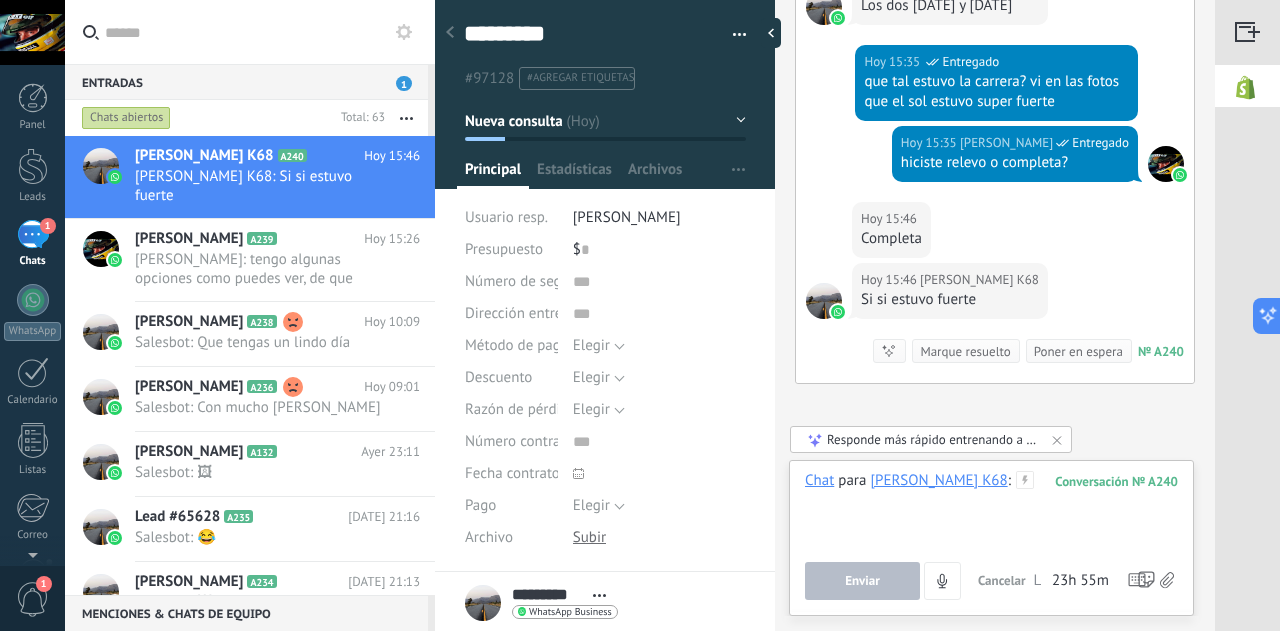 type 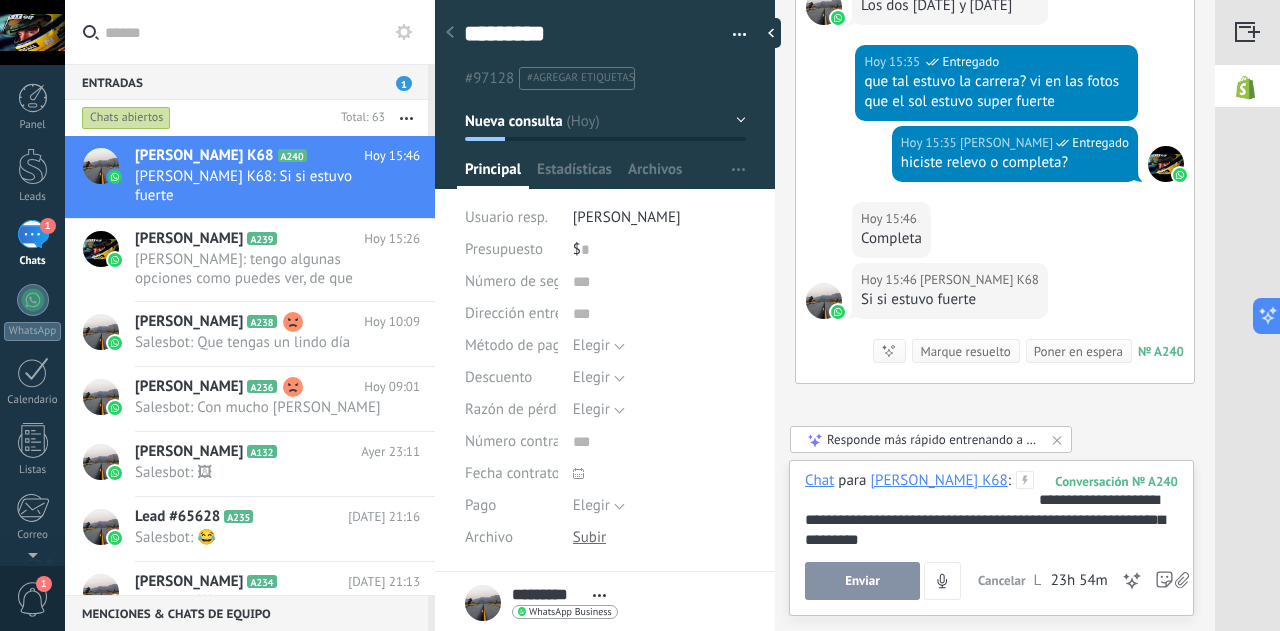 click on "**********" at bounding box center [992, 509] 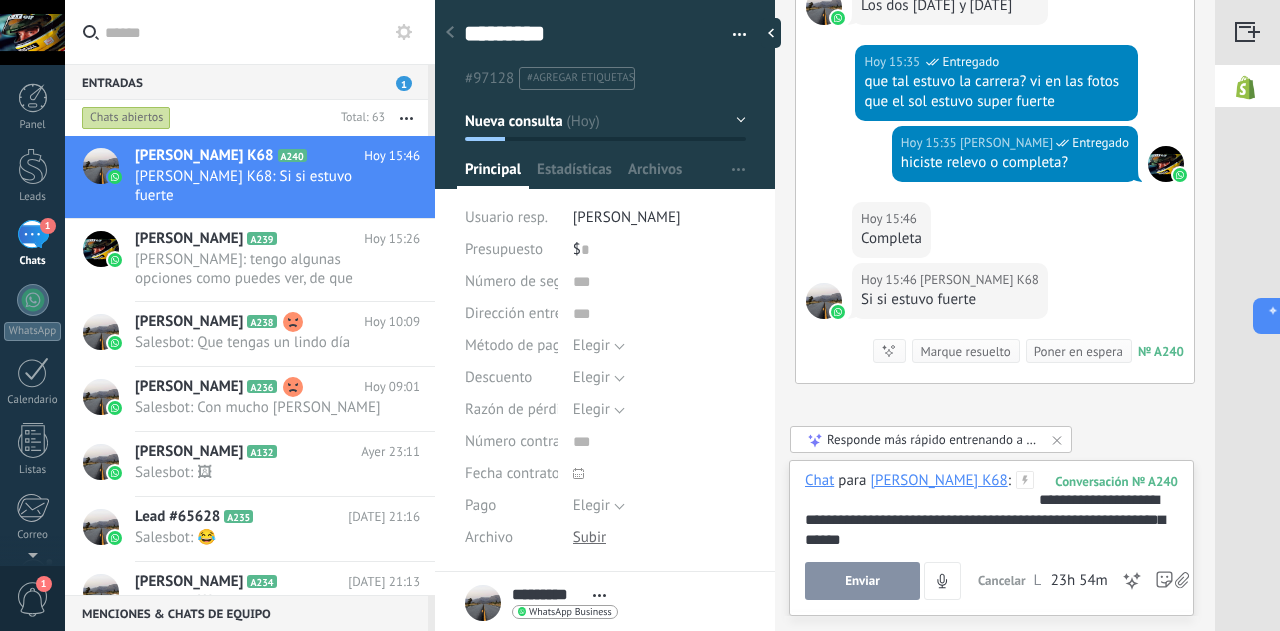 click on "**********" at bounding box center [992, 509] 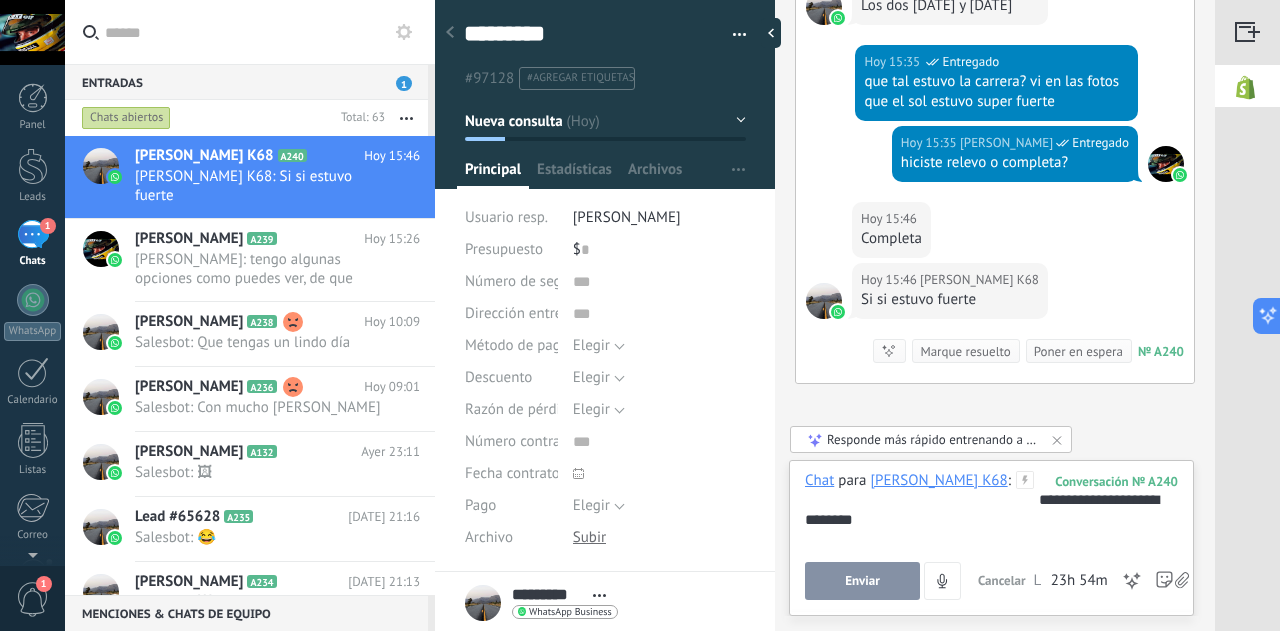 click on "Enviar" at bounding box center [862, 581] 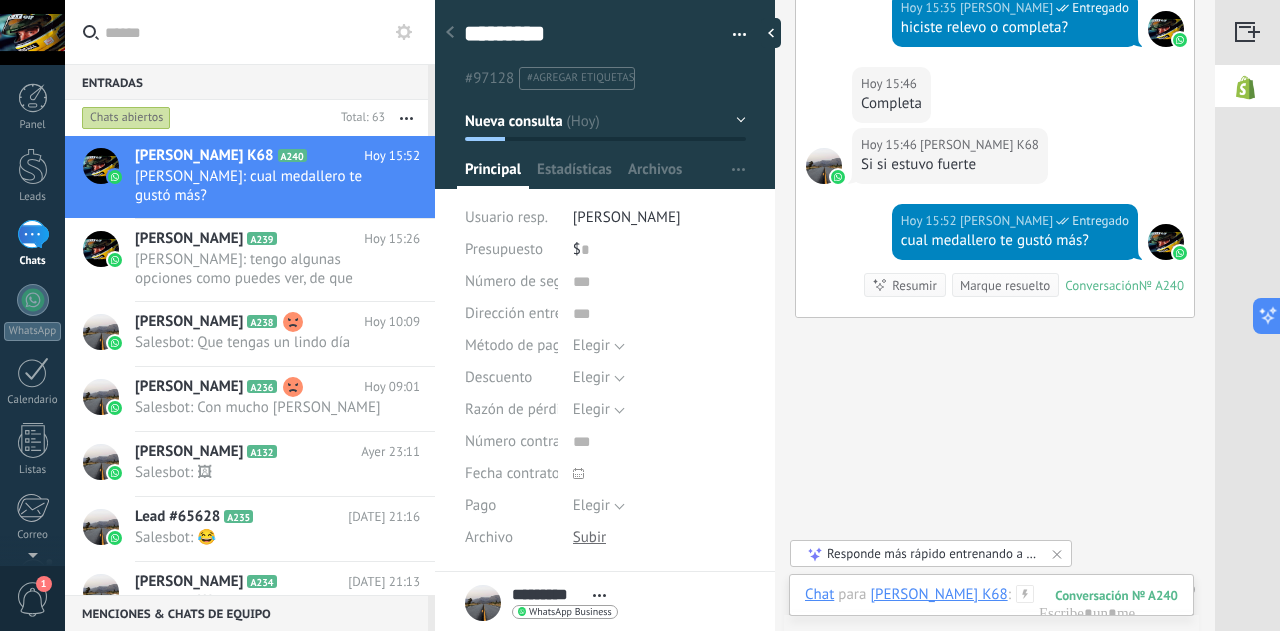 scroll, scrollTop: 2561, scrollLeft: 0, axis: vertical 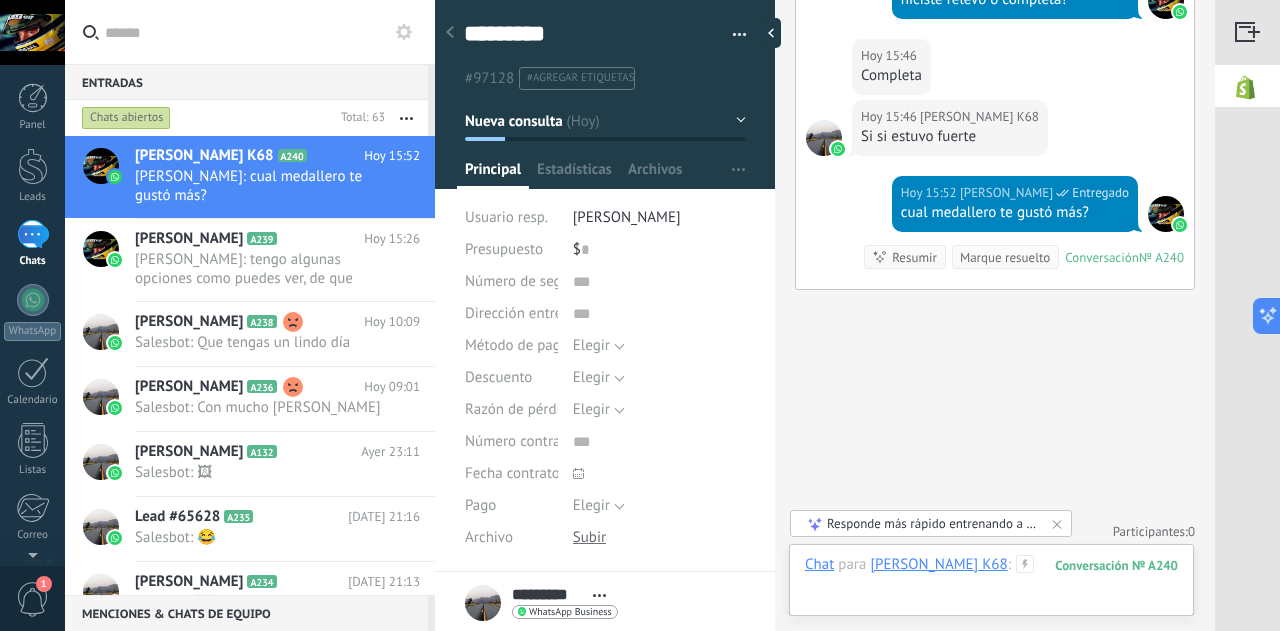click at bounding box center [991, 585] 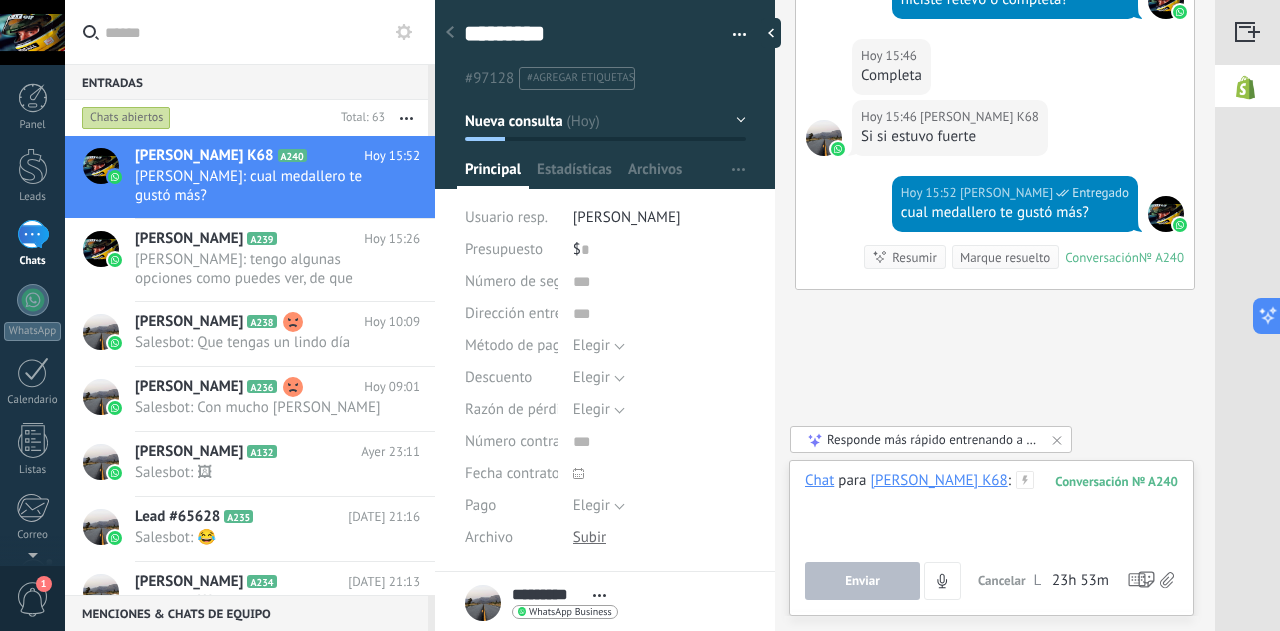type 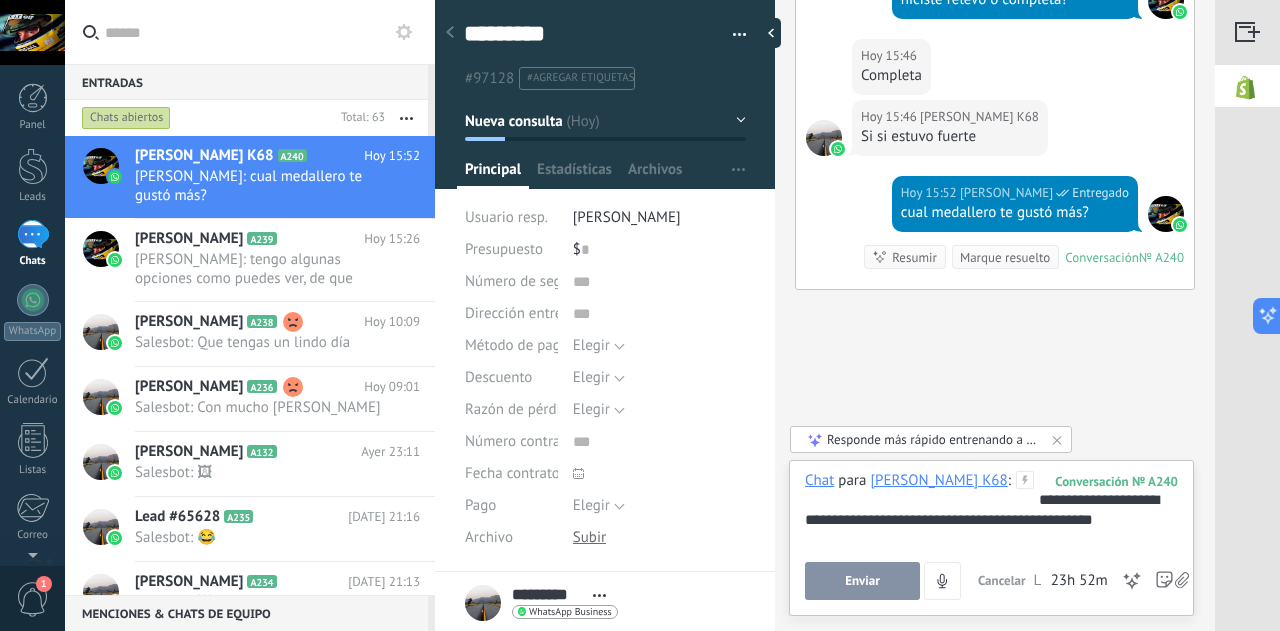 click on "**********" at bounding box center (992, 509) 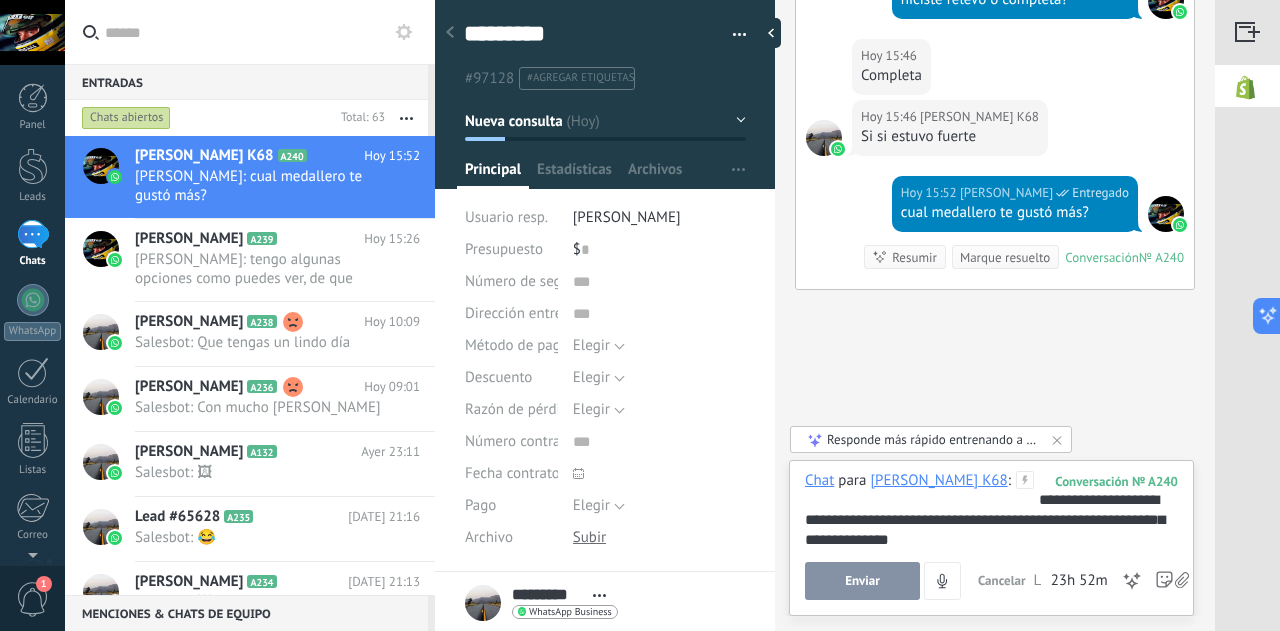 click on "Enviar" at bounding box center (862, 581) 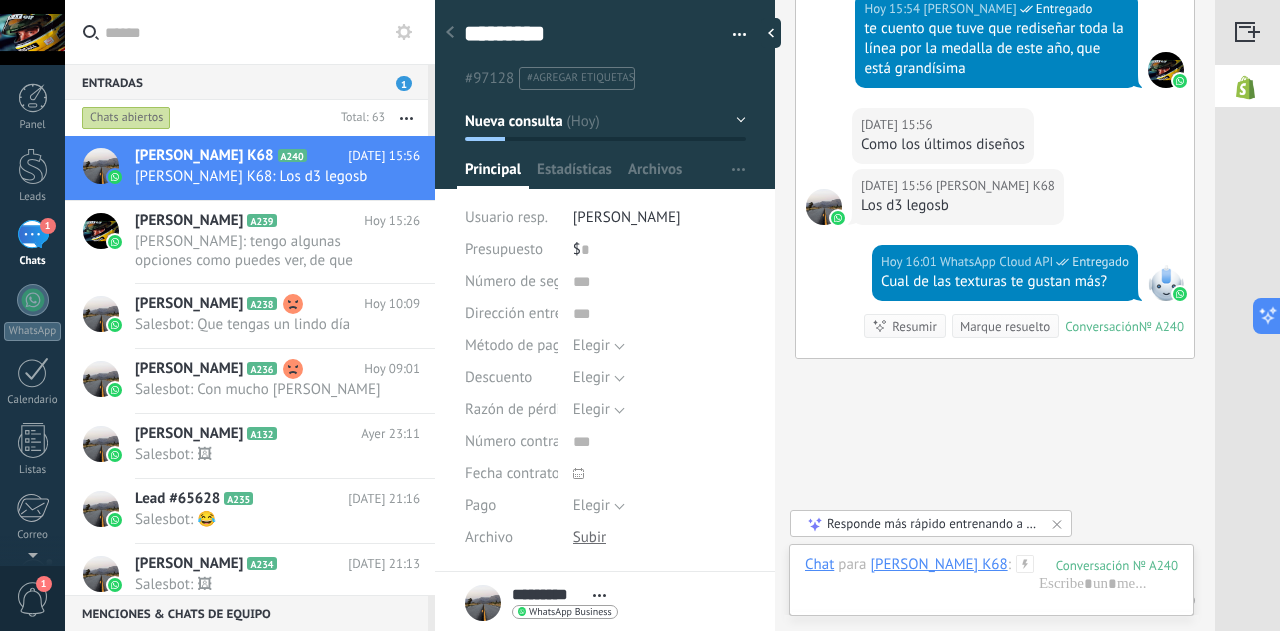 scroll, scrollTop: 2875, scrollLeft: 0, axis: vertical 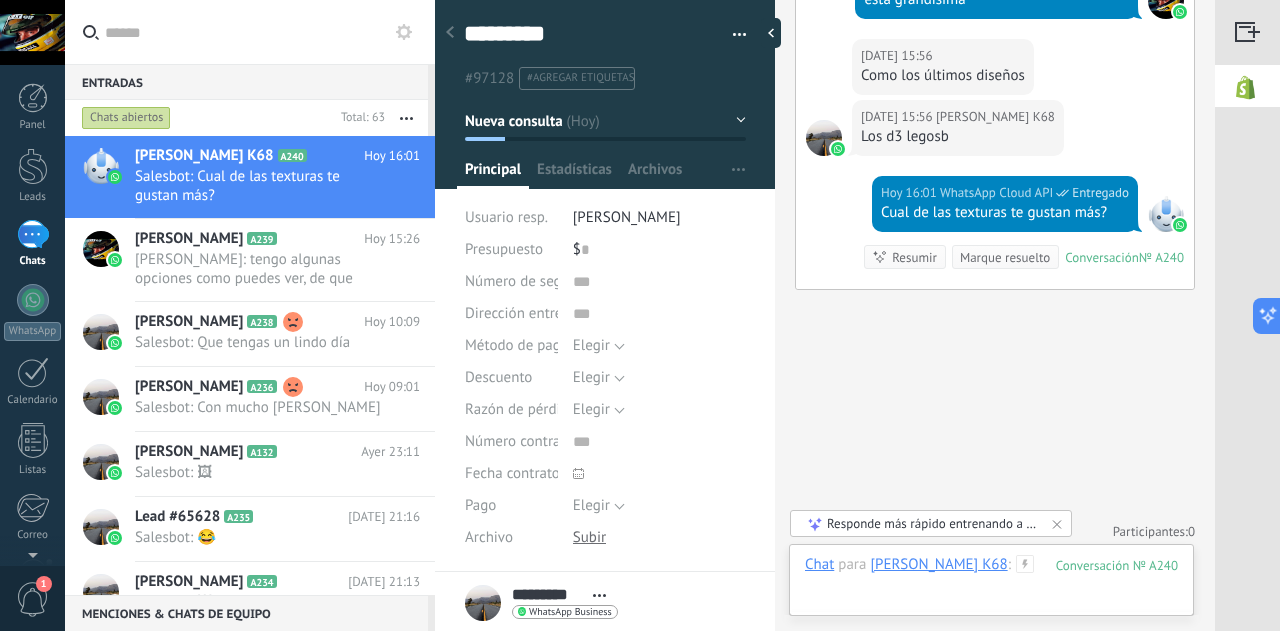 click at bounding box center (991, 585) 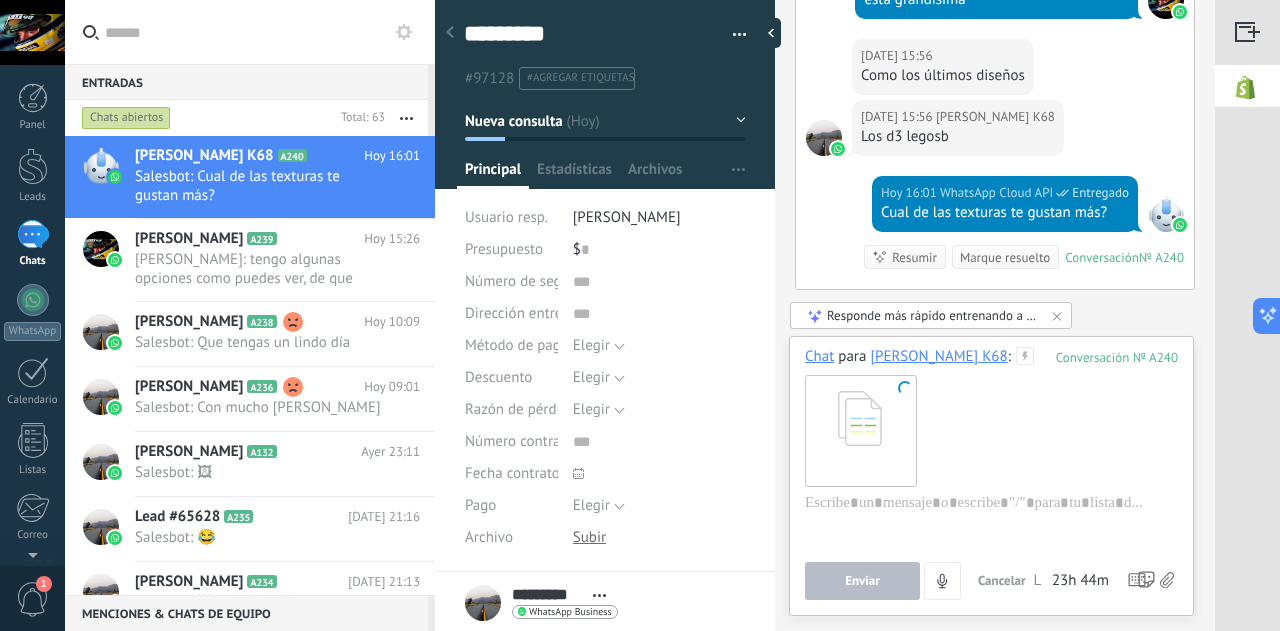 click at bounding box center [991, 430] 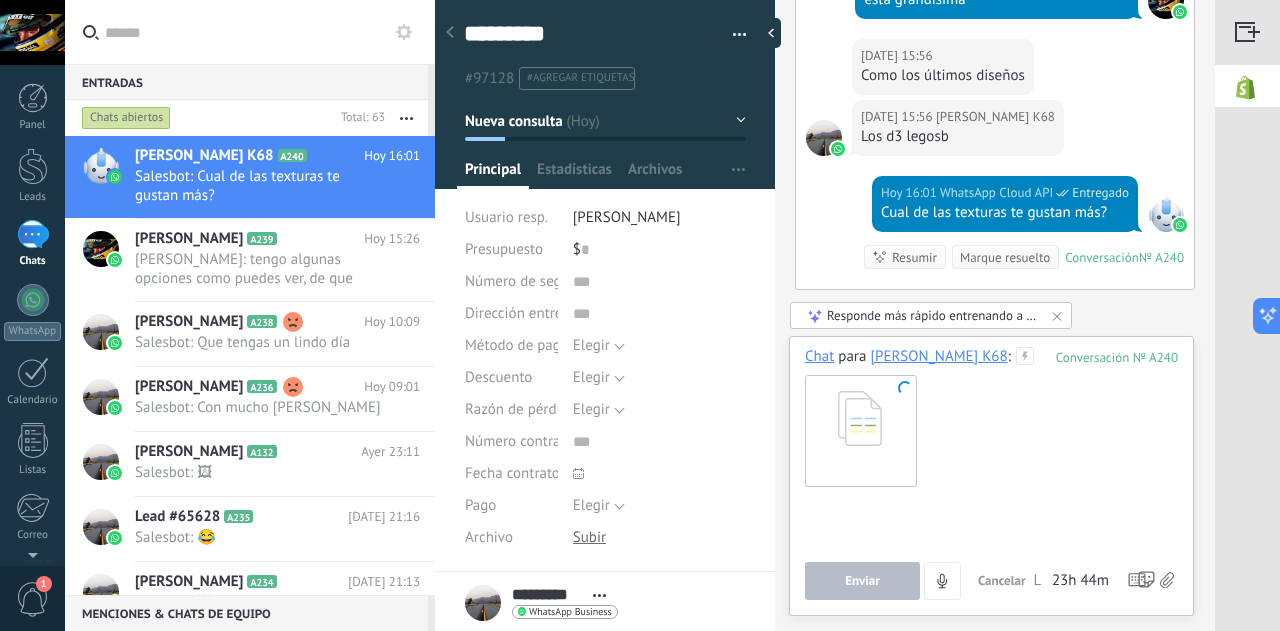 click at bounding box center (991, 531) 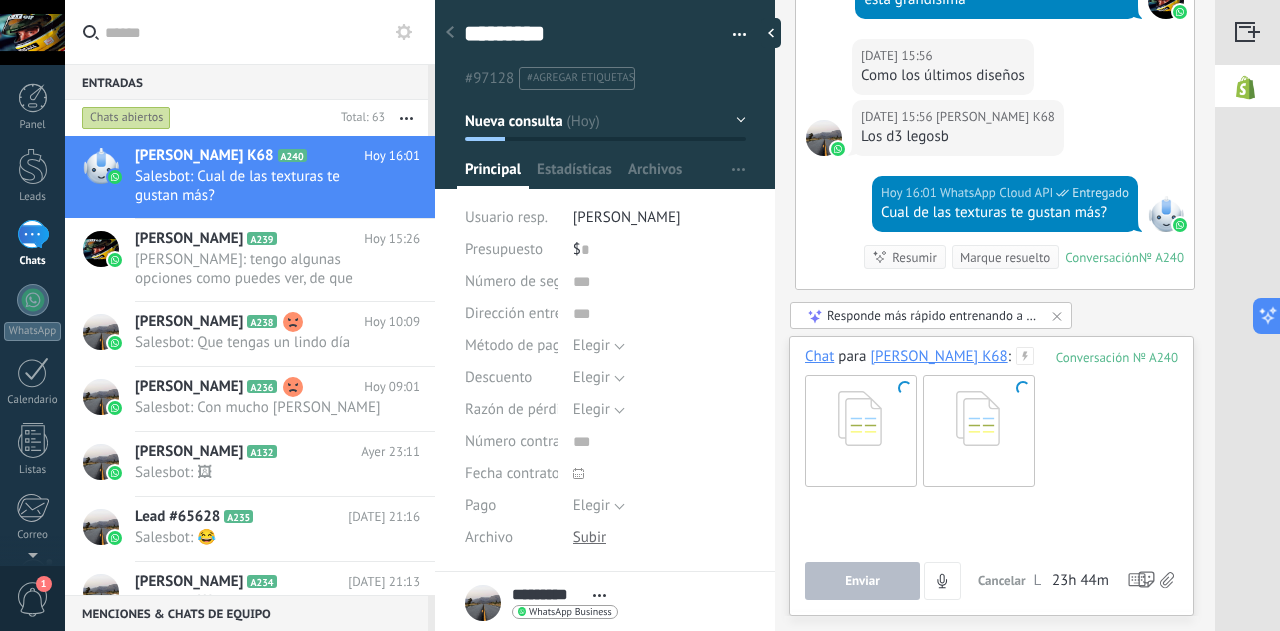 type 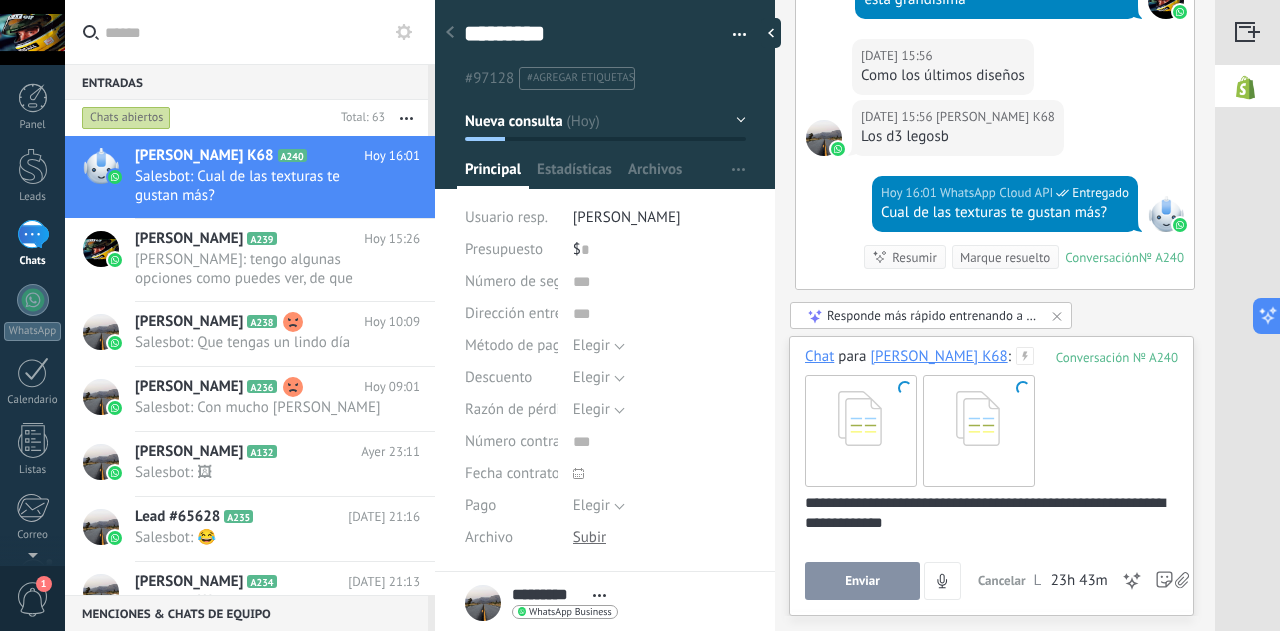 click on "Enviar" at bounding box center (862, 581) 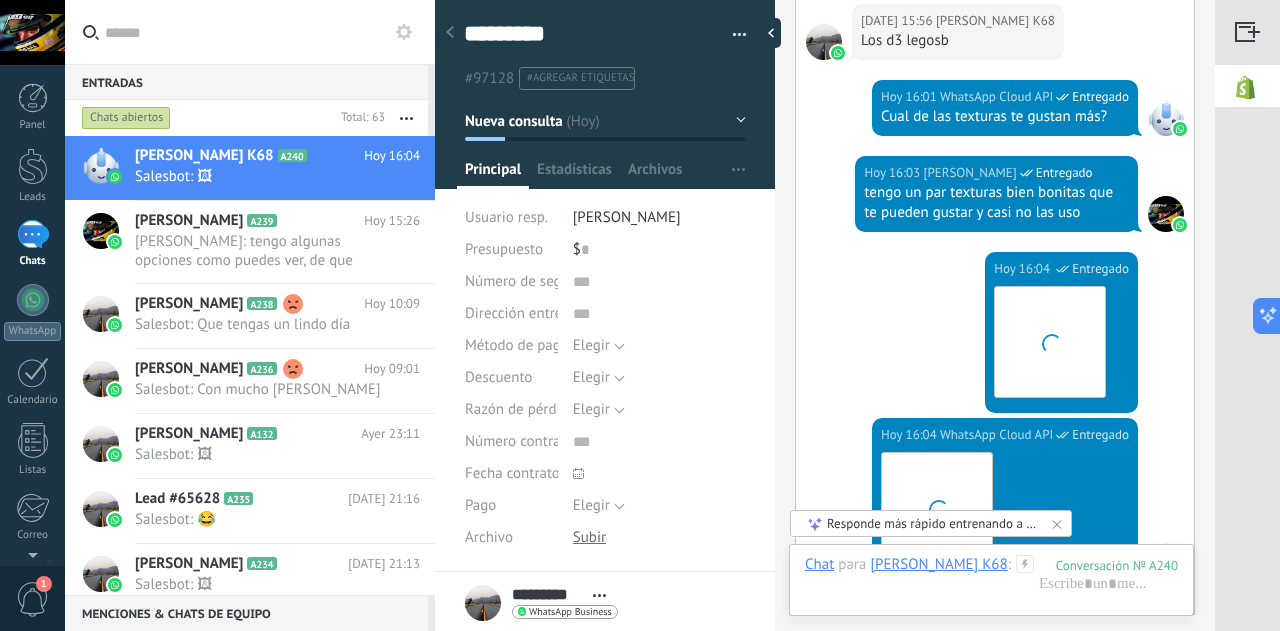 scroll, scrollTop: 3317, scrollLeft: 0, axis: vertical 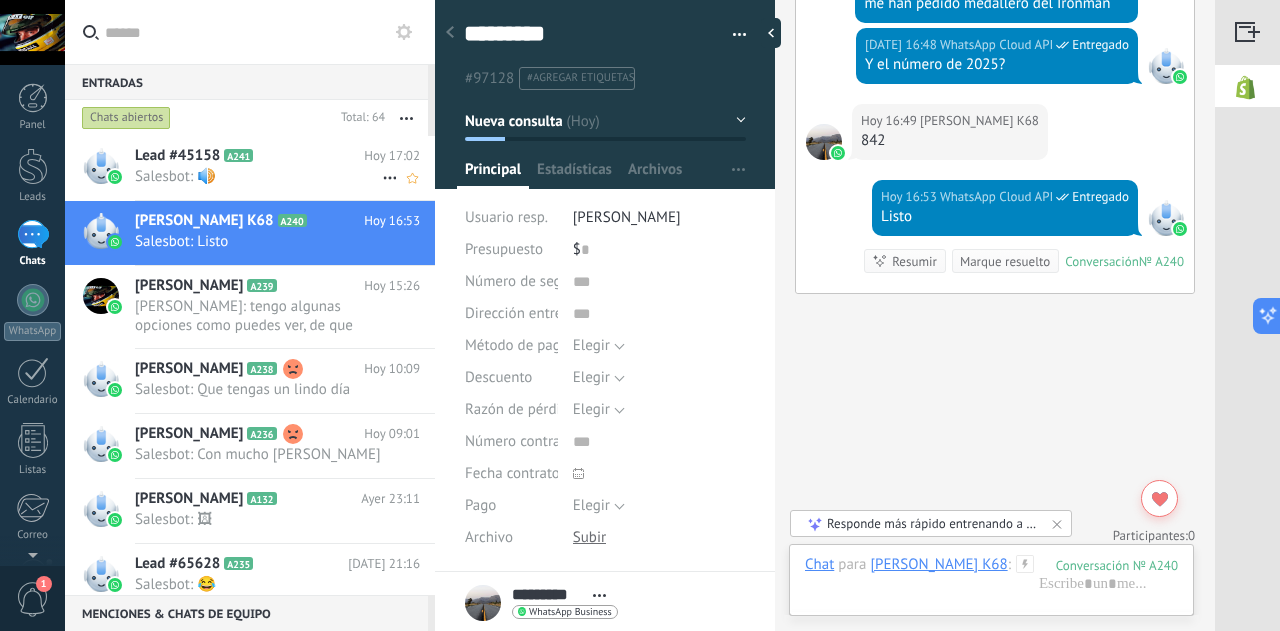 click on "Salesbot: 🔊" at bounding box center (258, 176) 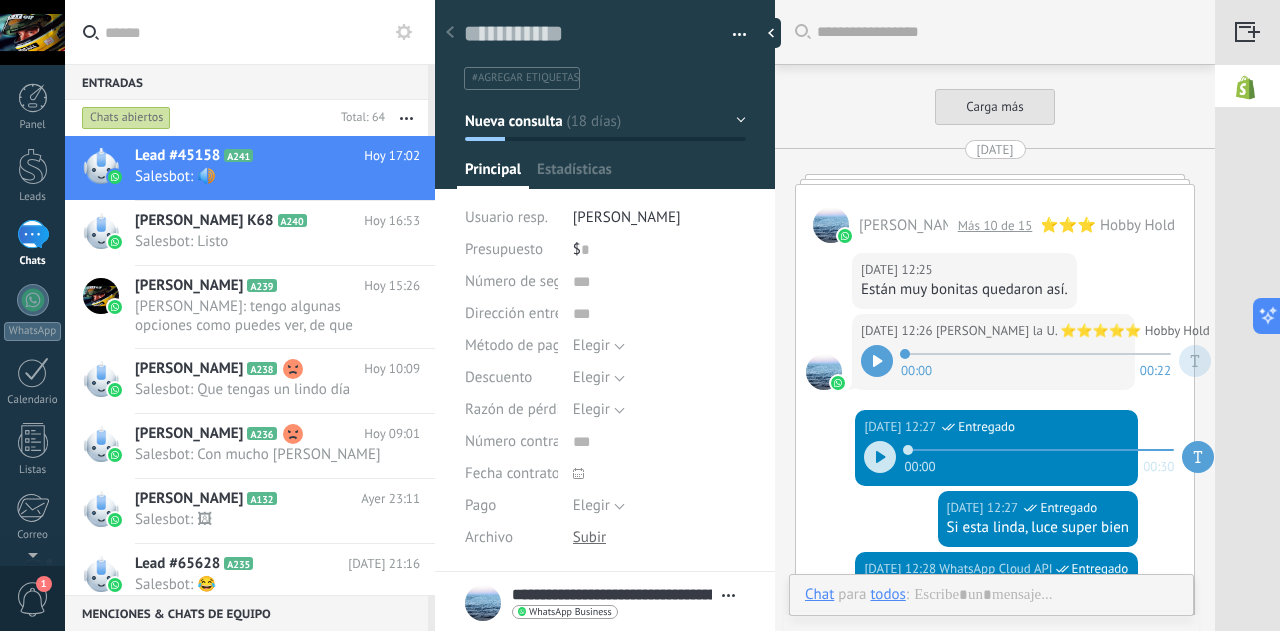 scroll, scrollTop: 30, scrollLeft: 0, axis: vertical 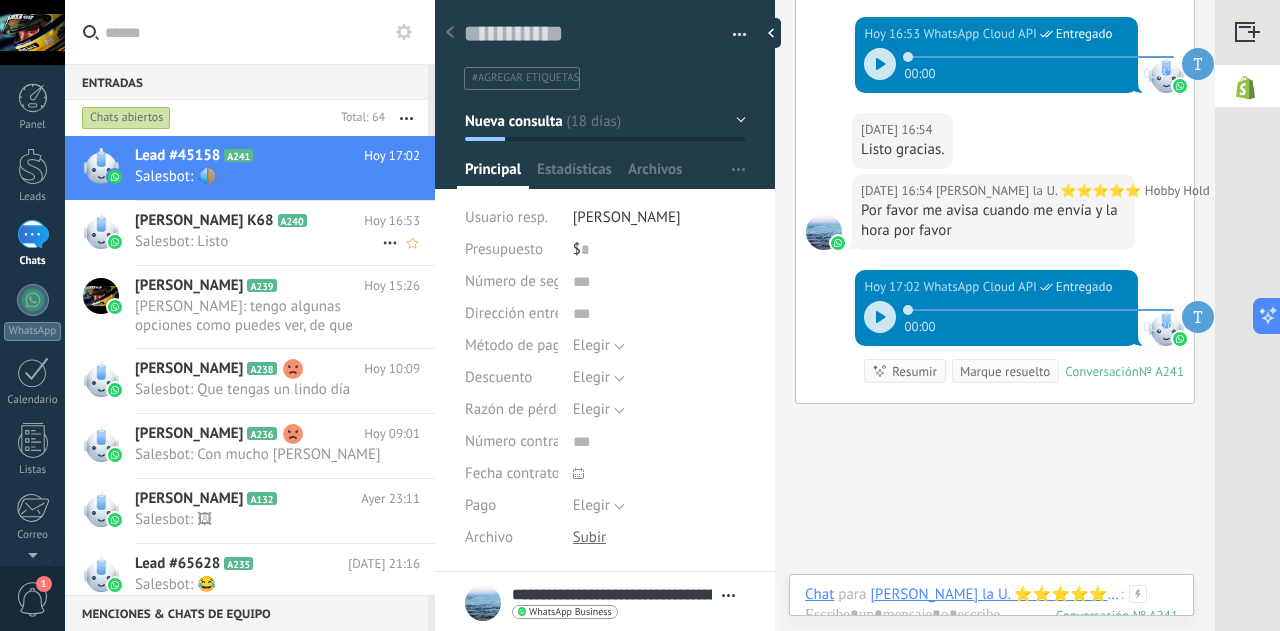 click on "David K68
A240" at bounding box center (249, 221) 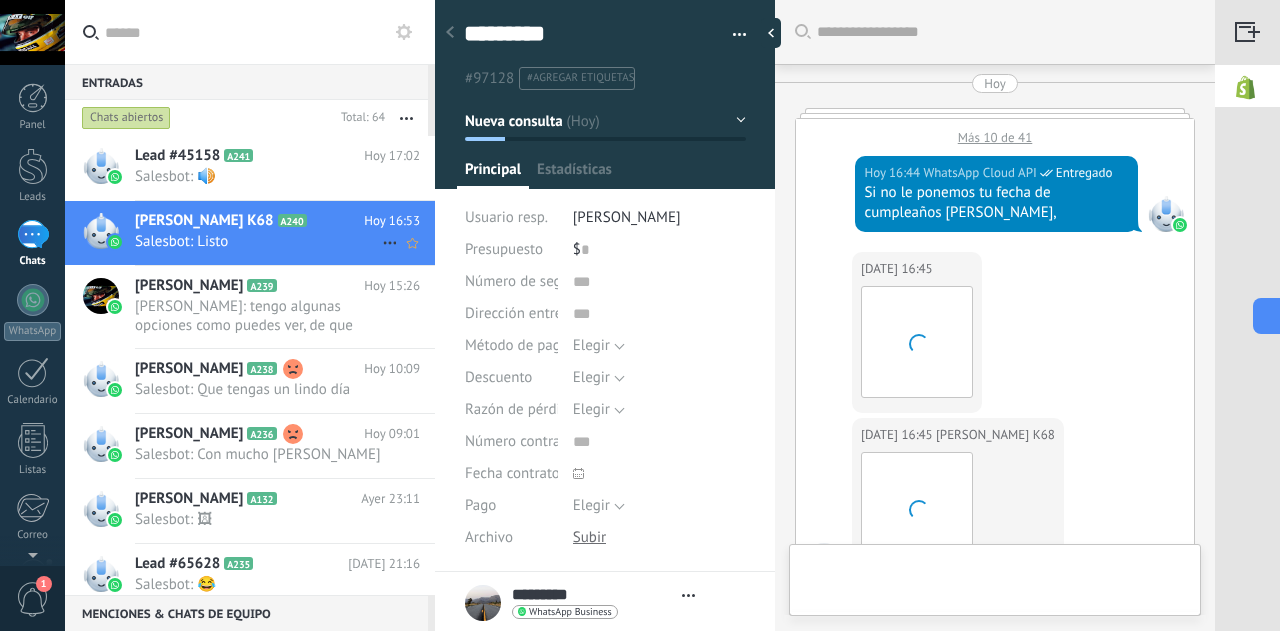 scroll, scrollTop: 30, scrollLeft: 0, axis: vertical 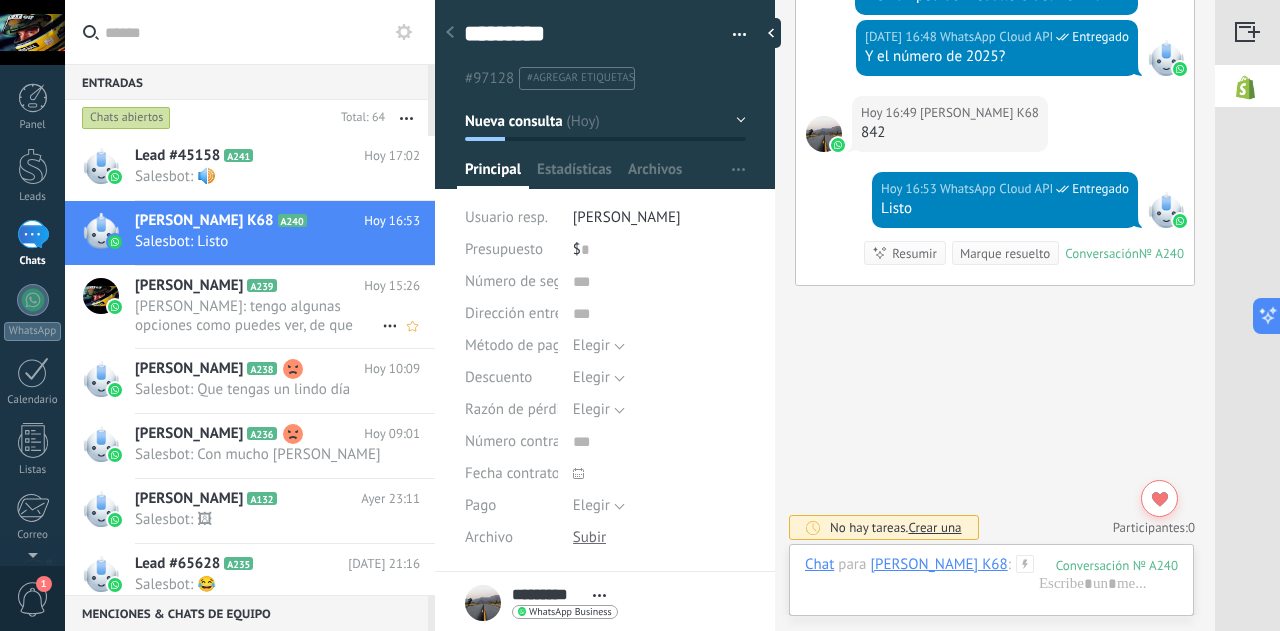 click on "[PERSON_NAME]: tengo algunas opciones como puedes ver, de que deporte es tu hobby?" at bounding box center (258, 316) 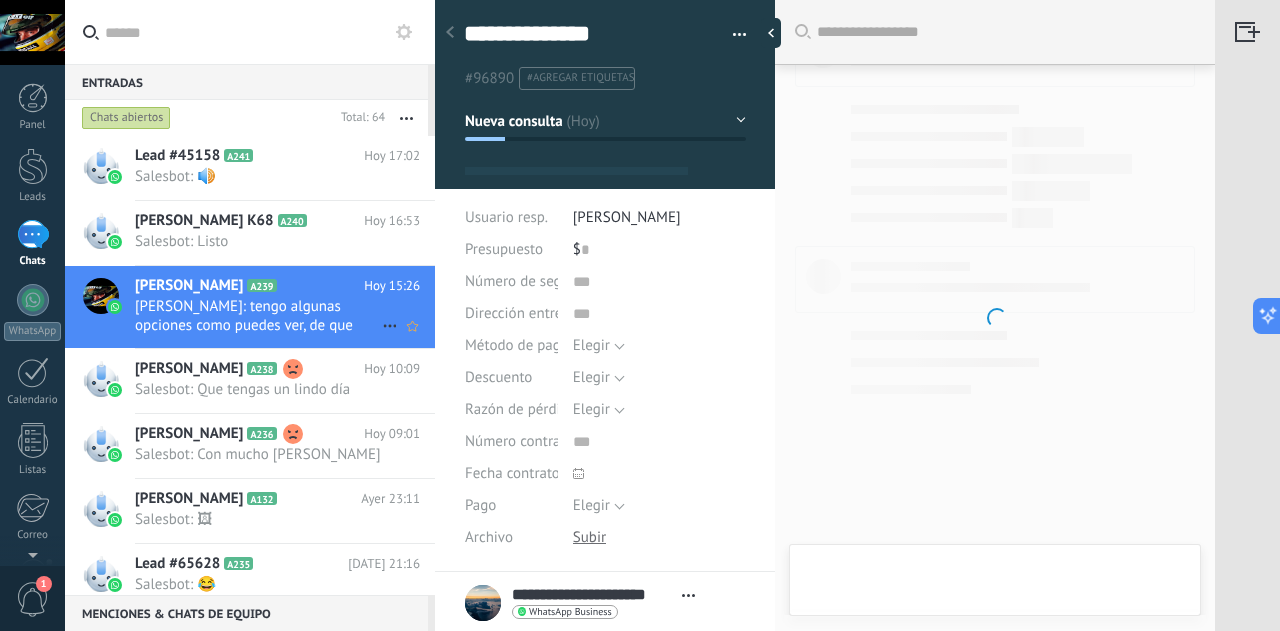 scroll, scrollTop: 1543, scrollLeft: 0, axis: vertical 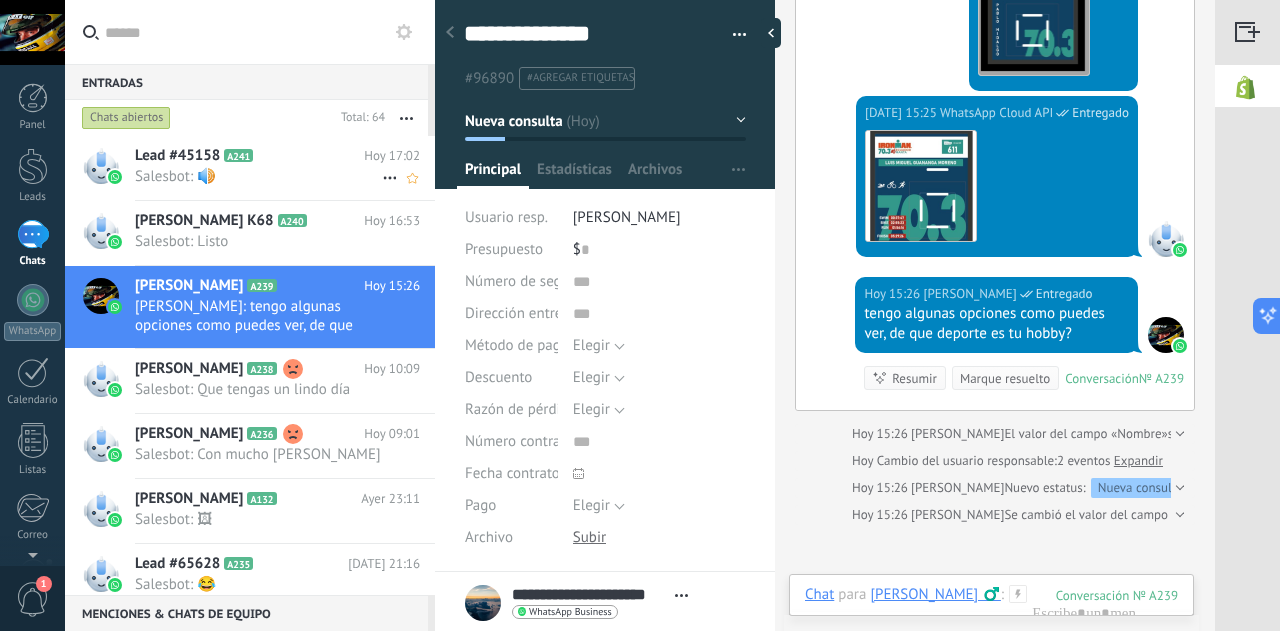 click on "Lead #45158
A241" at bounding box center (249, 156) 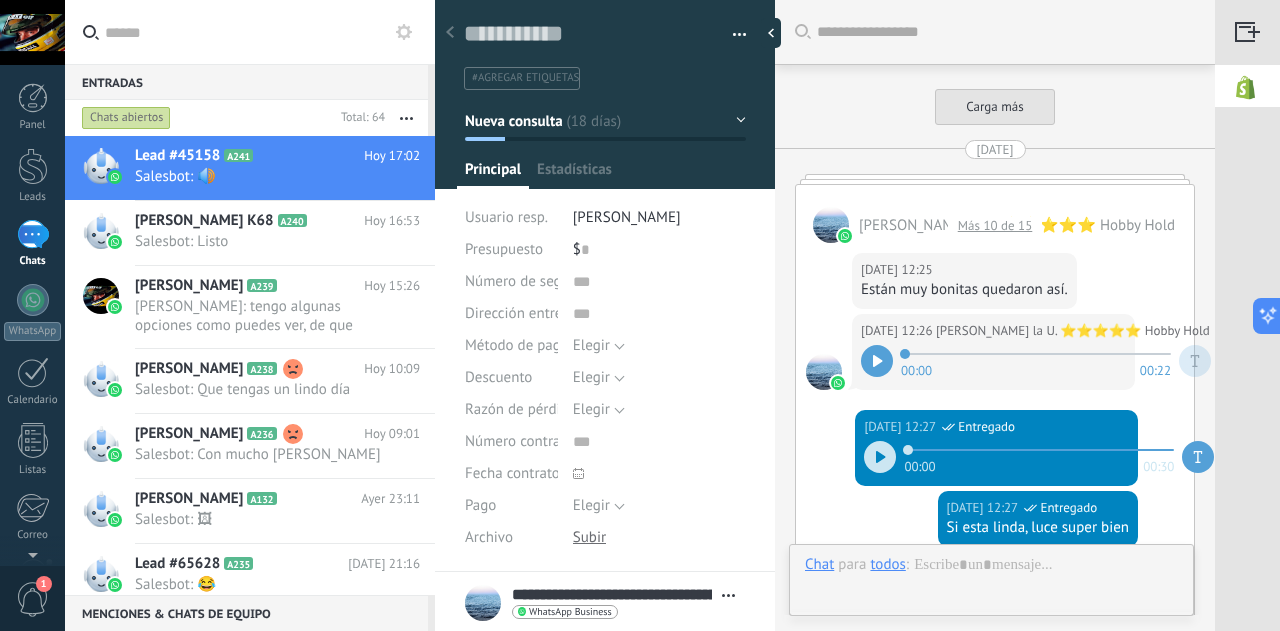 scroll, scrollTop: 2112, scrollLeft: 0, axis: vertical 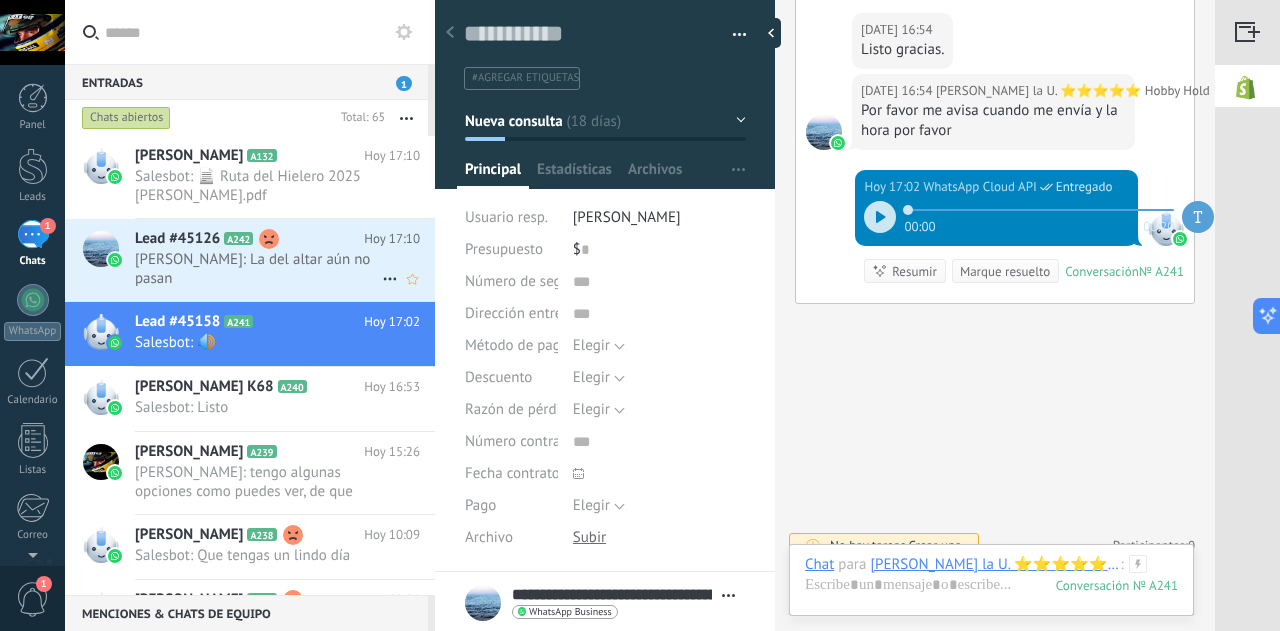 click on "Paul Wladimir Arellano: La del altar aún no pasan" at bounding box center [258, 269] 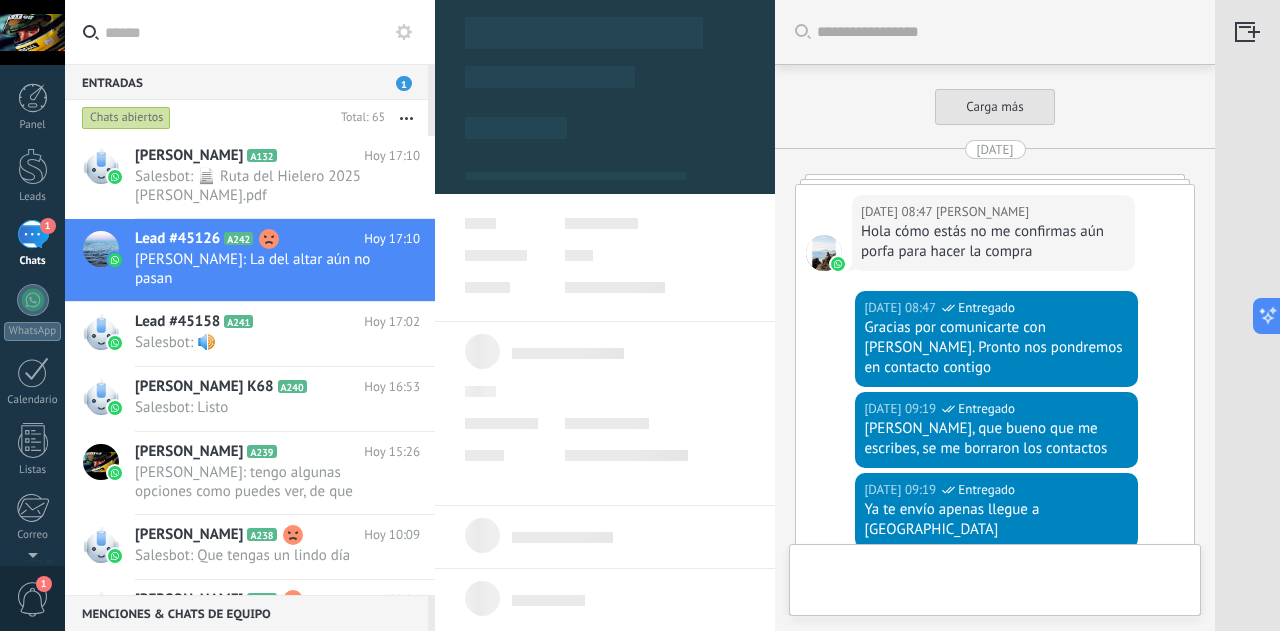scroll, scrollTop: 2535, scrollLeft: 0, axis: vertical 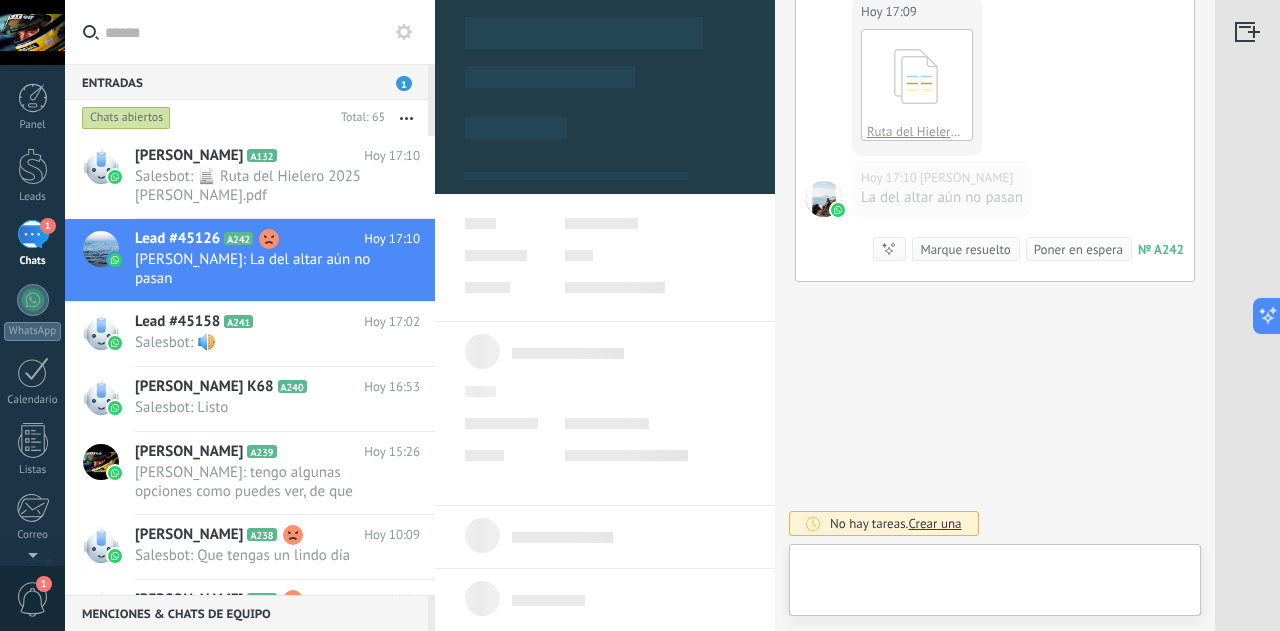 type on "**********" 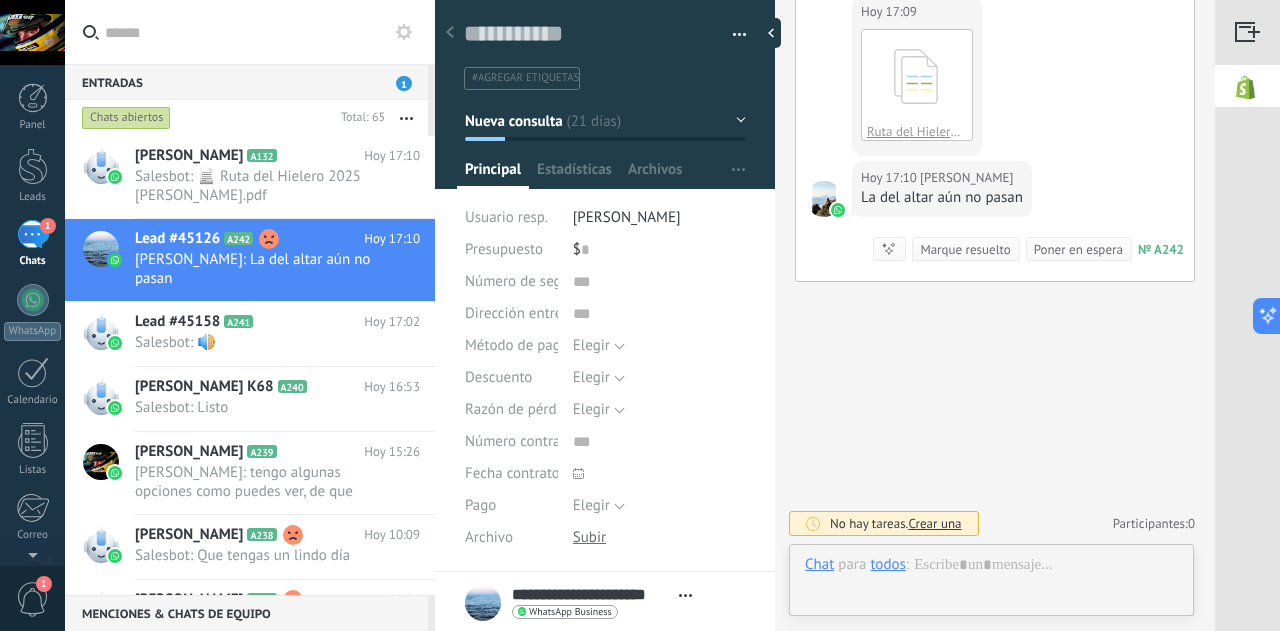 scroll, scrollTop: 30, scrollLeft: 0, axis: vertical 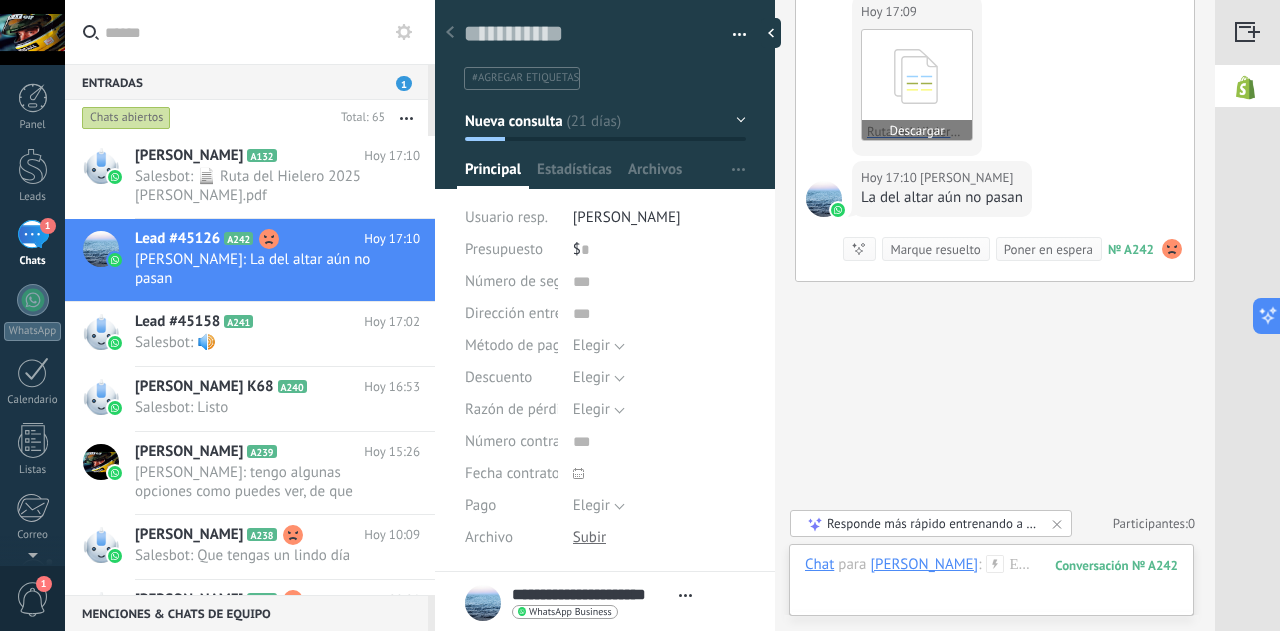 click on "Descargar" at bounding box center [917, 130] 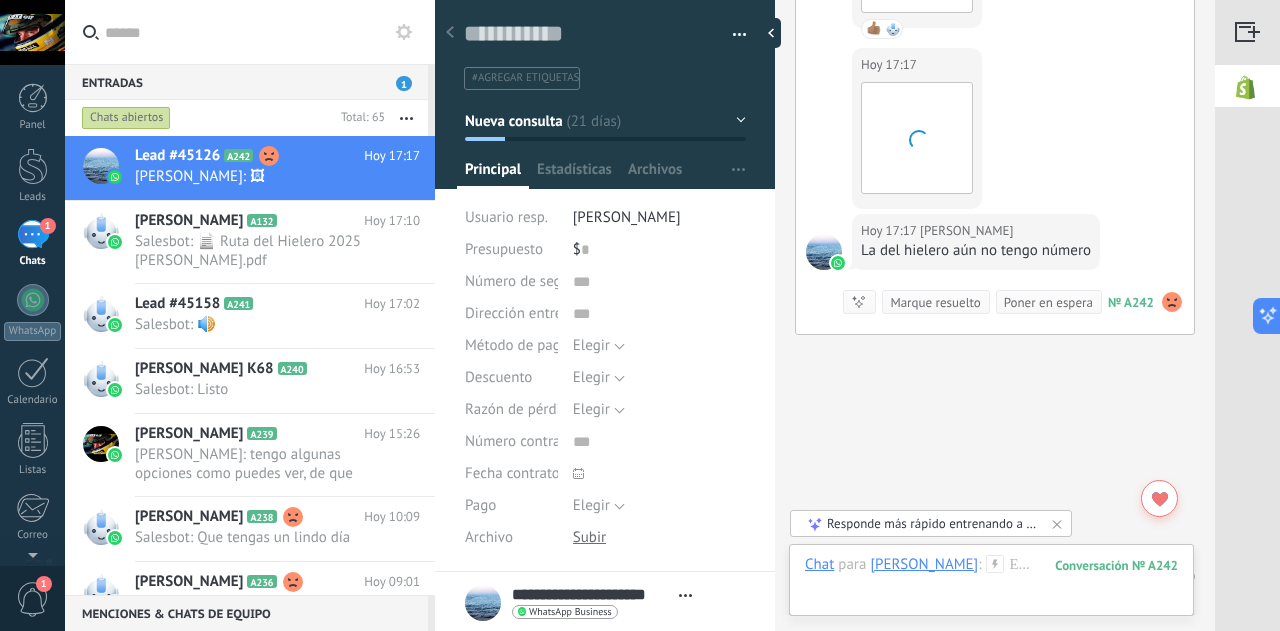 scroll, scrollTop: 3053, scrollLeft: 0, axis: vertical 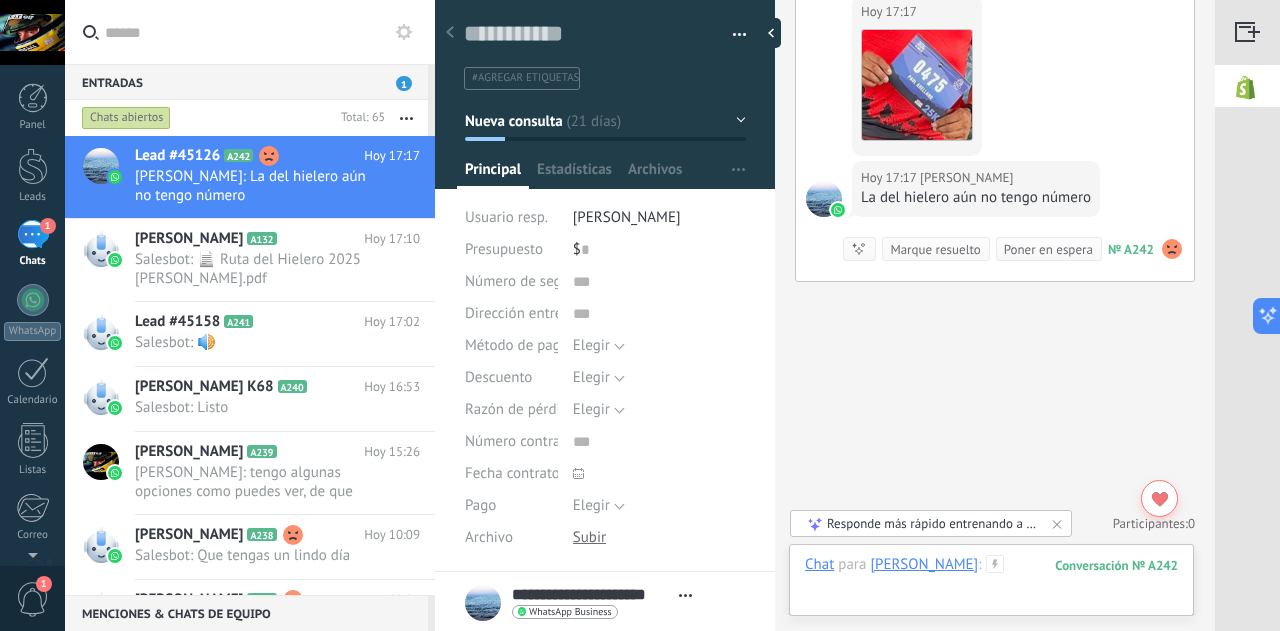 click at bounding box center (991, 585) 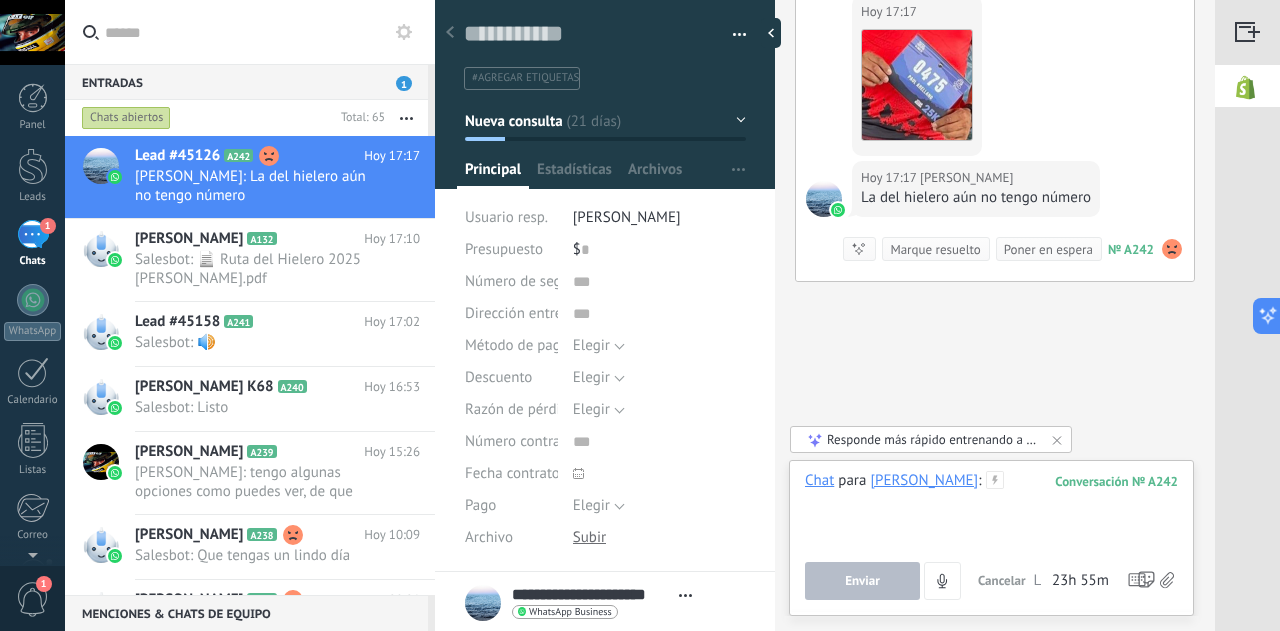 type 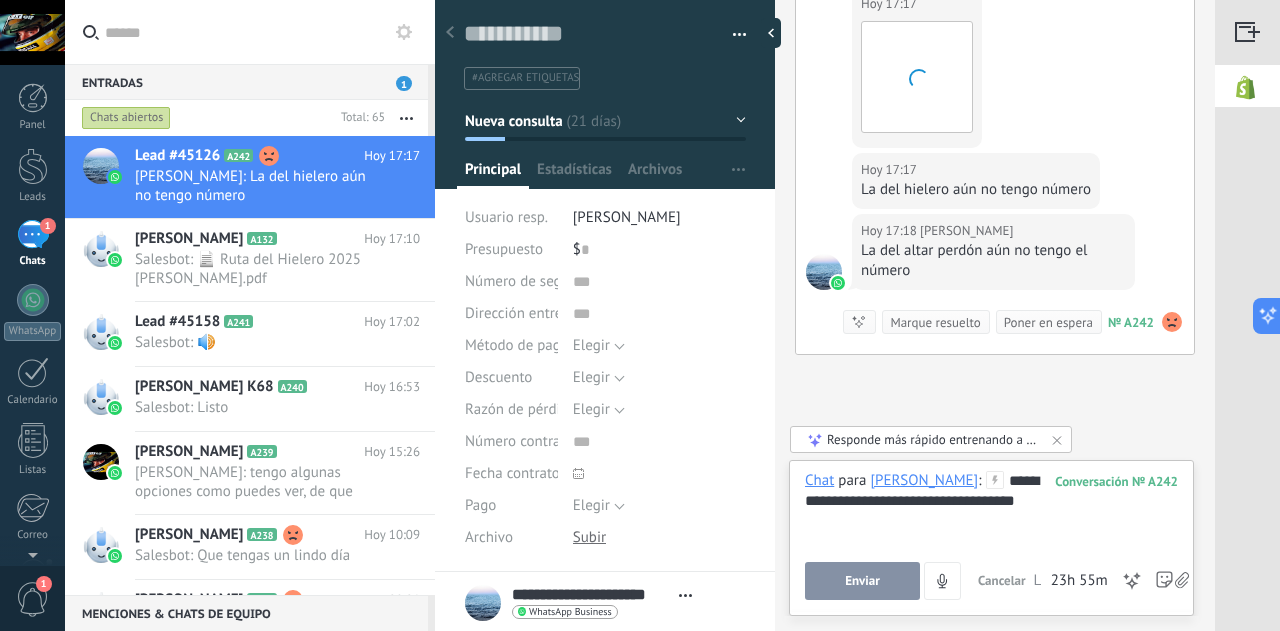 scroll, scrollTop: 3134, scrollLeft: 0, axis: vertical 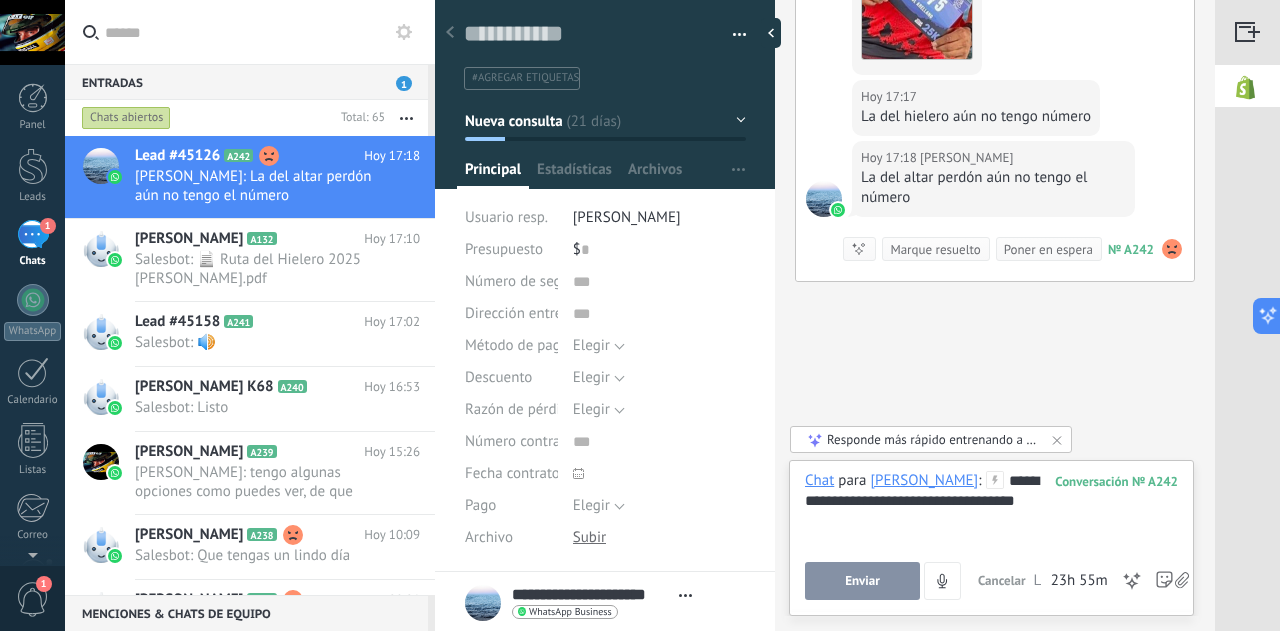 click on "Enviar" at bounding box center [862, 581] 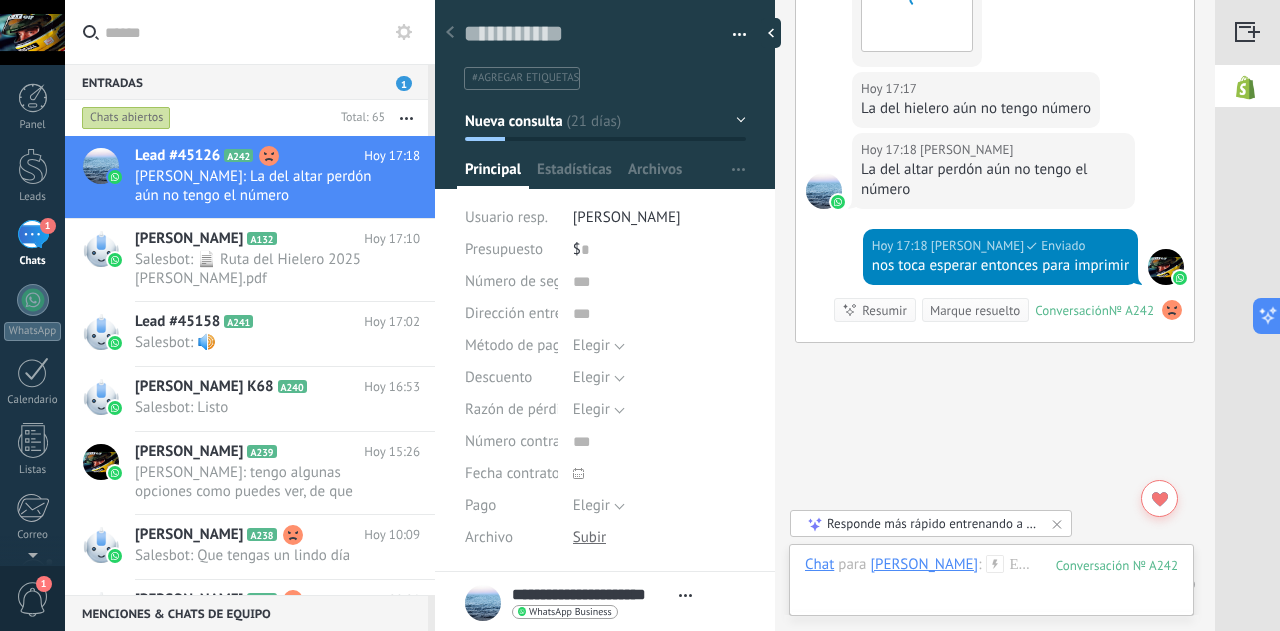 scroll, scrollTop: 3203, scrollLeft: 0, axis: vertical 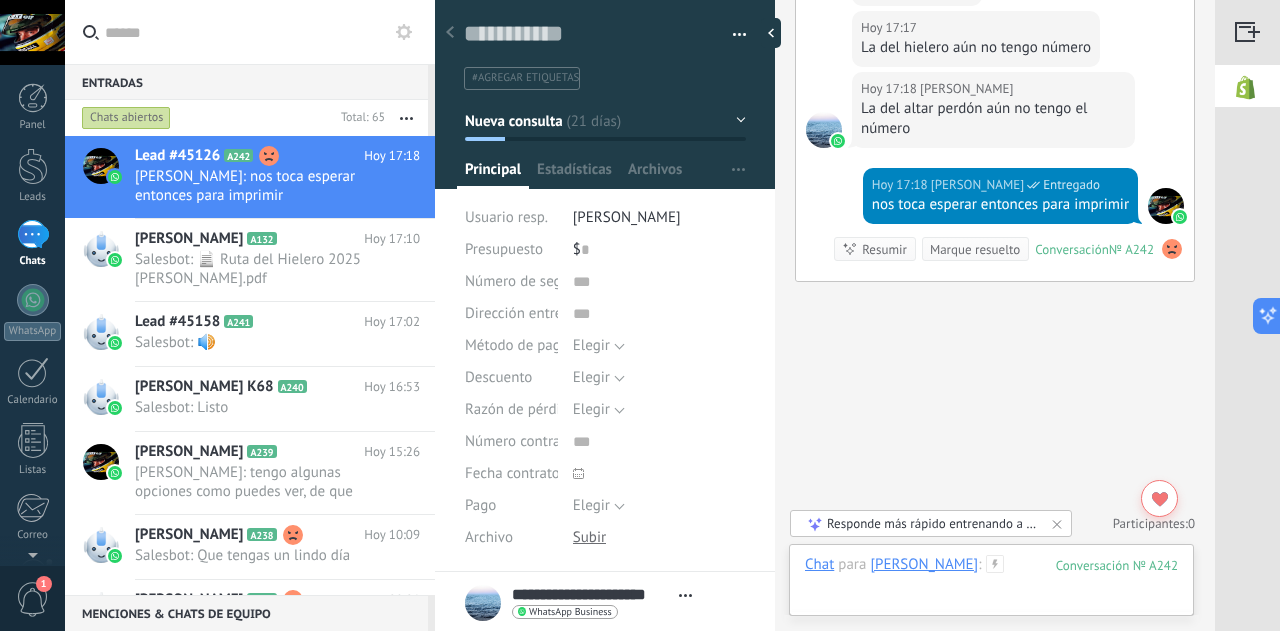 click at bounding box center (991, 585) 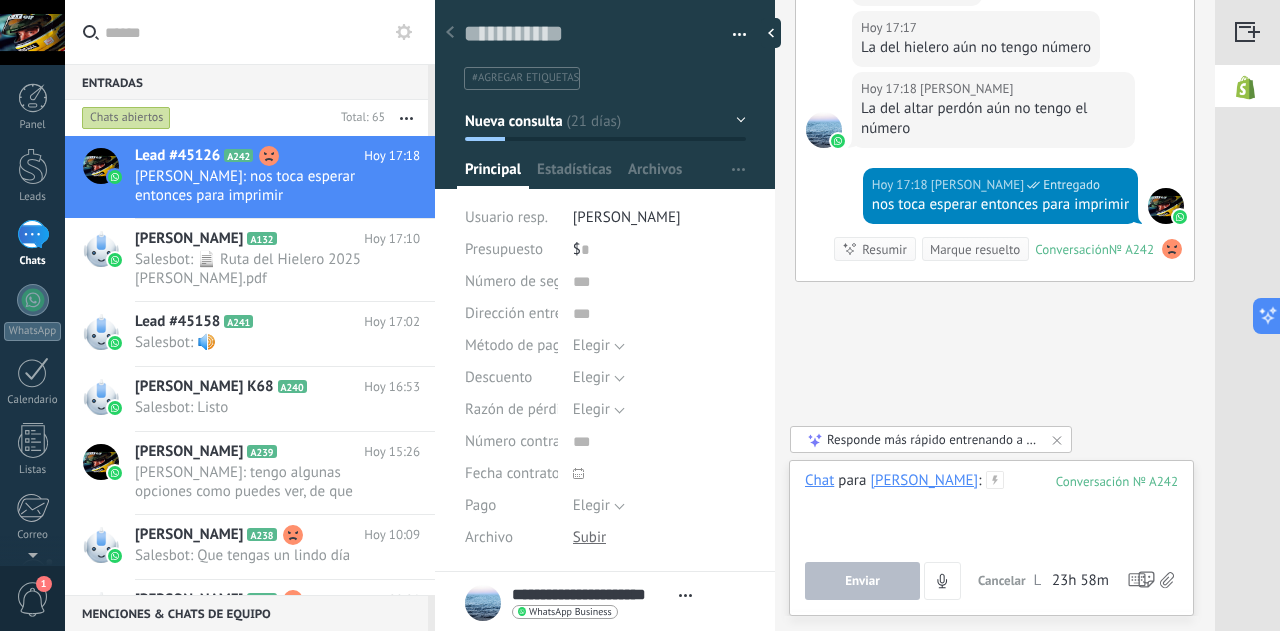 type 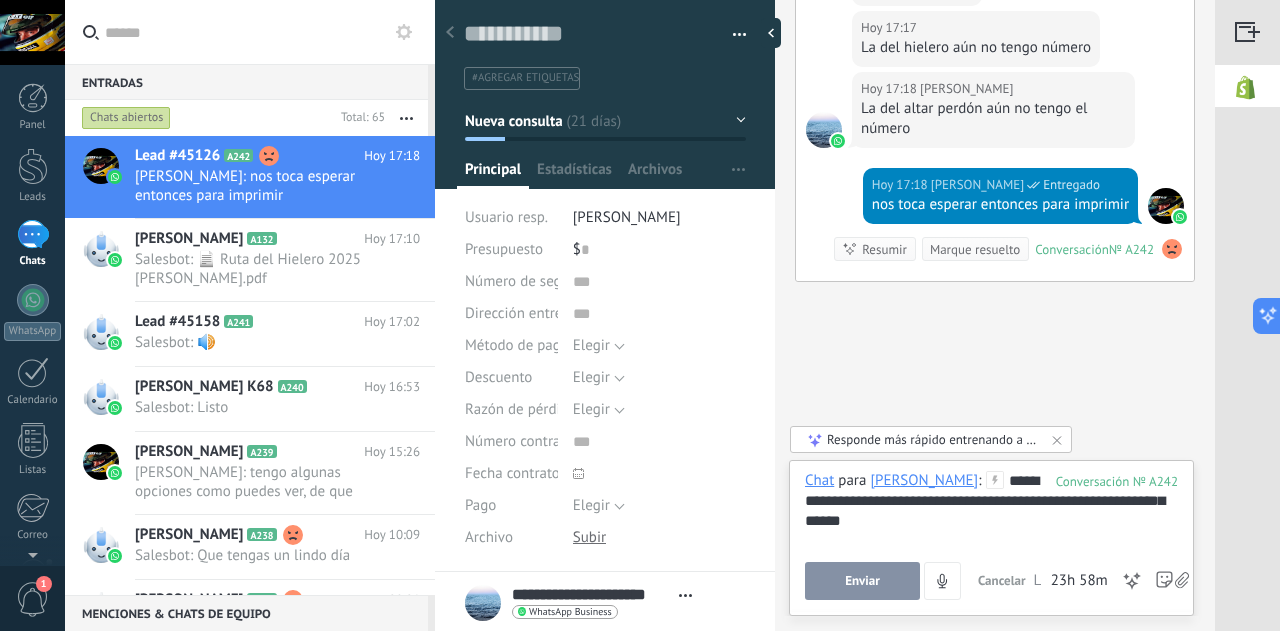 click on "Enviar" at bounding box center [862, 581] 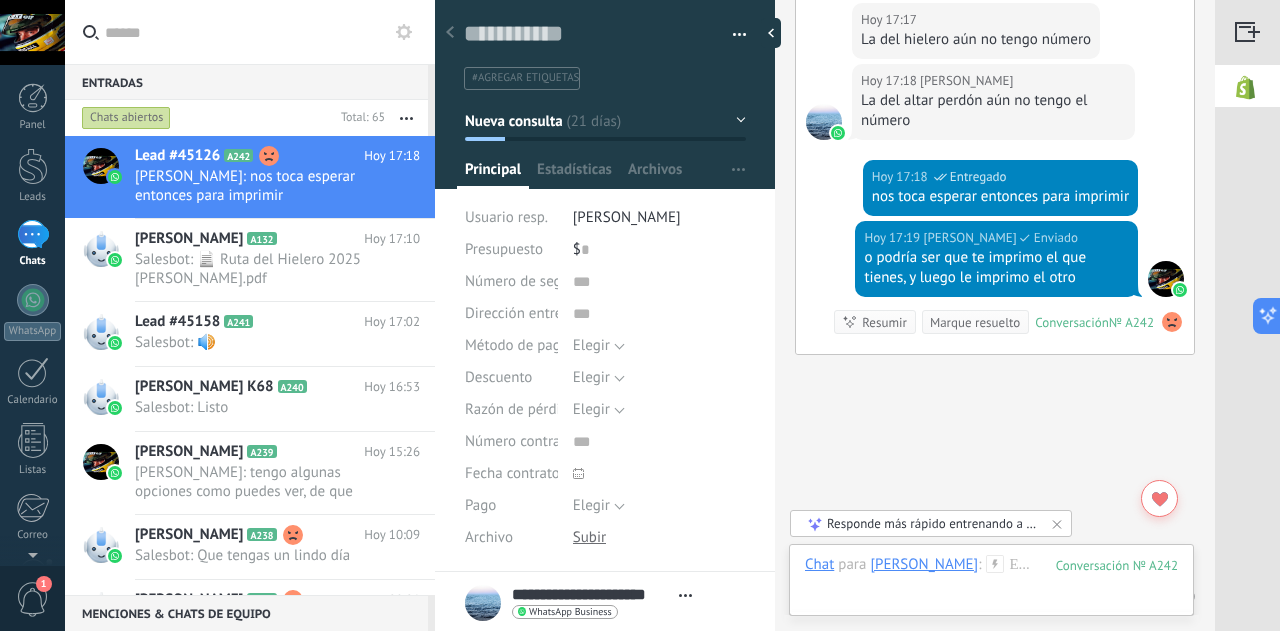 scroll, scrollTop: 3284, scrollLeft: 0, axis: vertical 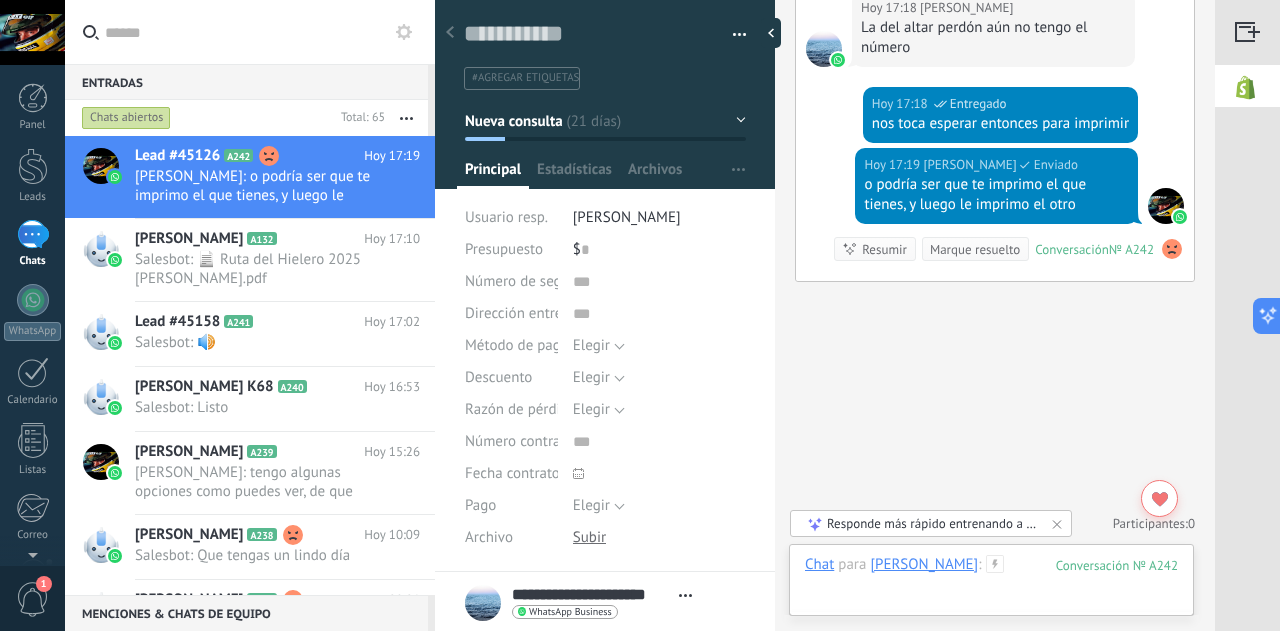 click at bounding box center (991, 585) 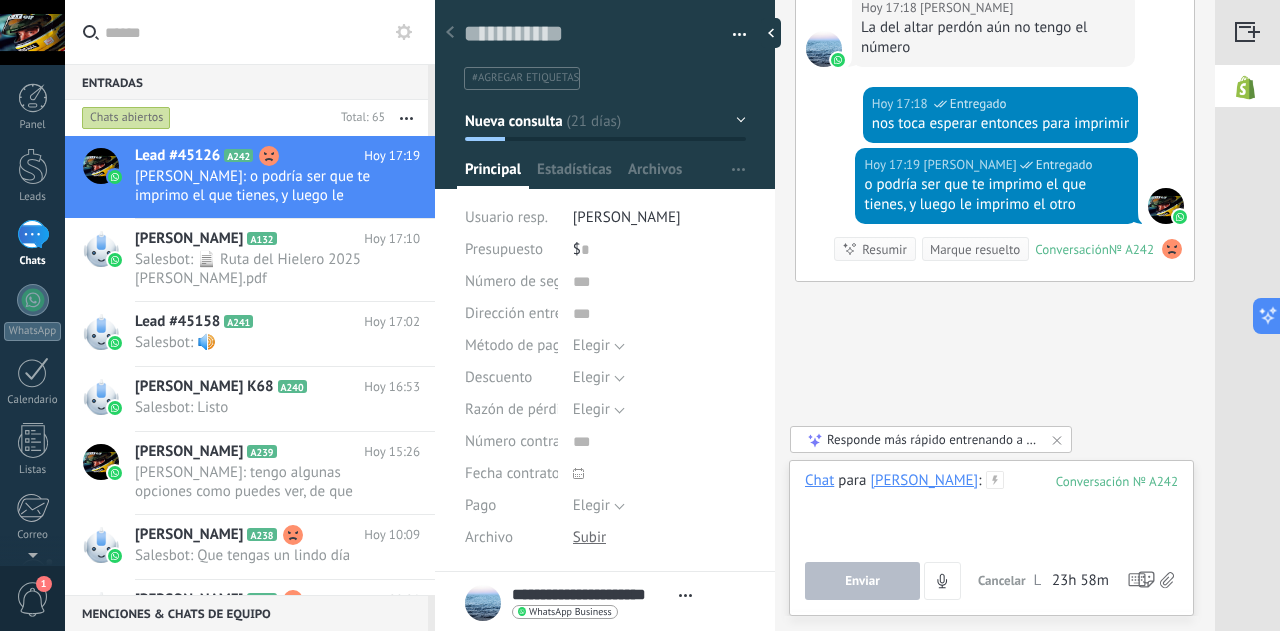 type 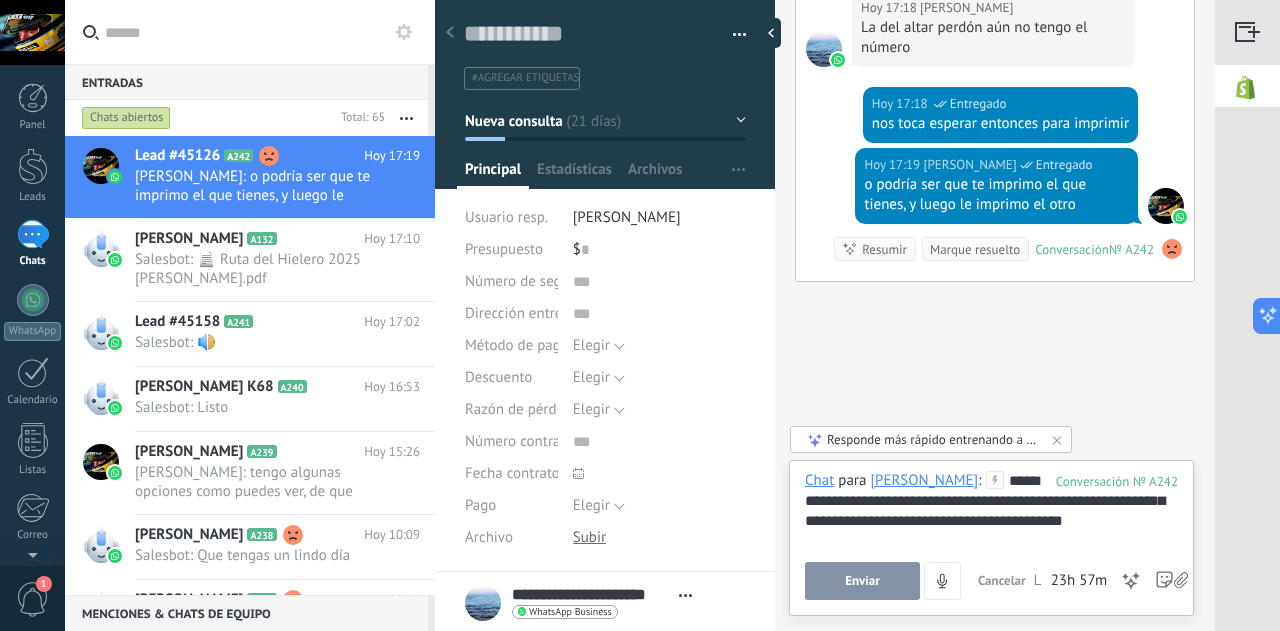 click on "Enviar" at bounding box center (862, 581) 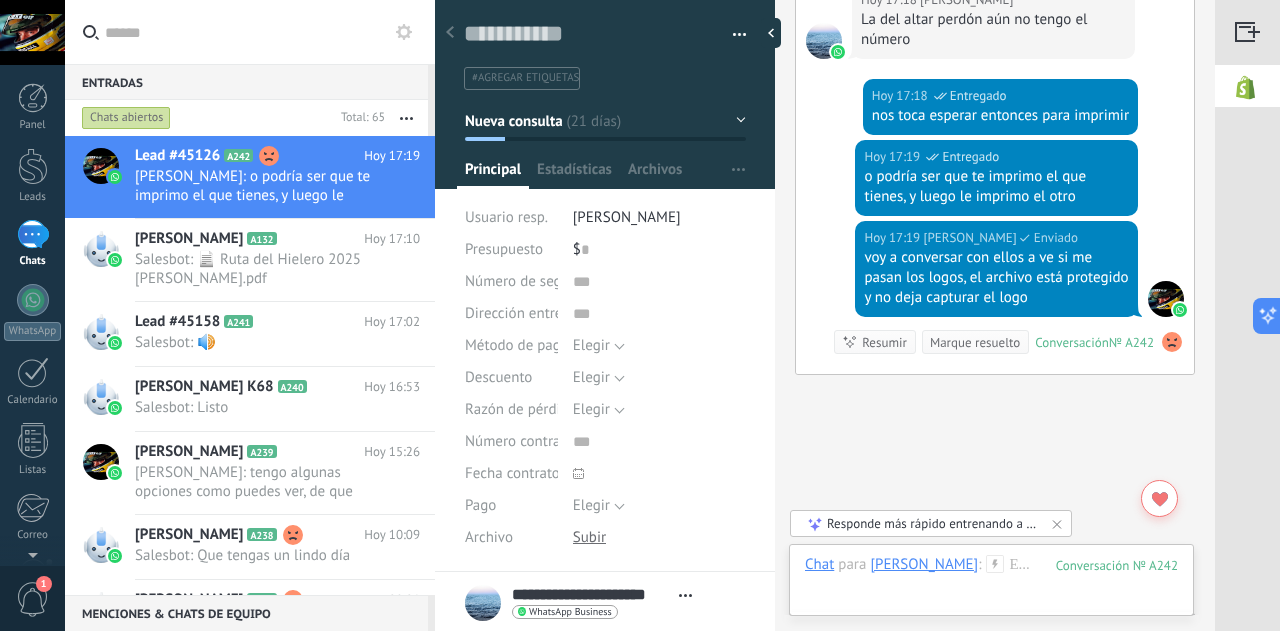 scroll, scrollTop: 3385, scrollLeft: 0, axis: vertical 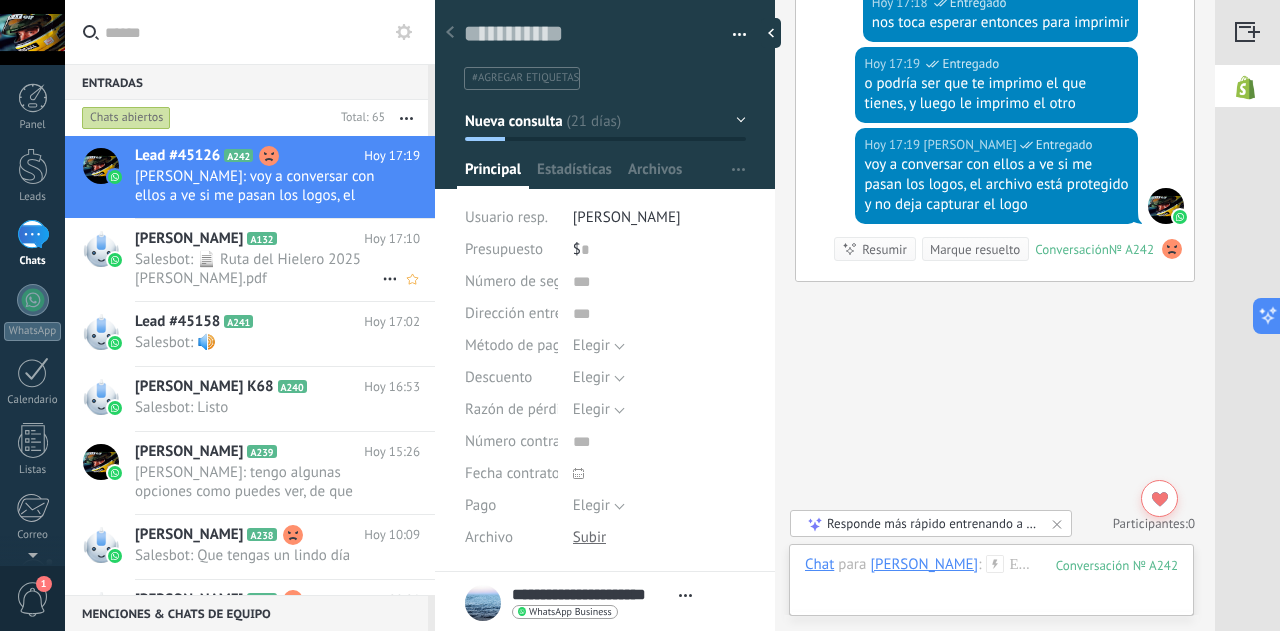 click on "Salesbot: 📄 Ruta del Hielero 2025 Guia del Corredor.pdf" at bounding box center (258, 269) 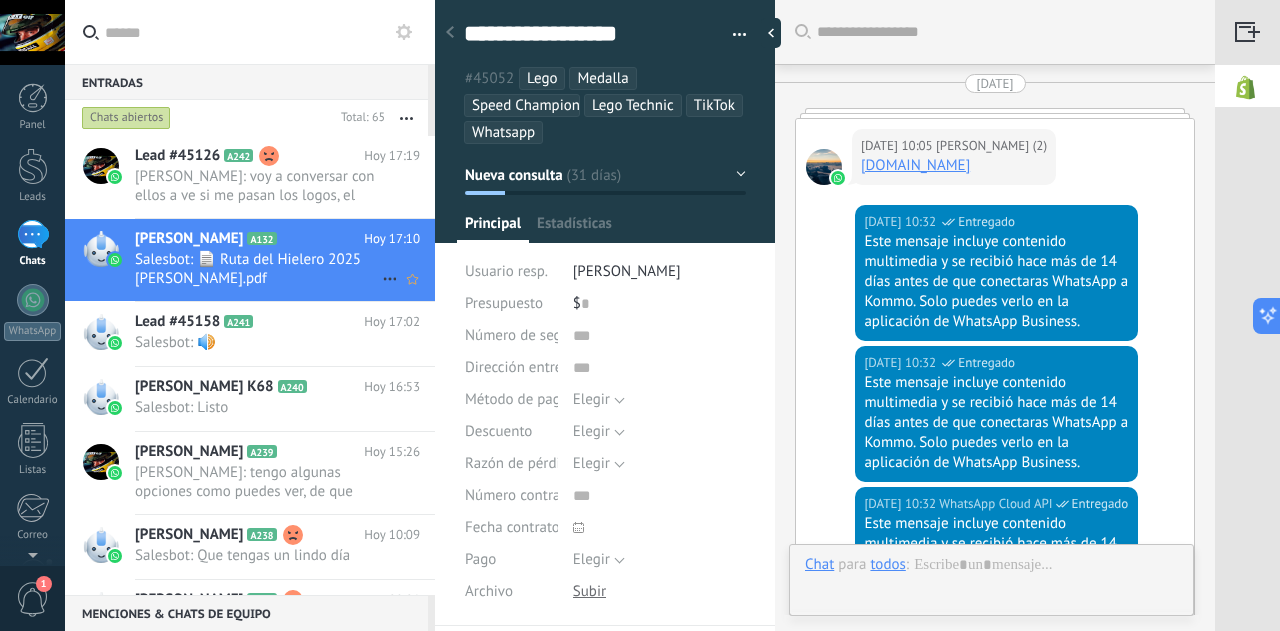 scroll, scrollTop: 30, scrollLeft: 0, axis: vertical 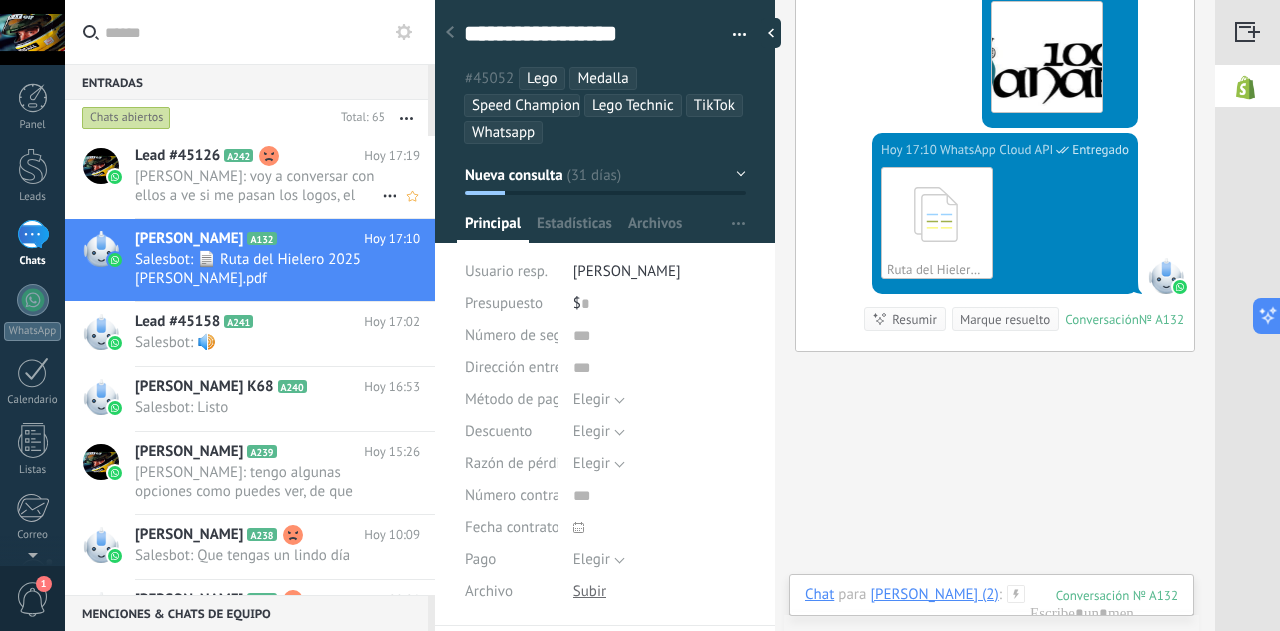click on "A242" at bounding box center (238, 155) 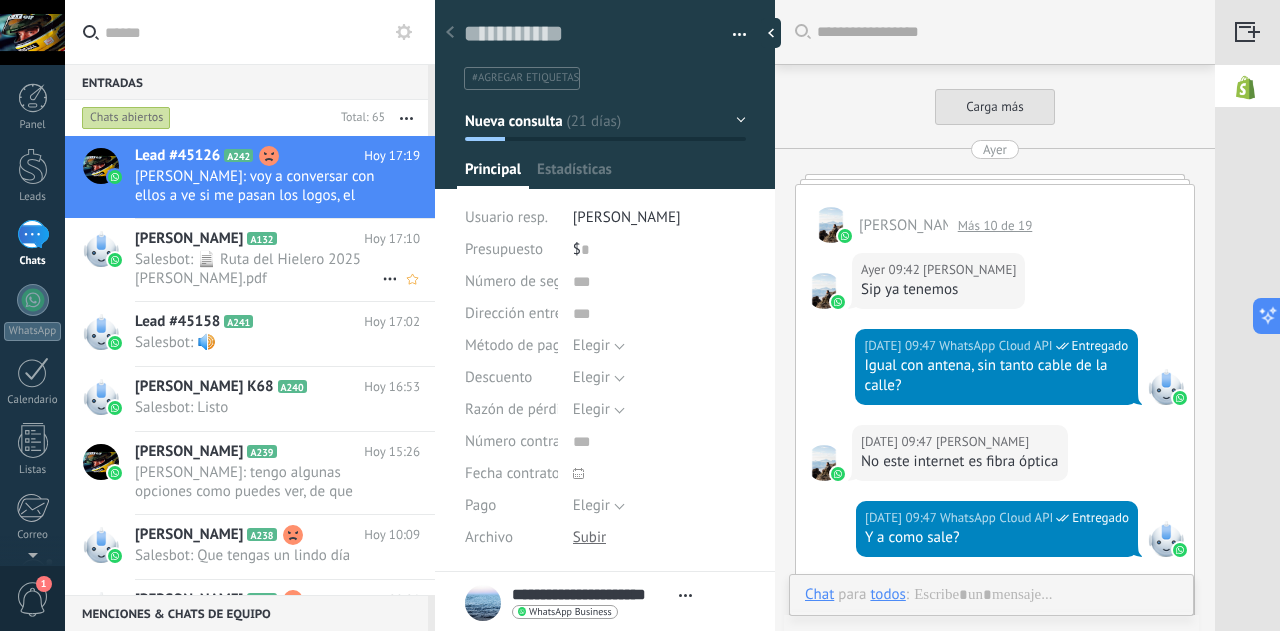 scroll, scrollTop: 30, scrollLeft: 0, axis: vertical 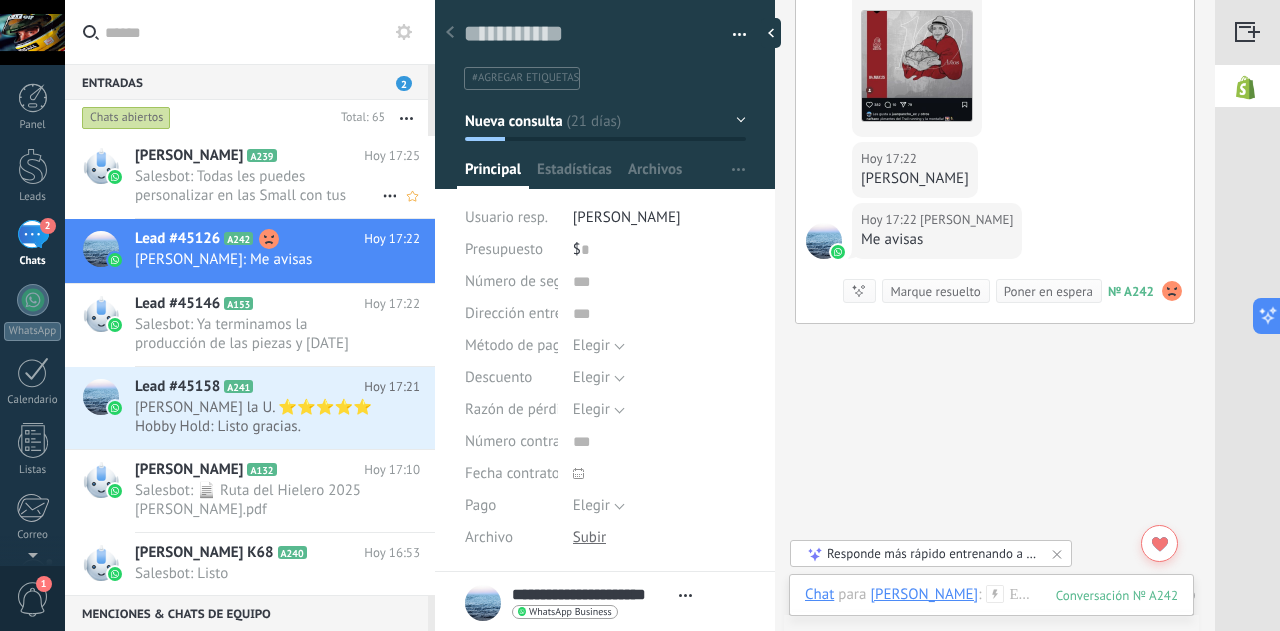 click on "[PERSON_NAME]" at bounding box center (189, 156) 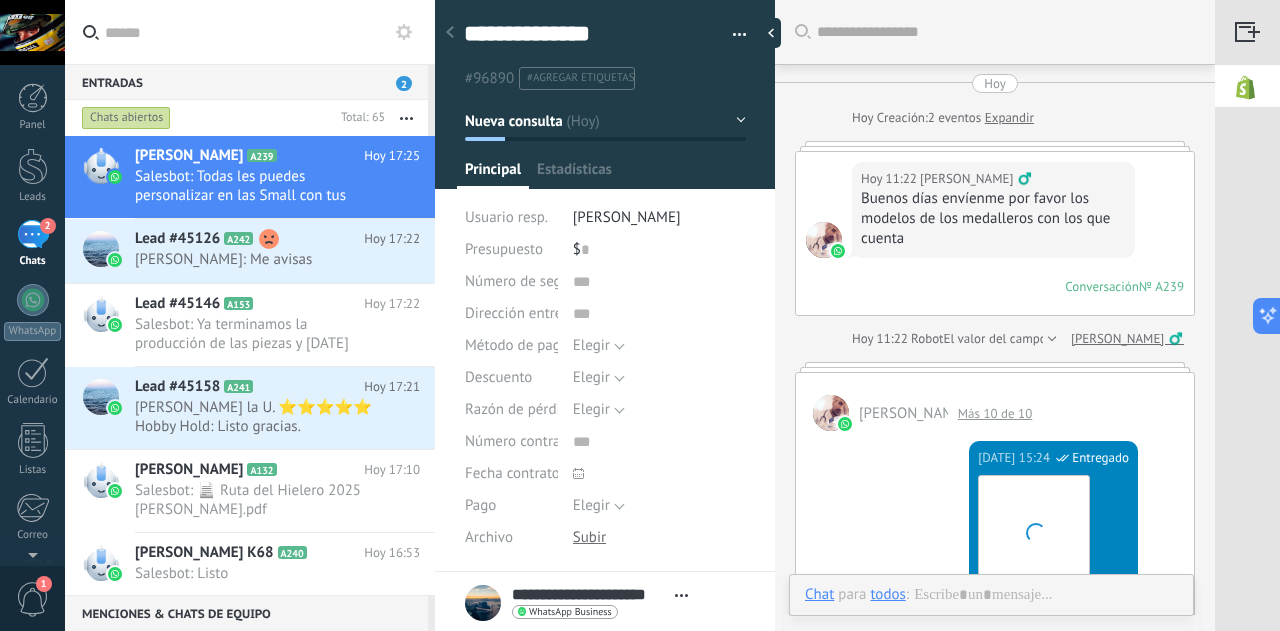scroll, scrollTop: 2505, scrollLeft: 0, axis: vertical 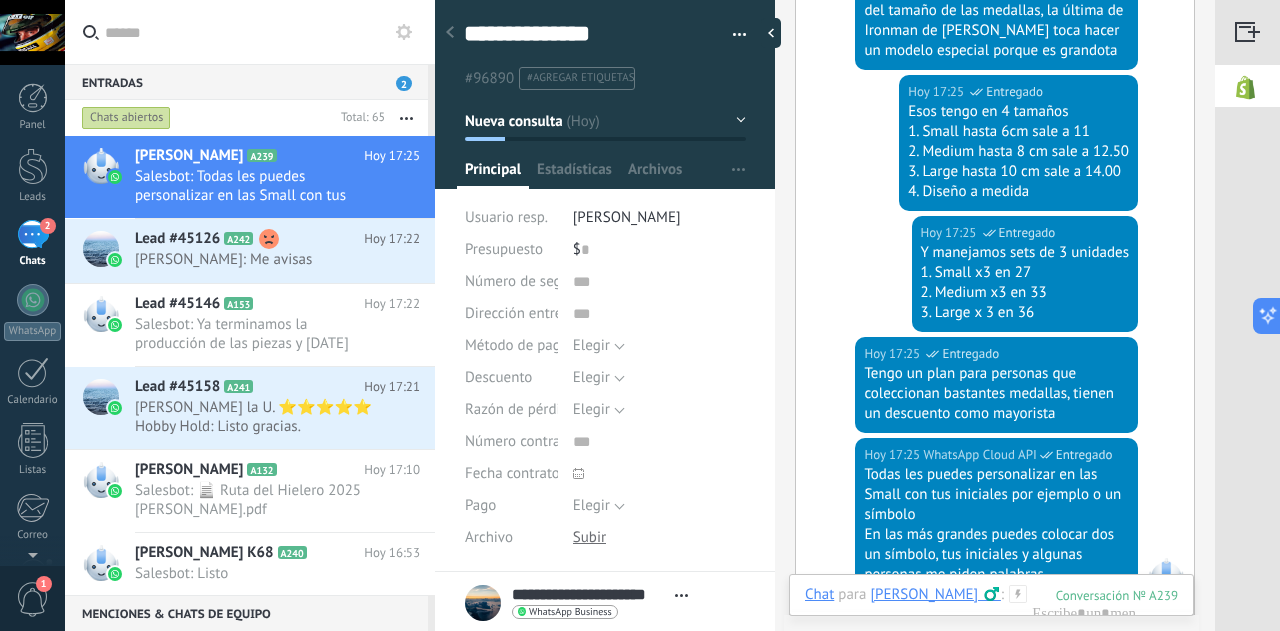 click on "Esos tengo en 4 tamaños" at bounding box center [1018, 112] 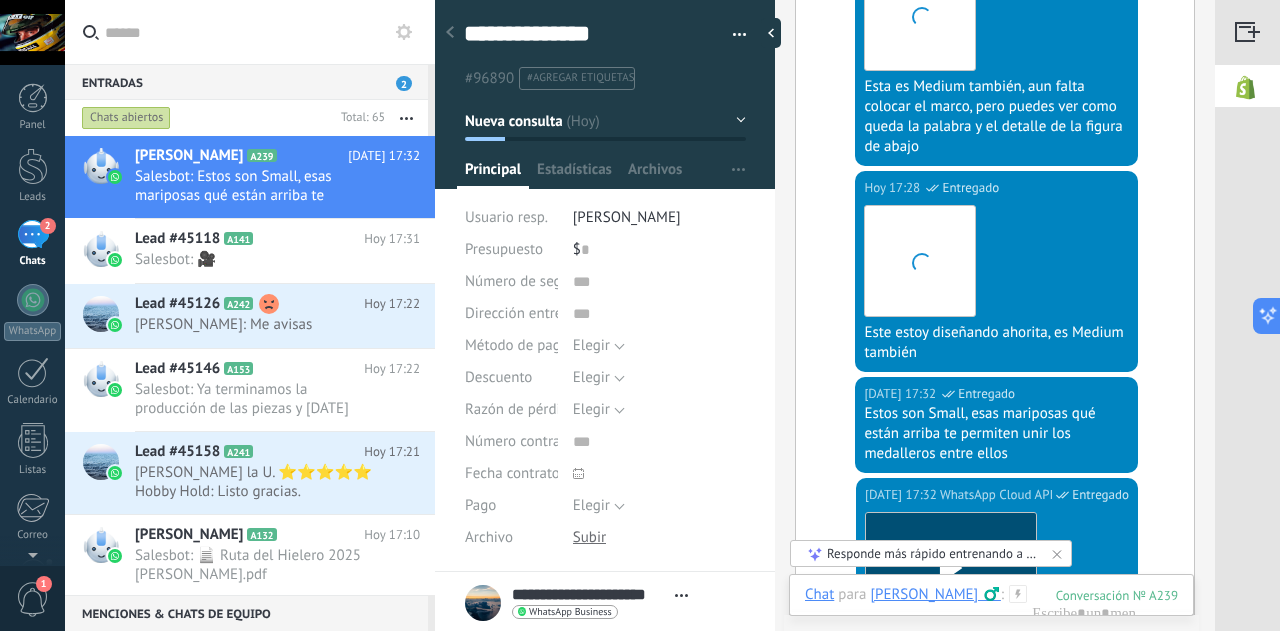 scroll, scrollTop: 3517, scrollLeft: 0, axis: vertical 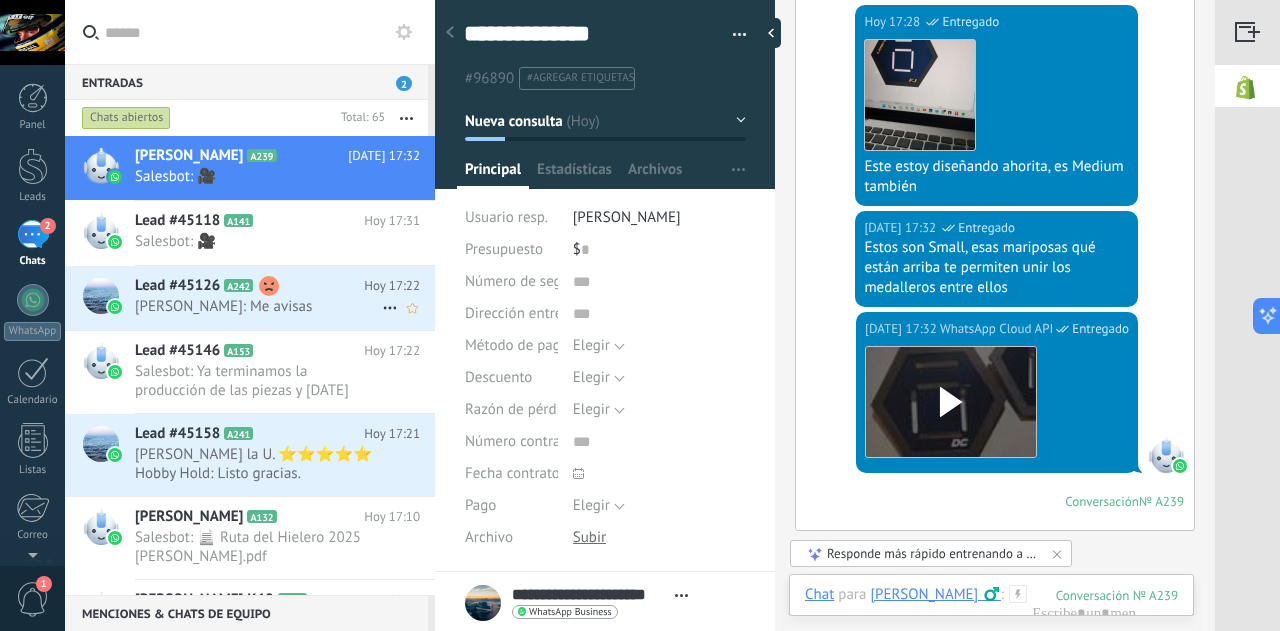click on "Paul Wladimir Arellano: Me avisas" at bounding box center [258, 306] 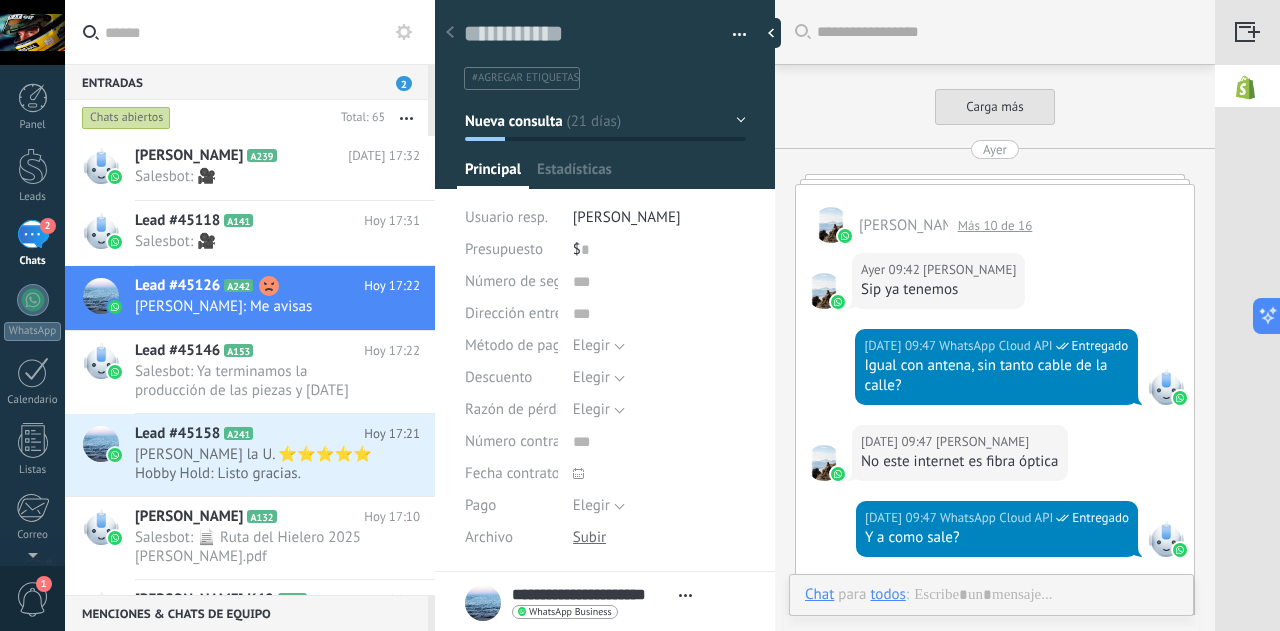 scroll, scrollTop: 2349, scrollLeft: 0, axis: vertical 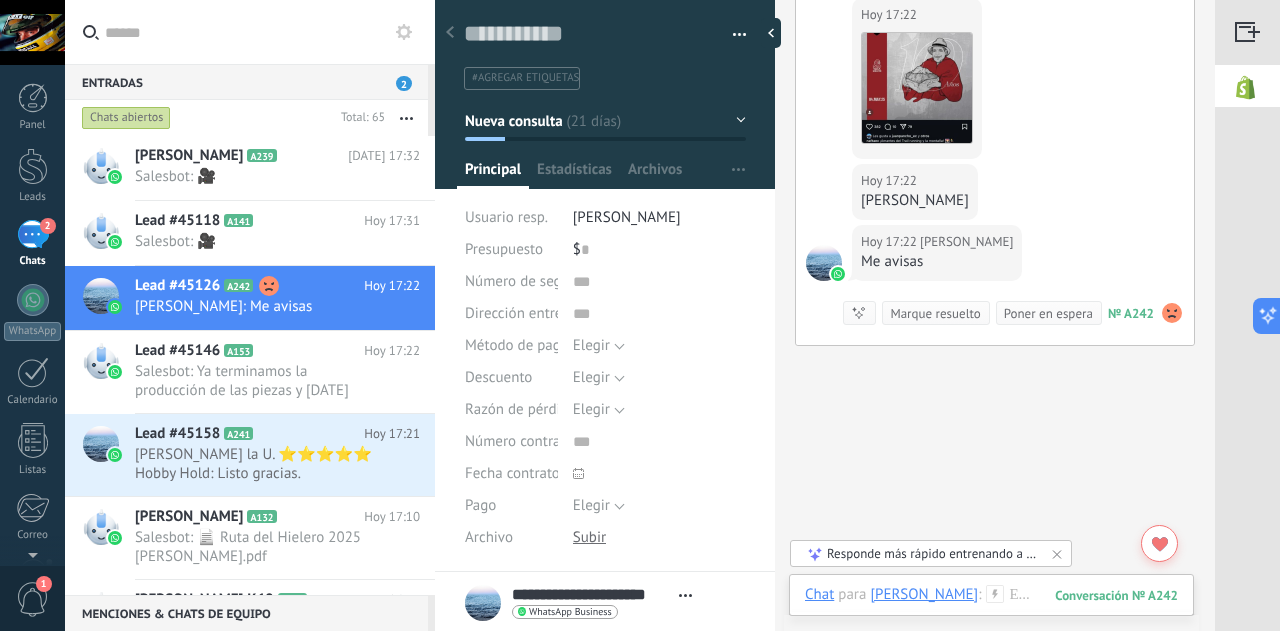 click on "Marque resuelto" at bounding box center [935, 313] 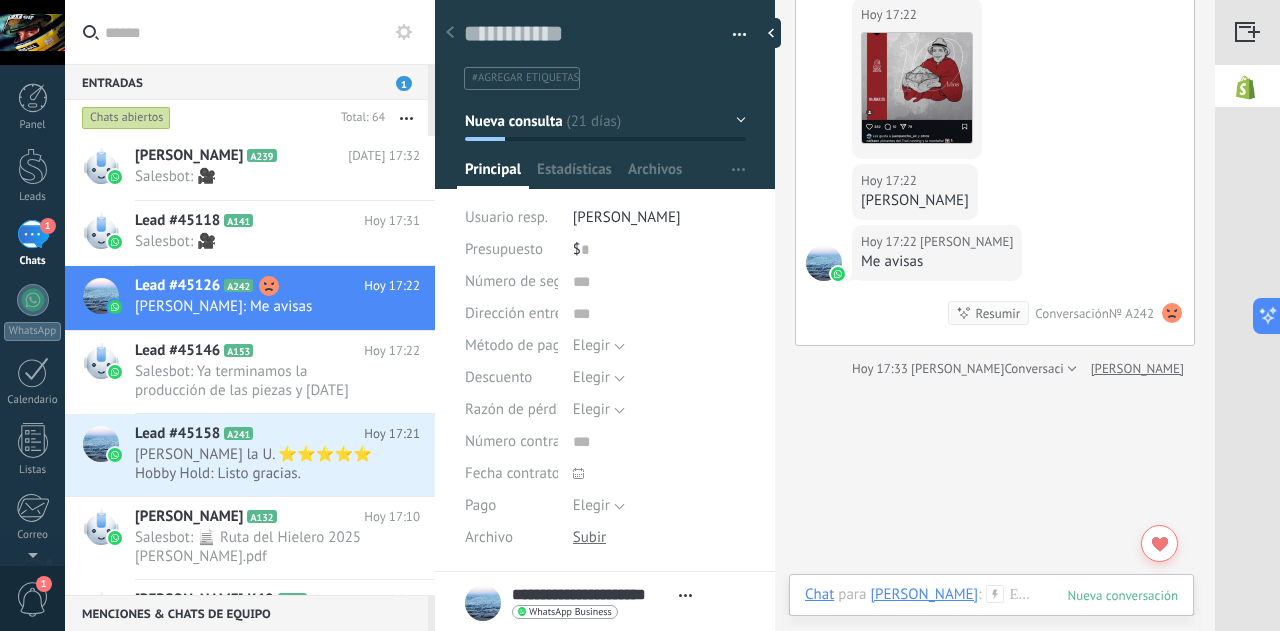 scroll, scrollTop: 2383, scrollLeft: 0, axis: vertical 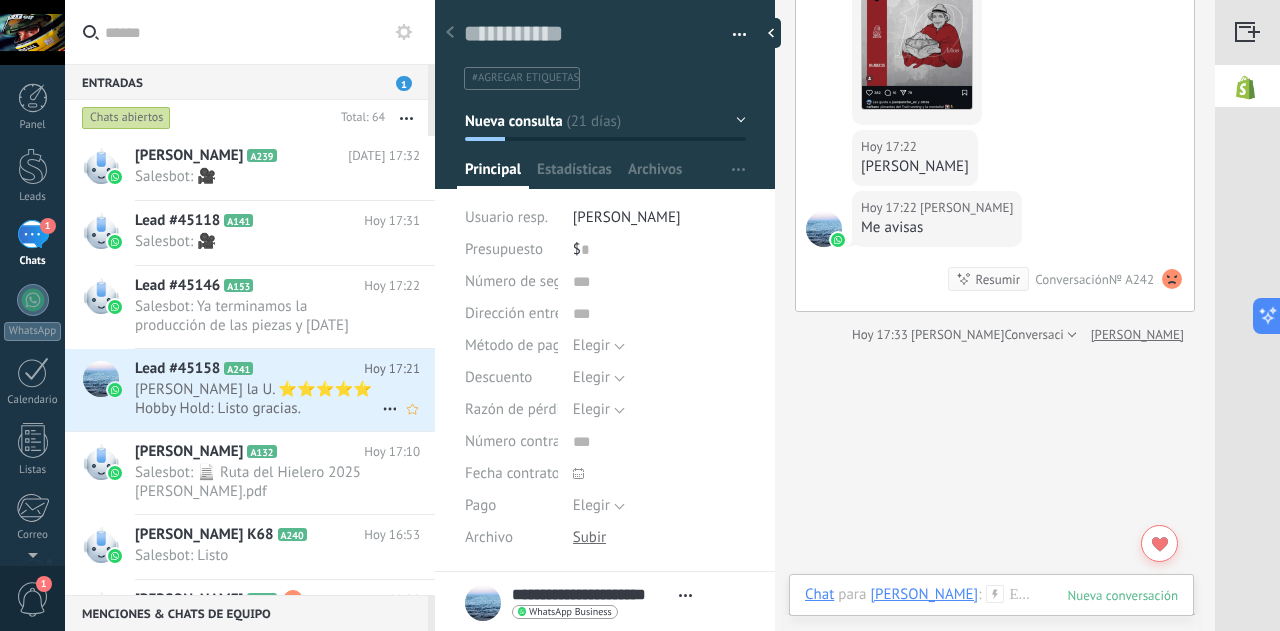 click on "Lead #45158
A241" at bounding box center [249, 369] 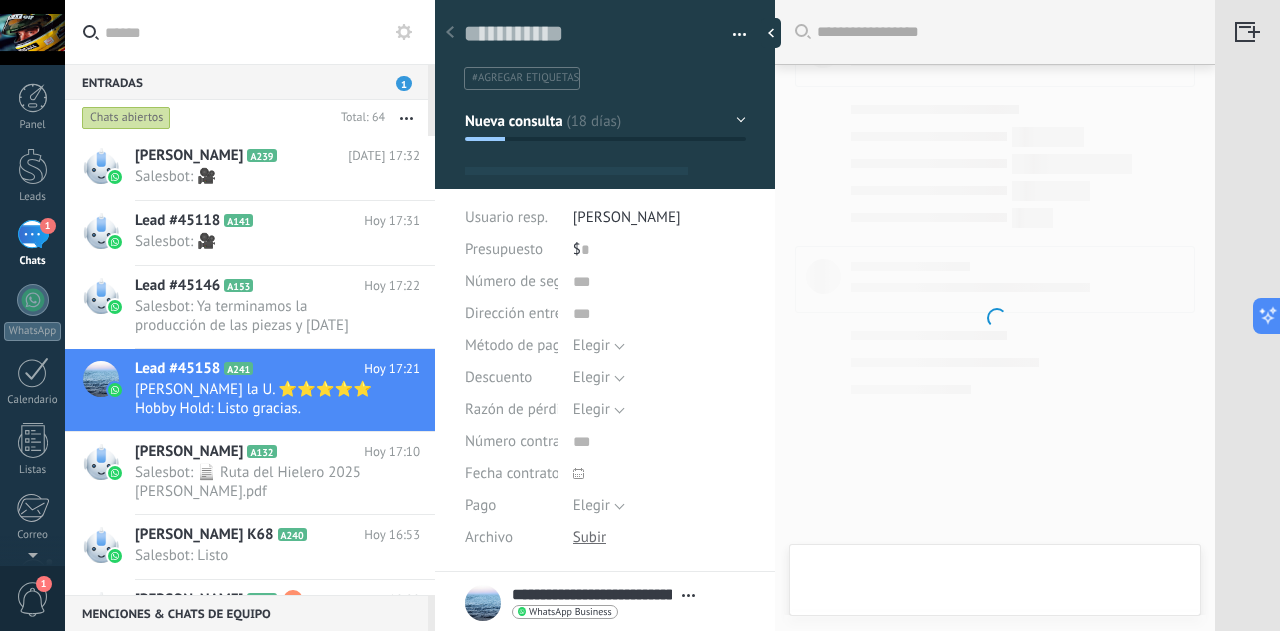 type on "**********" 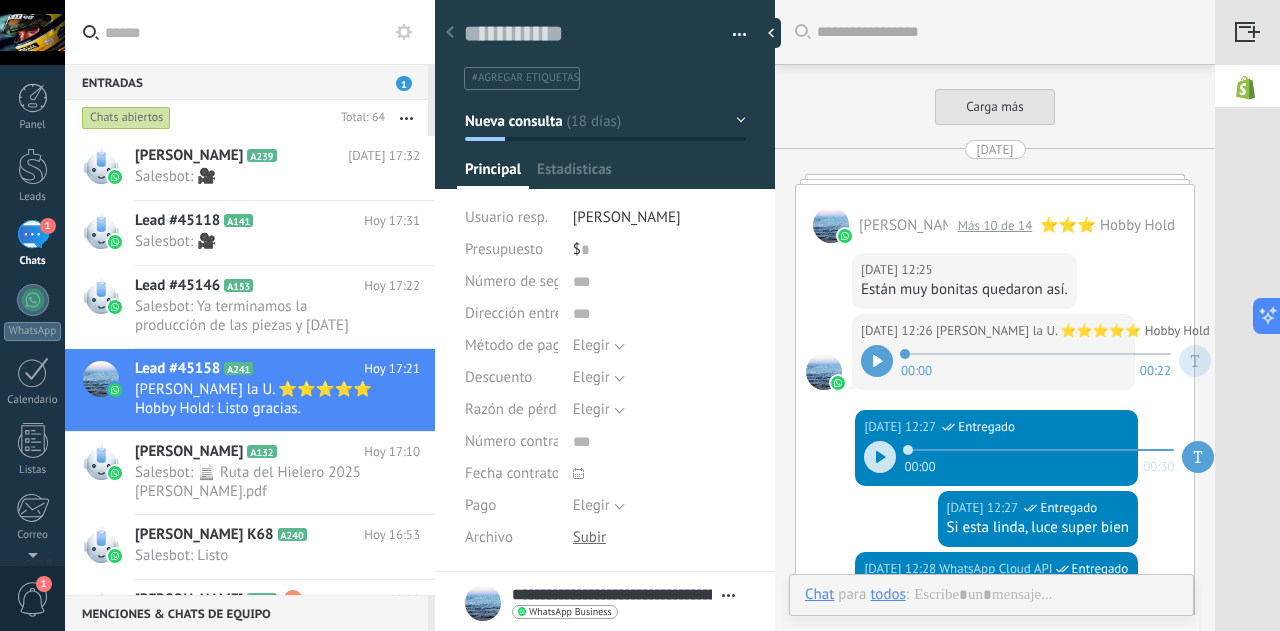 scroll, scrollTop: 1916, scrollLeft: 0, axis: vertical 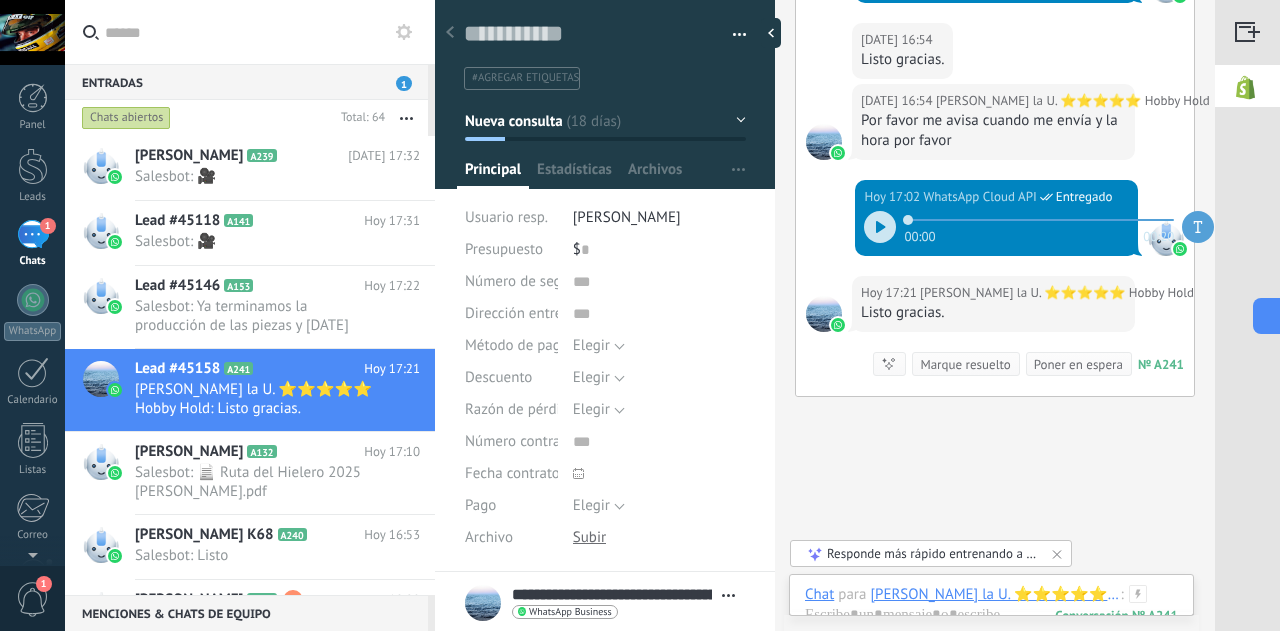 click on "Marque resuelto" at bounding box center (965, 364) 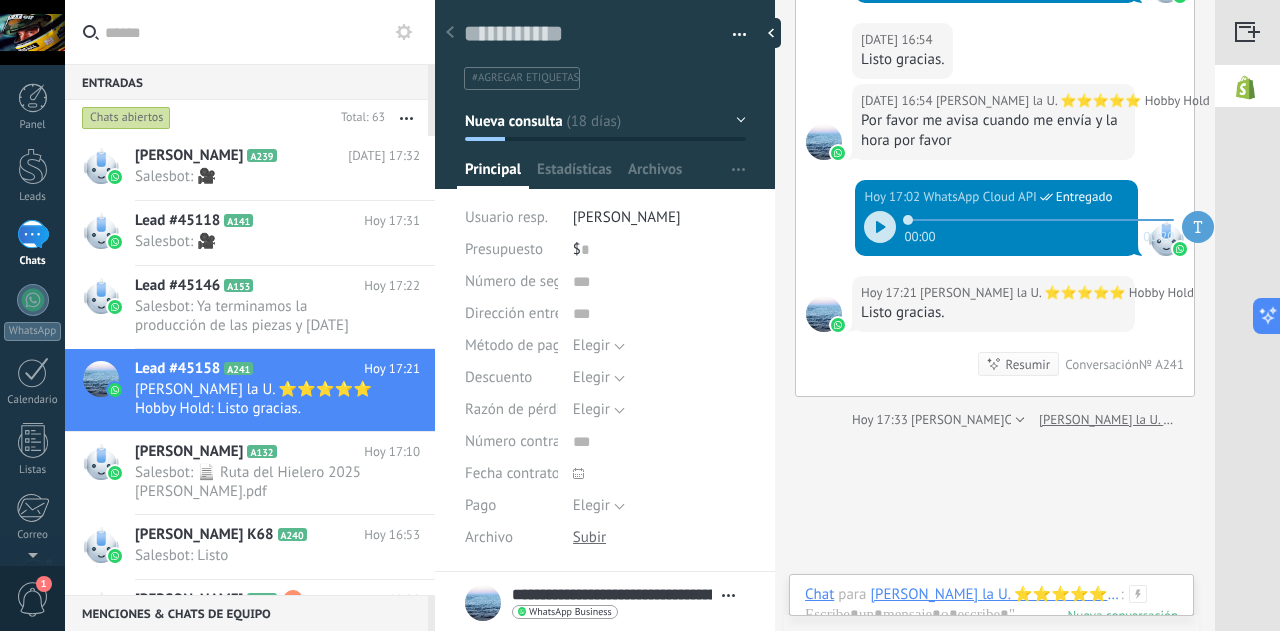 scroll, scrollTop: 1950, scrollLeft: 0, axis: vertical 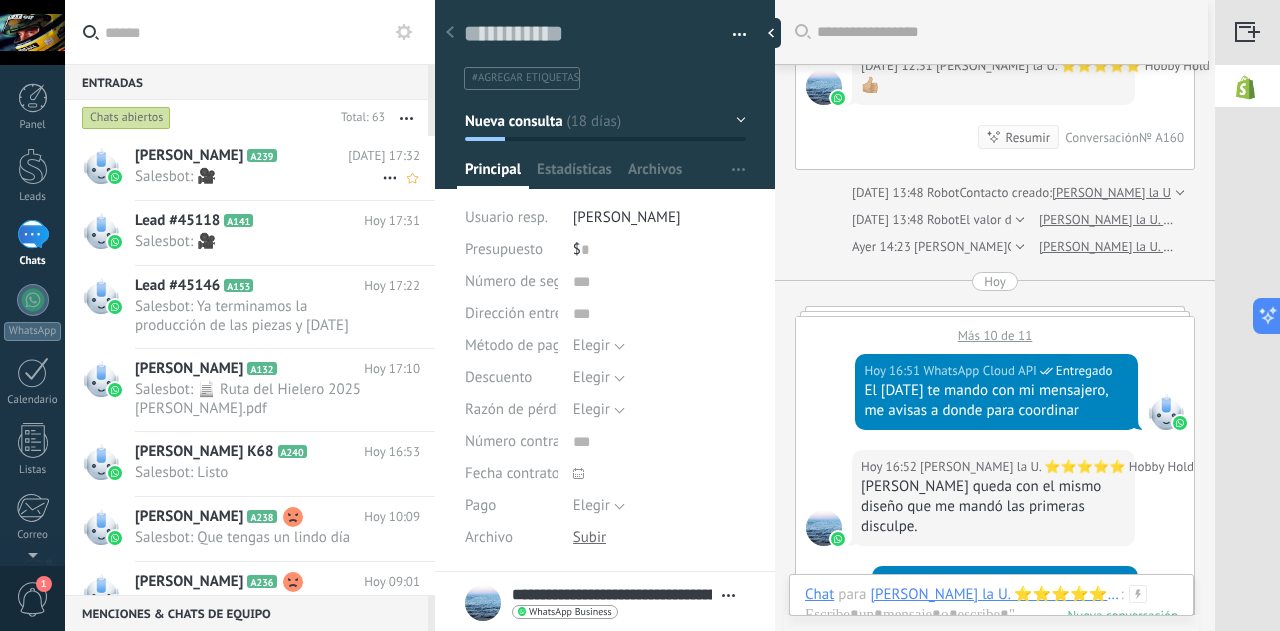 click on "Leonel Vazquez
A239" at bounding box center [241, 156] 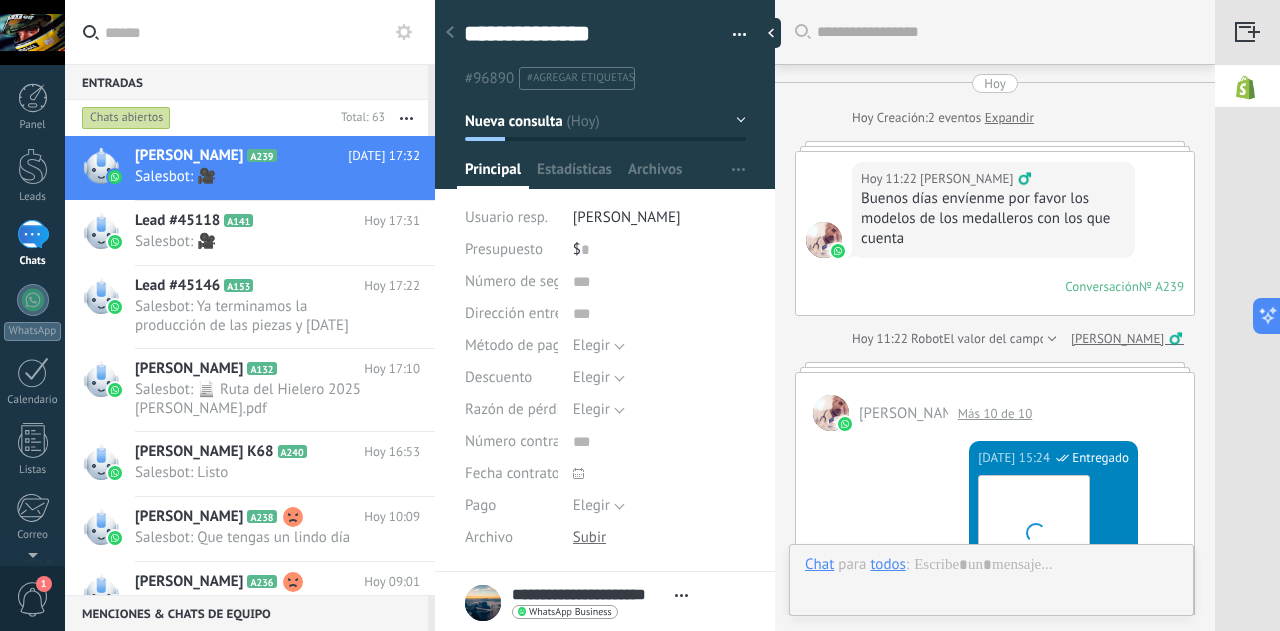 scroll, scrollTop: 30, scrollLeft: 0, axis: vertical 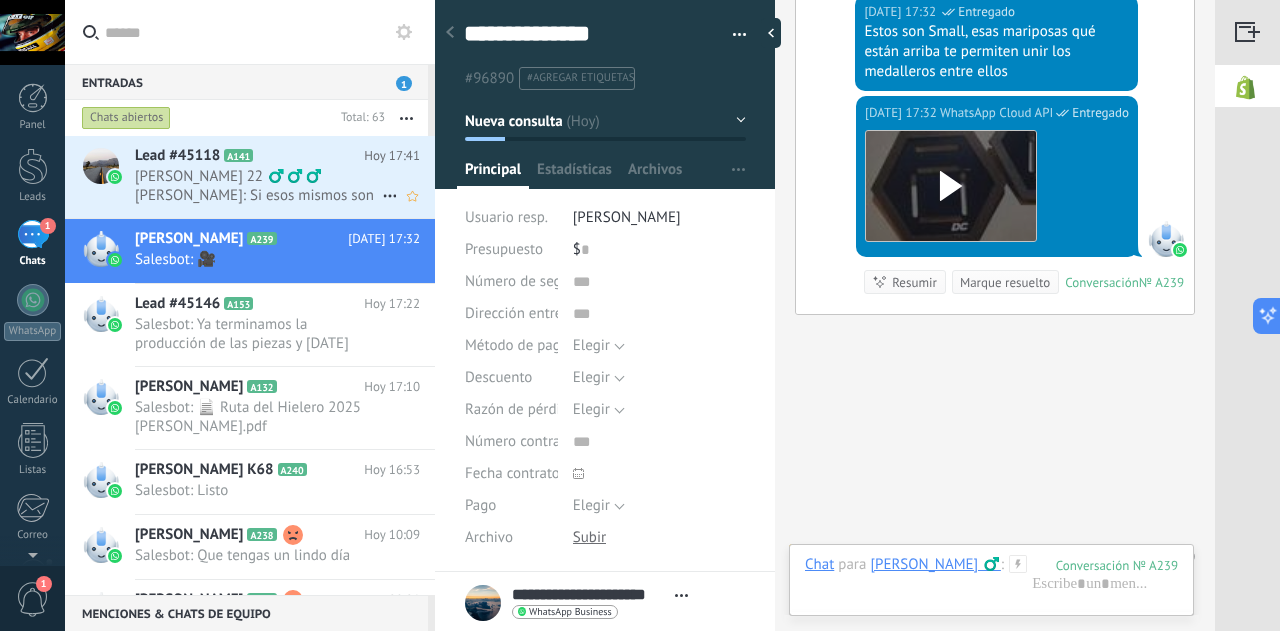 click on "LUIS 22 ‍♂️‍♂️‍♂️ Hobby Hold: Si esos mismos son" at bounding box center [258, 186] 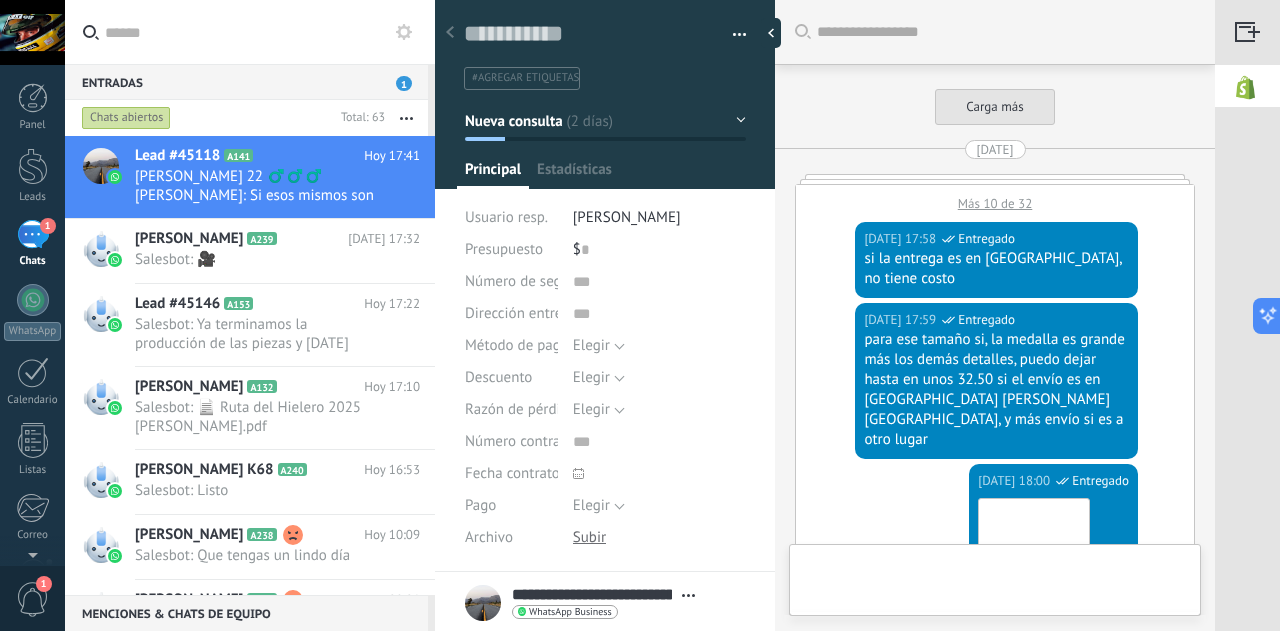type on "**********" 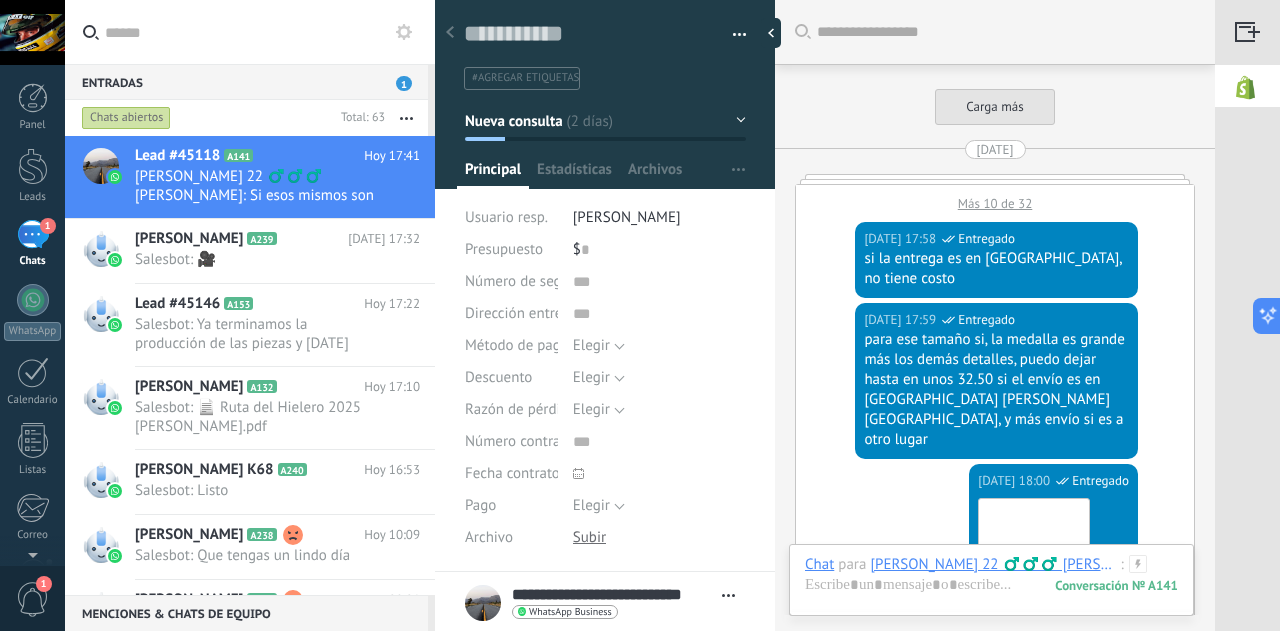 scroll, scrollTop: 30, scrollLeft: 0, axis: vertical 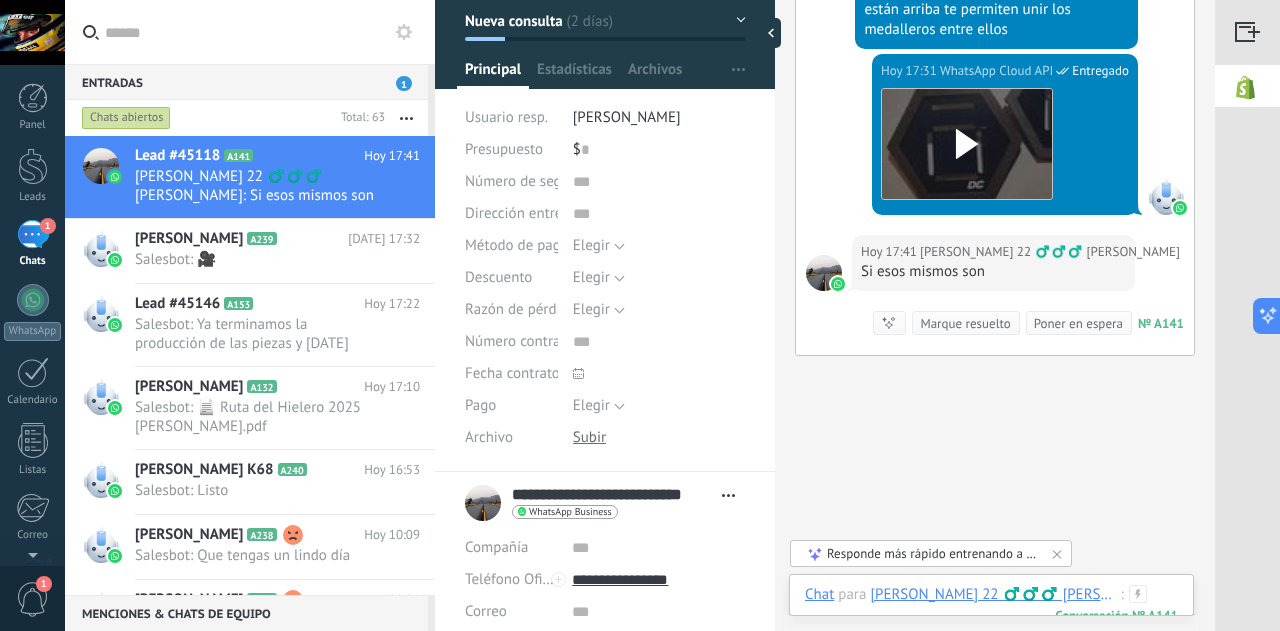 click at bounding box center [1001, 615] 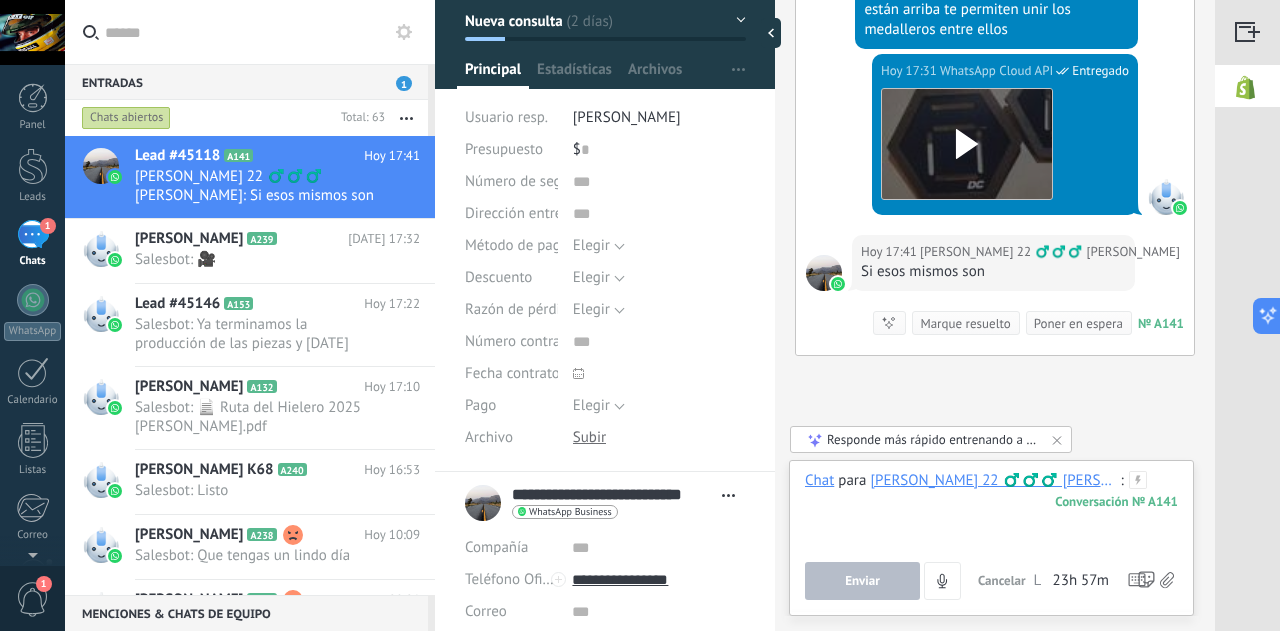 type 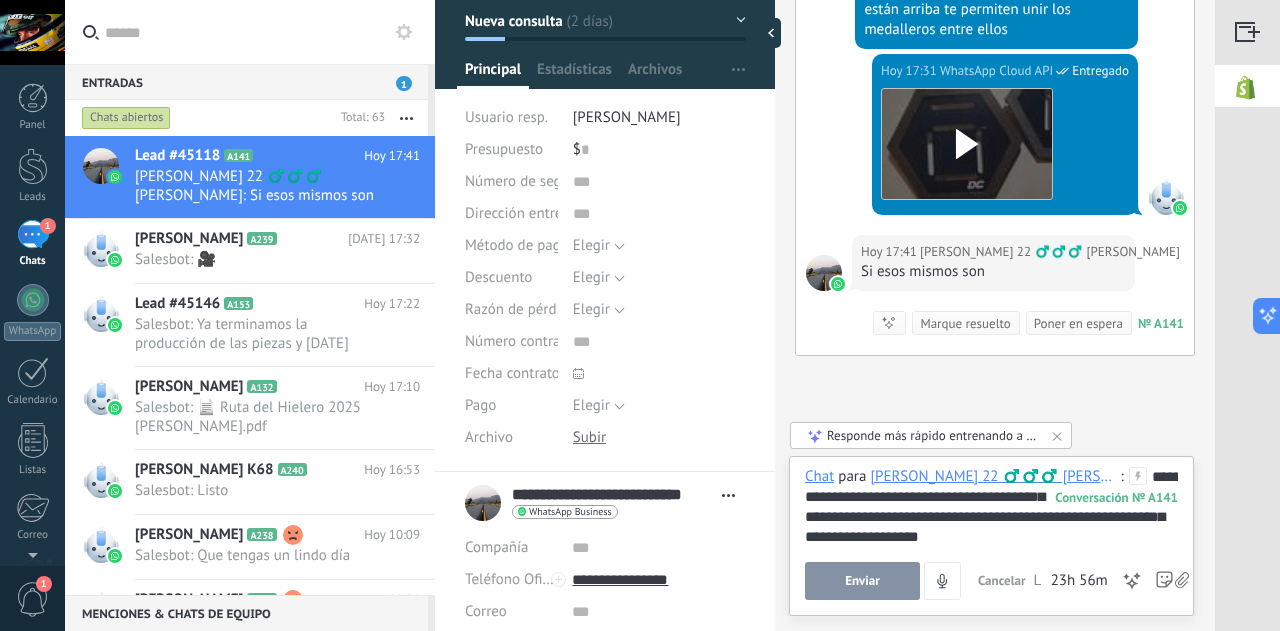 click on "Enviar" at bounding box center (862, 581) 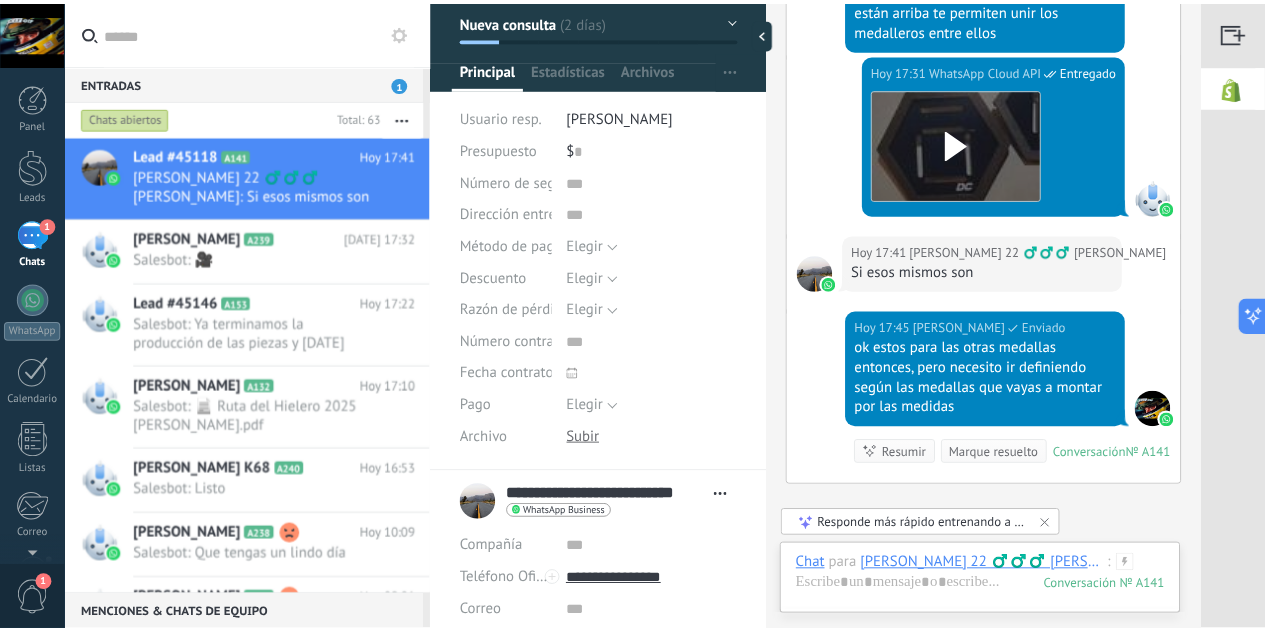 scroll, scrollTop: 3524, scrollLeft: 0, axis: vertical 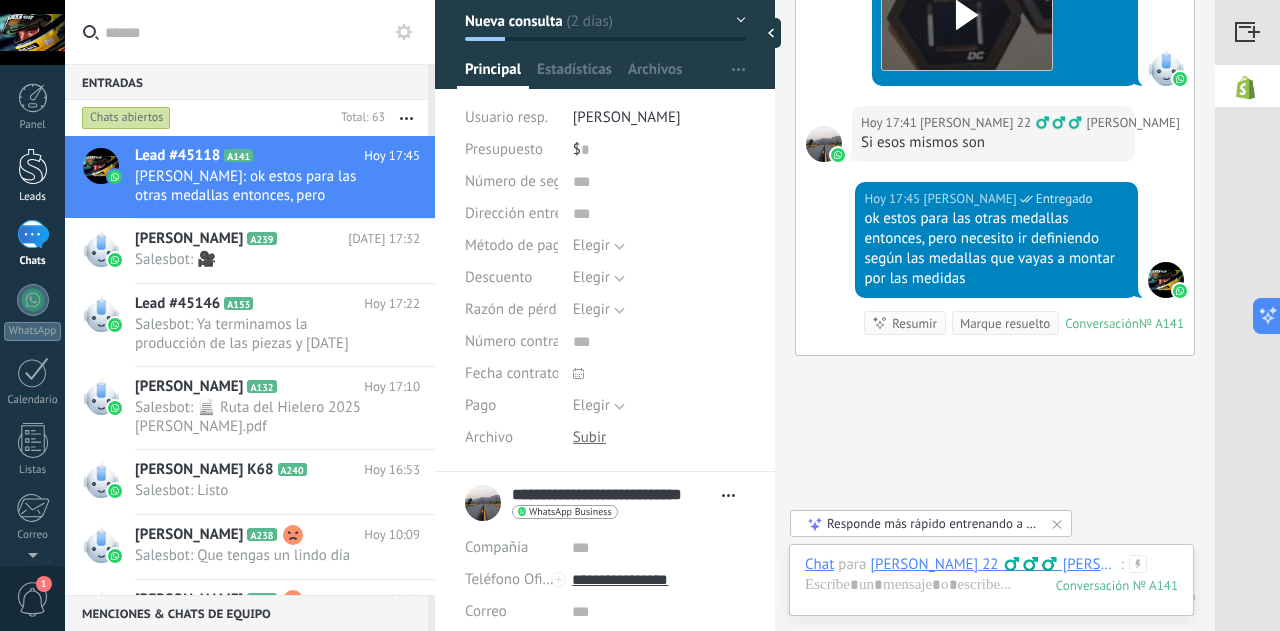 click at bounding box center [33, 166] 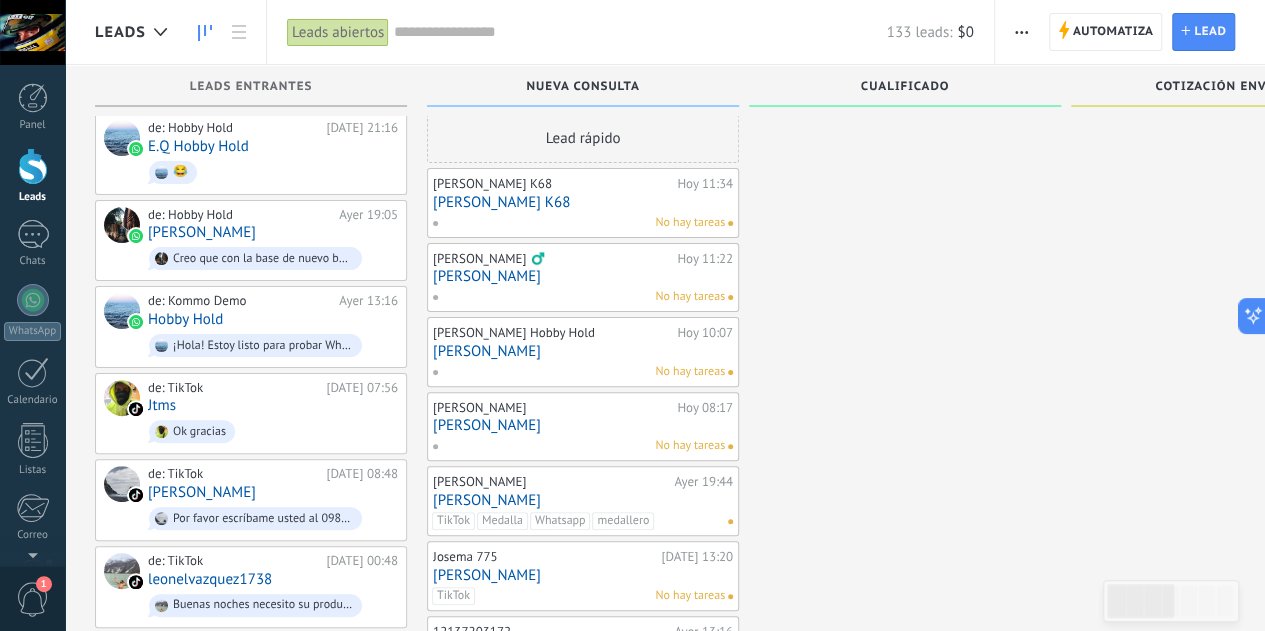 scroll, scrollTop: 20, scrollLeft: 0, axis: vertical 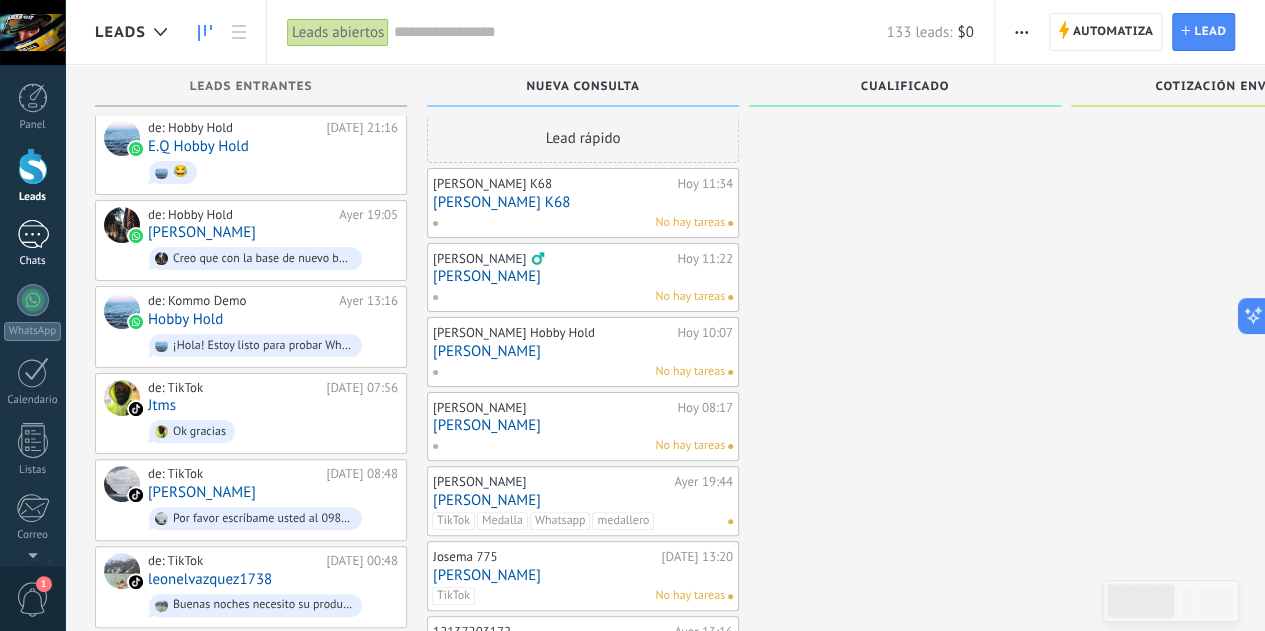 click on "1" at bounding box center [33, 234] 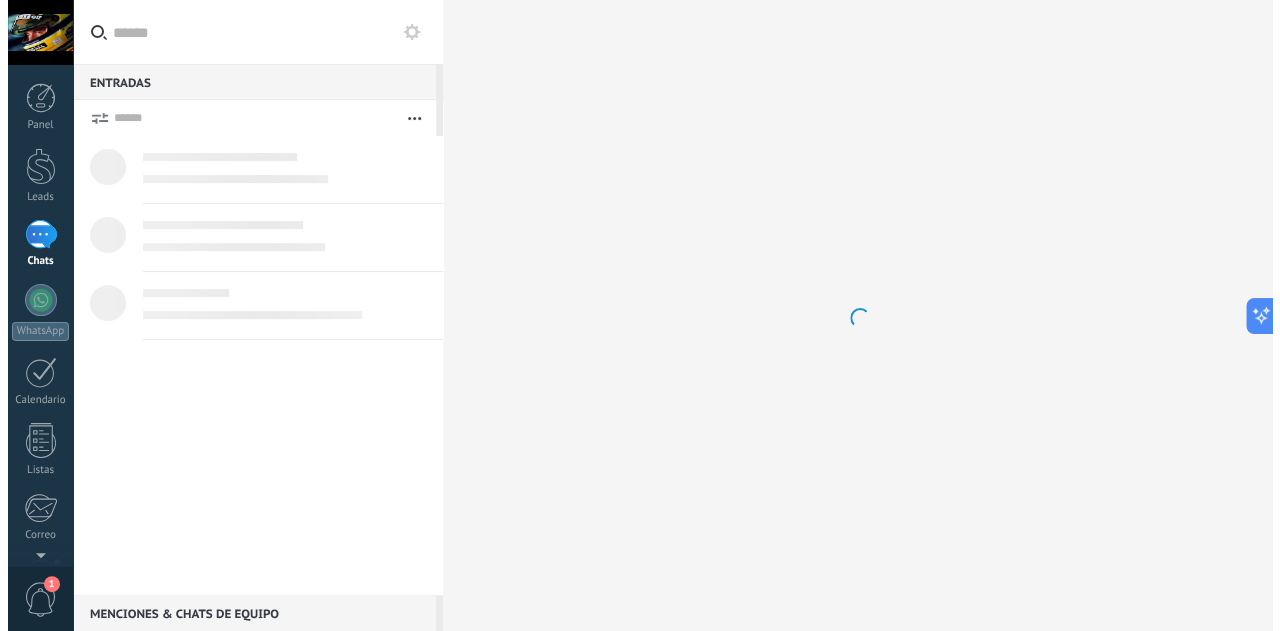 scroll, scrollTop: 0, scrollLeft: 0, axis: both 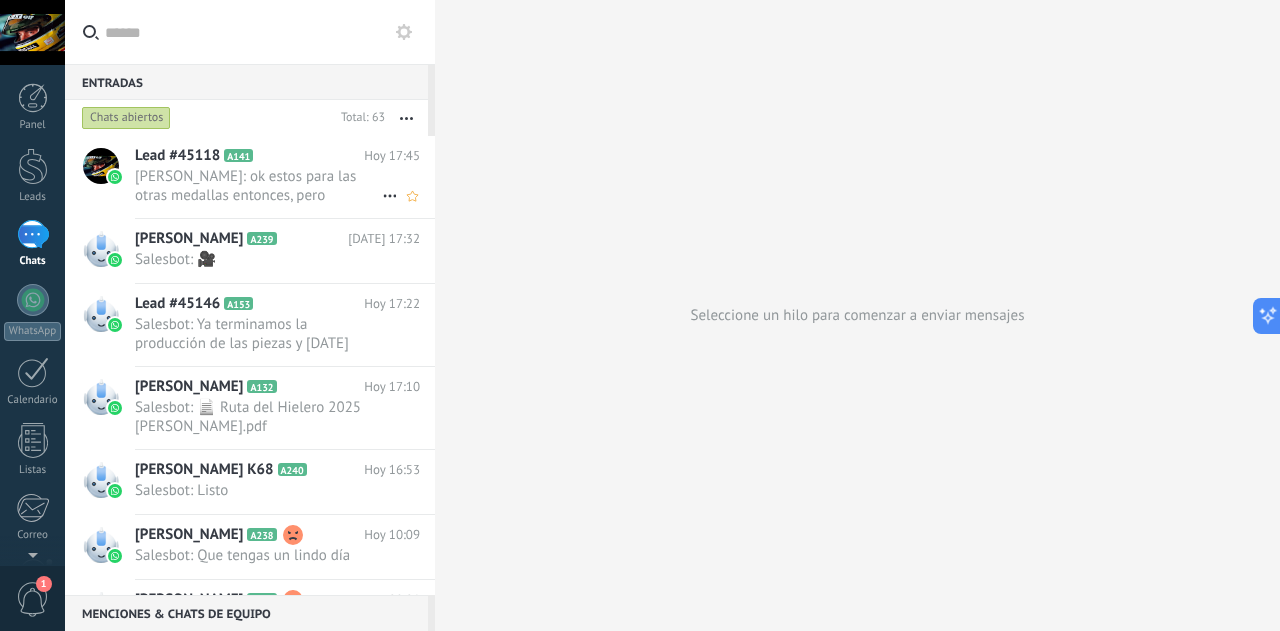 click on "Fernando González: ok estos para las otras medallas entonces, pero necesito ir definiendo según las medallas que vayas a montar p..." at bounding box center (258, 186) 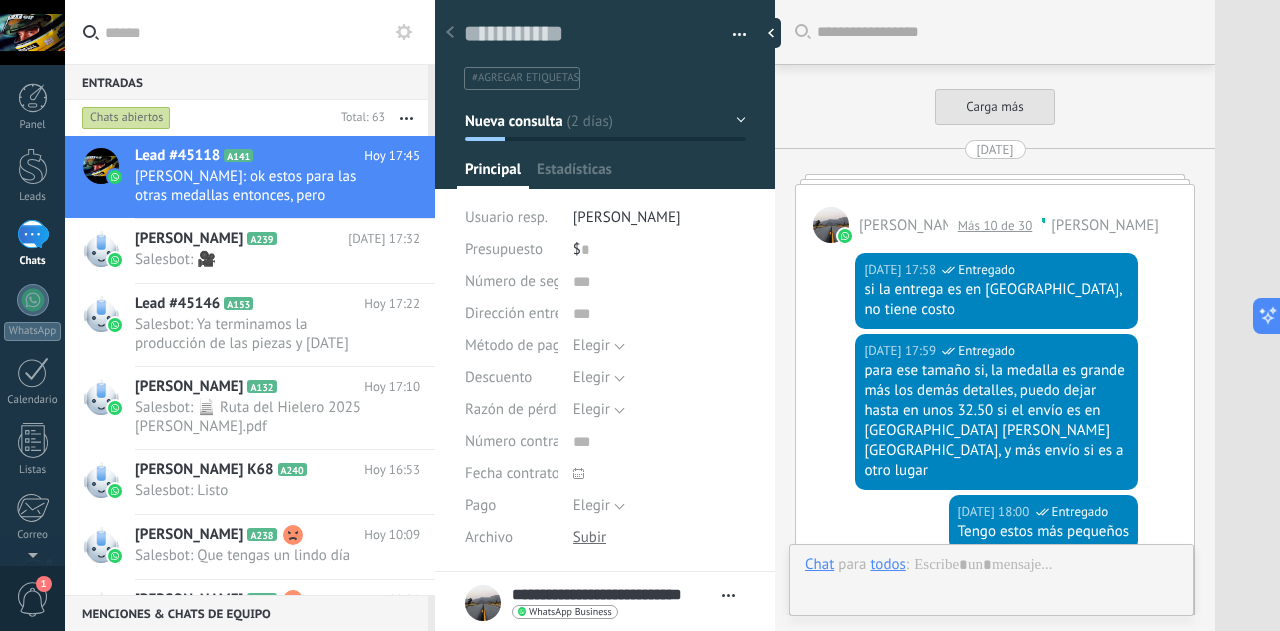 scroll, scrollTop: 30, scrollLeft: 0, axis: vertical 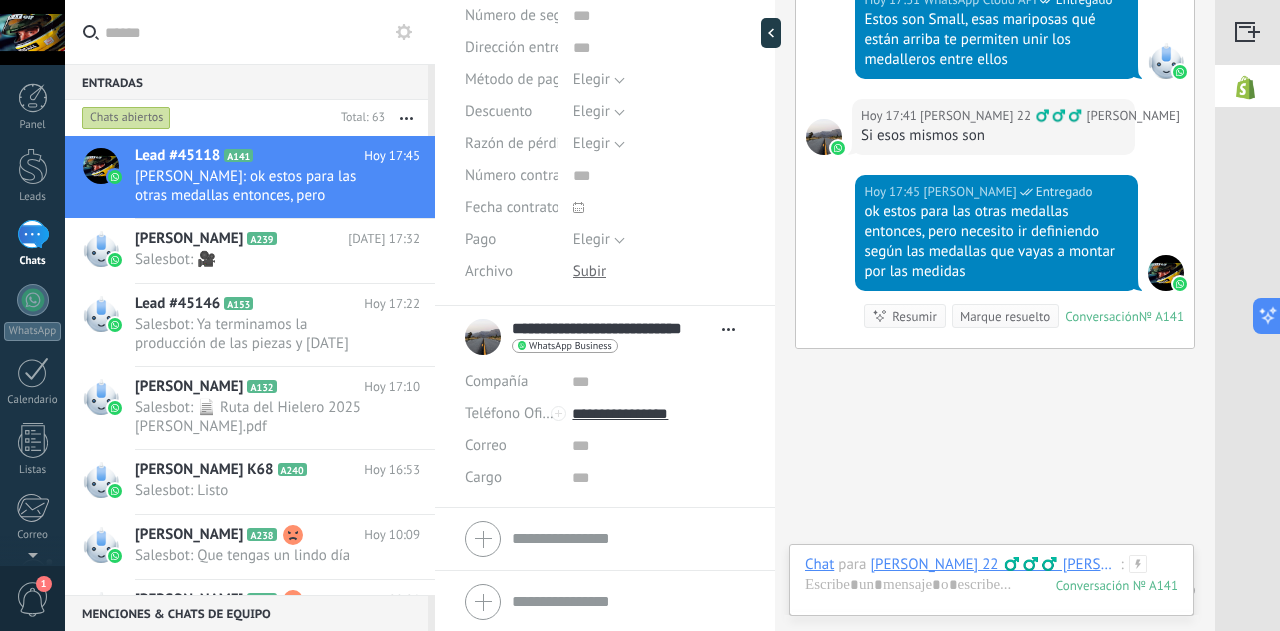 click on "Abrir detalle
Copie el nombre
Desatar
Contacto principal" at bounding box center [728, 329] 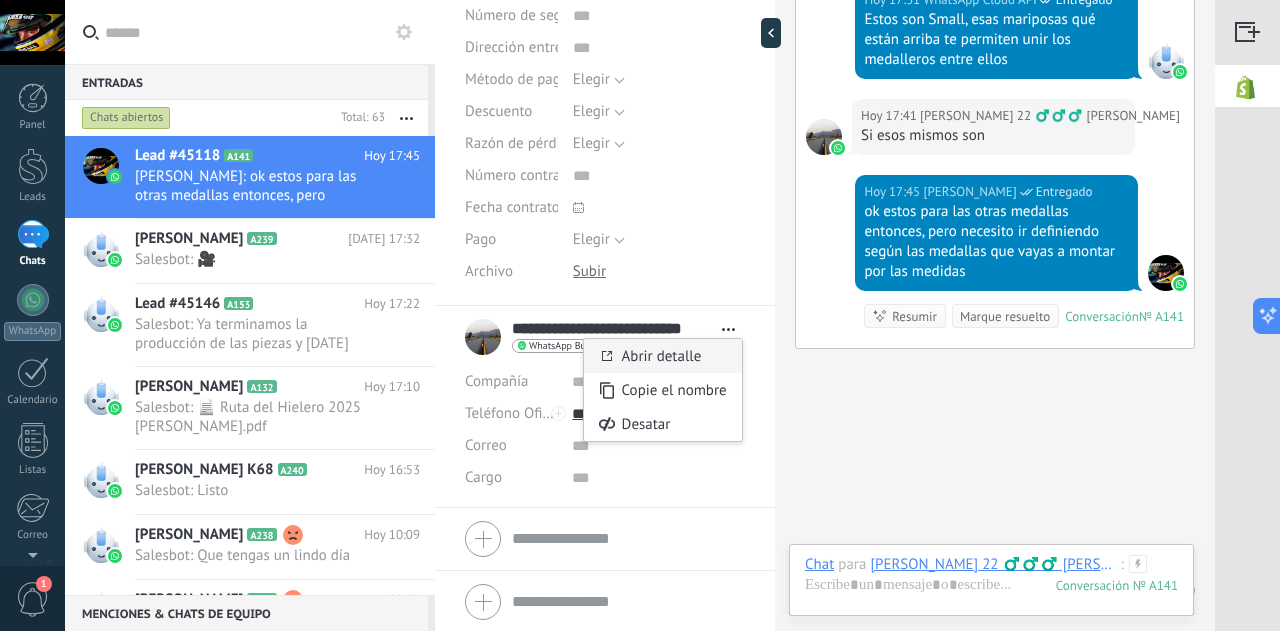 click on "Abrir detalle" at bounding box center (662, 356) 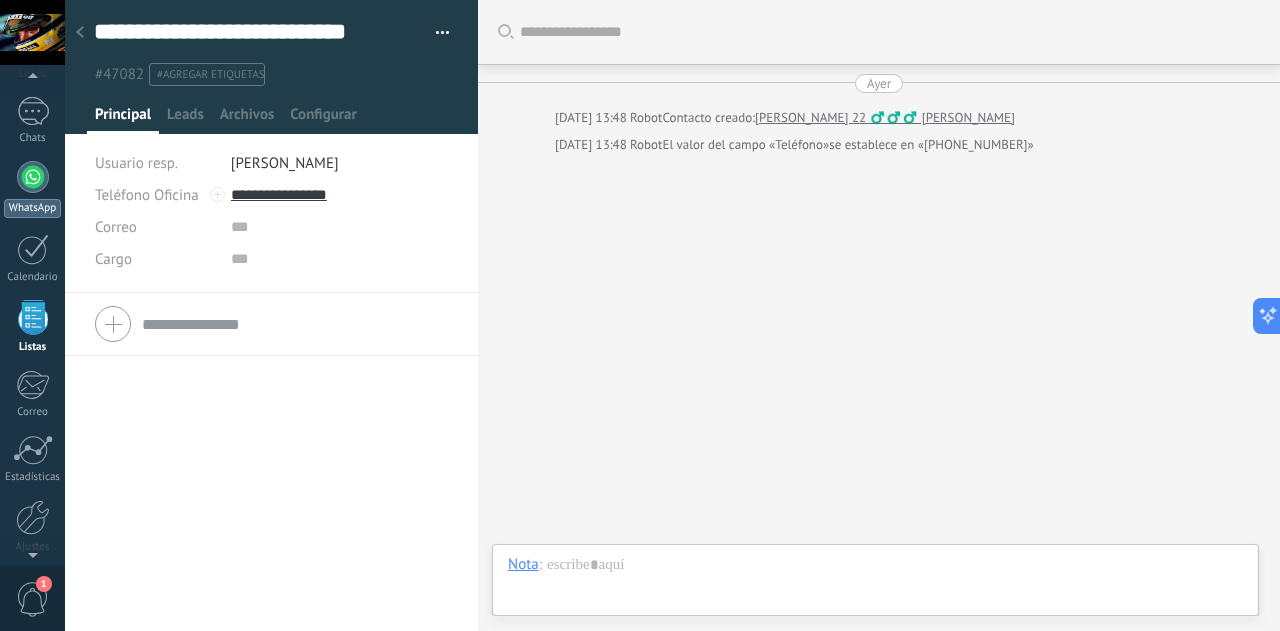 scroll, scrollTop: 120, scrollLeft: 0, axis: vertical 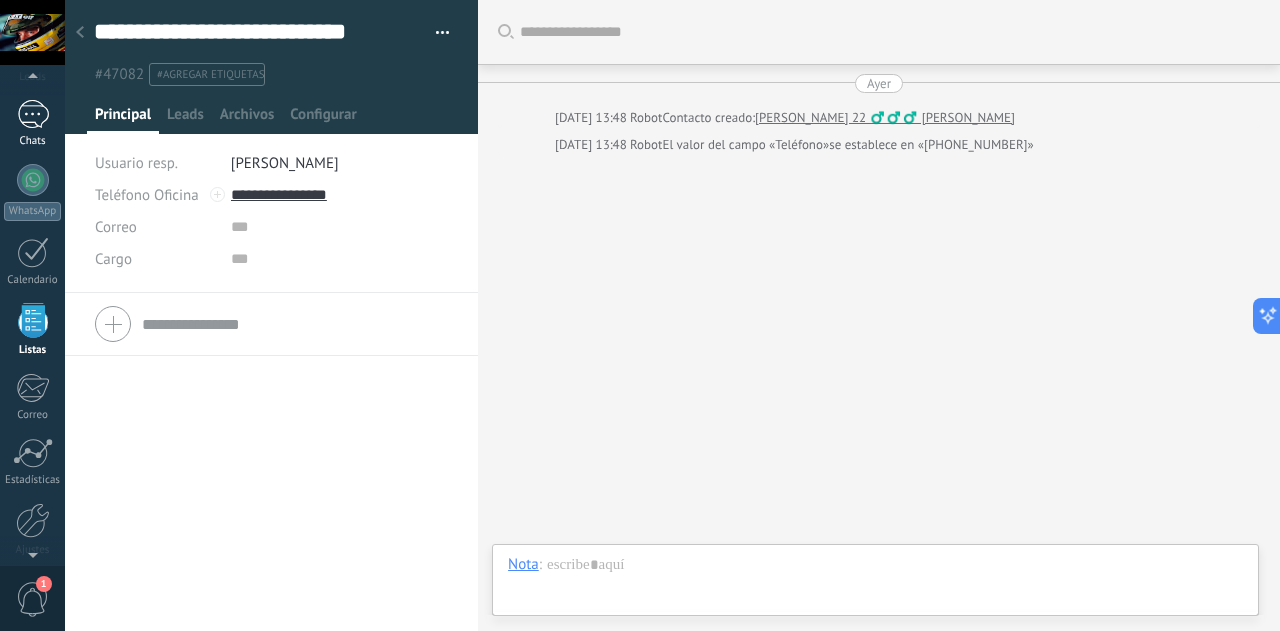 click on "1" at bounding box center [33, 114] 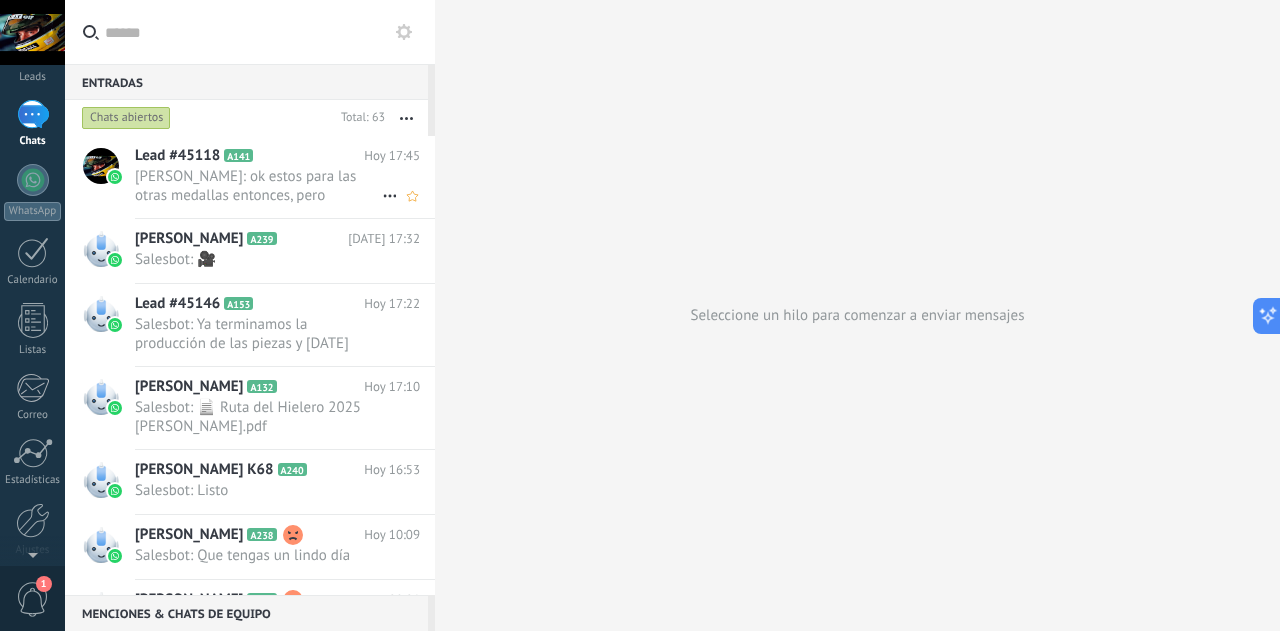 scroll, scrollTop: 0, scrollLeft: 0, axis: both 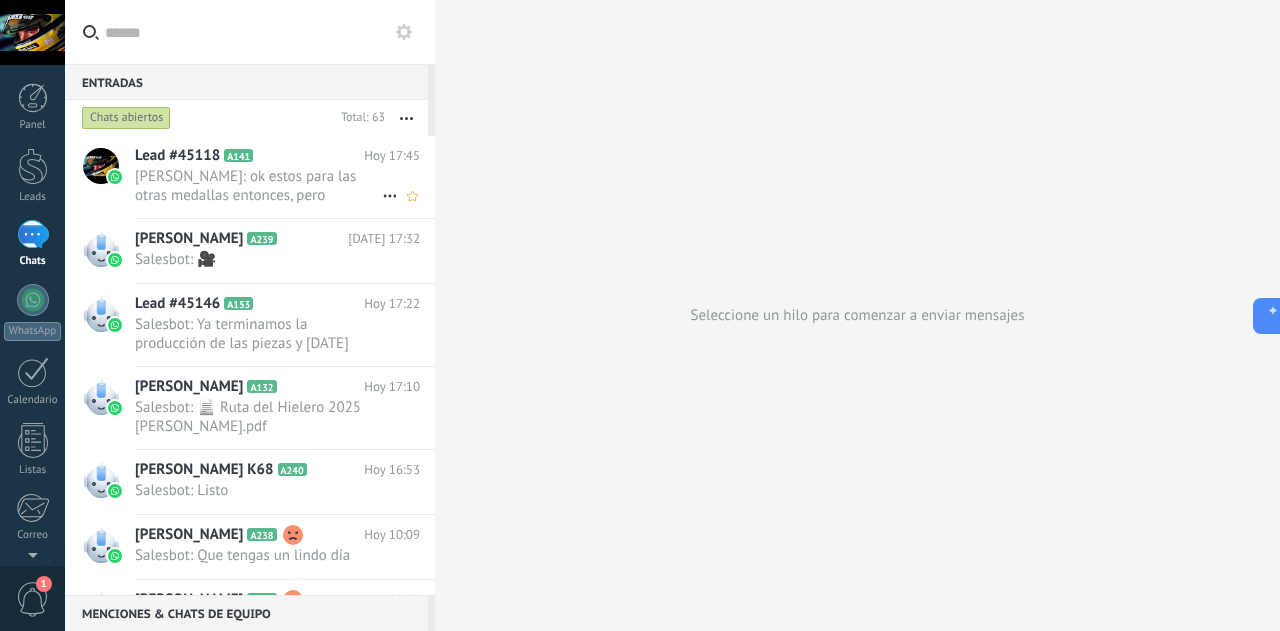 click on "Fernando González: ok estos para las otras medallas entonces, pero necesito ir definiendo según las medallas que vayas a montar p..." at bounding box center (258, 186) 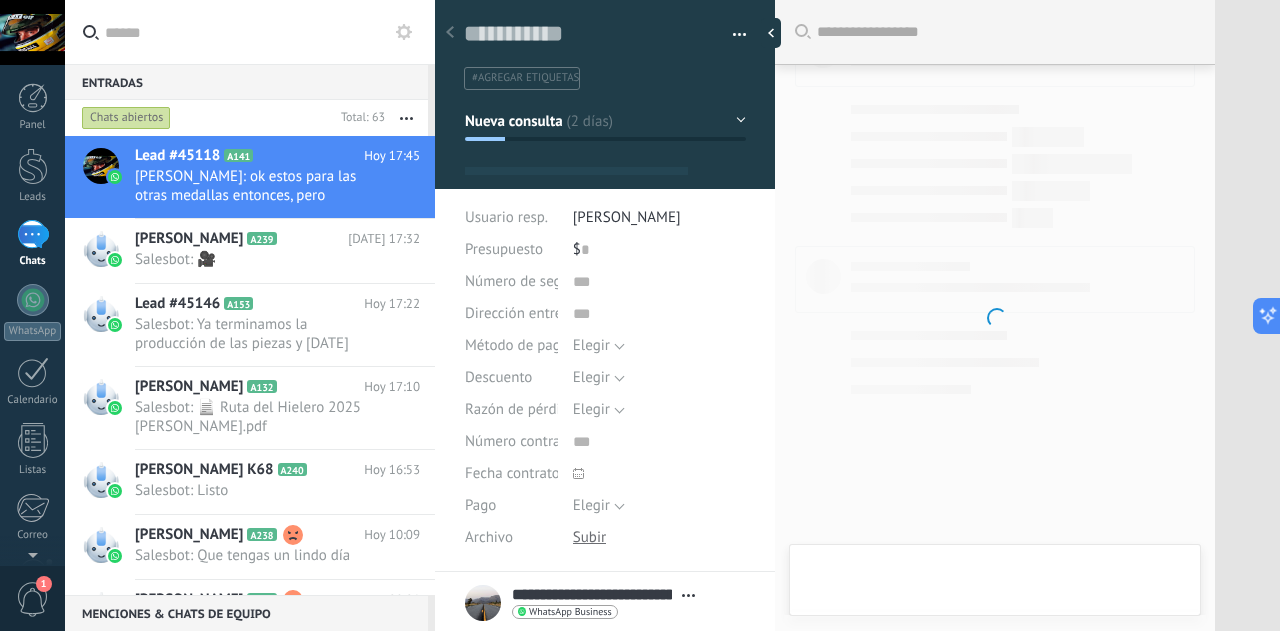 scroll, scrollTop: 1972, scrollLeft: 0, axis: vertical 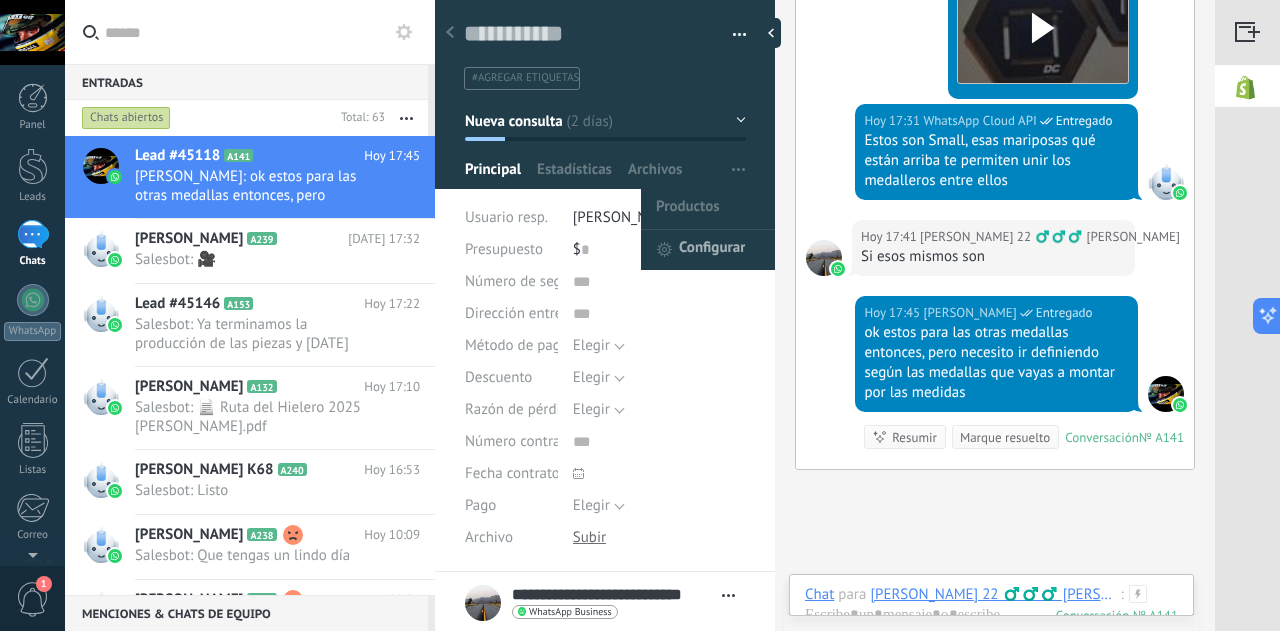 click on "Configurar" at bounding box center [712, 250] 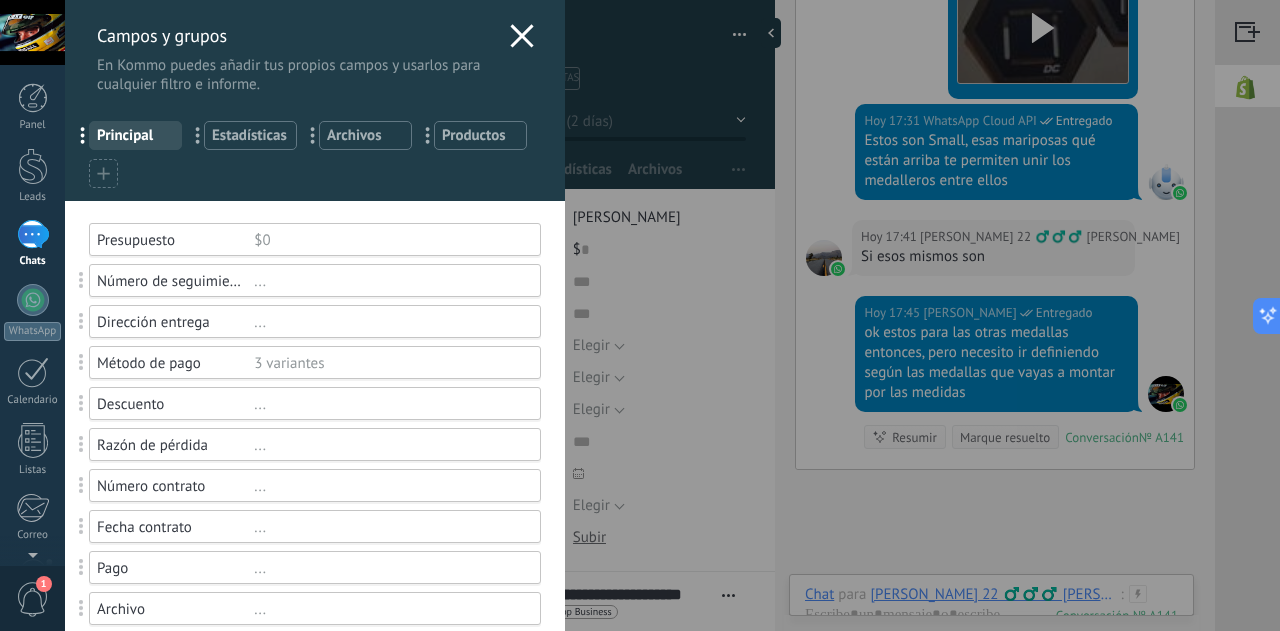 click 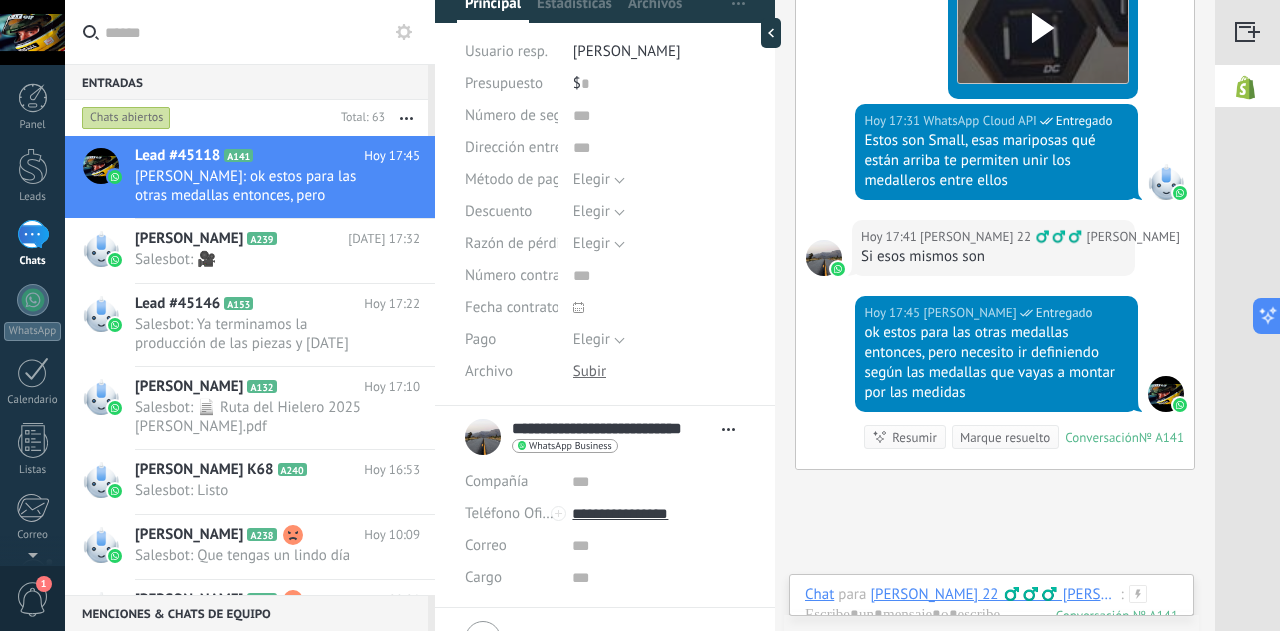 scroll, scrollTop: 66, scrollLeft: 0, axis: vertical 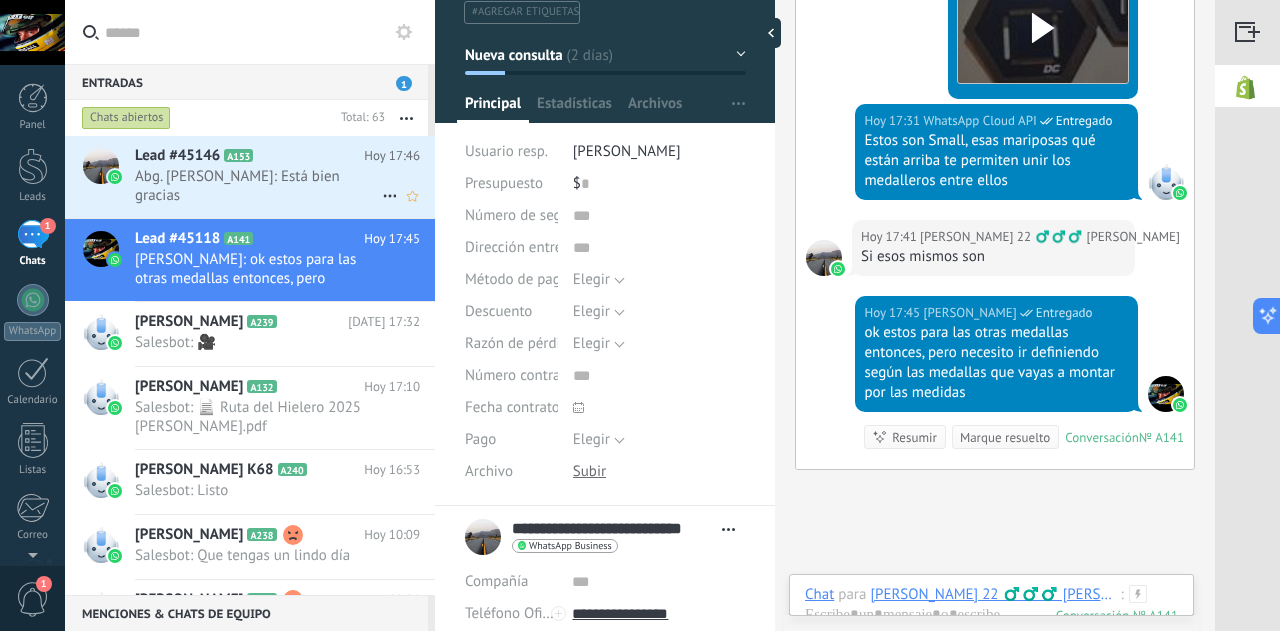click on "Abg. Josselyn Ocaña: Está bien gracias" at bounding box center [258, 186] 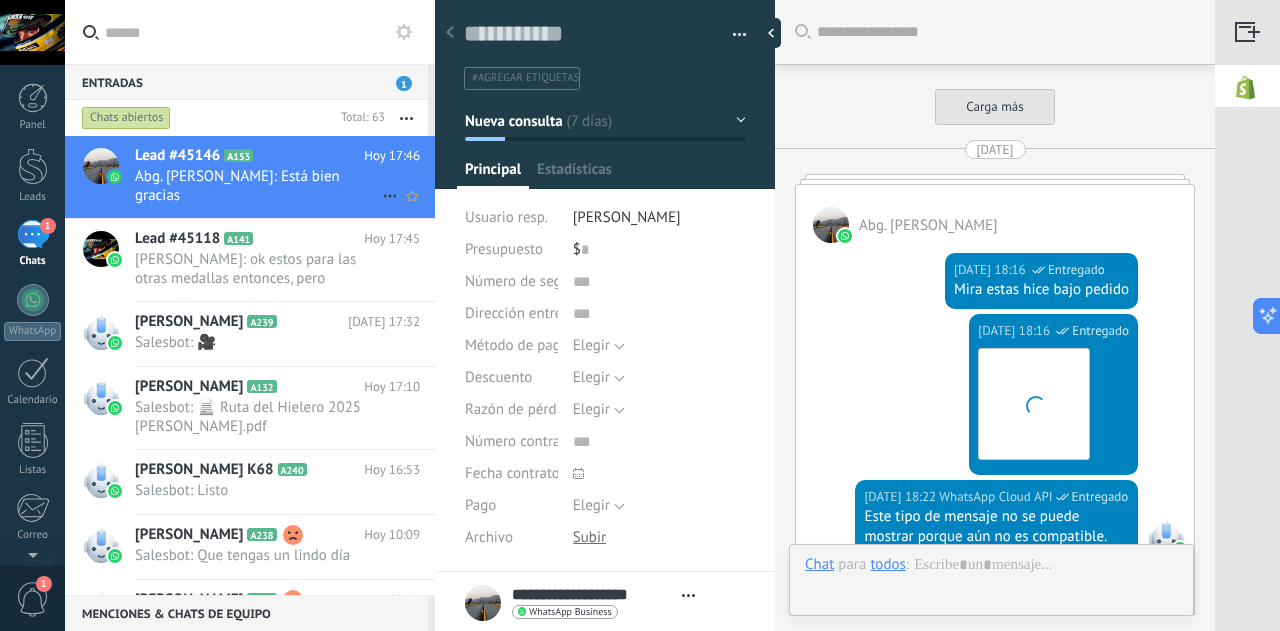scroll, scrollTop: 30, scrollLeft: 0, axis: vertical 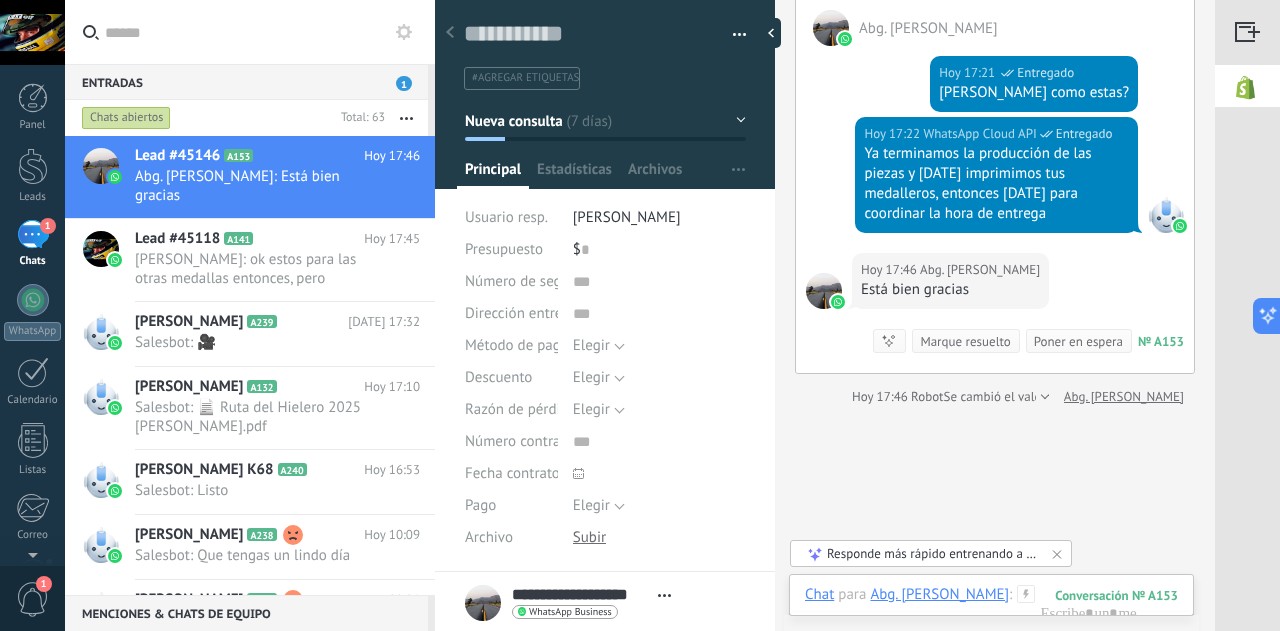 click on "Marque resuelto" at bounding box center (965, 341) 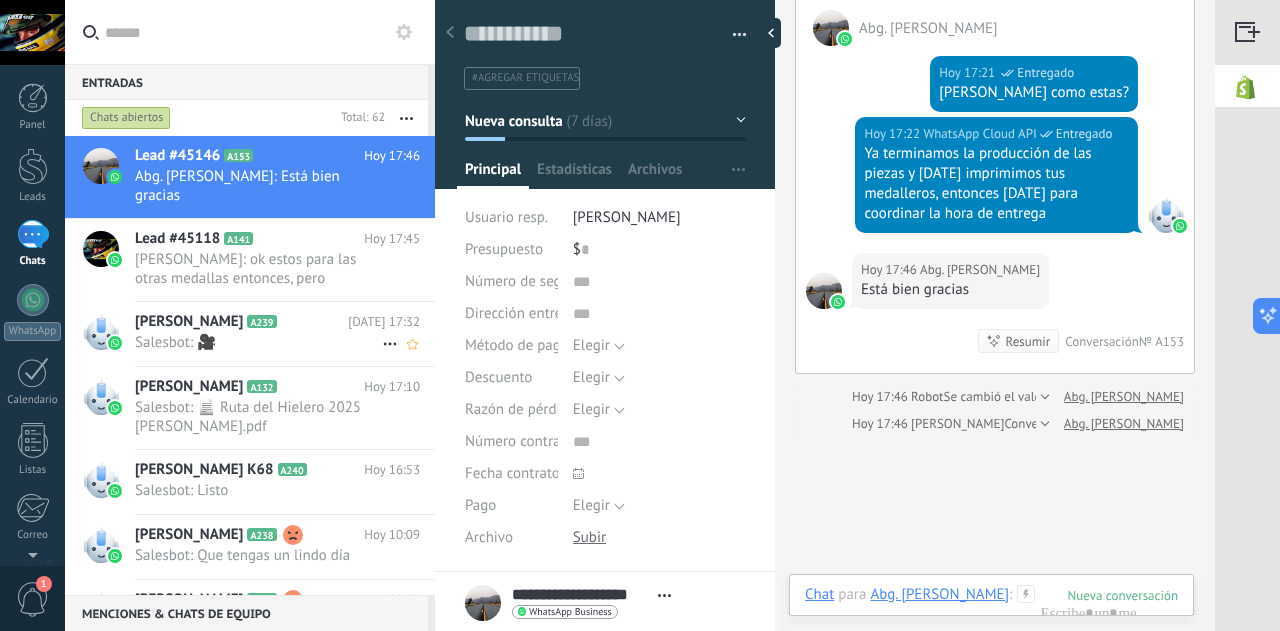 scroll, scrollTop: 4561, scrollLeft: 0, axis: vertical 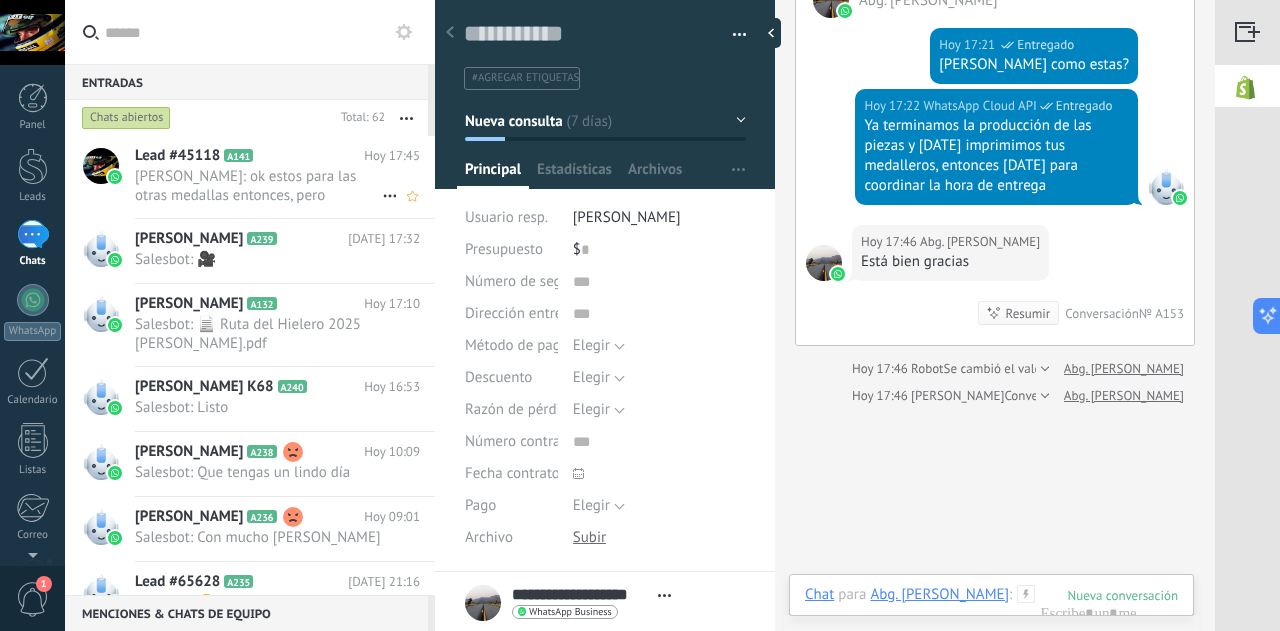 click on "Fernando González: ok estos para las otras medallas entonces, pero necesito ir definiendo según las medallas que vayas a montar p..." at bounding box center (258, 186) 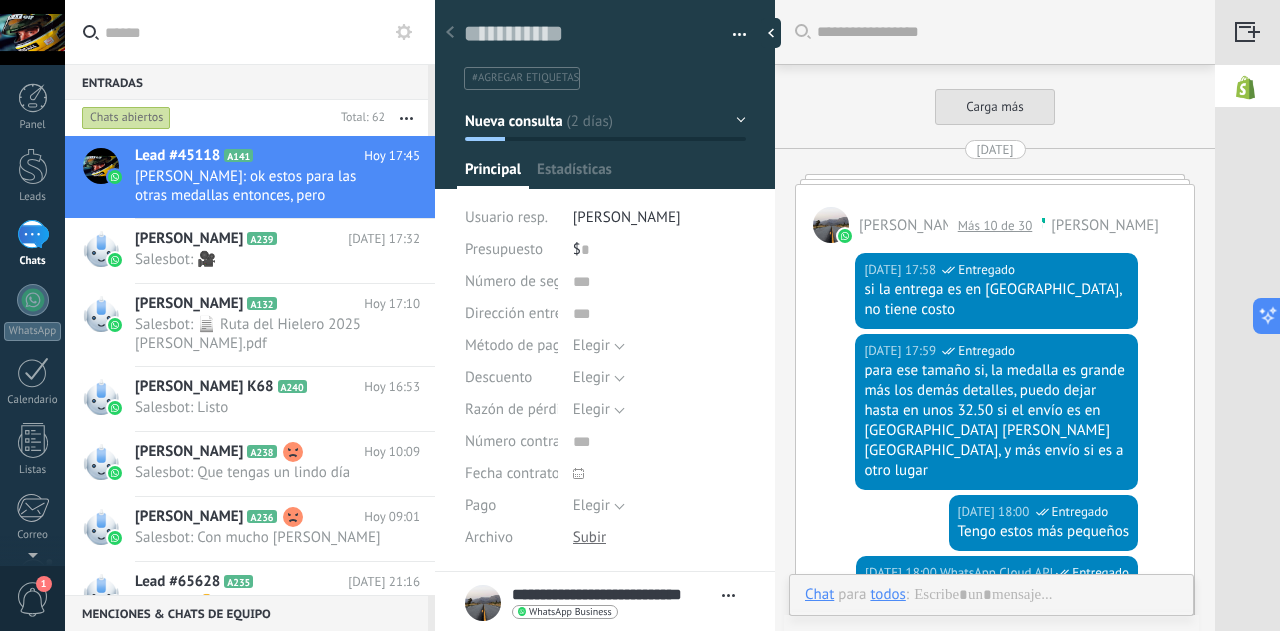 scroll, scrollTop: 30, scrollLeft: 0, axis: vertical 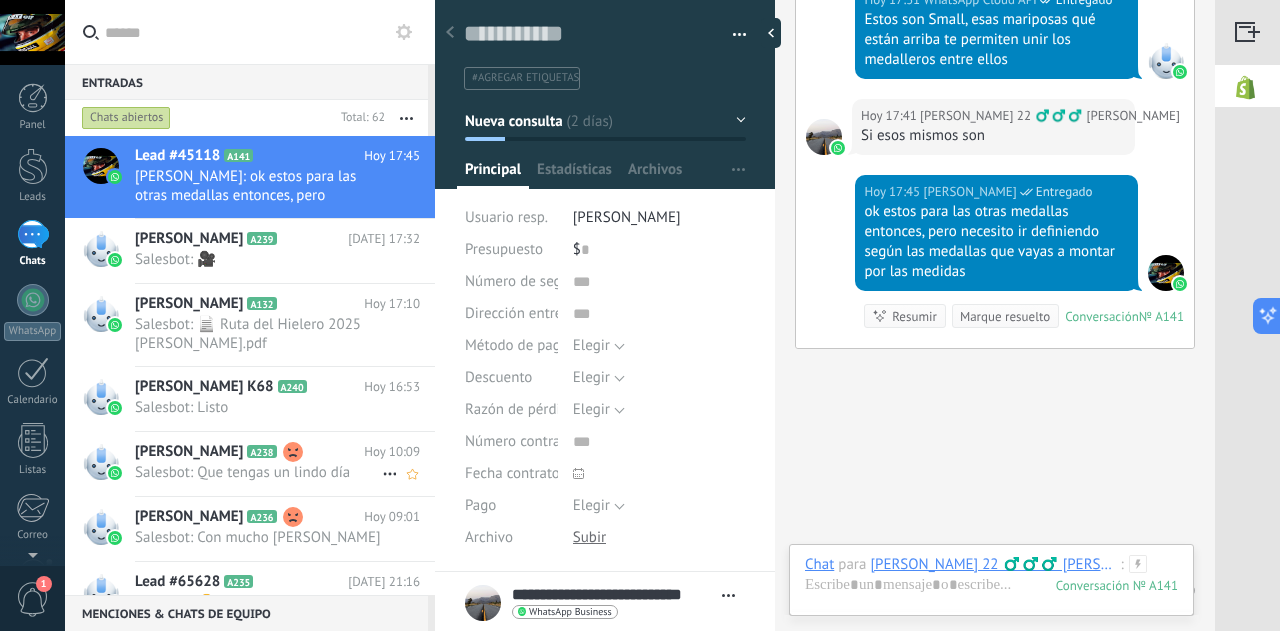 click 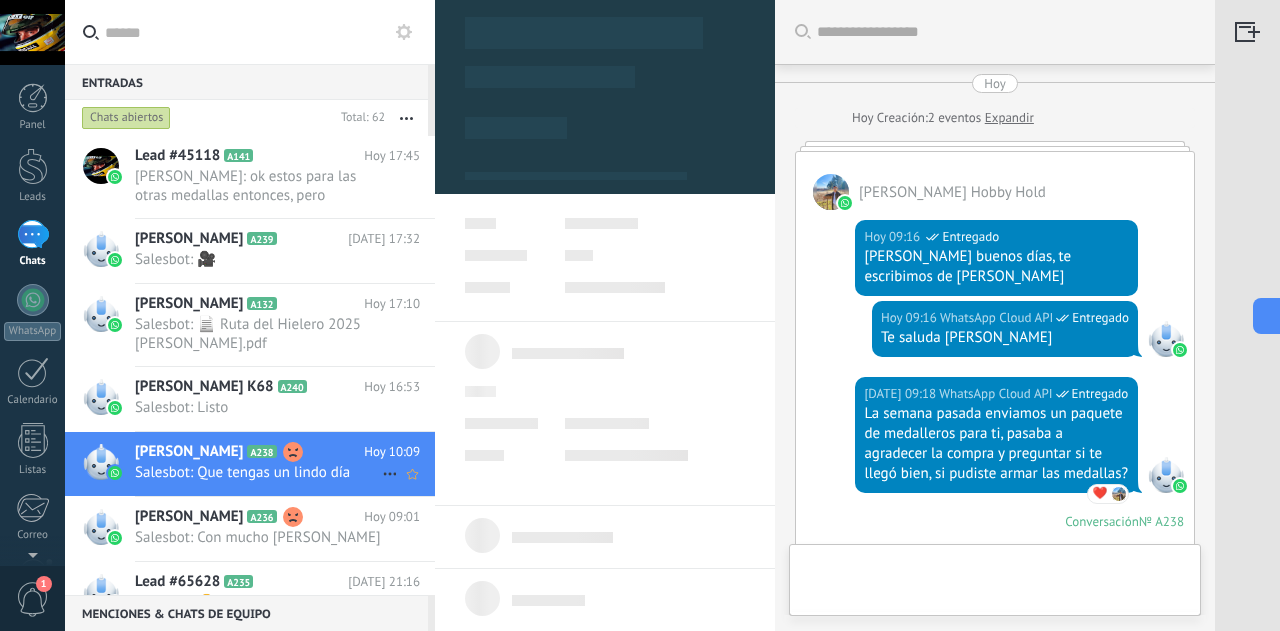scroll, scrollTop: 1086, scrollLeft: 0, axis: vertical 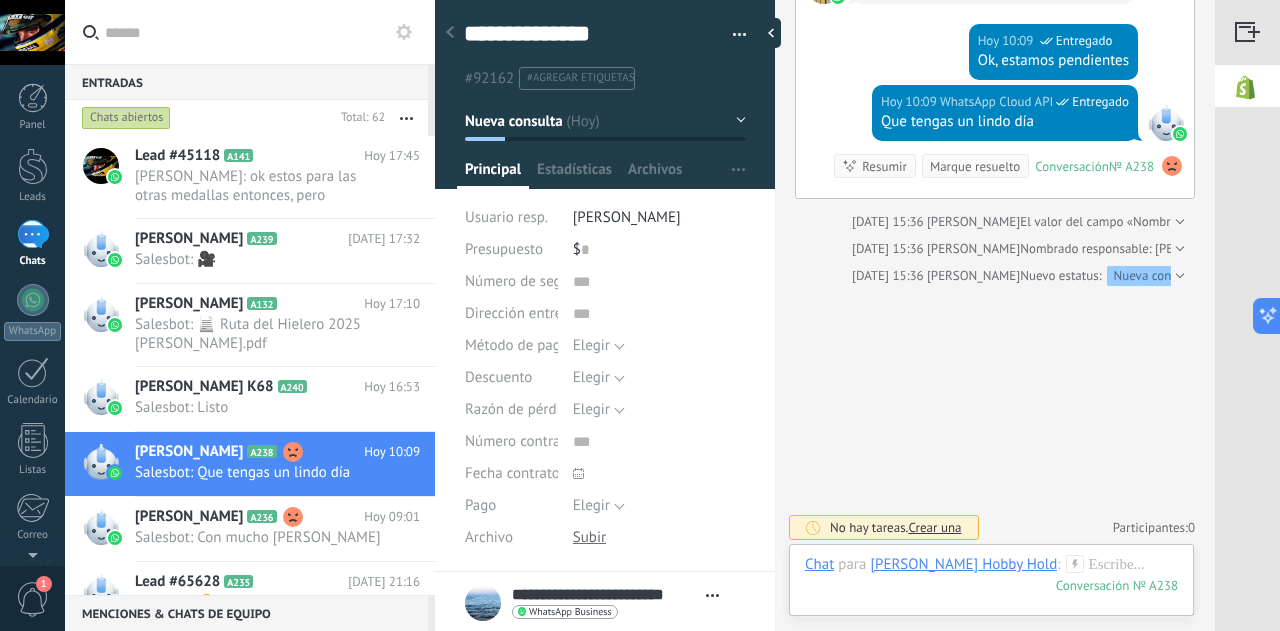 click 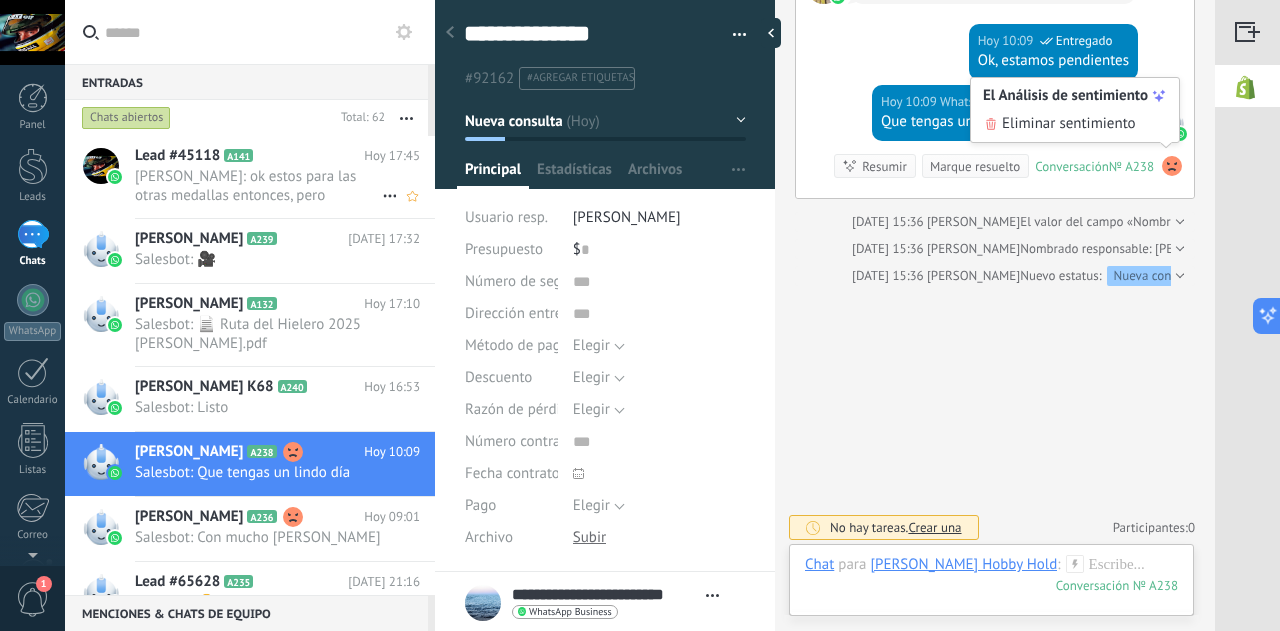 click on "Fernando González: ok estos para las otras medallas entonces, pero necesito ir definiendo según las medallas que vayas a montar p..." at bounding box center [258, 186] 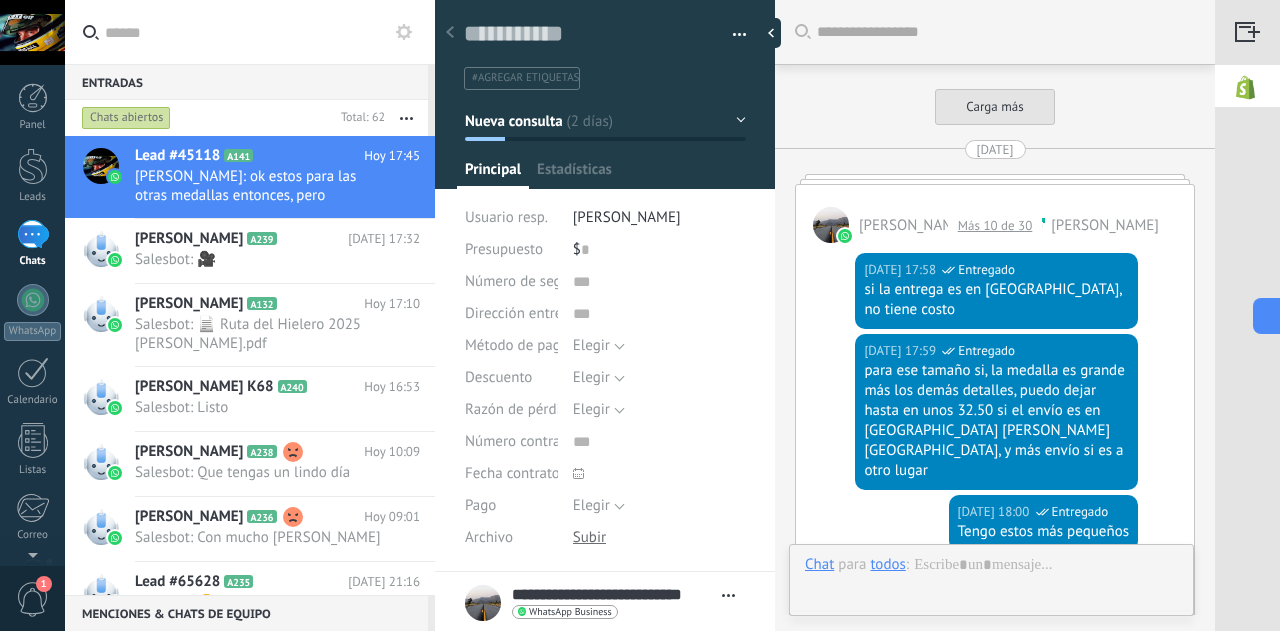 scroll, scrollTop: 30, scrollLeft: 0, axis: vertical 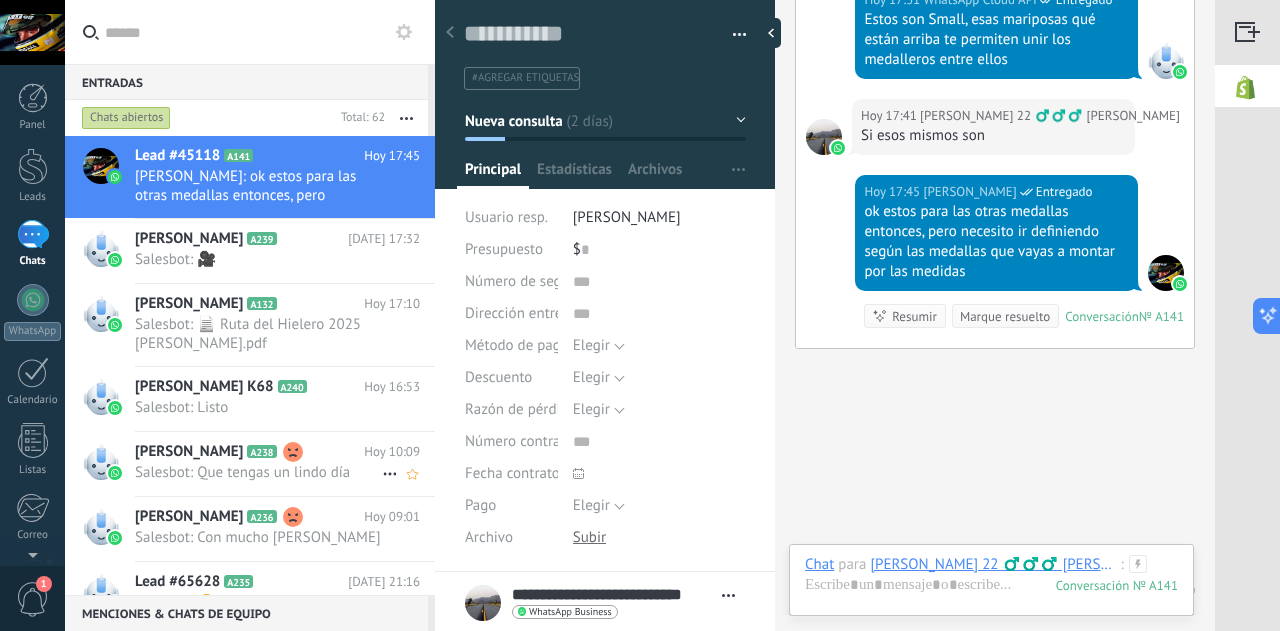 click on "Salesbot: Que tengas un lindo día" at bounding box center [258, 472] 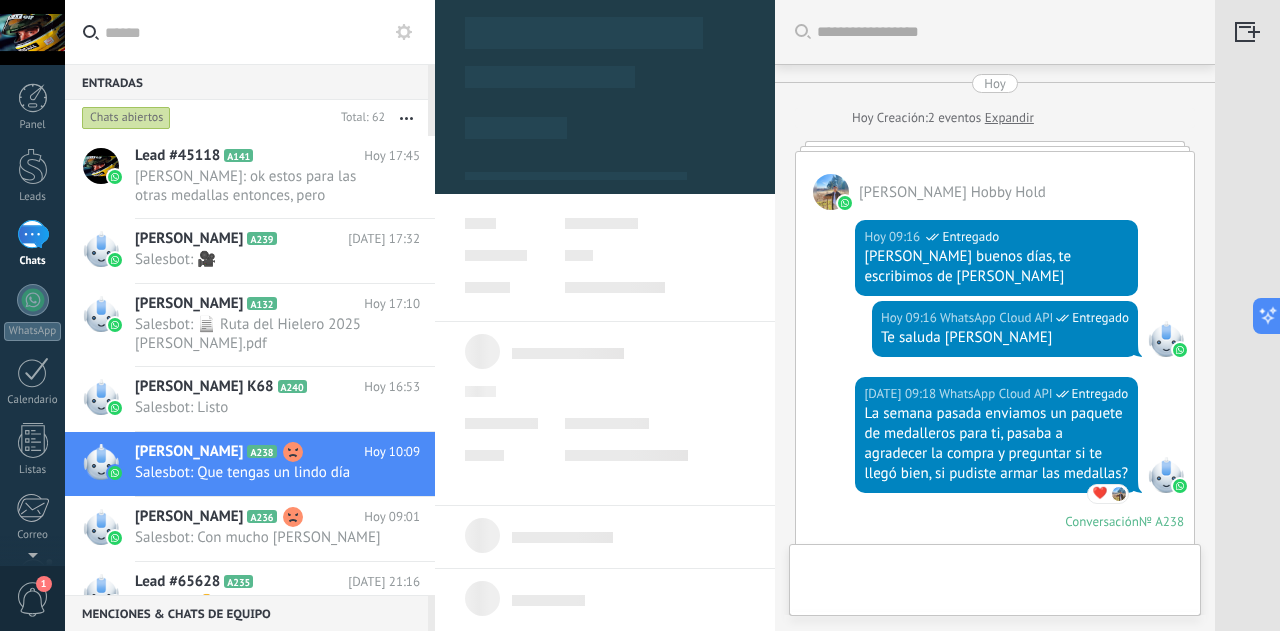 scroll, scrollTop: 1086, scrollLeft: 0, axis: vertical 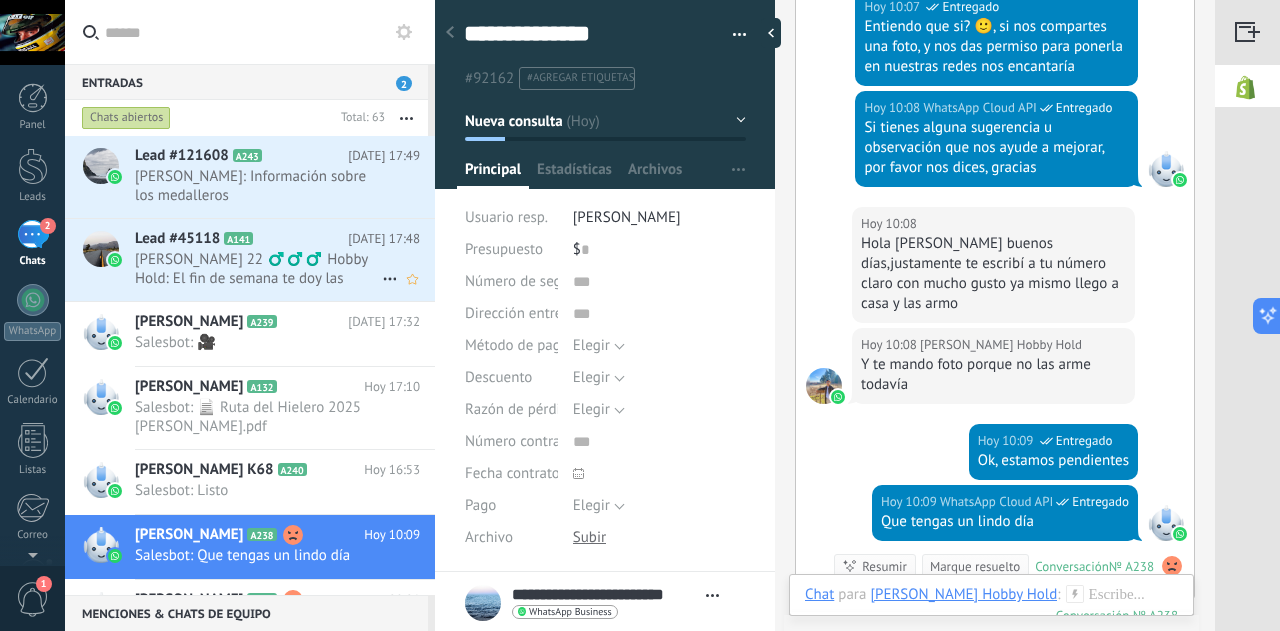 click on "LUIS 22 ‍♂️‍♂️‍♂️ Hobby Hold: El fin de semana te doy las medidas" at bounding box center [258, 269] 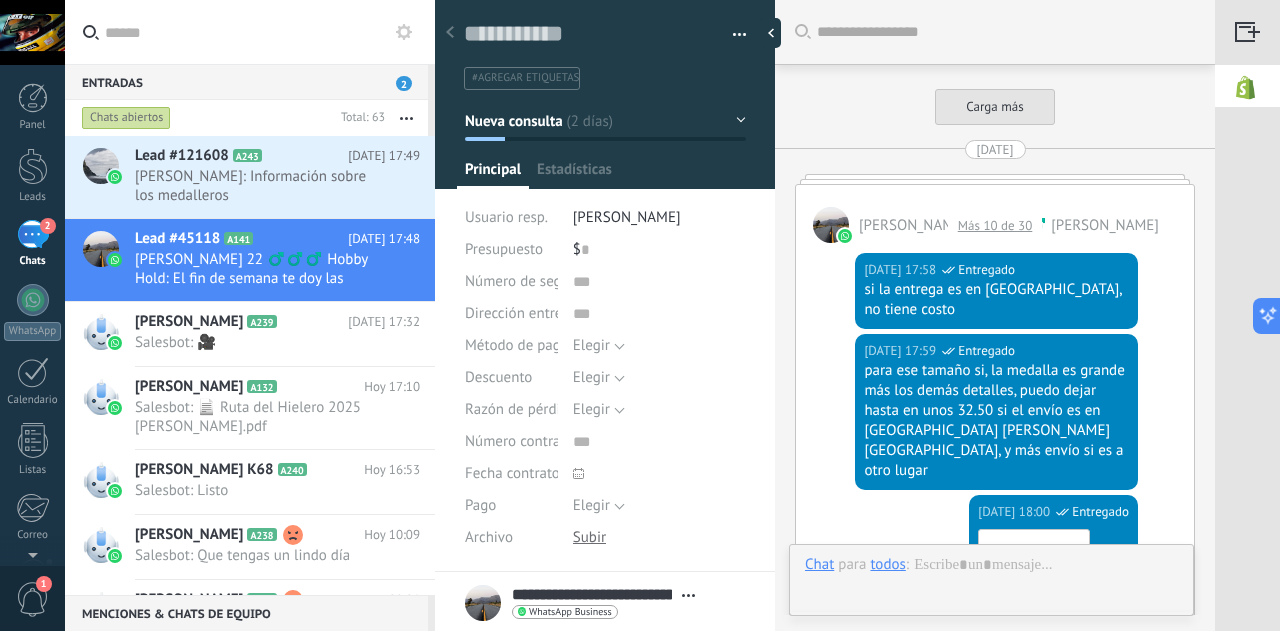 type on "**********" 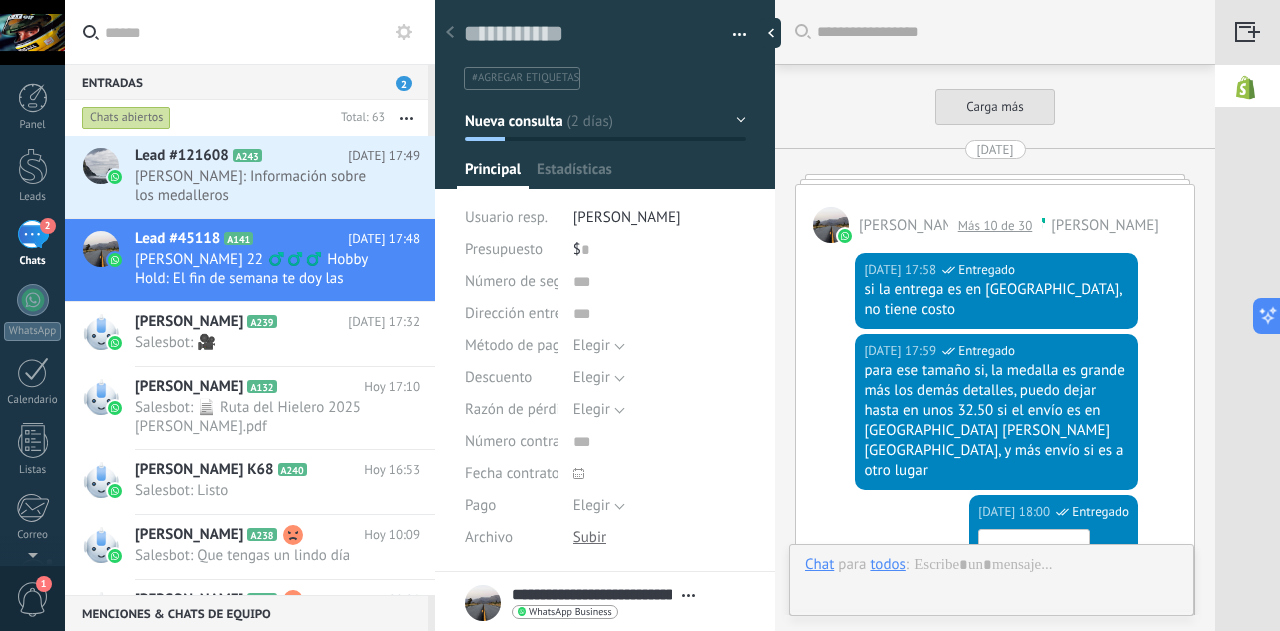 scroll, scrollTop: 30, scrollLeft: 0, axis: vertical 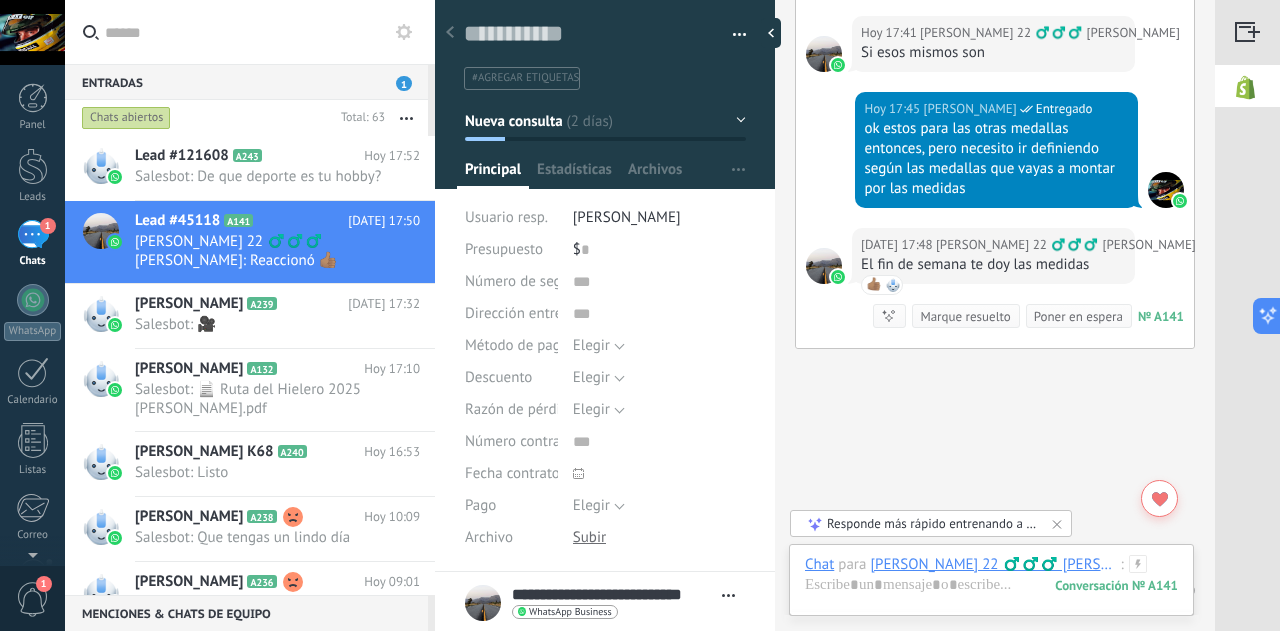 click on "Marque resuelto" at bounding box center (965, 316) 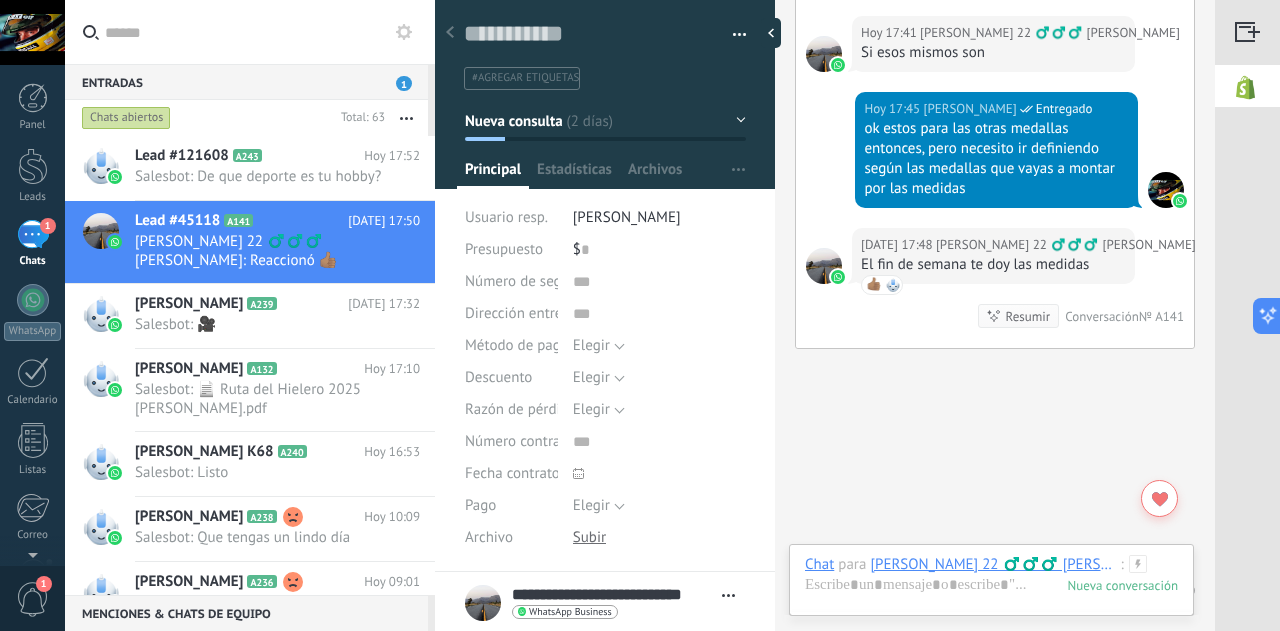 scroll, scrollTop: 2209, scrollLeft: 0, axis: vertical 